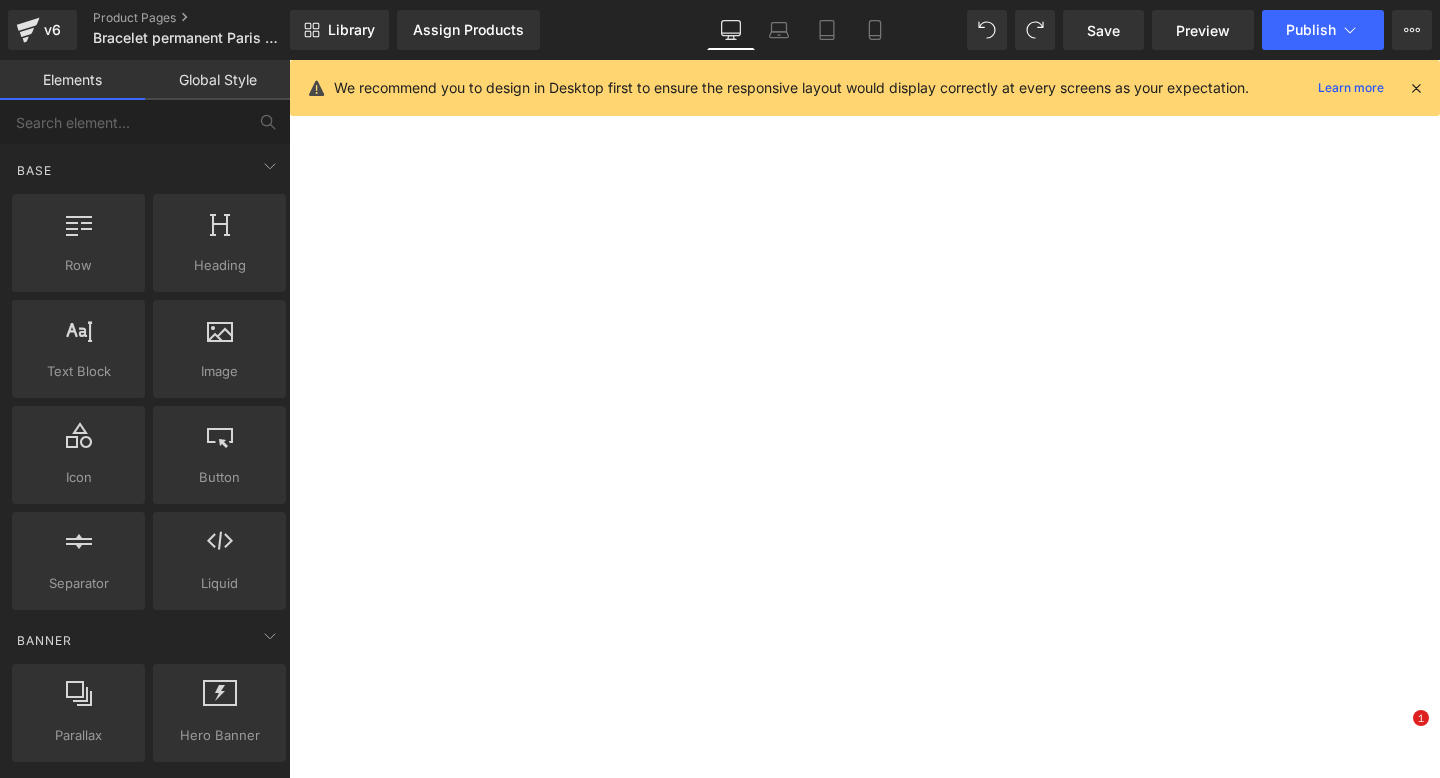 scroll, scrollTop: 0, scrollLeft: 0, axis: both 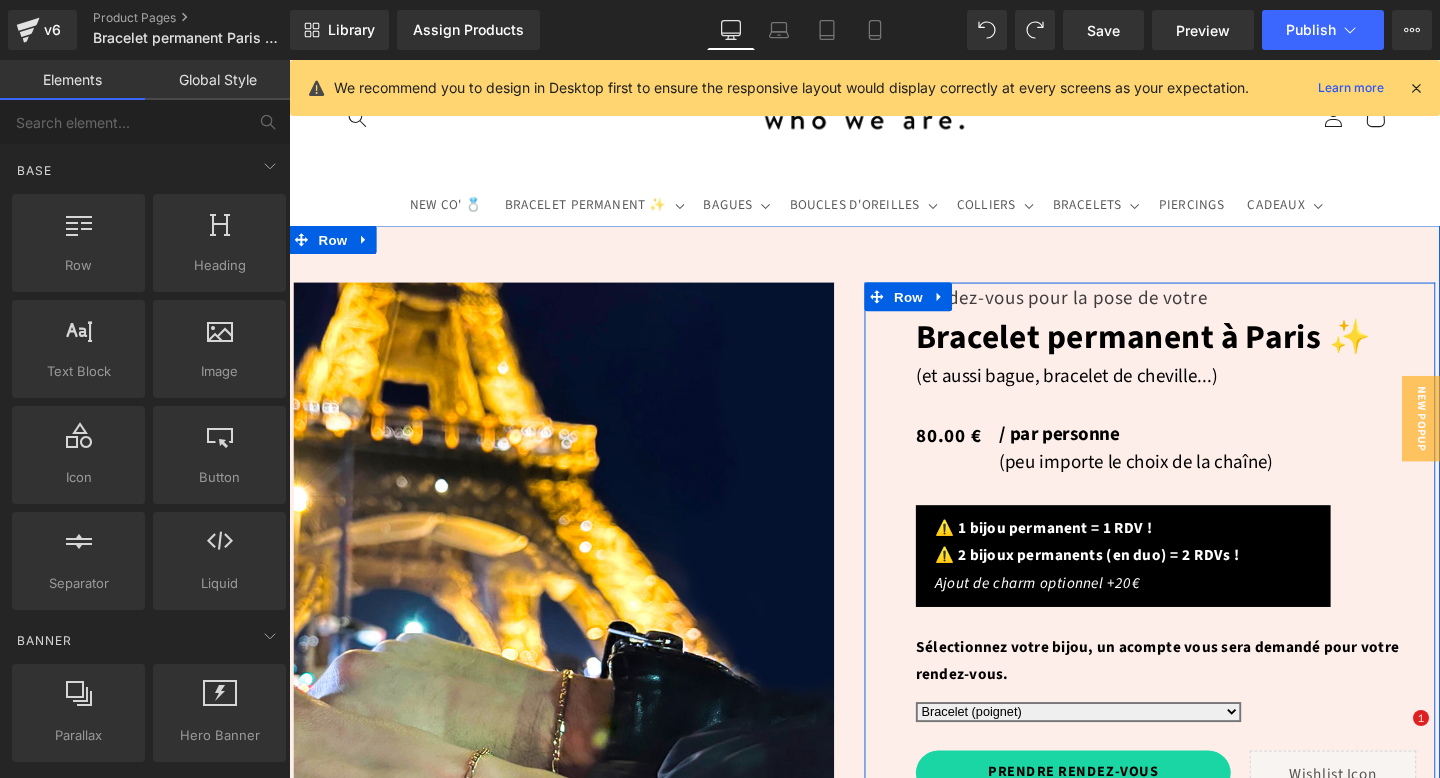 click on "PLUSIEURS TYPES DE BIJOUX PERMANENTS POSSIBLES :" at bounding box center (1175, 1091) 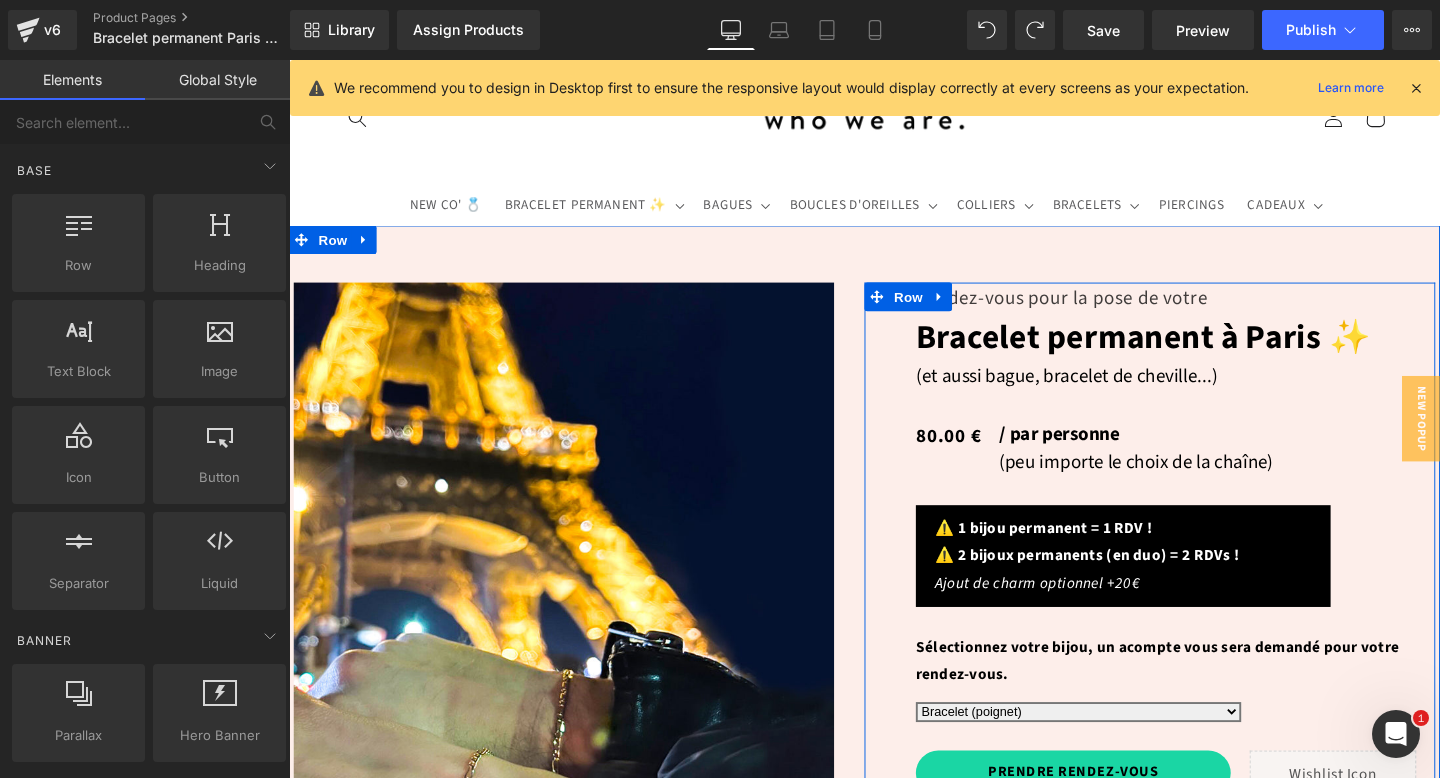 click on "PLUSIEURS TYPES DE BIJOUX PERMANENTS POSSIBLES :" at bounding box center (1175, 1091) 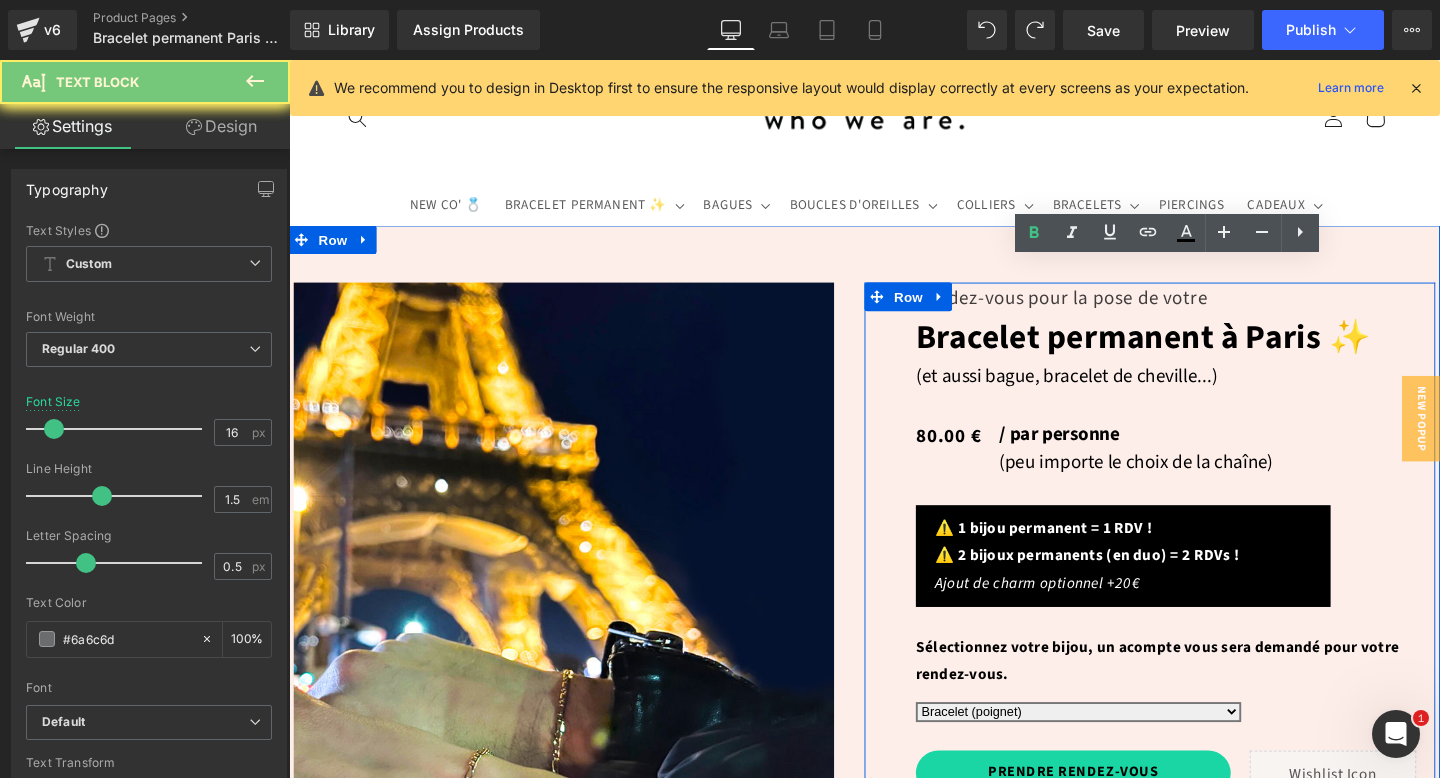 scroll, scrollTop: 808, scrollLeft: 0, axis: vertical 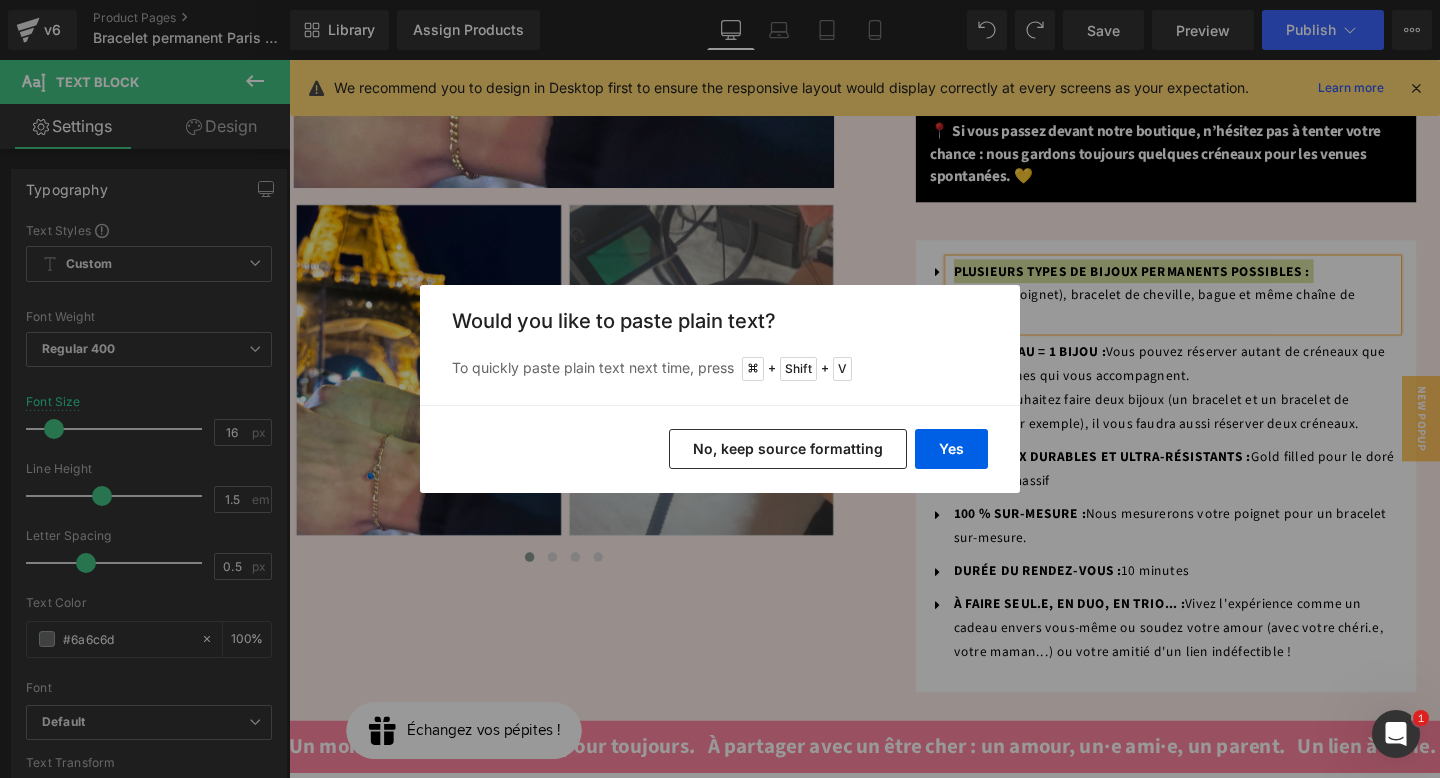 click on "No, keep source formatting" at bounding box center (788, 449) 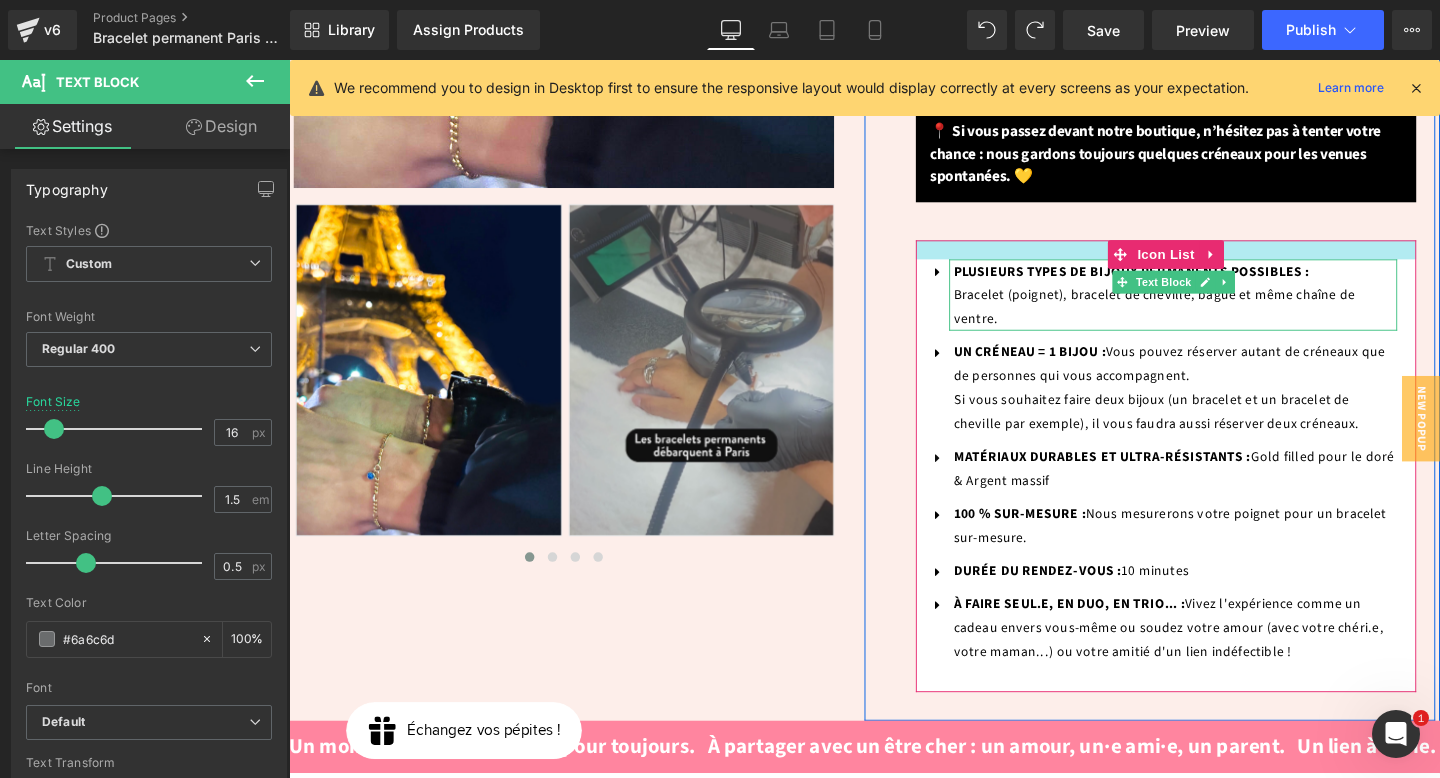 click on "PLUSIEURS TYPES DE BIJOUX PERMANENTS POSSIBLES :" at bounding box center [1175, 283] 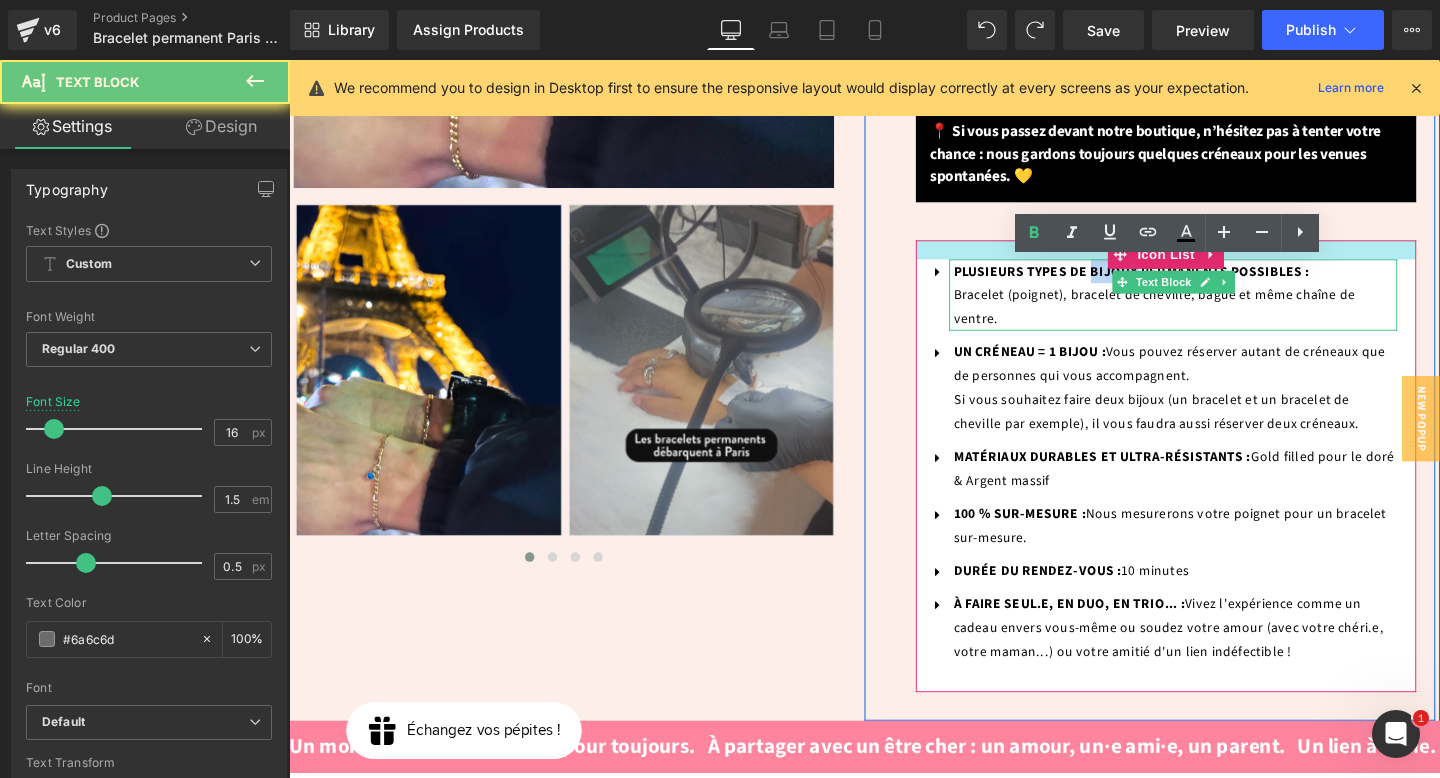 click on "PLUSIEURS TYPES DE BIJOUX PERMANENTS POSSIBLES :" at bounding box center [1175, 283] 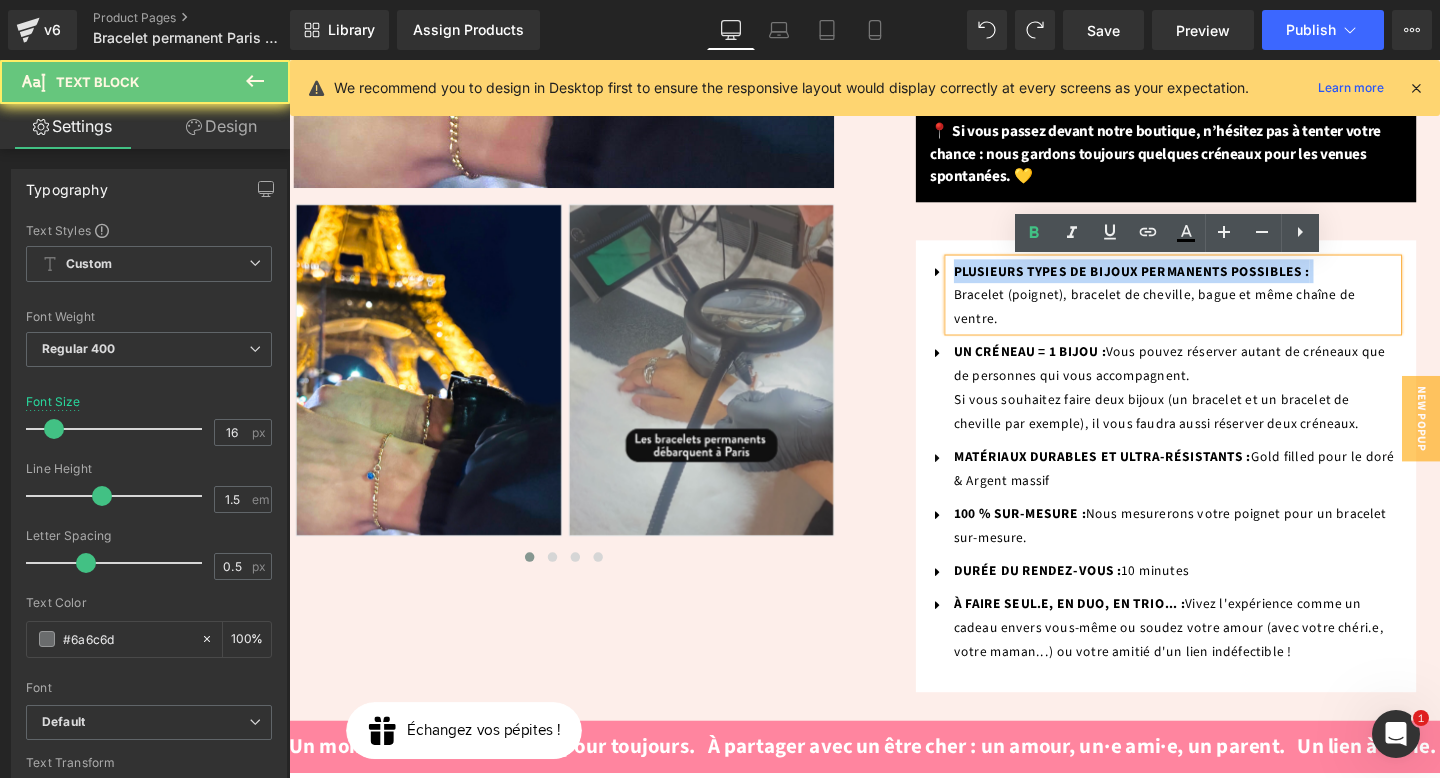 click on "PLUSIEURS TYPES DE BIJOUX PERMANENTS POSSIBLES :" at bounding box center (1175, 283) 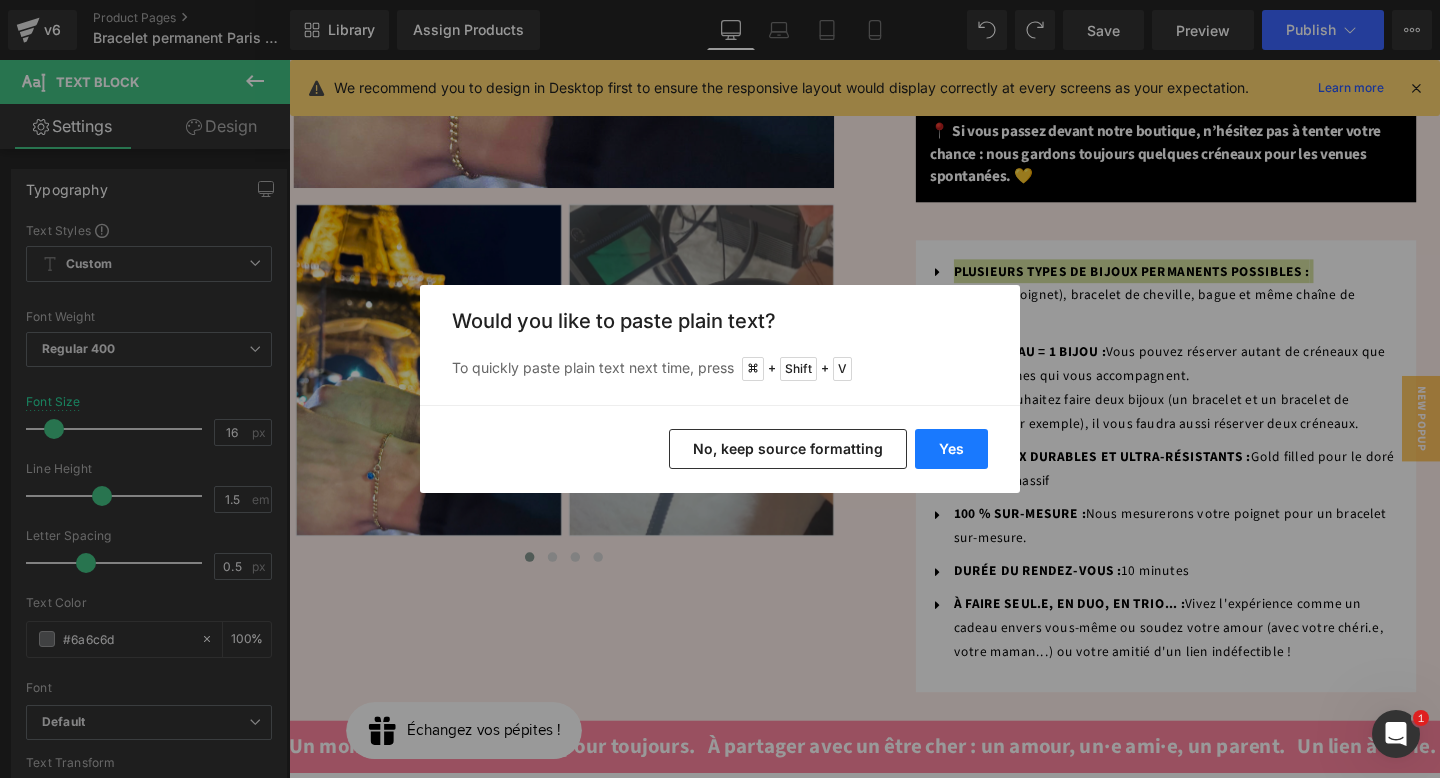 click on "Yes" at bounding box center (951, 449) 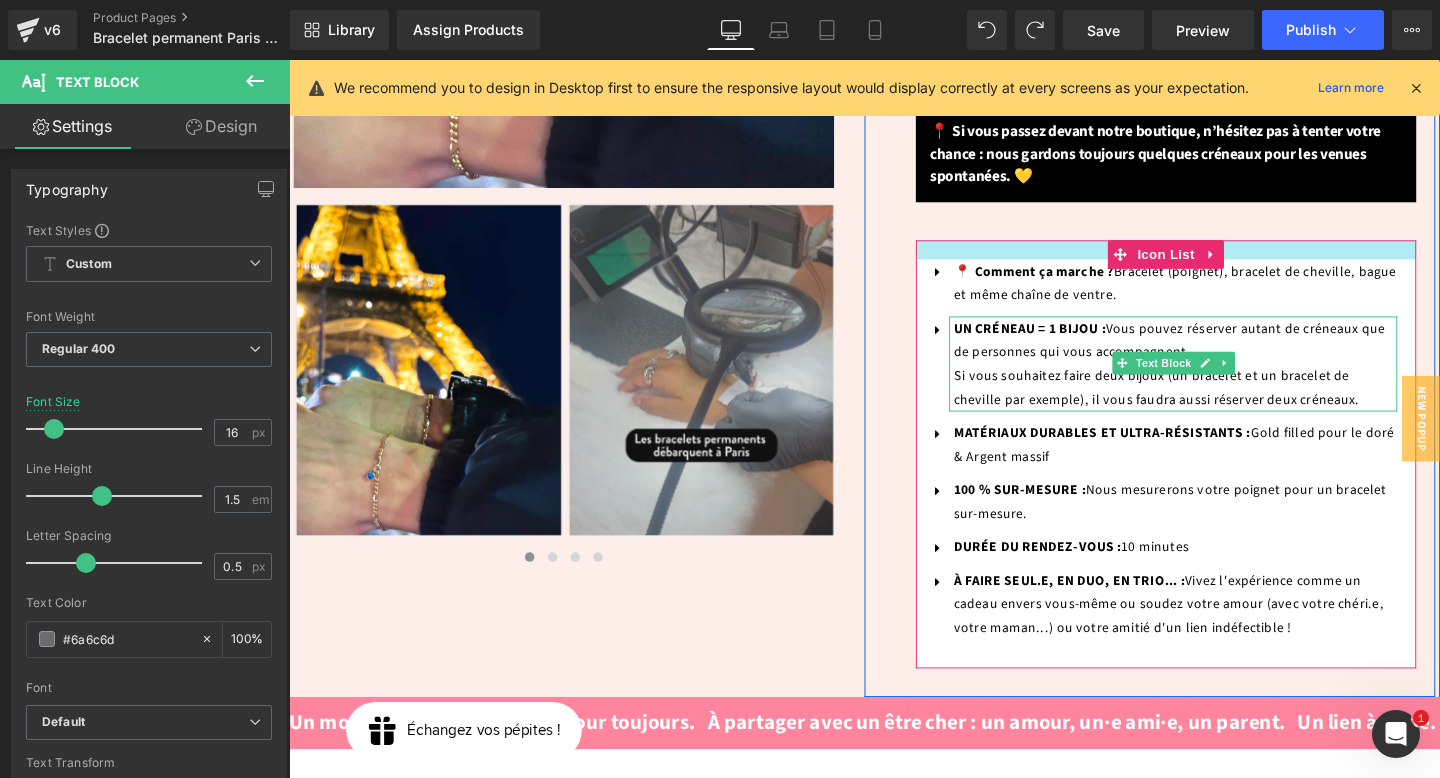 click on "UN CRÉNEAU = 1 BIJOU :  Vous pouvez réserver autant de créneaux que de personnes qui vous accompagnent.  Si vous souhaitez faire deux bijoux (un bracelet et un bracelet de cheville par exemple), il vous faudra aussi réserver deux créneaux." at bounding box center (1215, 380) 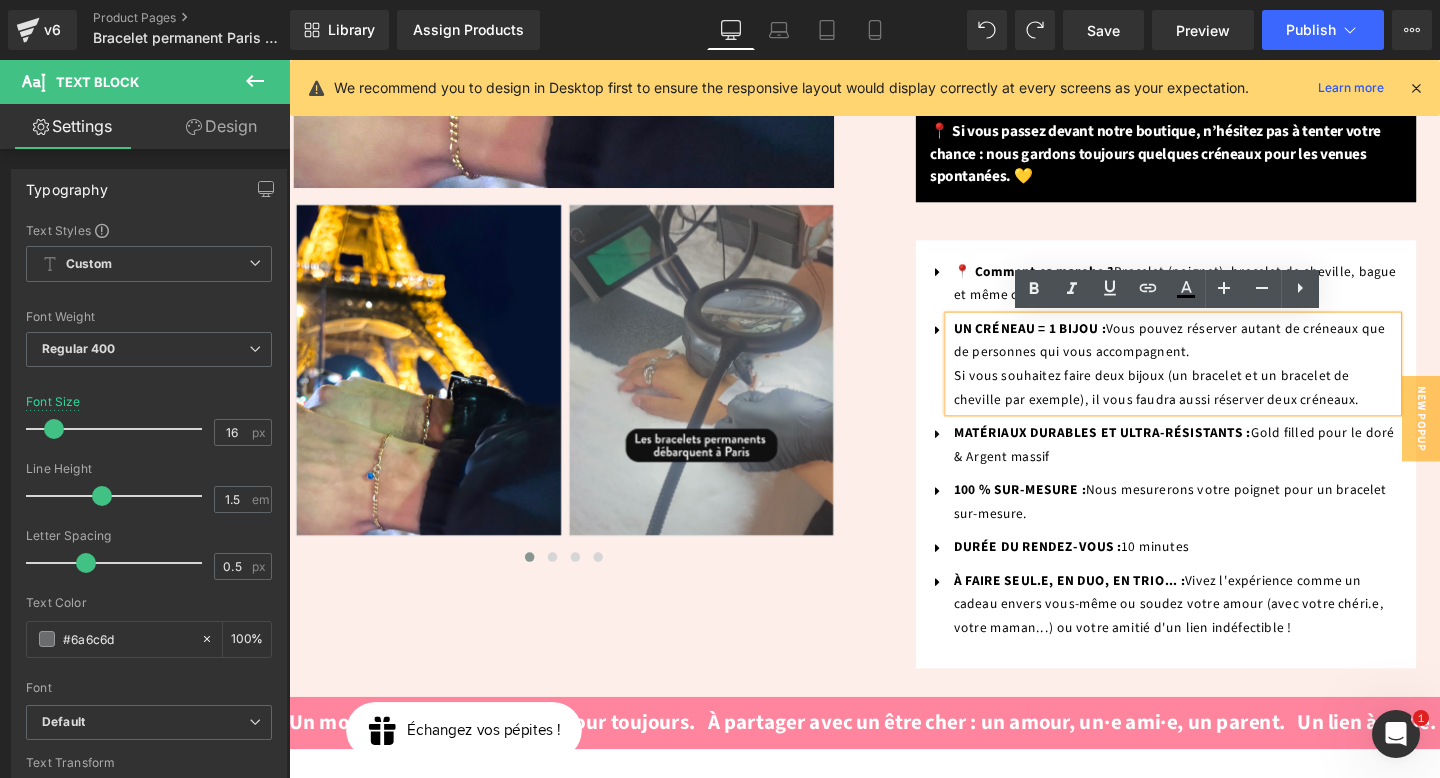 click at bounding box center (289, 60) 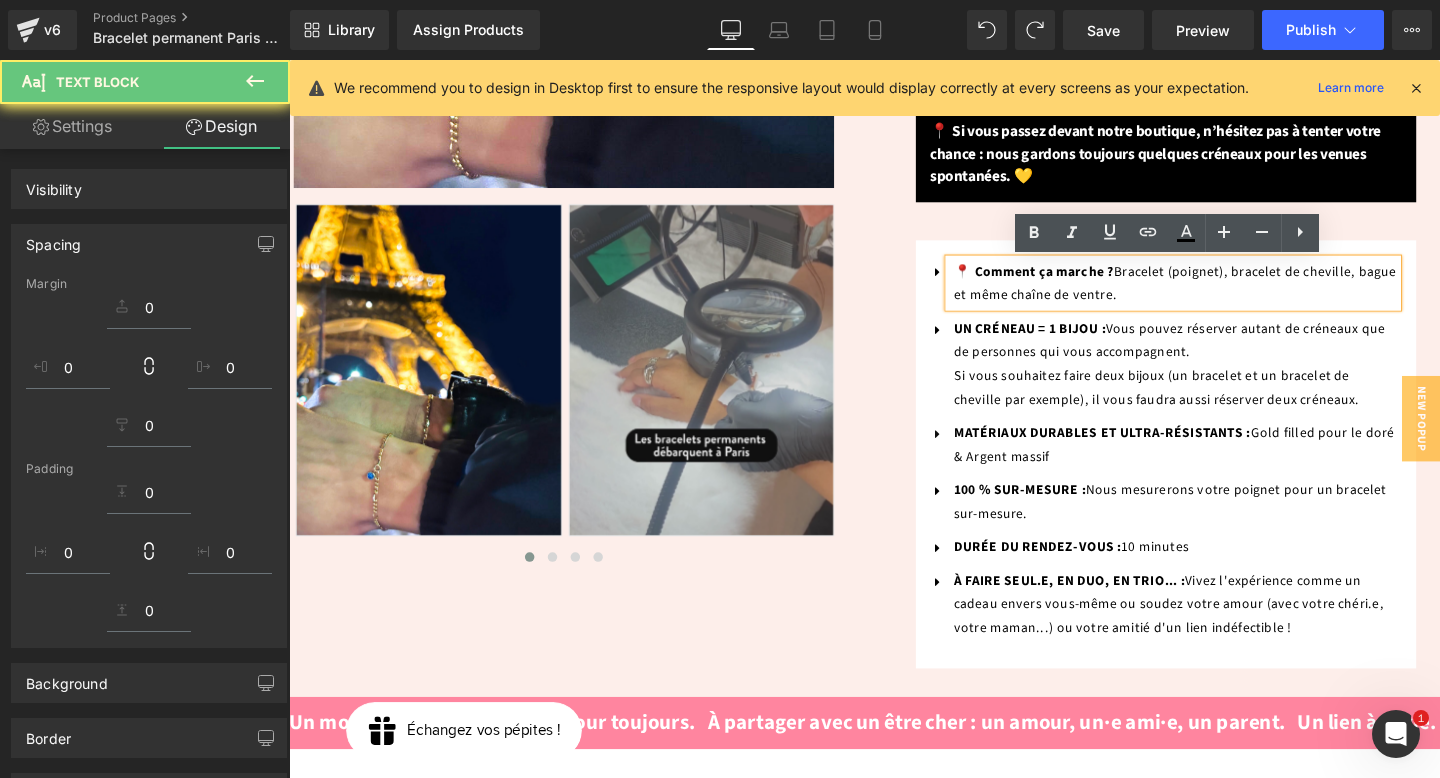 click on "📍 Comment ça marche ?" at bounding box center (1072, 283) 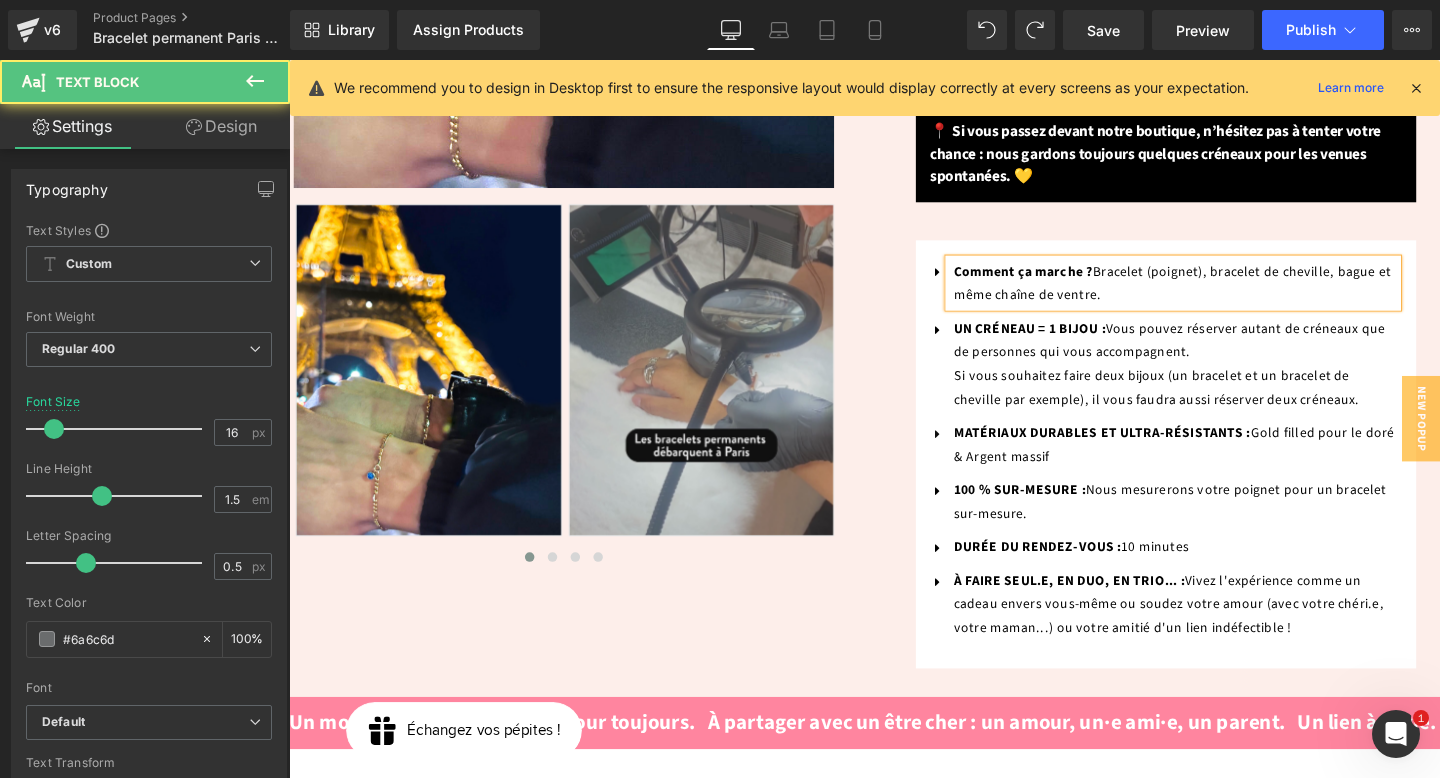 click on "Comment ça marche ? Bracelet (poignet), bracelet de cheville, bague et même chaîne de ventre." at bounding box center (1218, 295) 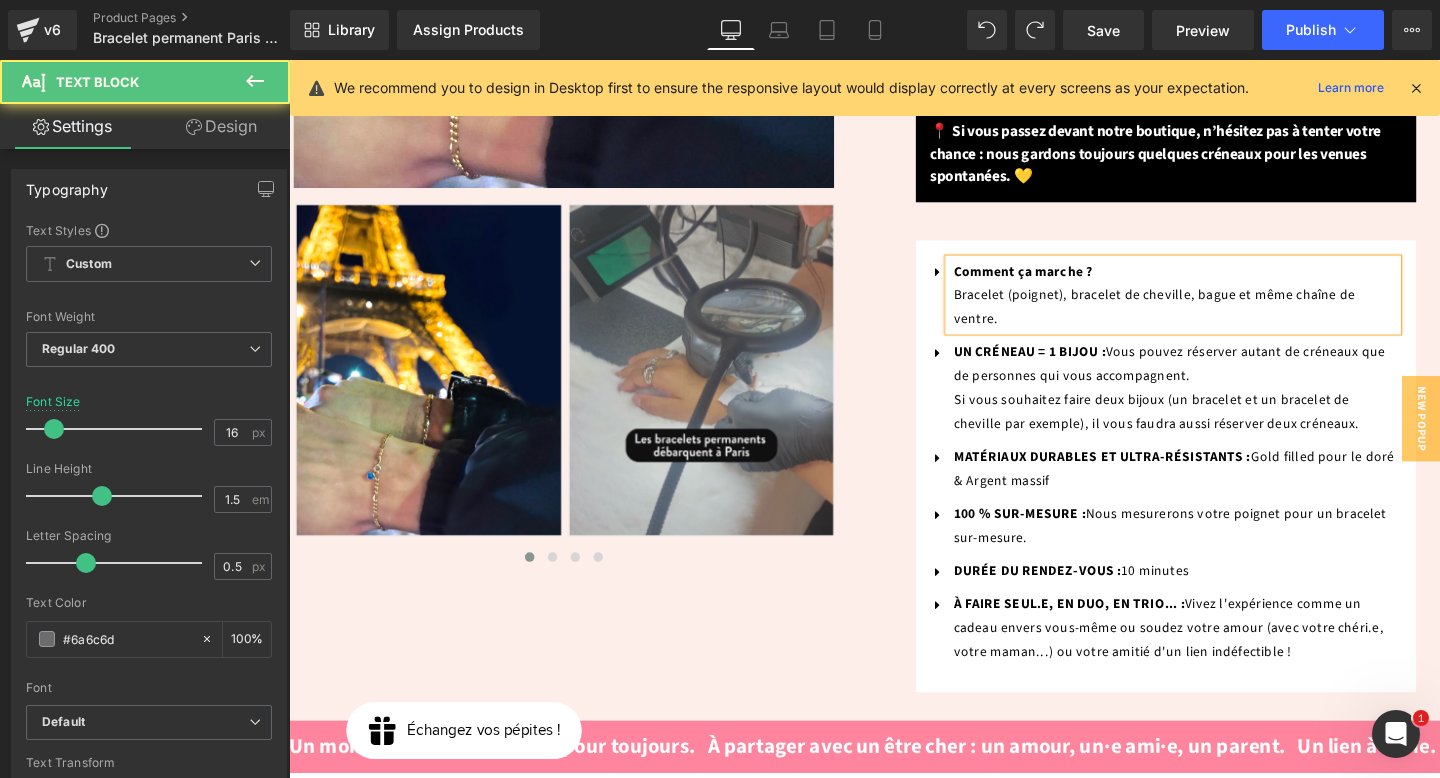 click on "Comment ça marche ?" at bounding box center [1061, 283] 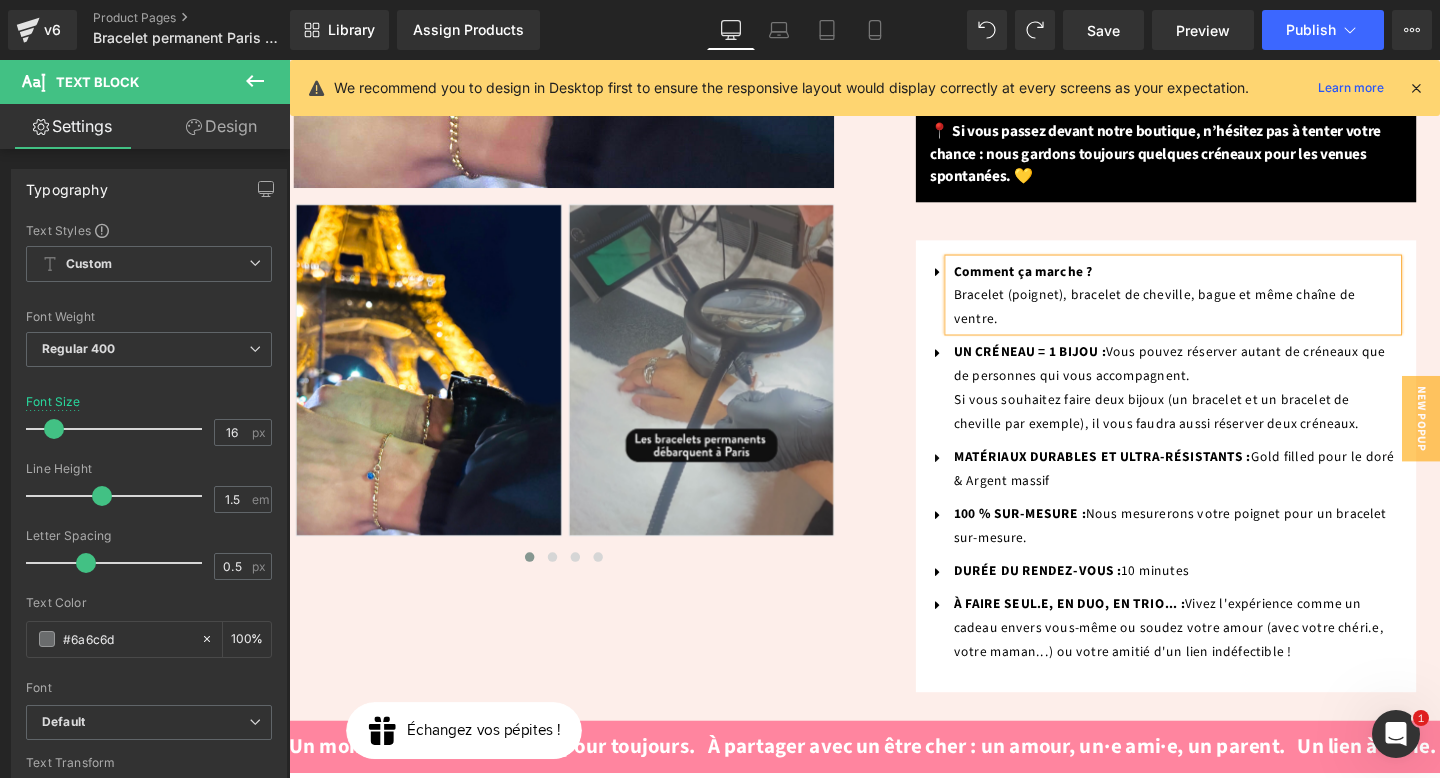 click on "Comment ça marche ?" at bounding box center (1061, 283) 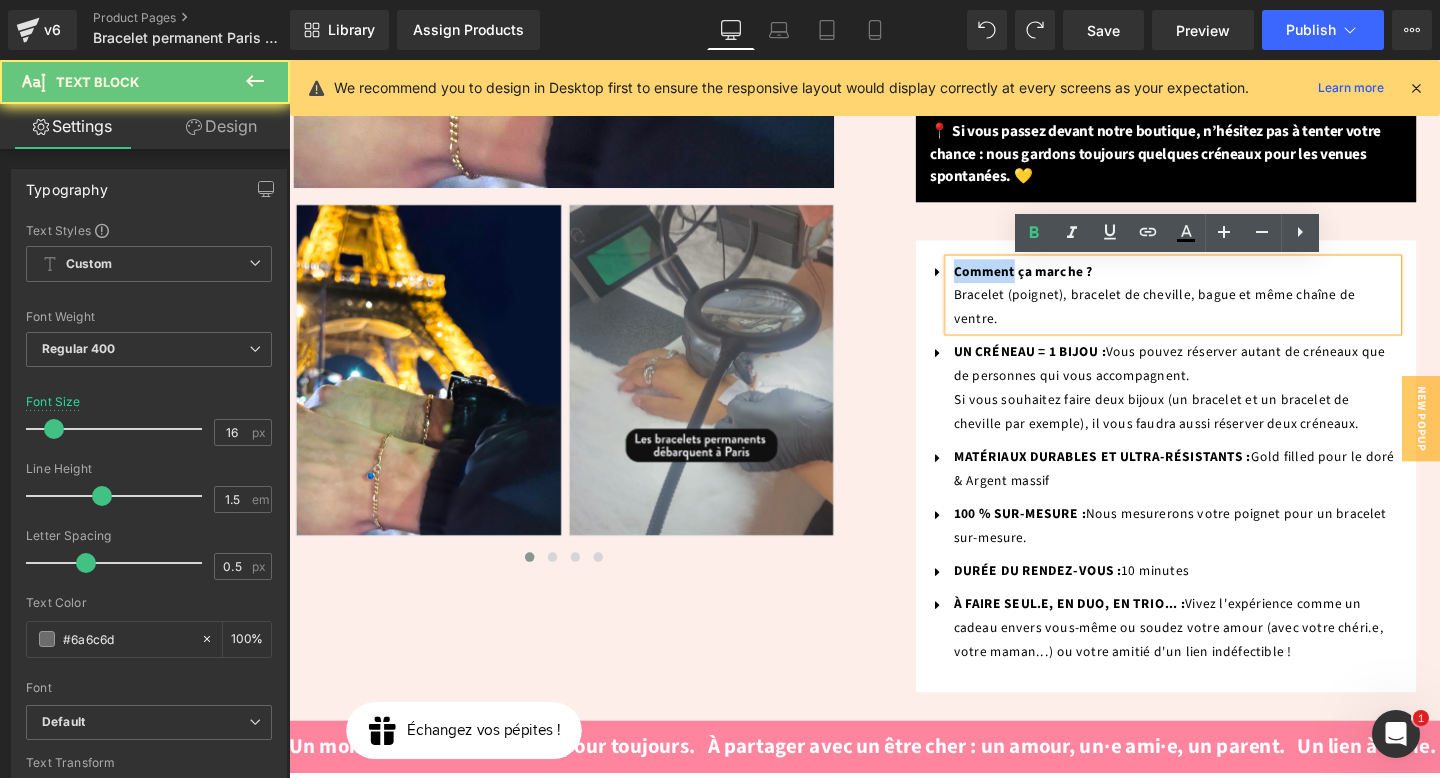 click on "Comment ça marche ?" at bounding box center [1061, 283] 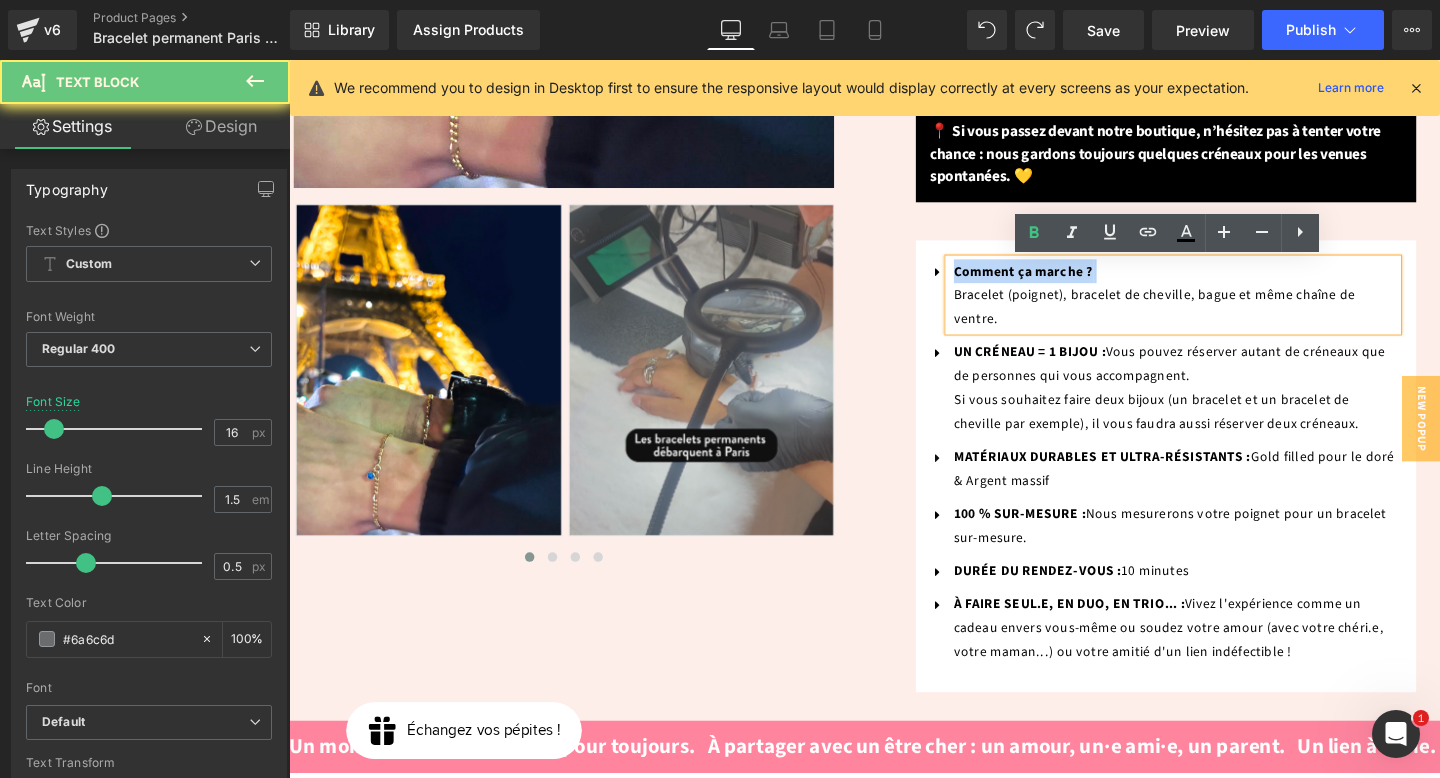 click on "Comment ça marche ?" at bounding box center (1061, 283) 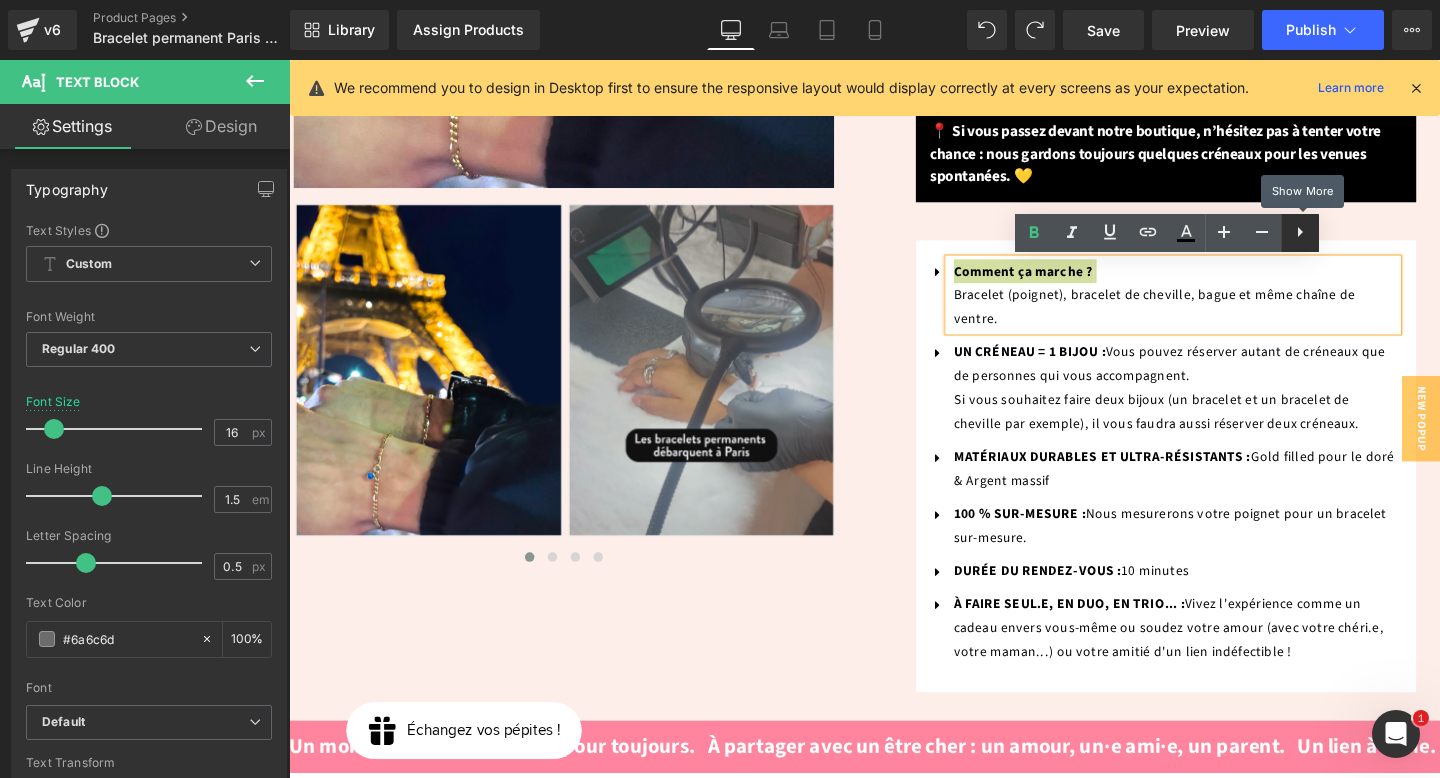 click 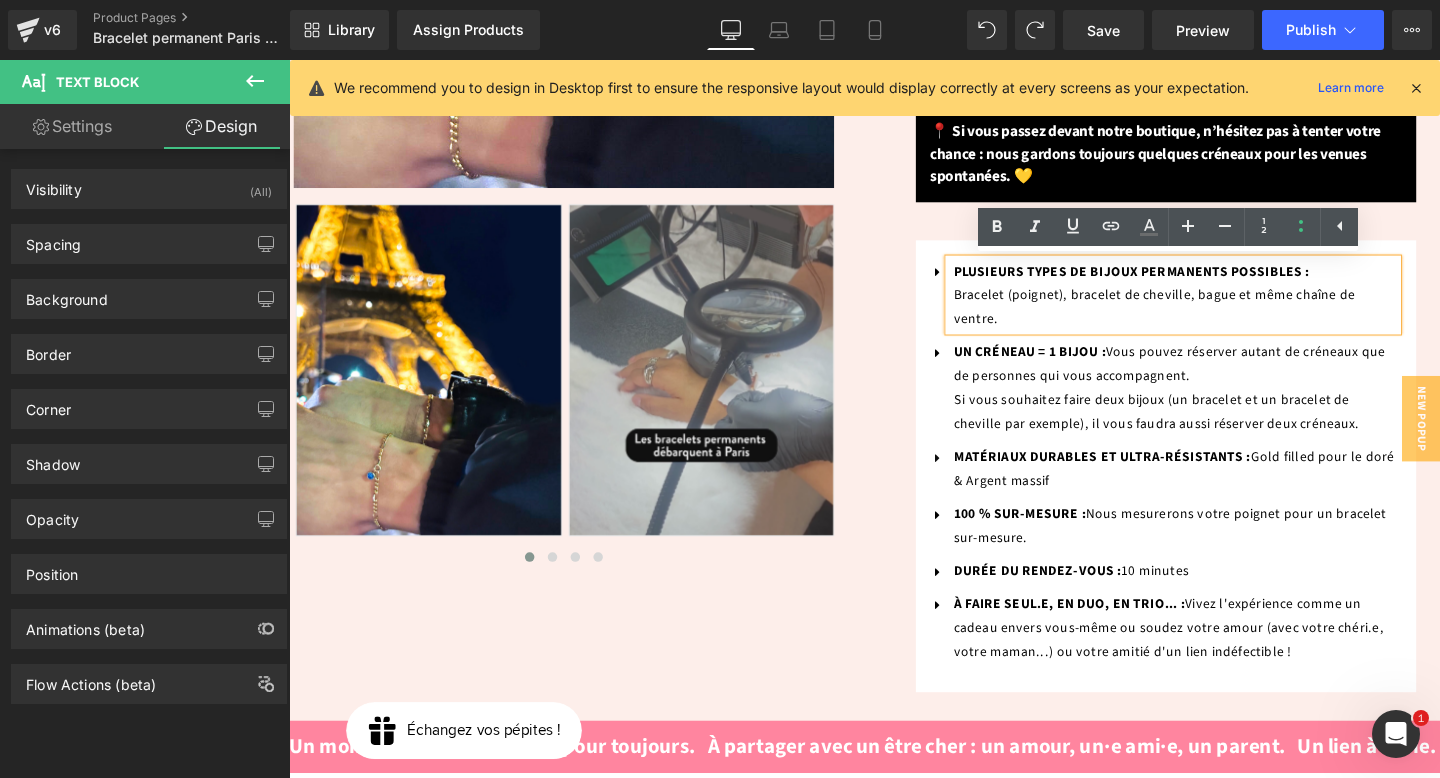 click on "Économisez
8000
%
(P) Image
‹ ›" at bounding box center (894, 120) 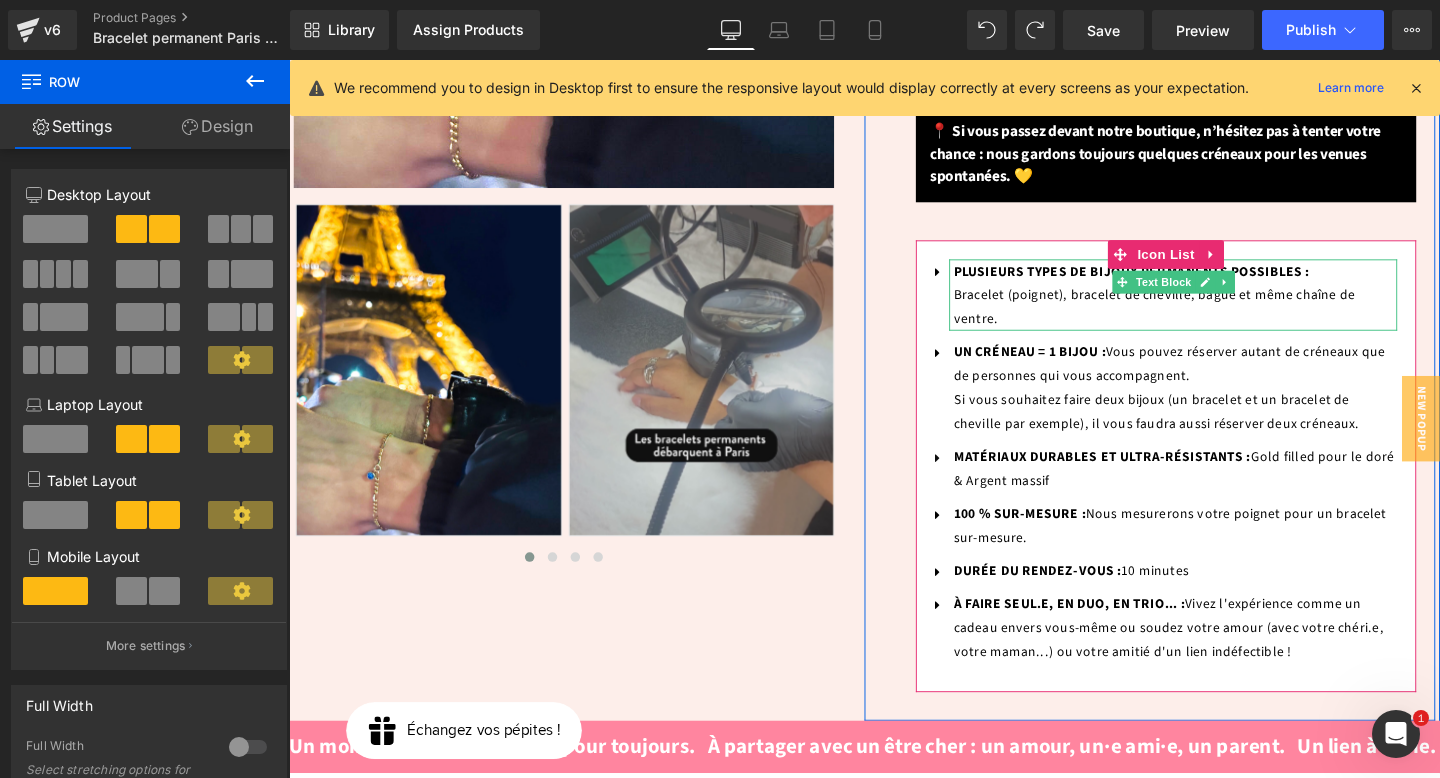click on "PLUSIEURS TYPES DE BIJOUX PERMANENTS POSSIBLES :  Bracelet (poignet), bracelet de cheville, bague et même chaîne de ventre." at bounding box center (1199, 308) 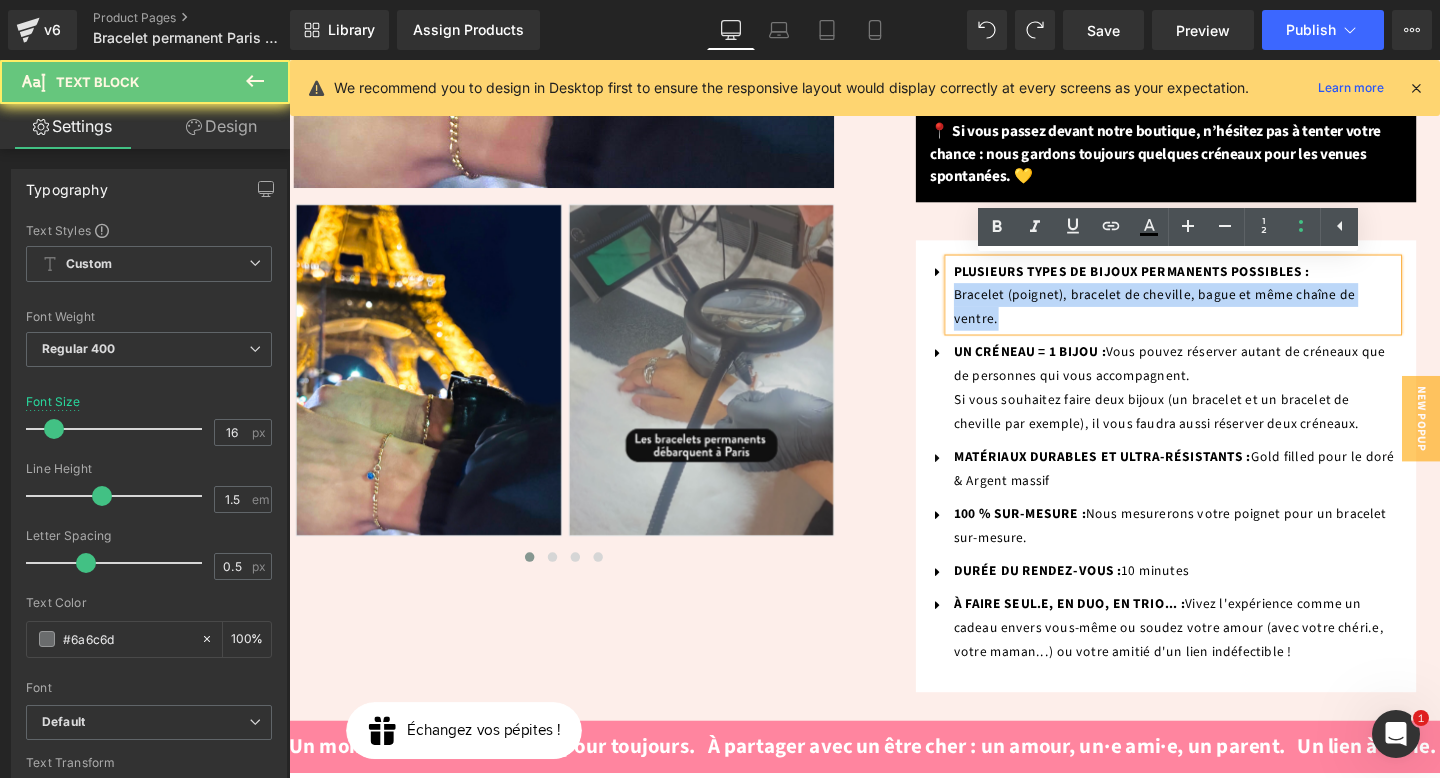 click on "PLUSIEURS TYPES DE BIJOUX PERMANENTS POSSIBLES :  Bracelet (poignet), bracelet de cheville, bague et même chaîne de ventre." at bounding box center (1199, 308) 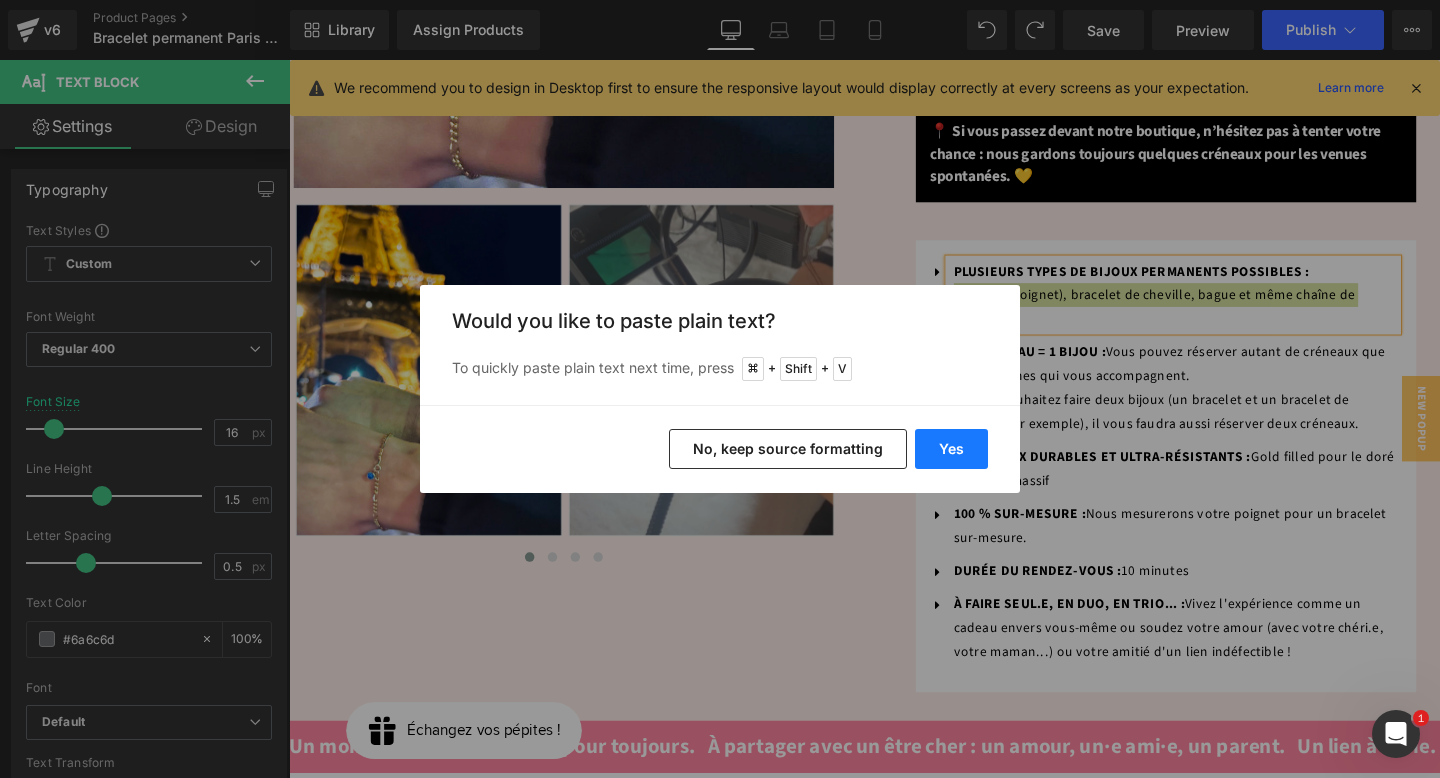 click on "Yes" at bounding box center (951, 449) 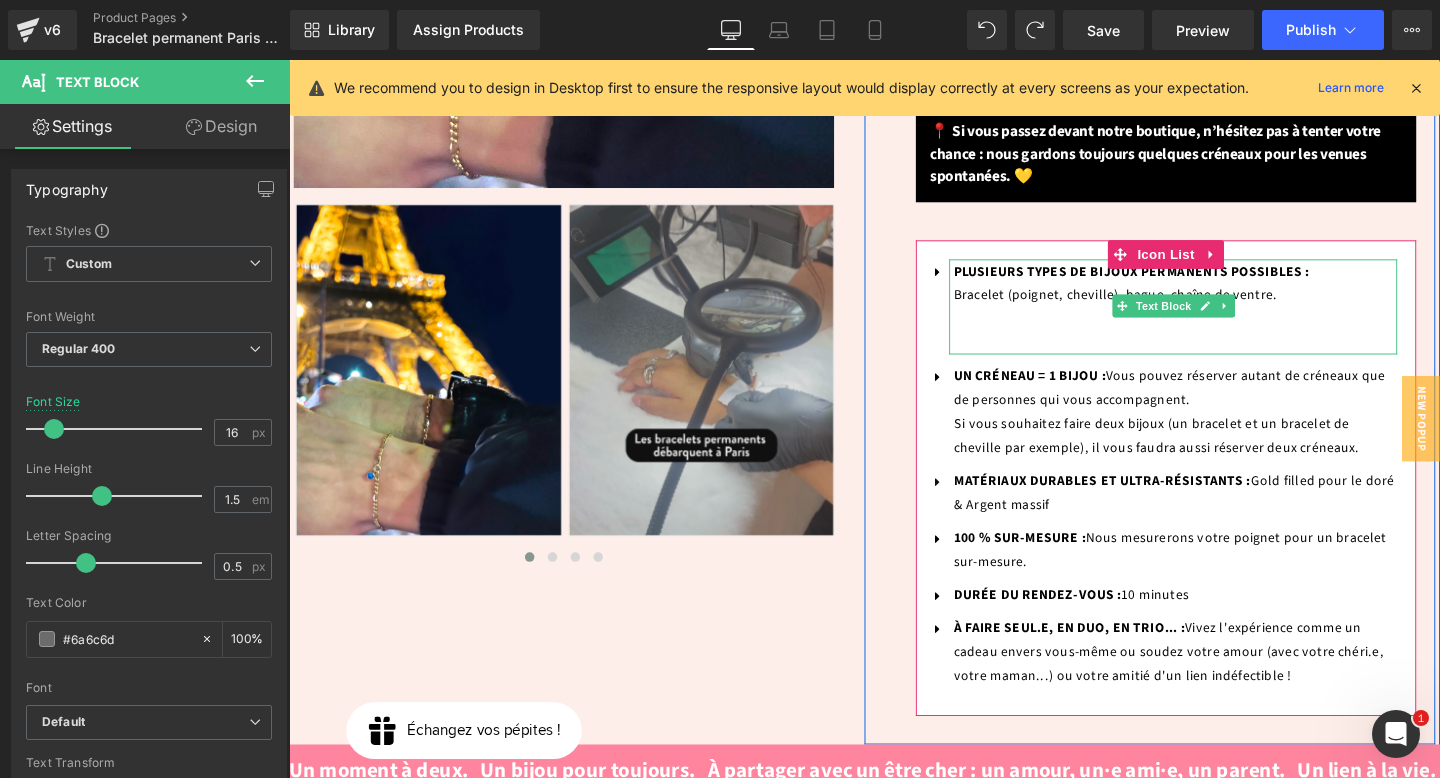 click at bounding box center [1221, 357] 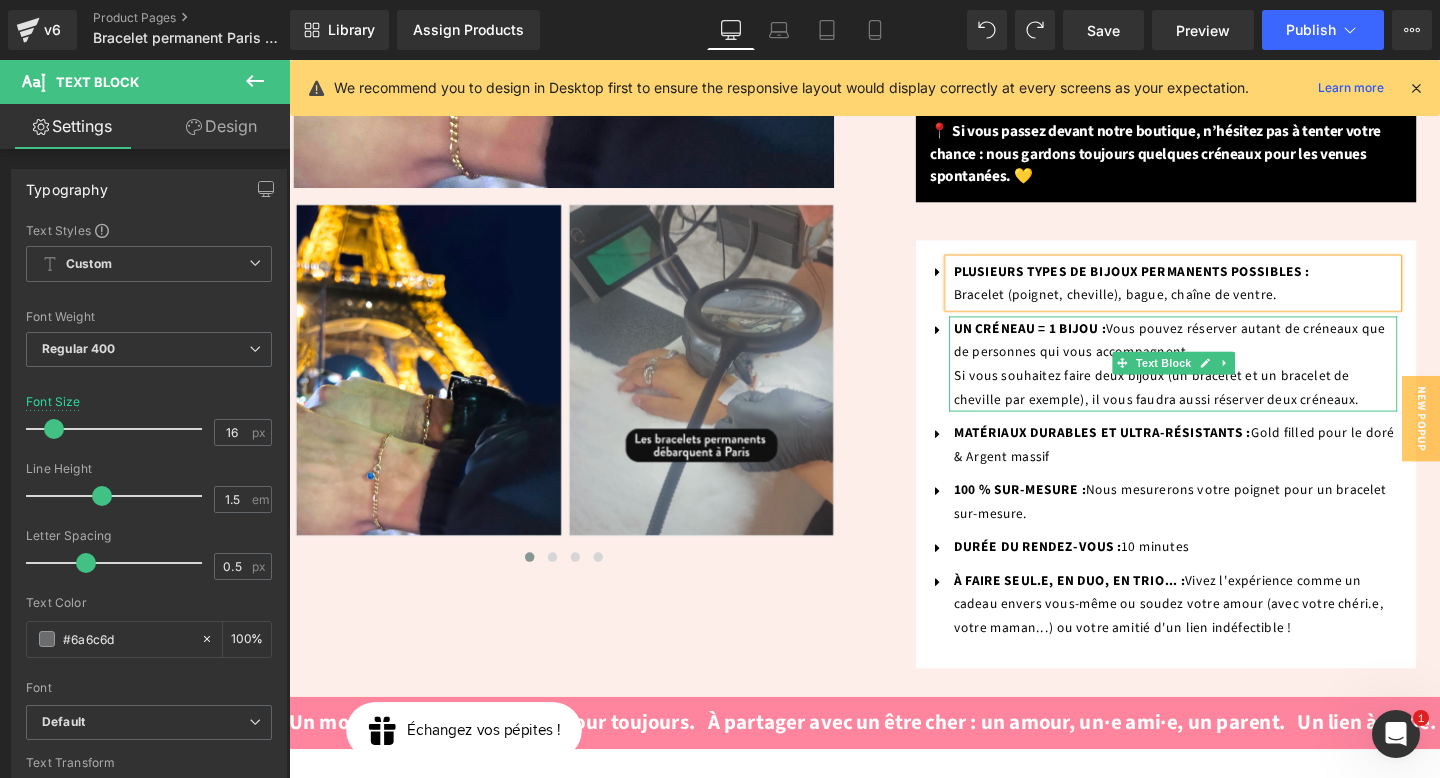 click on "UN CRÉNEAU = 1 BIJOU :" at bounding box center (1068, 343) 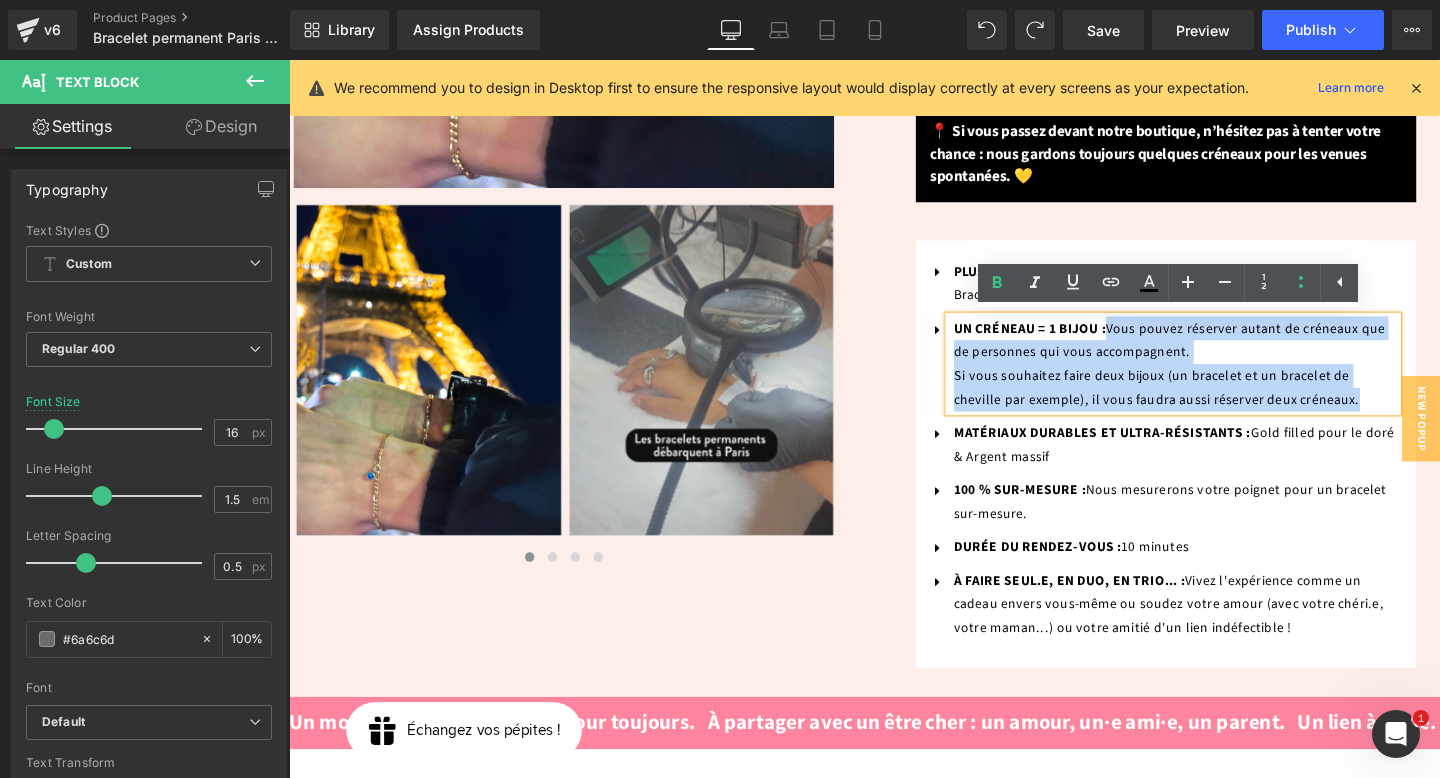 drag, startPoint x: 1147, startPoint y: 343, endPoint x: 1355, endPoint y: 423, distance: 222.85422 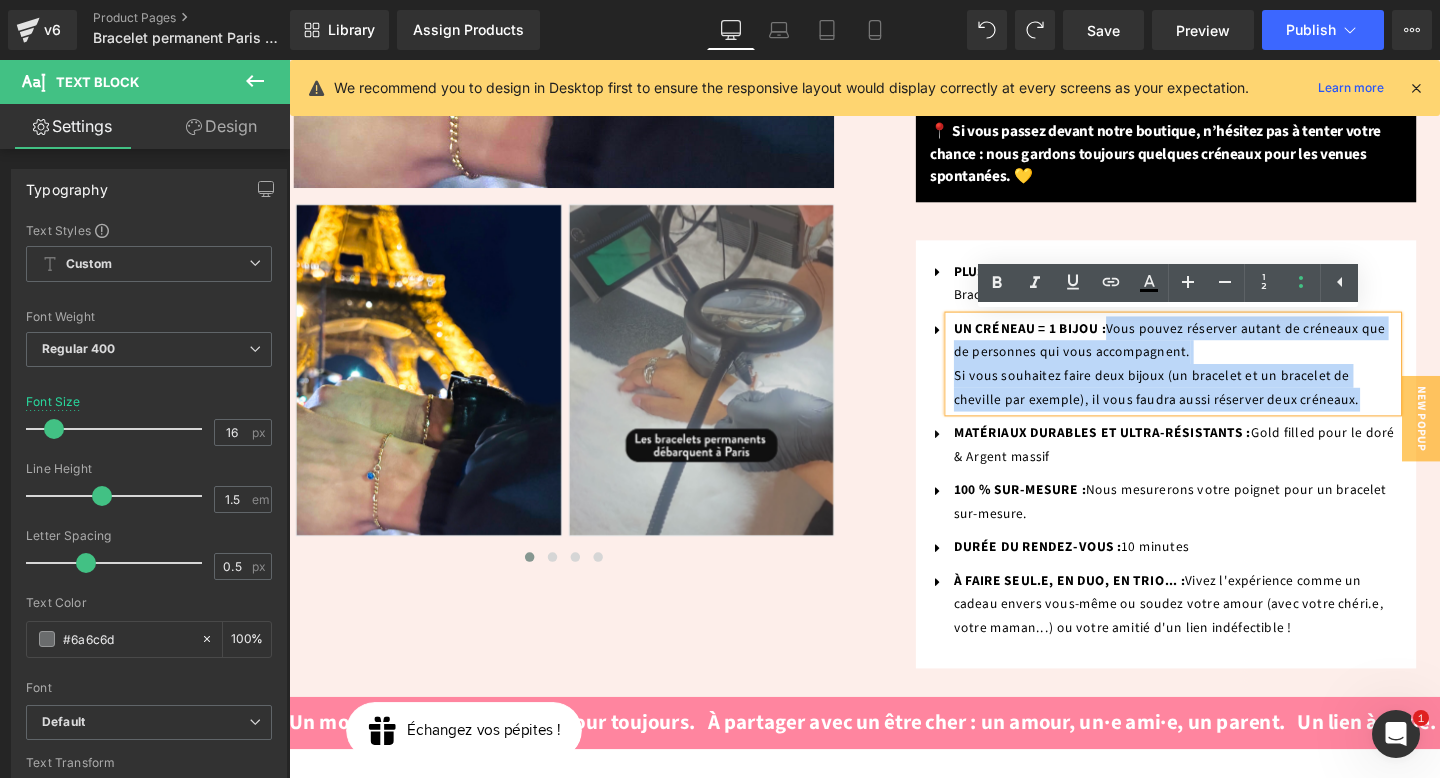 type 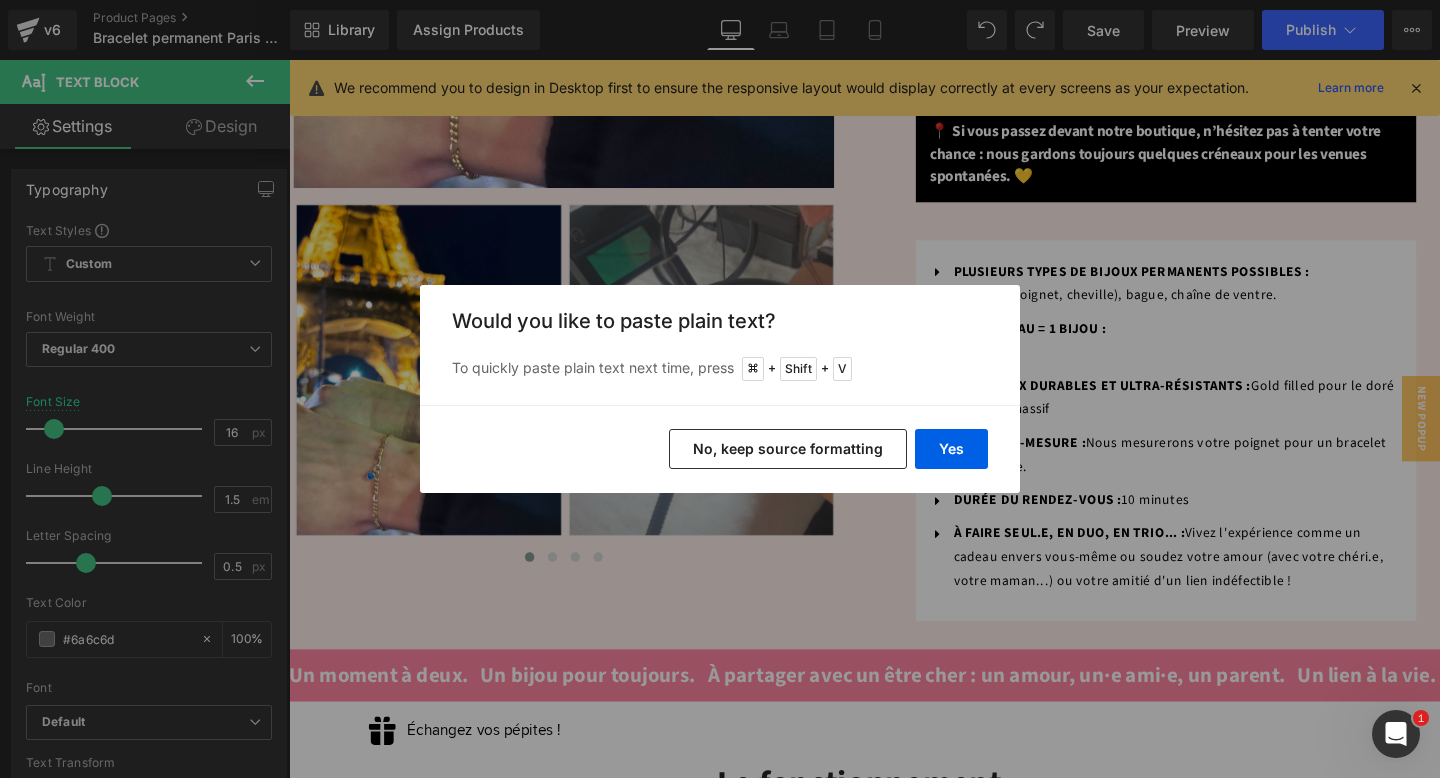 click on "No, keep source formatting" at bounding box center [788, 449] 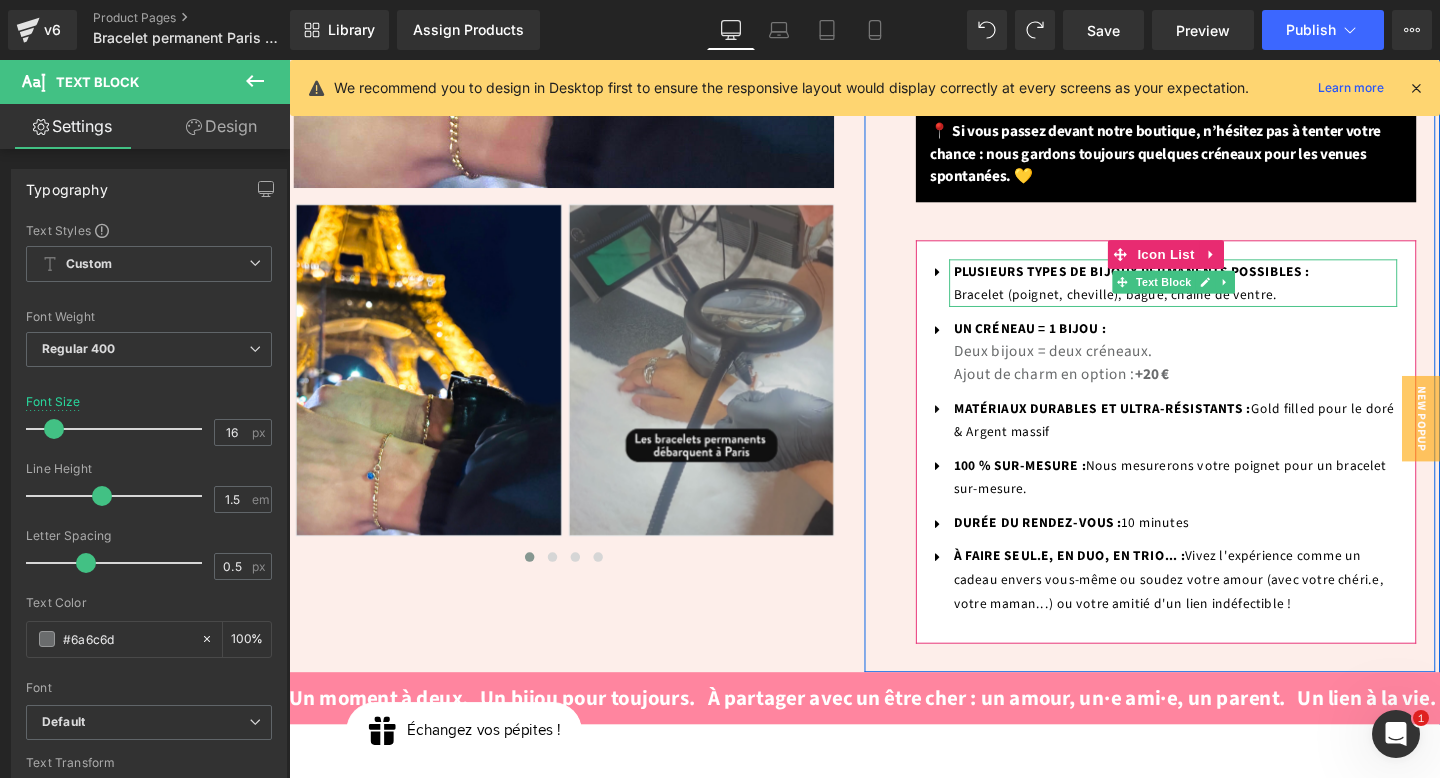 click on "PLUSIEURS TYPES DE BIJOUX PERMANENTS POSSIBLES :  Bracelet (poignet, cheville), bague, chaîne de ventre." at bounding box center (1175, 295) 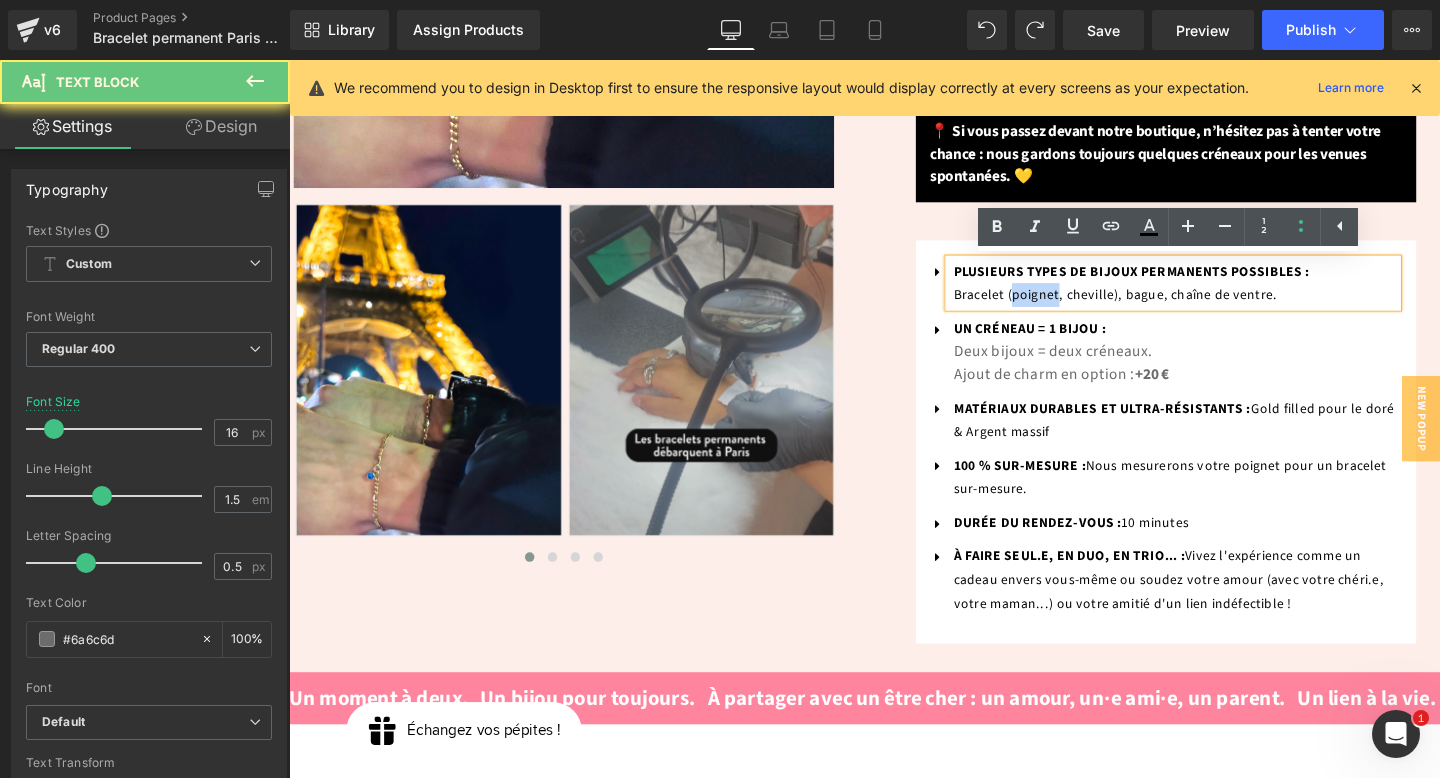 click on "PLUSIEURS TYPES DE BIJOUX PERMANENTS POSSIBLES :  Bracelet (poignet, cheville), bague, chaîne de ventre." at bounding box center (1175, 295) 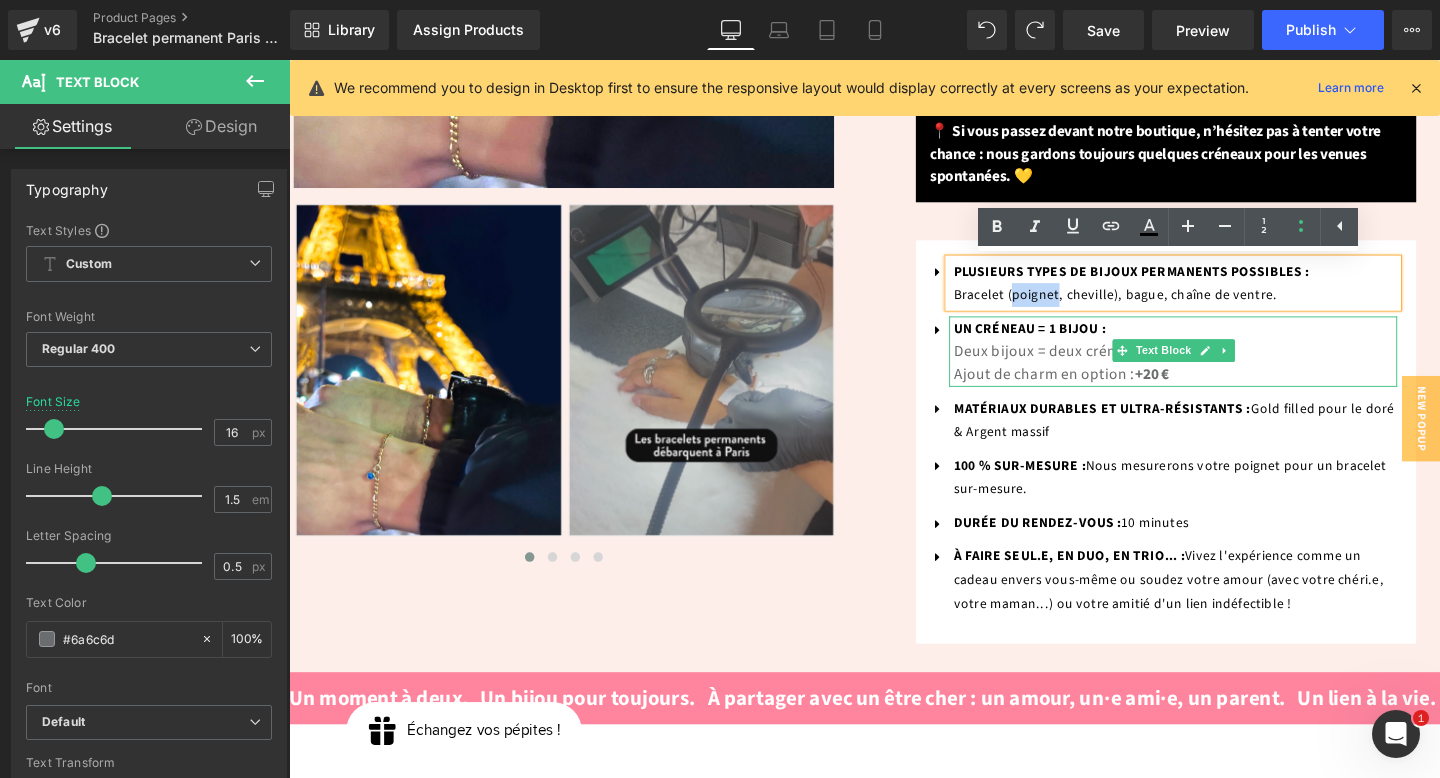click on "UN CRÉNEAU = 1 BIJOU :  Deux bijoux = deux créneaux.
Ajout de charm en option :  +20 €" at bounding box center [1221, 367] 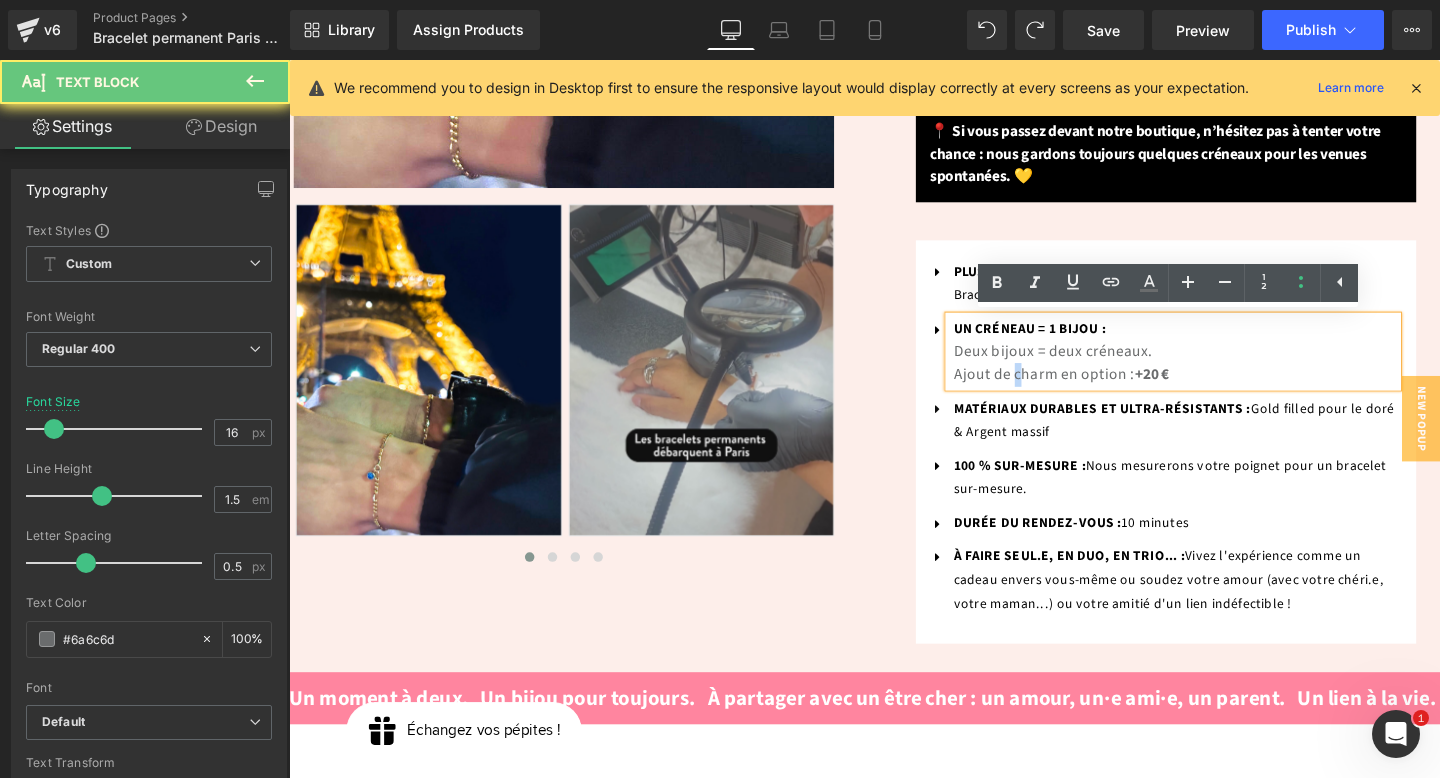 click on "UN CRÉNEAU = 1 BIJOU :  Deux bijoux = deux créneaux.
Ajout de charm en option :  +20 €" at bounding box center (1221, 367) 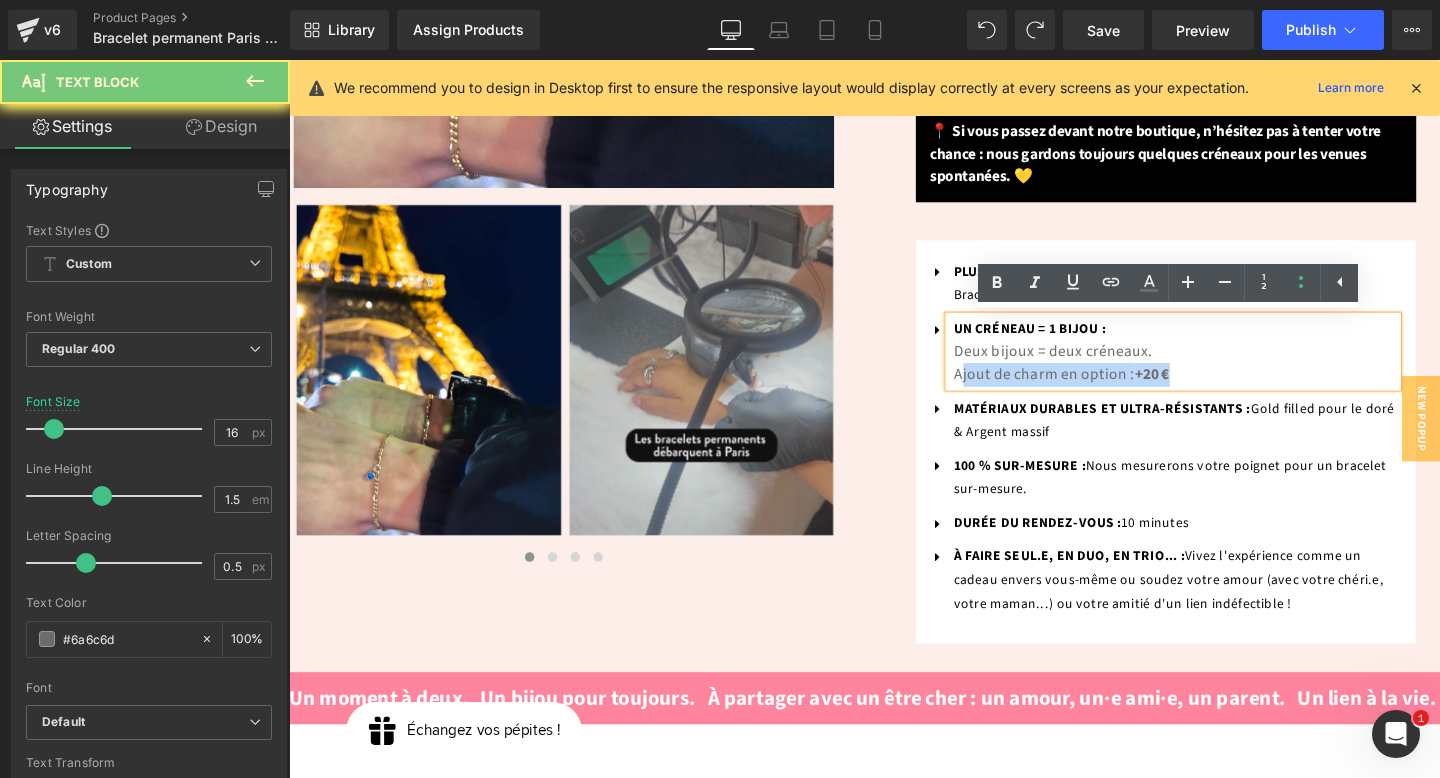 click on "UN CRÉNEAU = 1 BIJOU :  Deux bijoux = deux créneaux.
Ajout de charm en option :  +20 €" at bounding box center (1221, 367) 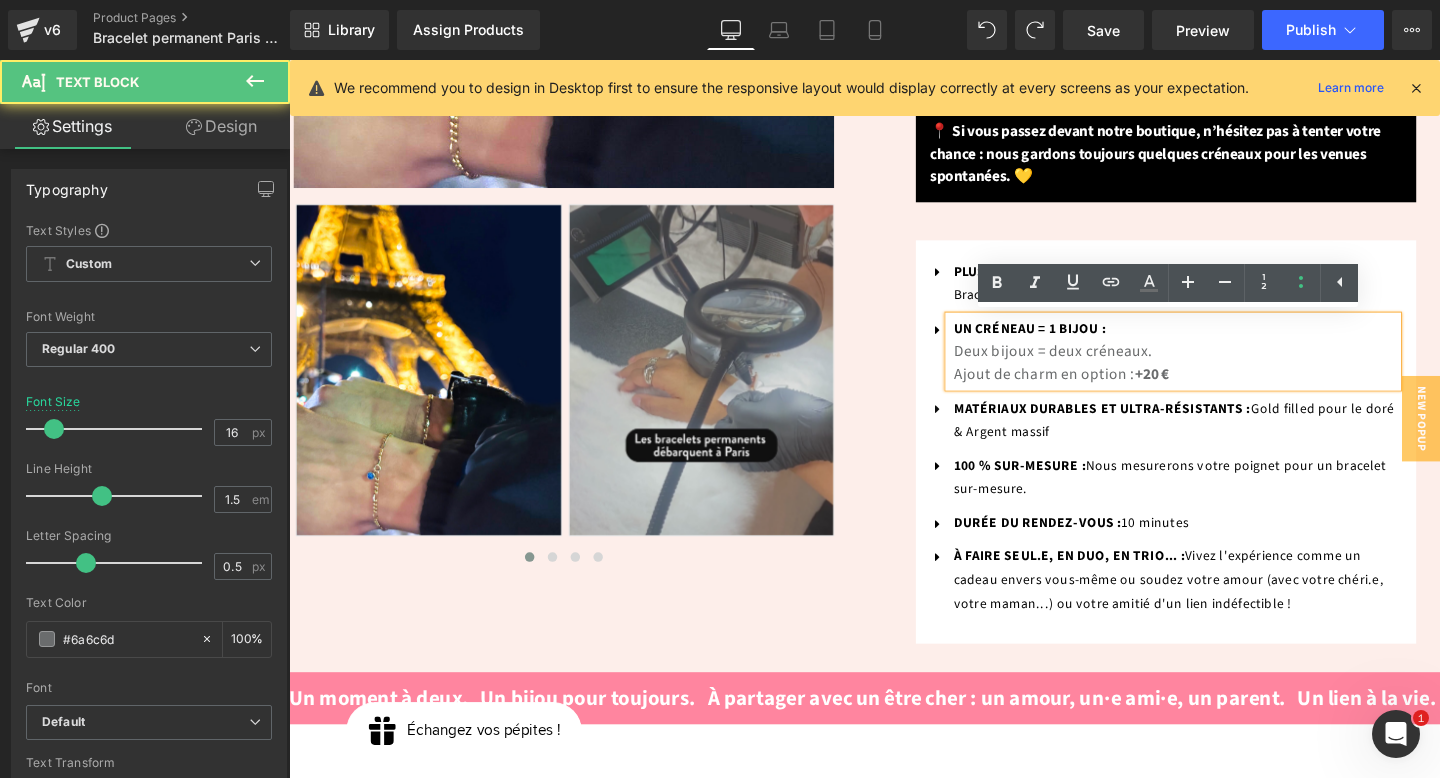click on "UN CRÉNEAU = 1 BIJOU :  Deux bijoux = deux créneaux.
Ajout de charm en option :  +20 €" at bounding box center [1221, 367] 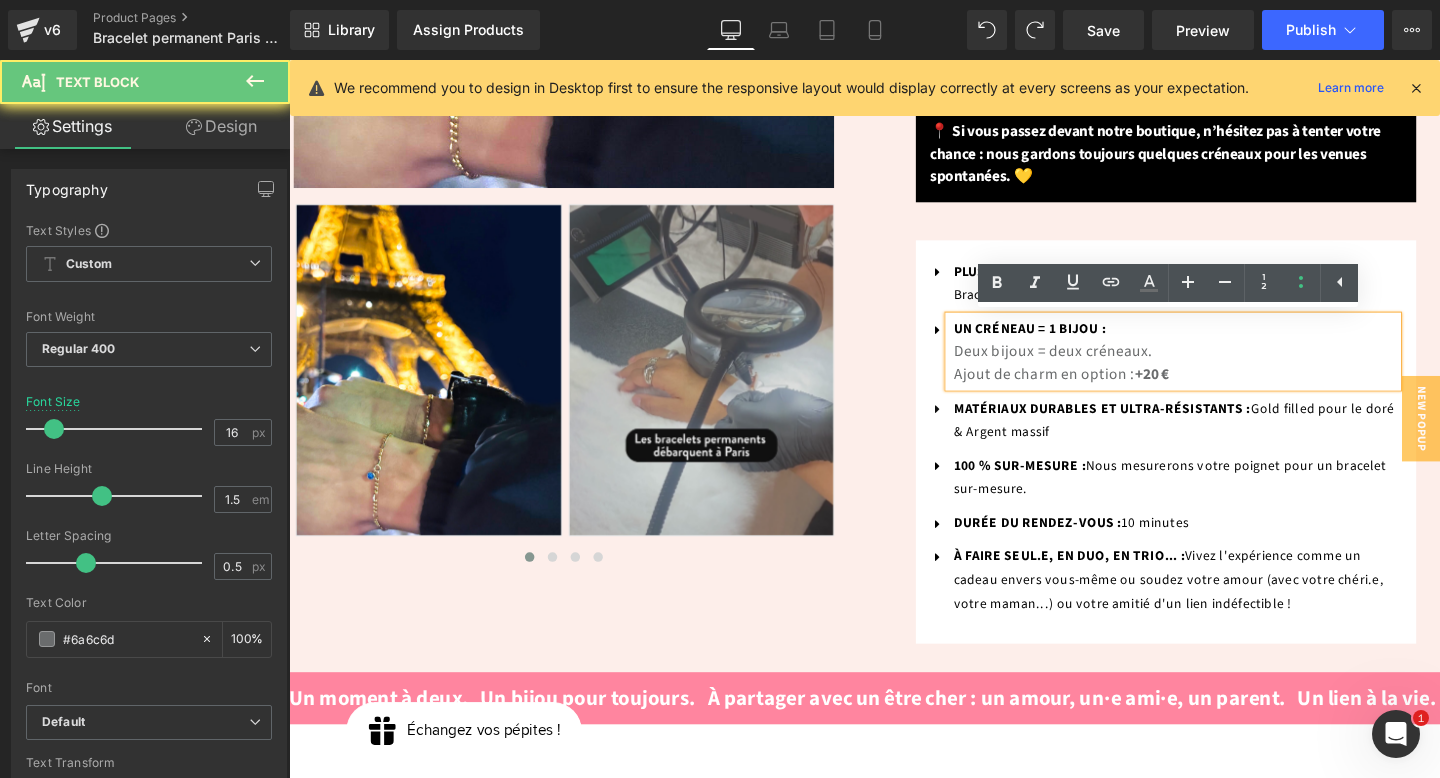 click on "UN CRÉNEAU = 1 BIJOU :  Deux bijoux = deux créneaux.
Ajout de charm en option :  +20 €" at bounding box center [1221, 367] 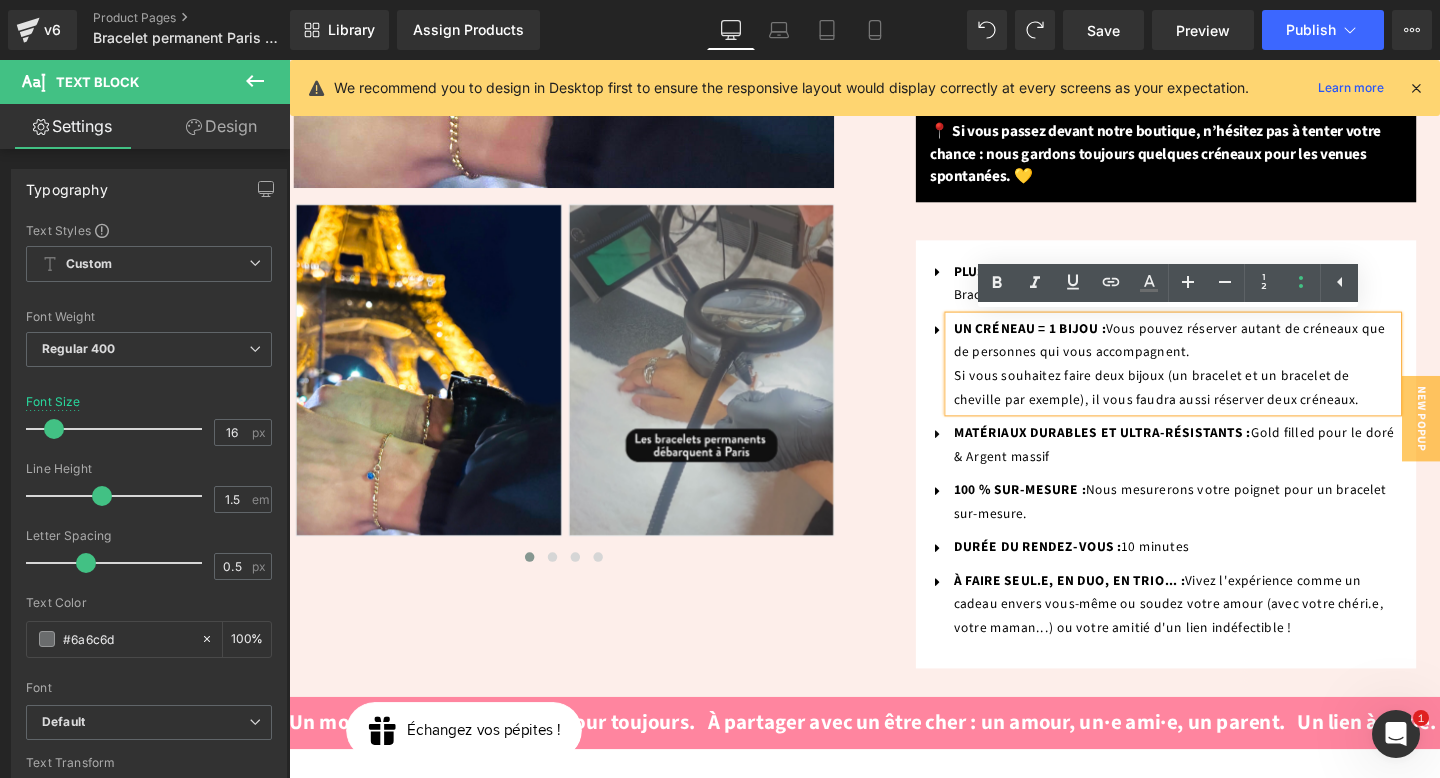 click on "UN CRÉNEAU = 1 BIJOU :  Vous pouvez réserver autant de créneaux que de personnes qui vous accompagnent.  Si vous souhaitez faire deux bijoux (un bracelet et un bracelet de cheville par exemple), il vous faudra aussi réserver deux créneaux." at bounding box center [1215, 380] 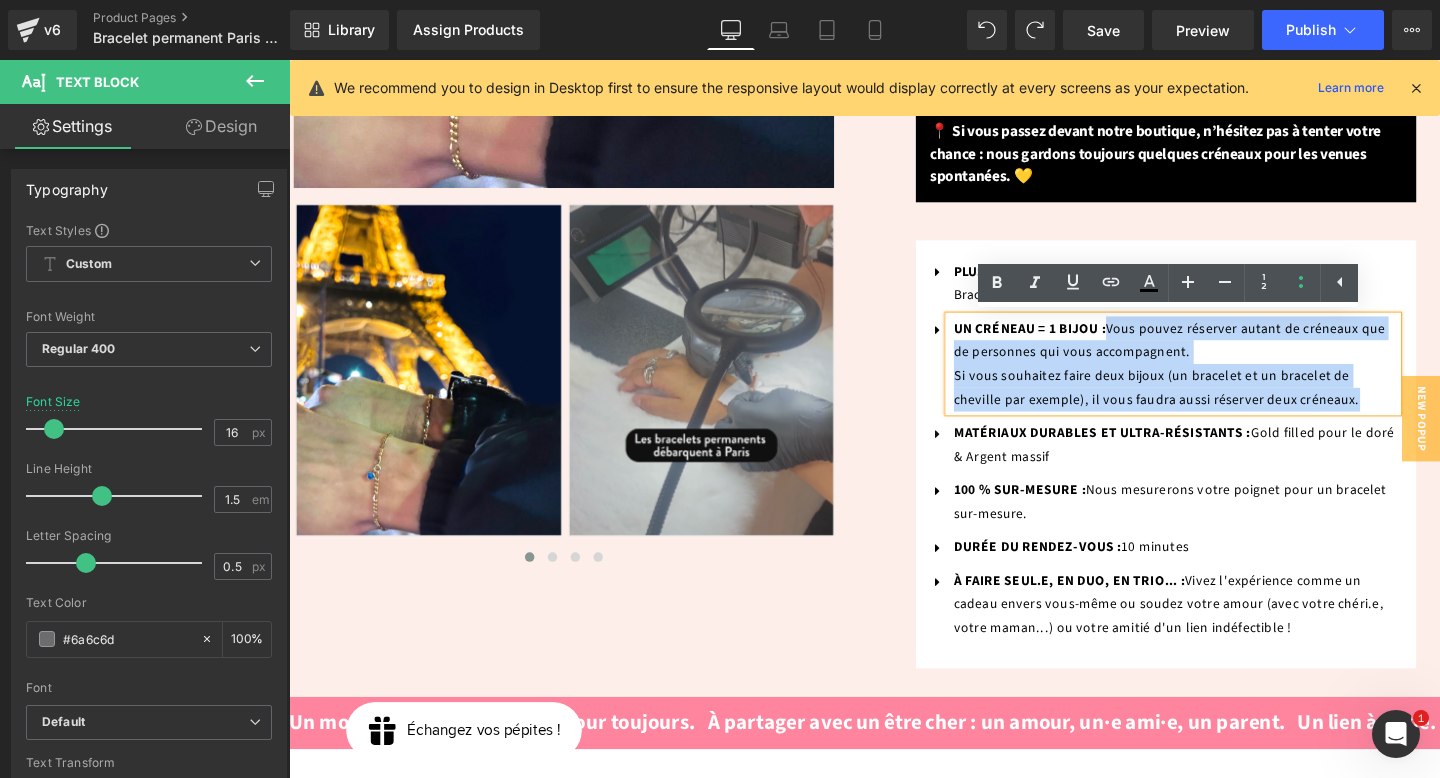 drag, startPoint x: 1392, startPoint y: 416, endPoint x: 1149, endPoint y: 348, distance: 252.3351 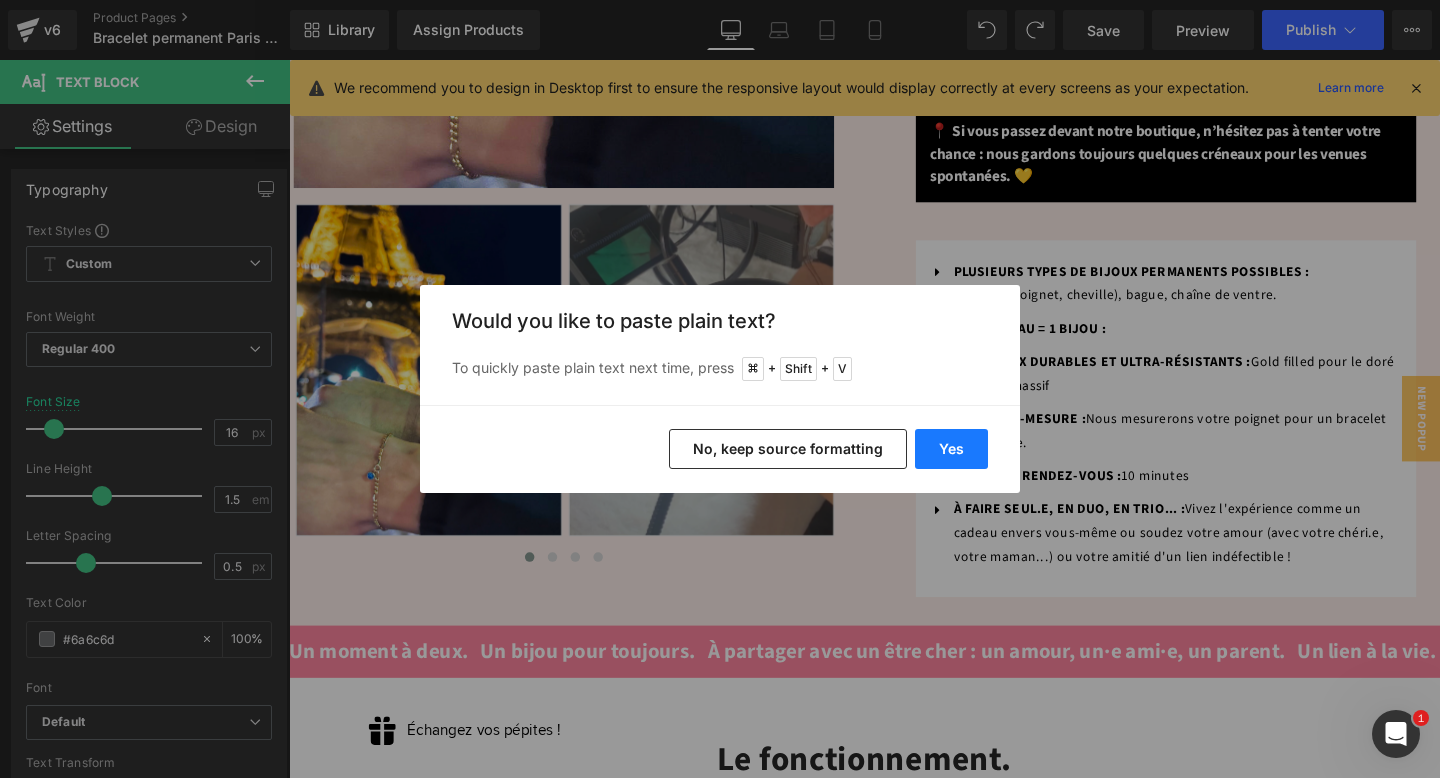 click on "Yes" at bounding box center [951, 449] 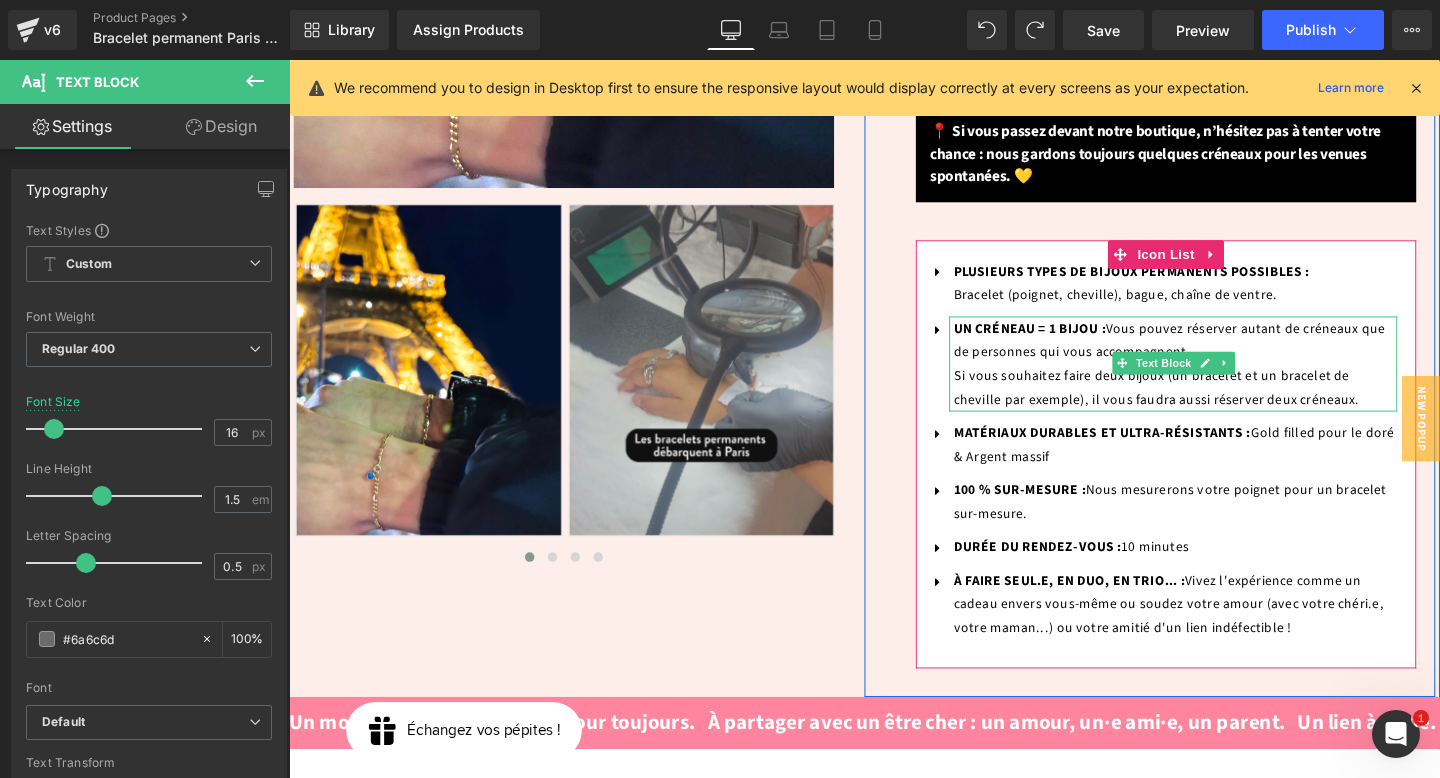 click on "UN CRÉNEAU = 1 BIJOU :  Vous pouvez réserver autant de créneaux que de personnes qui vous accompagnent.  Si vous souhaitez faire deux bijoux (un bracelet et un bracelet de cheville par exemple), il vous faudra aussi réserver deux créneaux." at bounding box center (1215, 380) 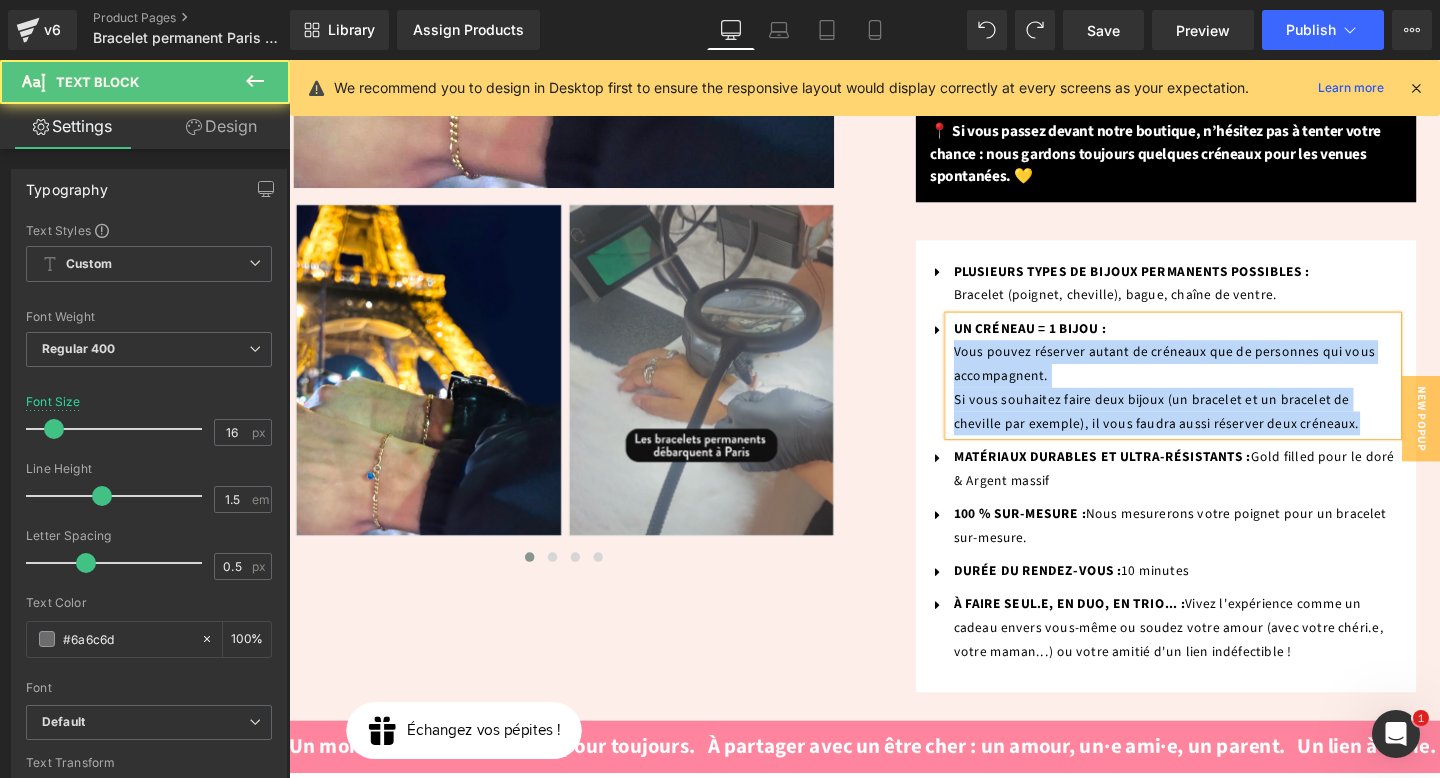 drag, startPoint x: 1366, startPoint y: 438, endPoint x: 975, endPoint y: 370, distance: 396.869 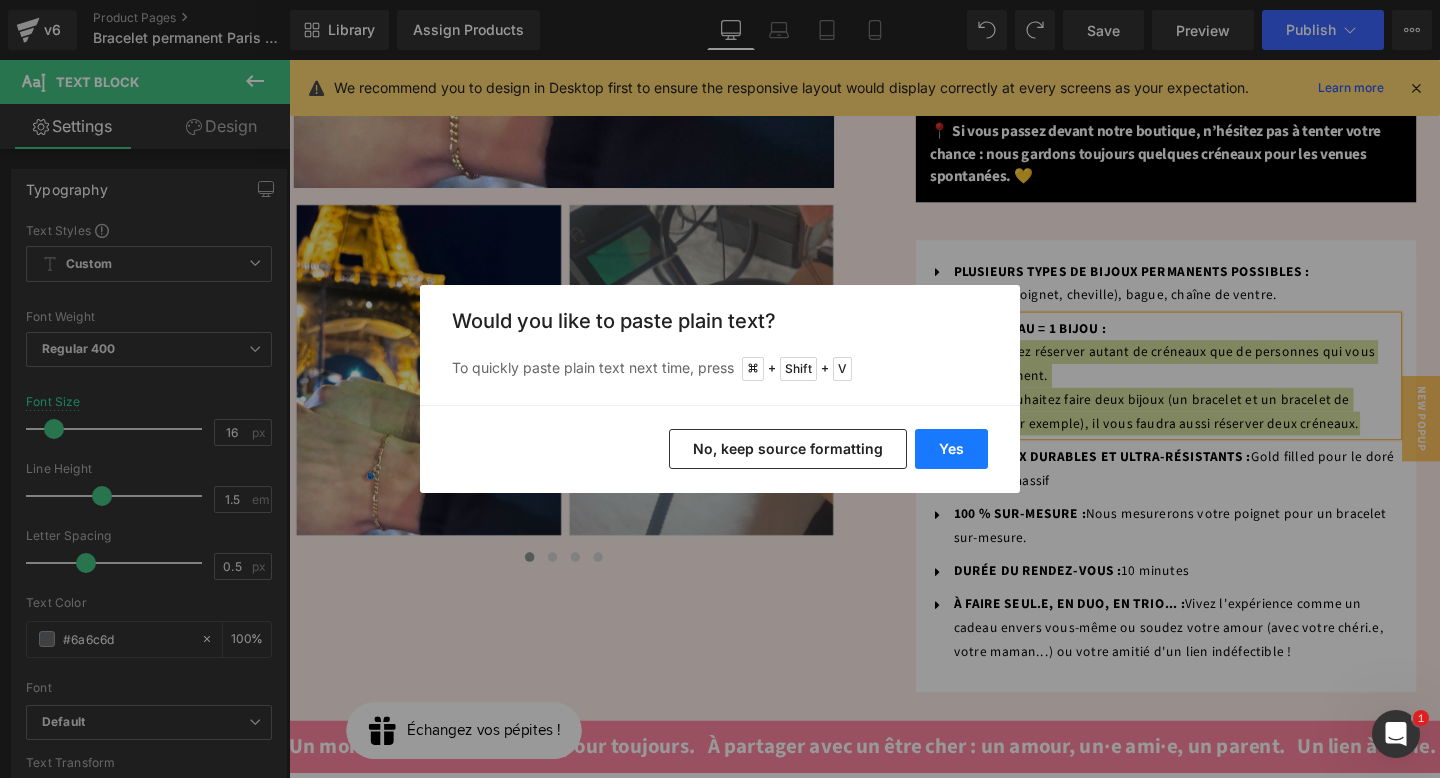 click on "Yes" at bounding box center [951, 449] 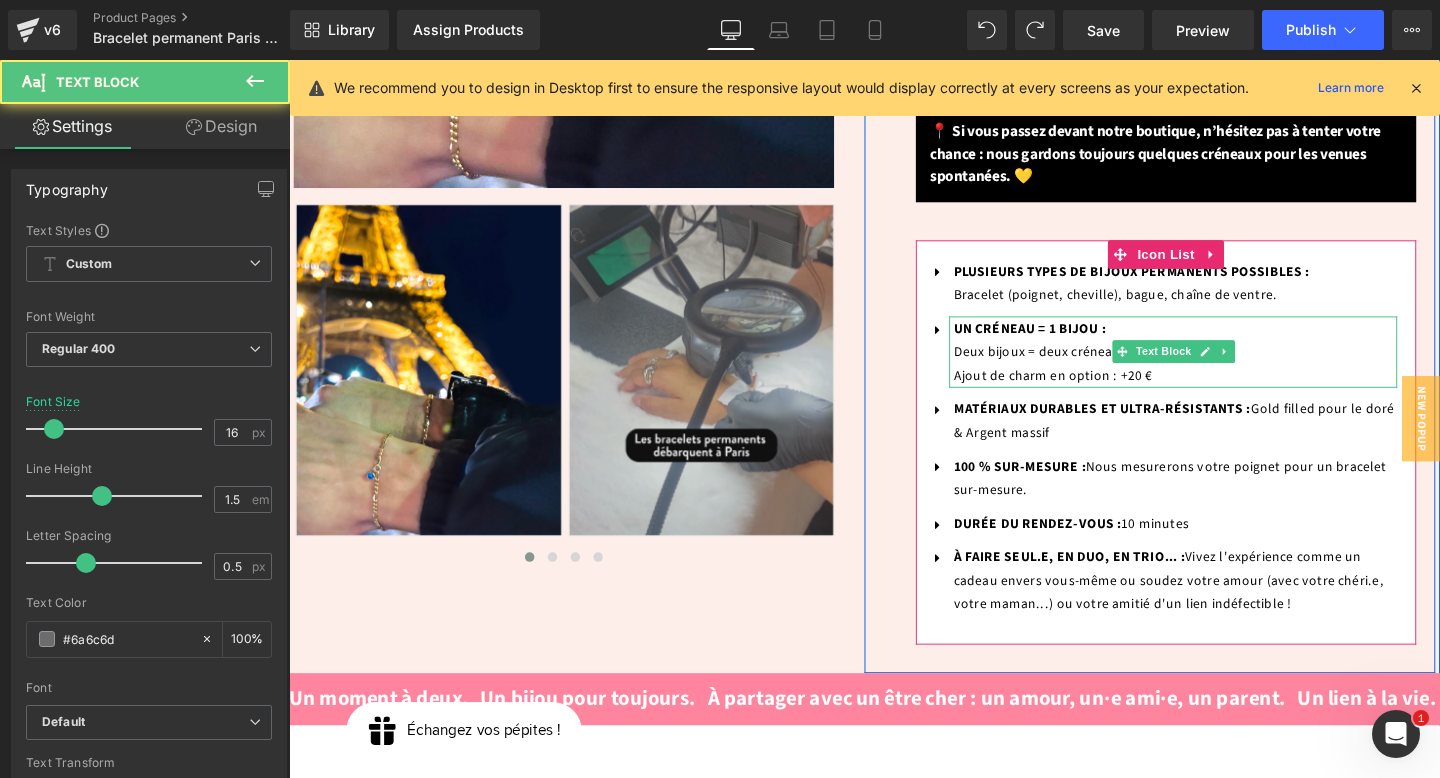 click on "UN CRÉNEAU = 1 BIJOU :  Deux bijoux = deux créneaux." at bounding box center [1221, 355] 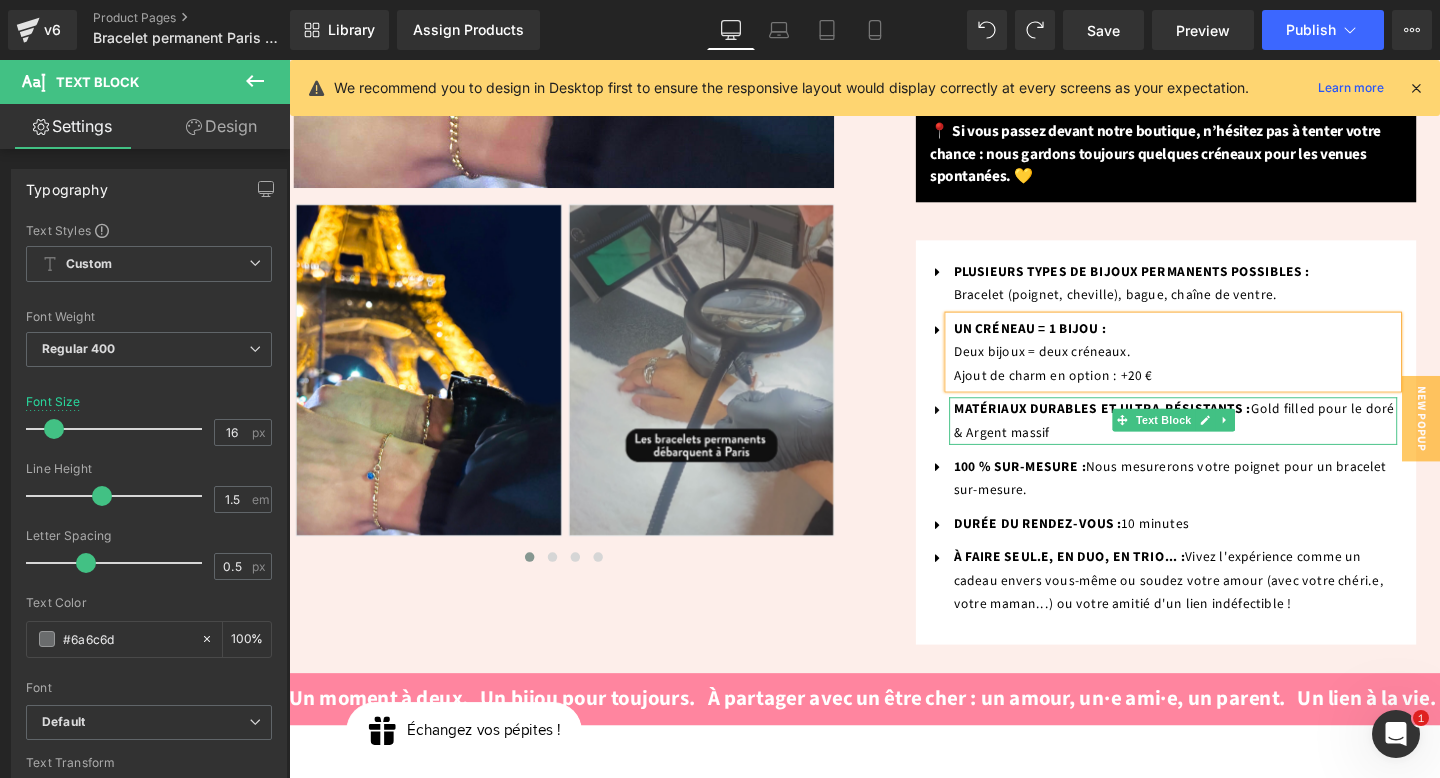 click on "MATÉRIAUX DURABLES ET ULTRA-RÉSISTANTS :" at bounding box center [1144, 428] 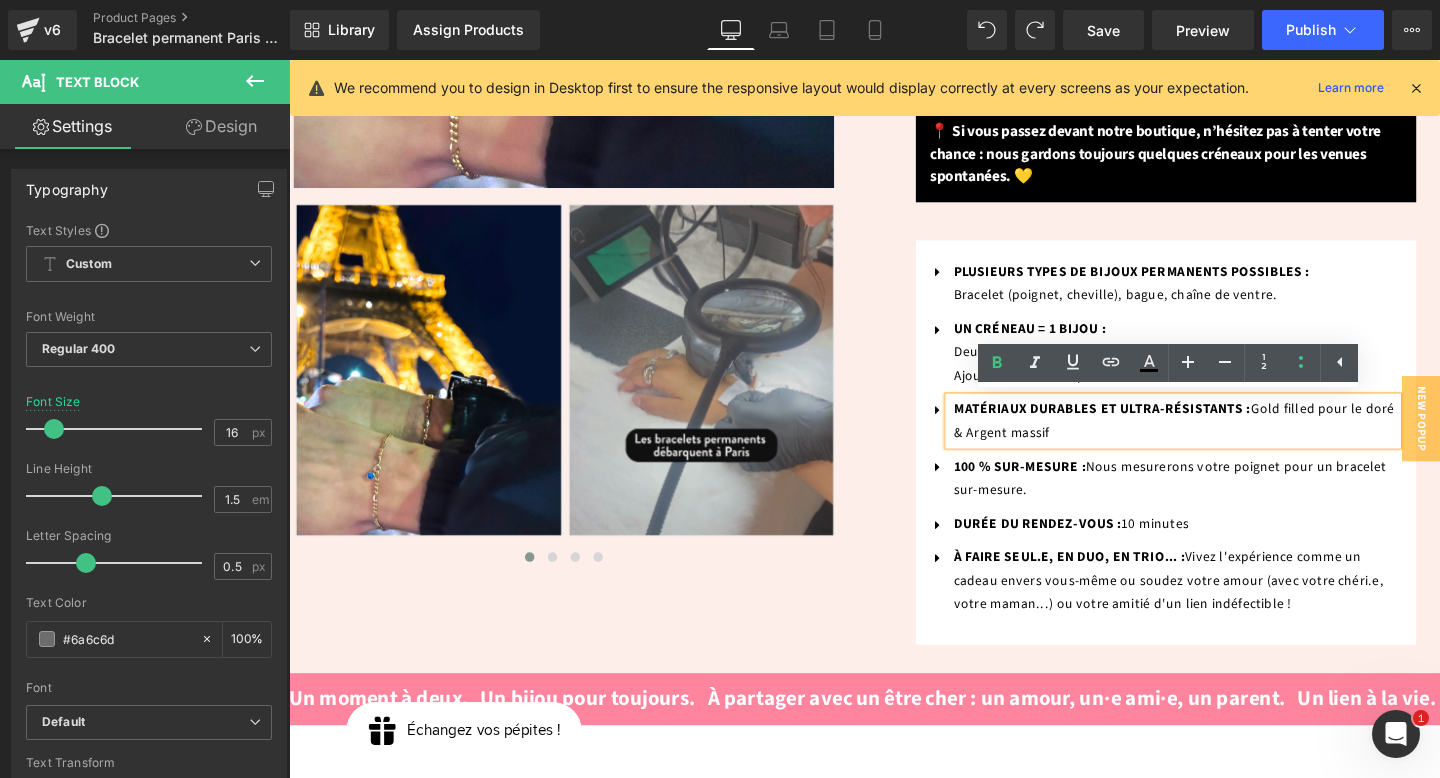 click on "MATÉRIAUX DURABLES ET ULTRA-RÉSISTANTS :" at bounding box center (1144, 428) 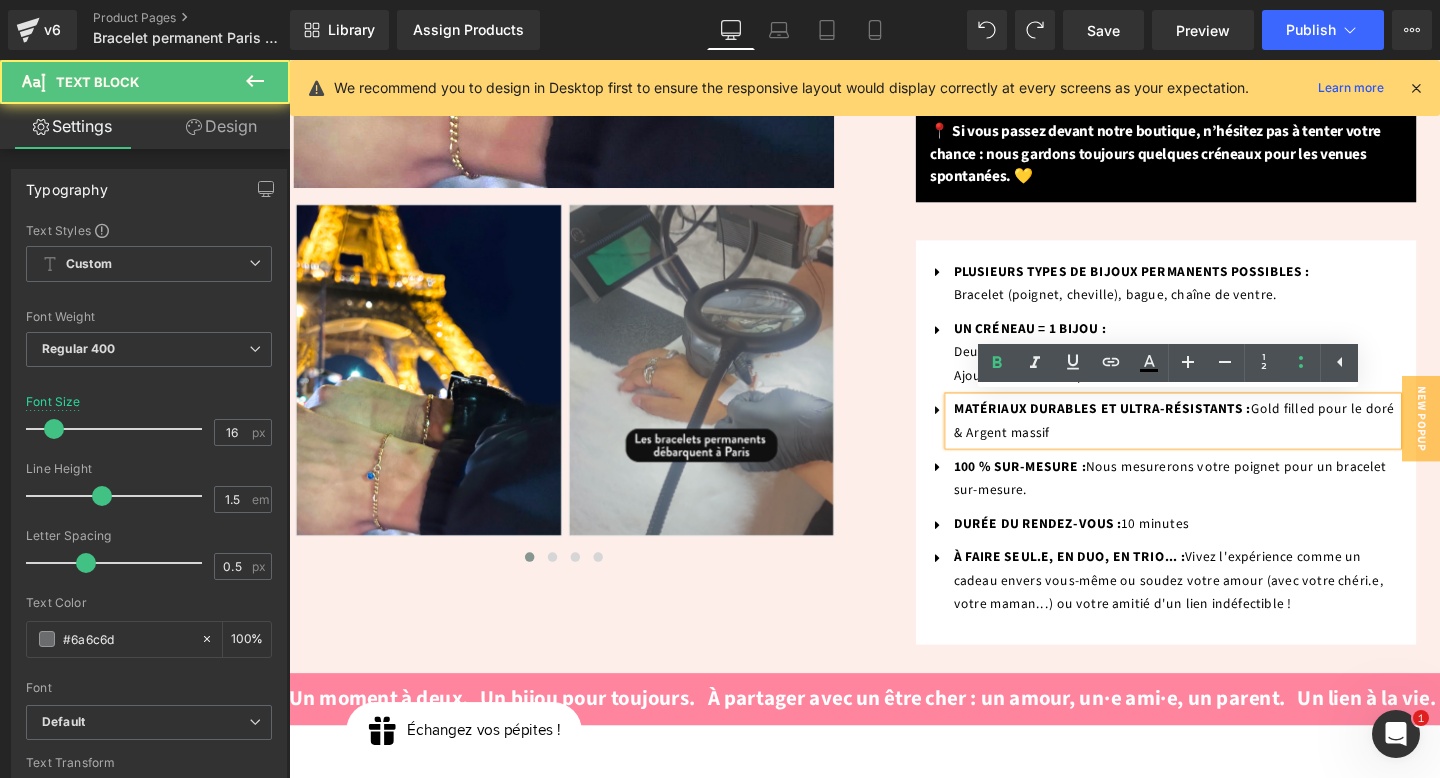 click on "Icon
PLUSIEURS TYPES DE BIJOUX PERMANENTS POSSIBLES :  Bracelet (poignet, cheville), bague, chaîne de ventre.
Text Block
Icon
UN CRÉNEAU = 1 BIJOU : Deux bijoux = deux créneaux. Ajout de charm en option : +20 € Text Block
Icon
Text Block" at bounding box center [1211, 462] 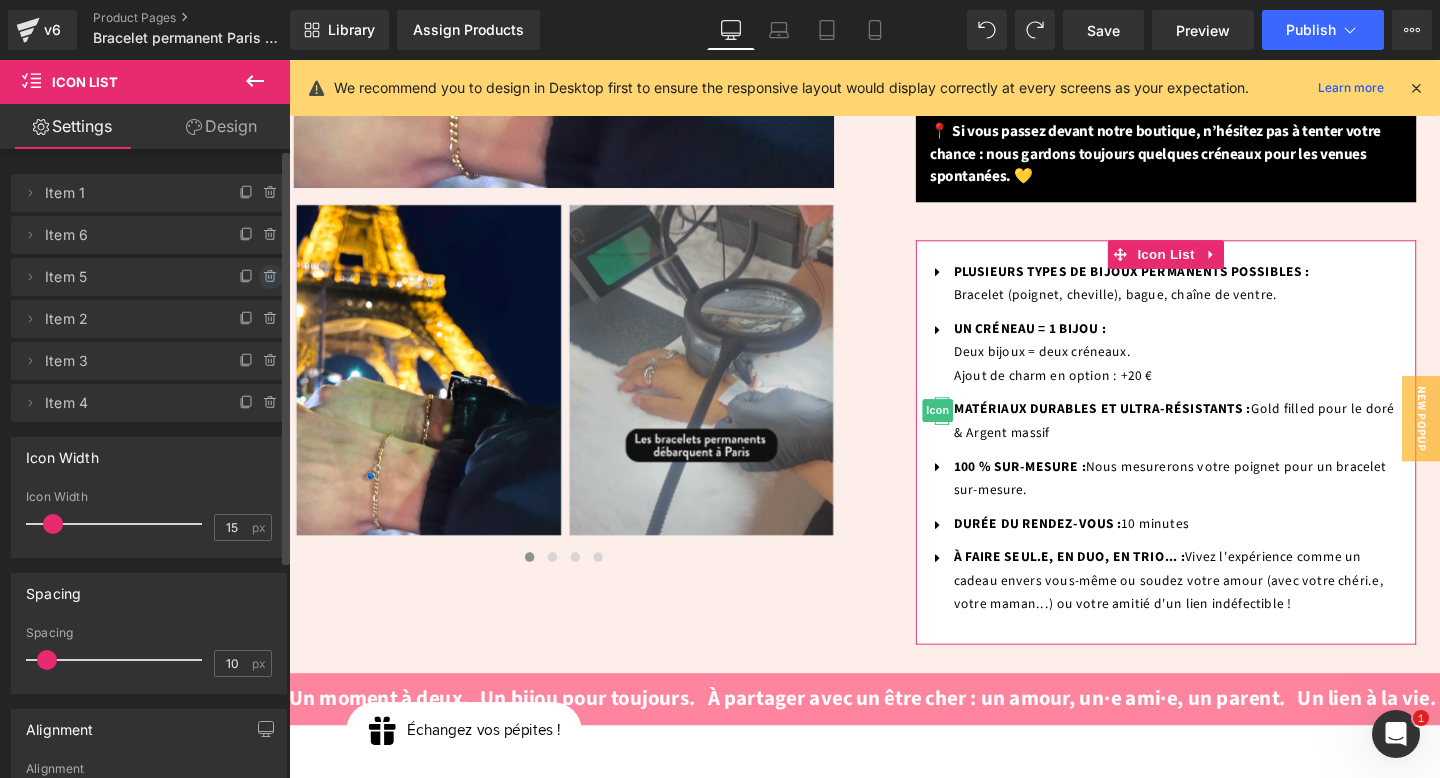 click 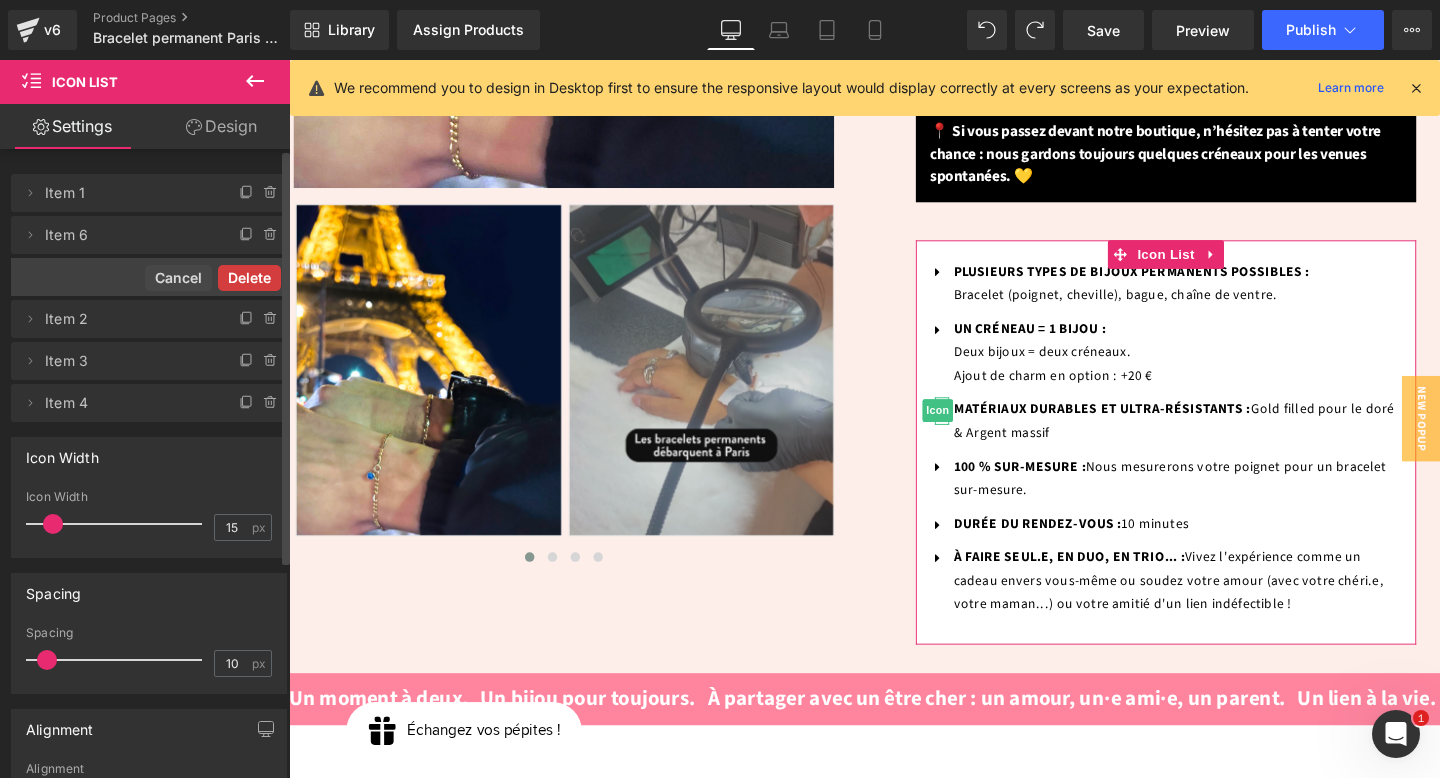 click on "Delete" at bounding box center (249, 278) 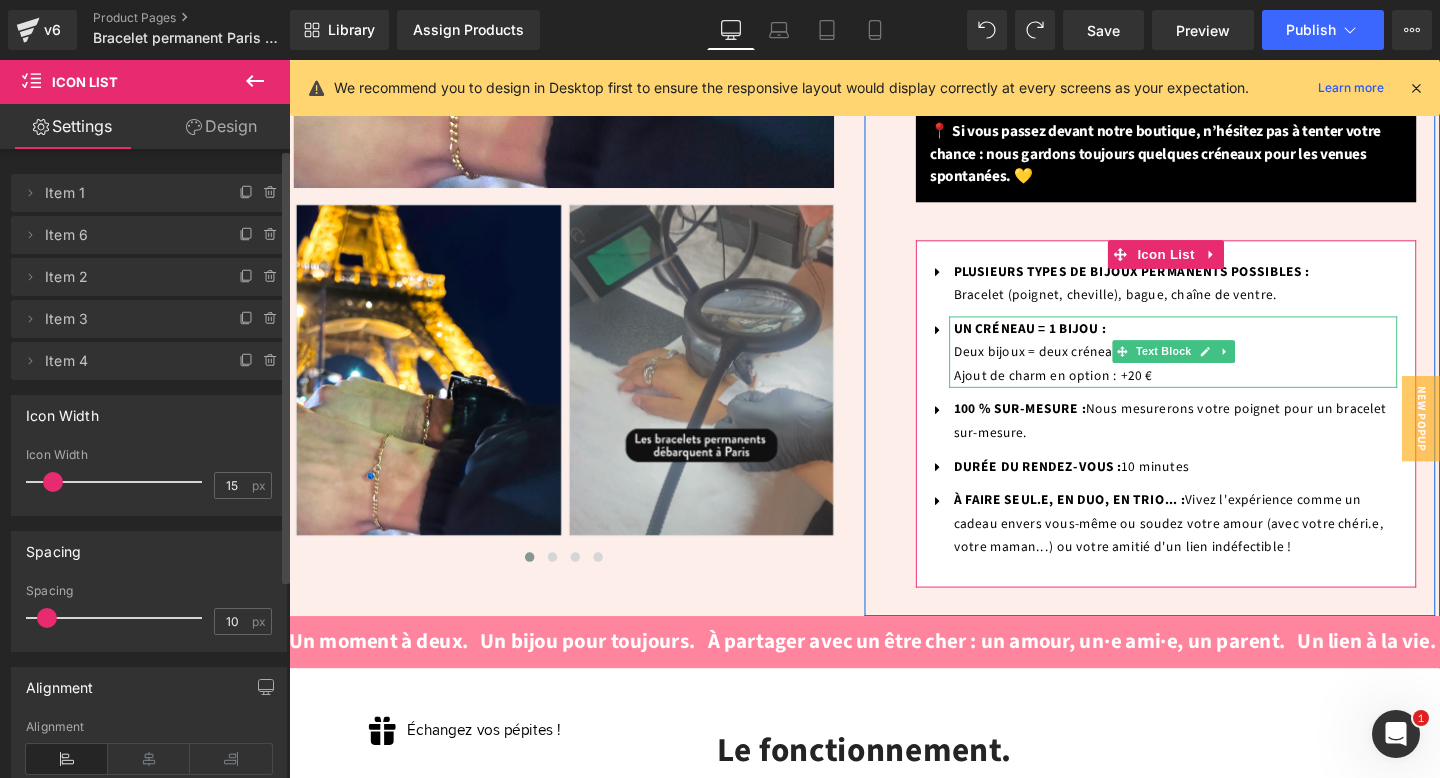 click on "UN CRÉNEAU = 1 BIJOU : Deux bijoux = deux créneaux." at bounding box center [1081, 355] 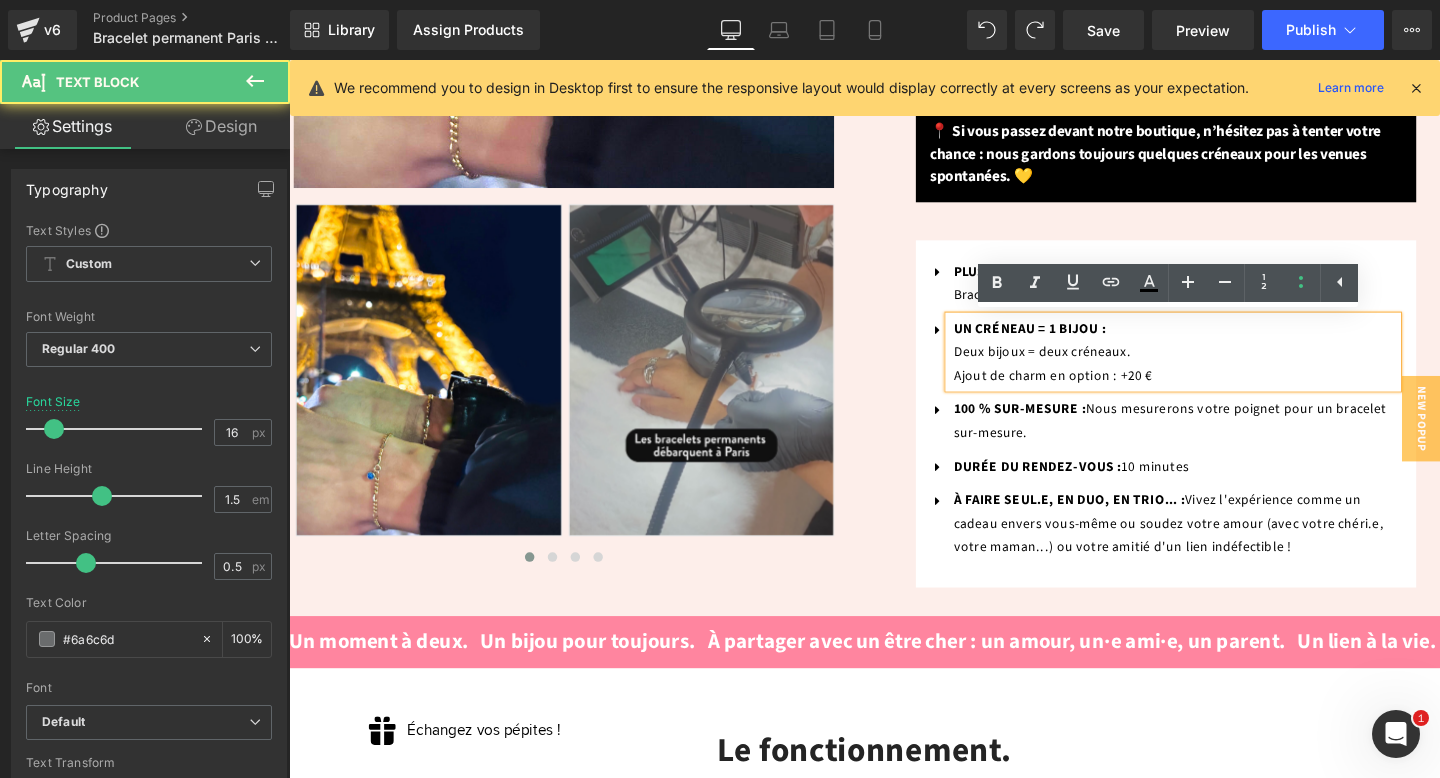 click on "UN CRÉNEAU = 1 BIJOU : Deux bijoux = deux créneaux." at bounding box center (1081, 355) 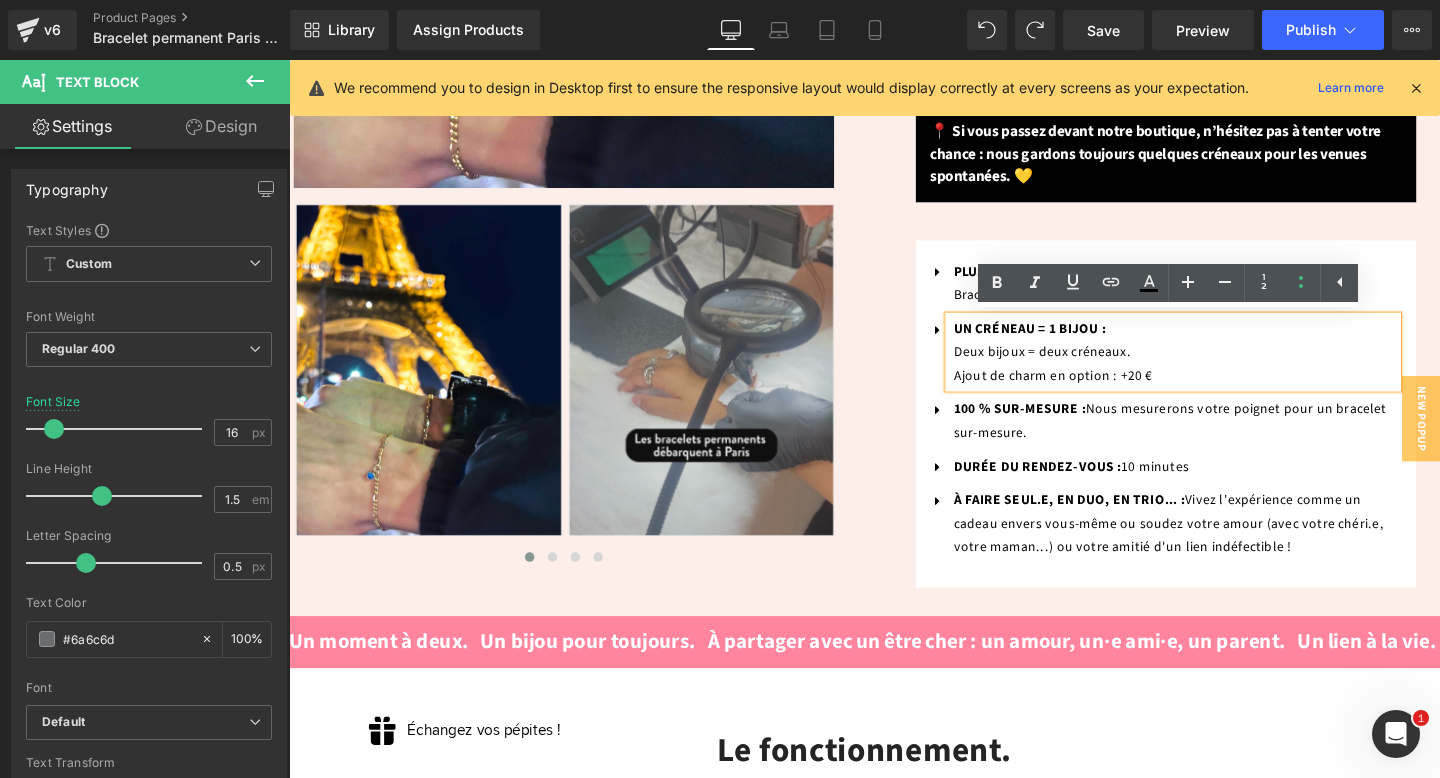 type 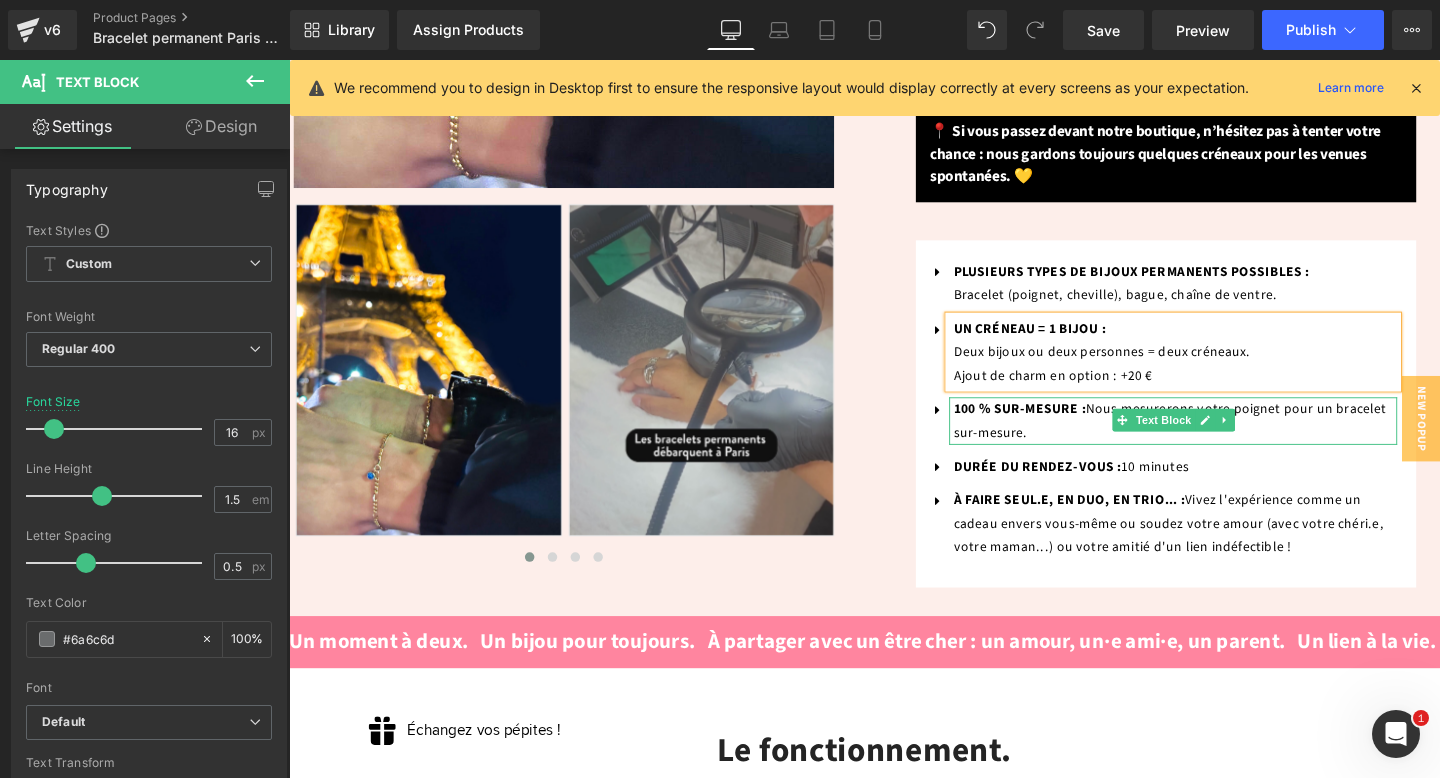 click on "100 % SUR-MESURE :  Nous mesurerons votre poignet pour un bracelet sur-mesure." at bounding box center (1221, 440) 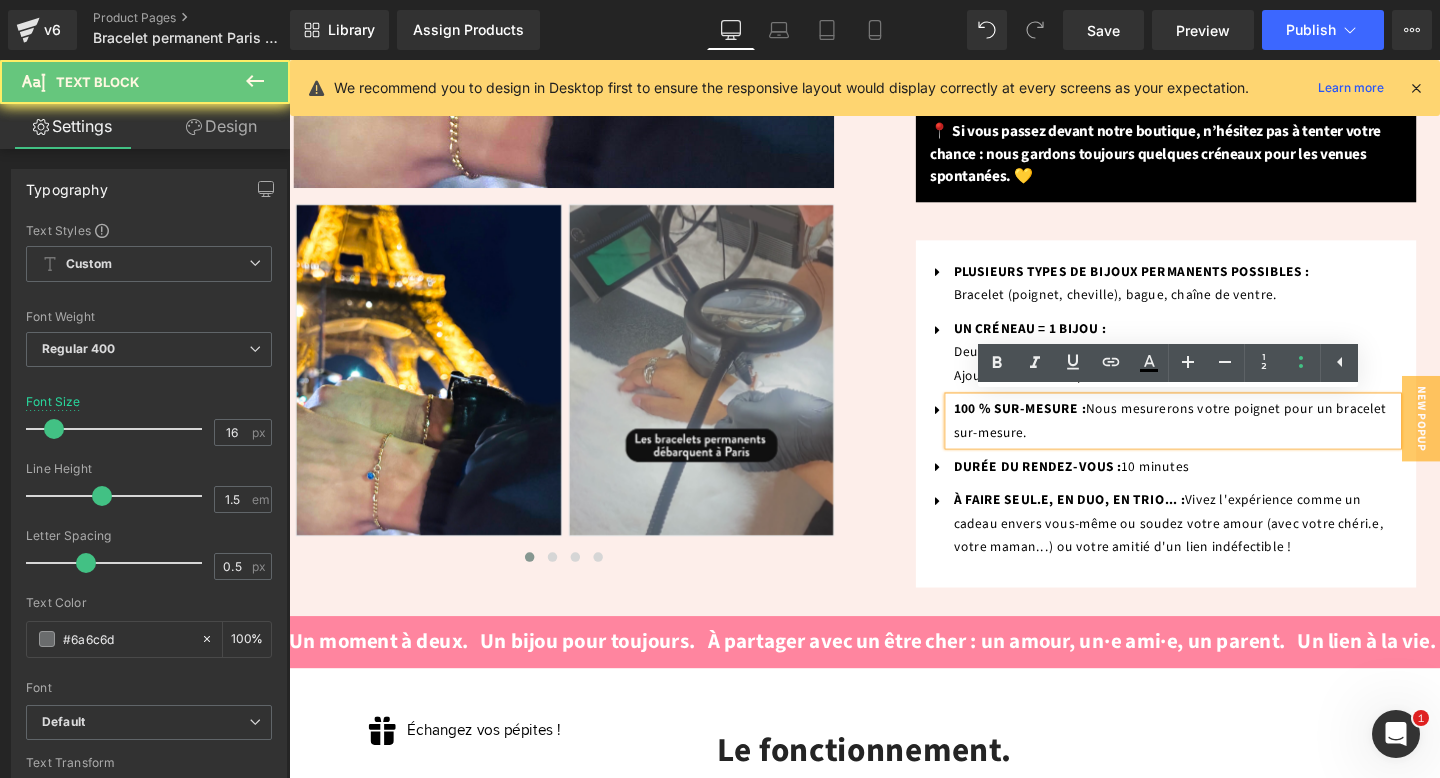 click on "100 % SUR-MESURE :  Nous mesurerons votre poignet pour un bracelet sur-mesure." at bounding box center [1221, 440] 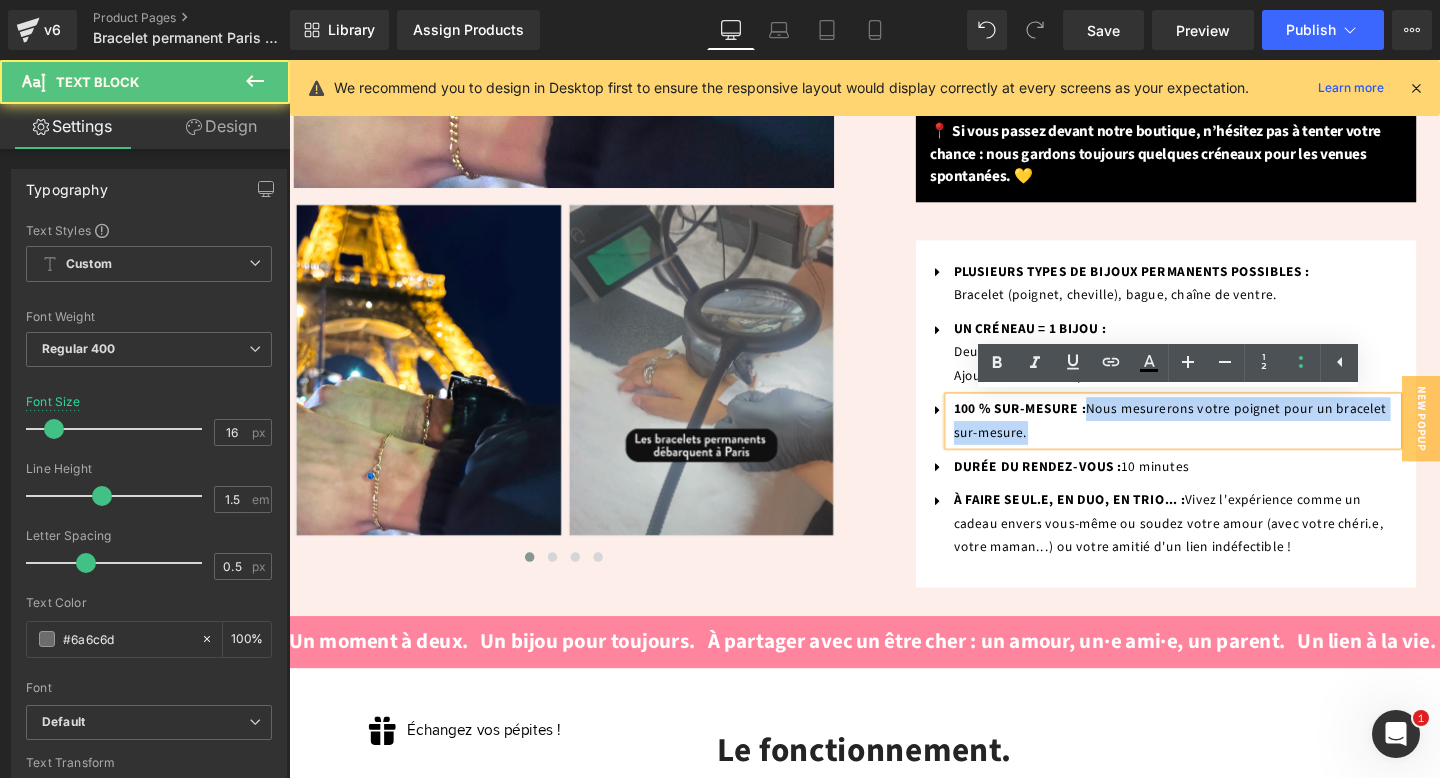 drag, startPoint x: 1124, startPoint y: 423, endPoint x: 1156, endPoint y: 447, distance: 40 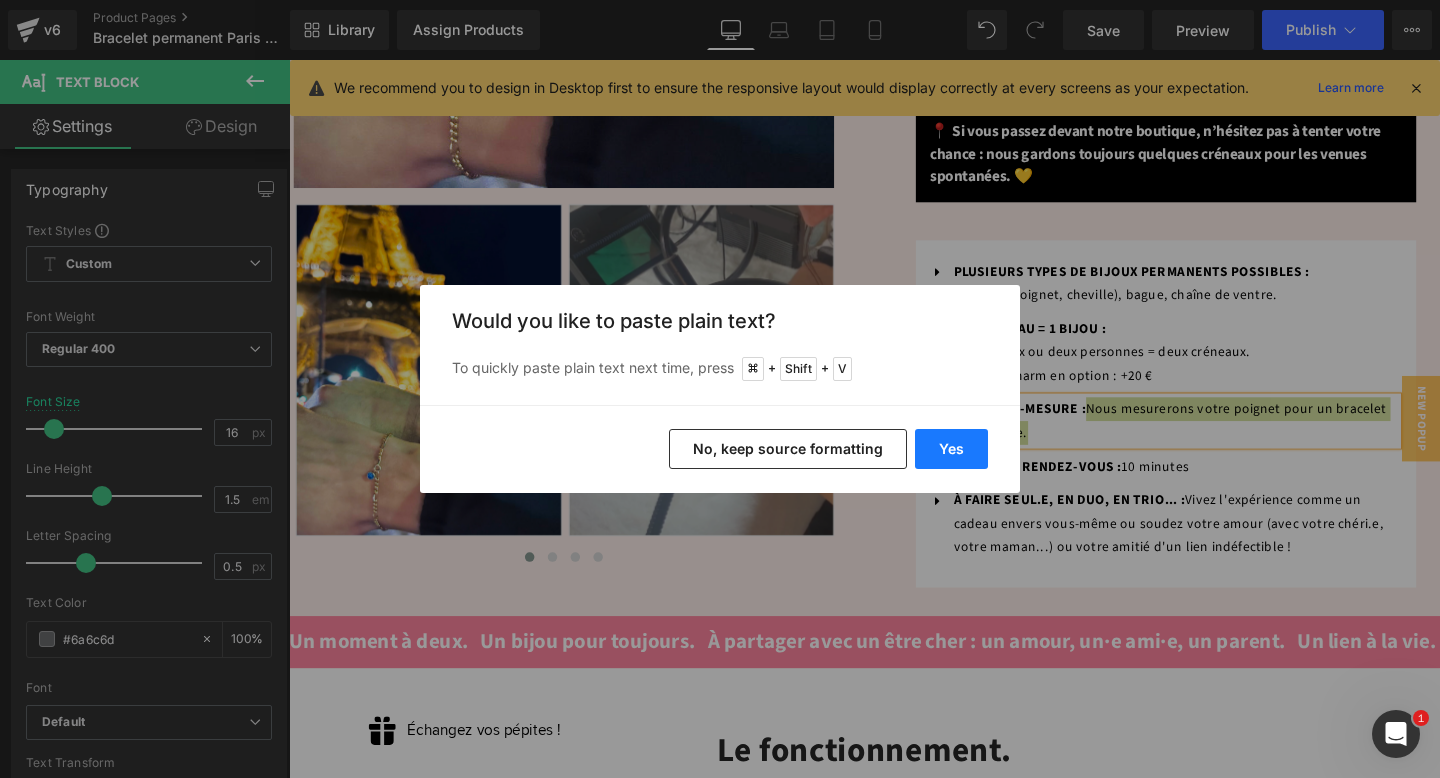 click on "Yes" at bounding box center (951, 449) 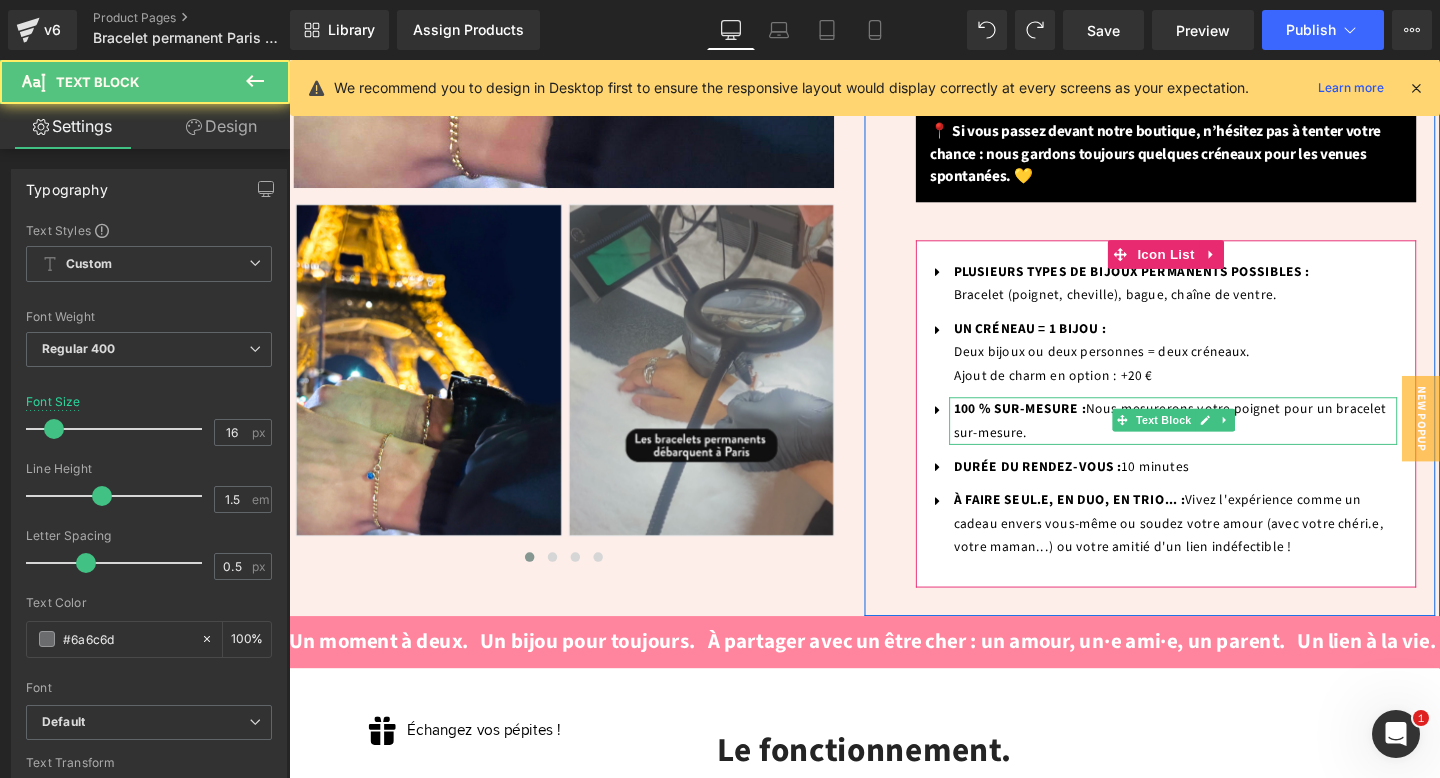 click on "Nous mesurerons votre poignet pour un bracelet sur-mesure." at bounding box center (1215, 440) 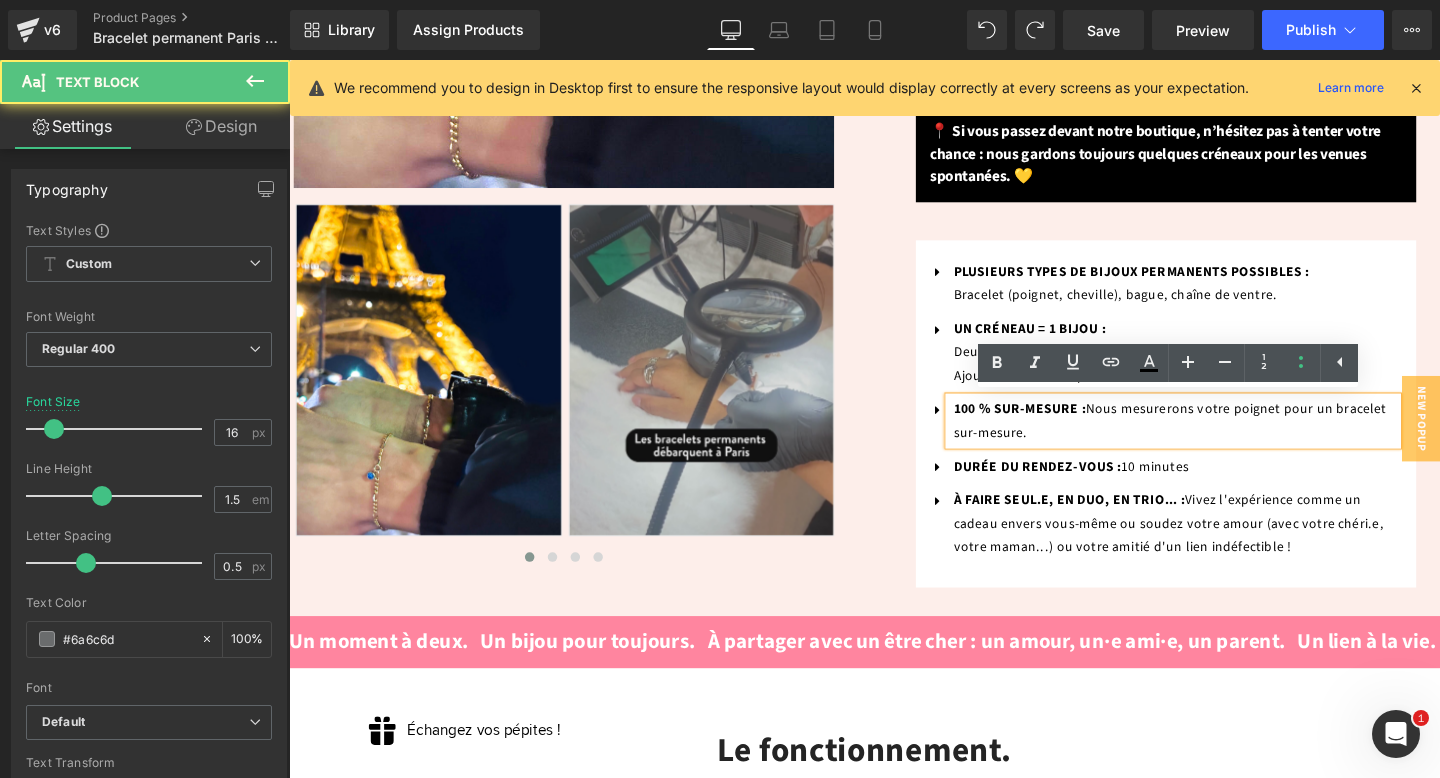 click on "Nous mesurerons votre poignet pour un bracelet sur-mesure." at bounding box center (1215, 440) 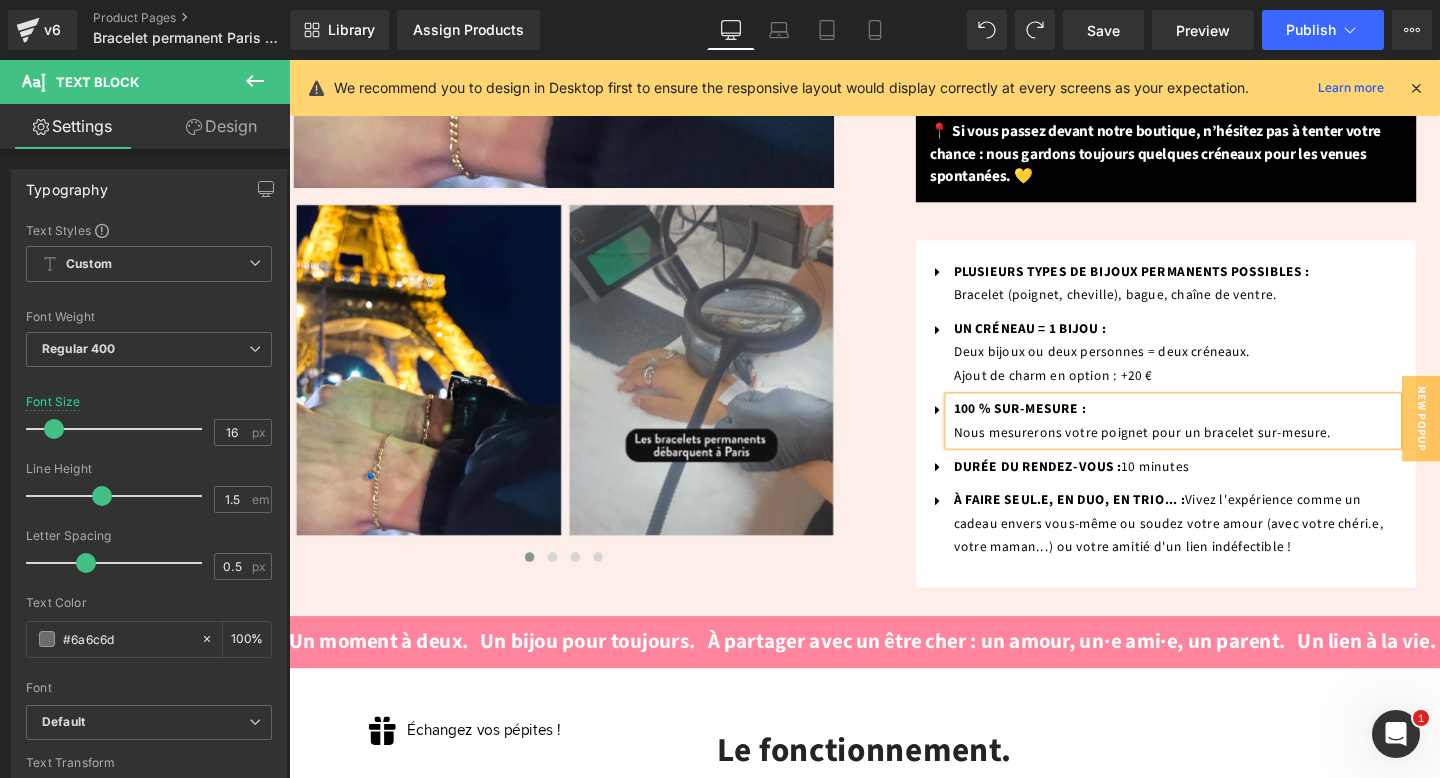 click on "Nous mesurerons votre poignet pour un bracelet sur-mesure." at bounding box center (1186, 453) 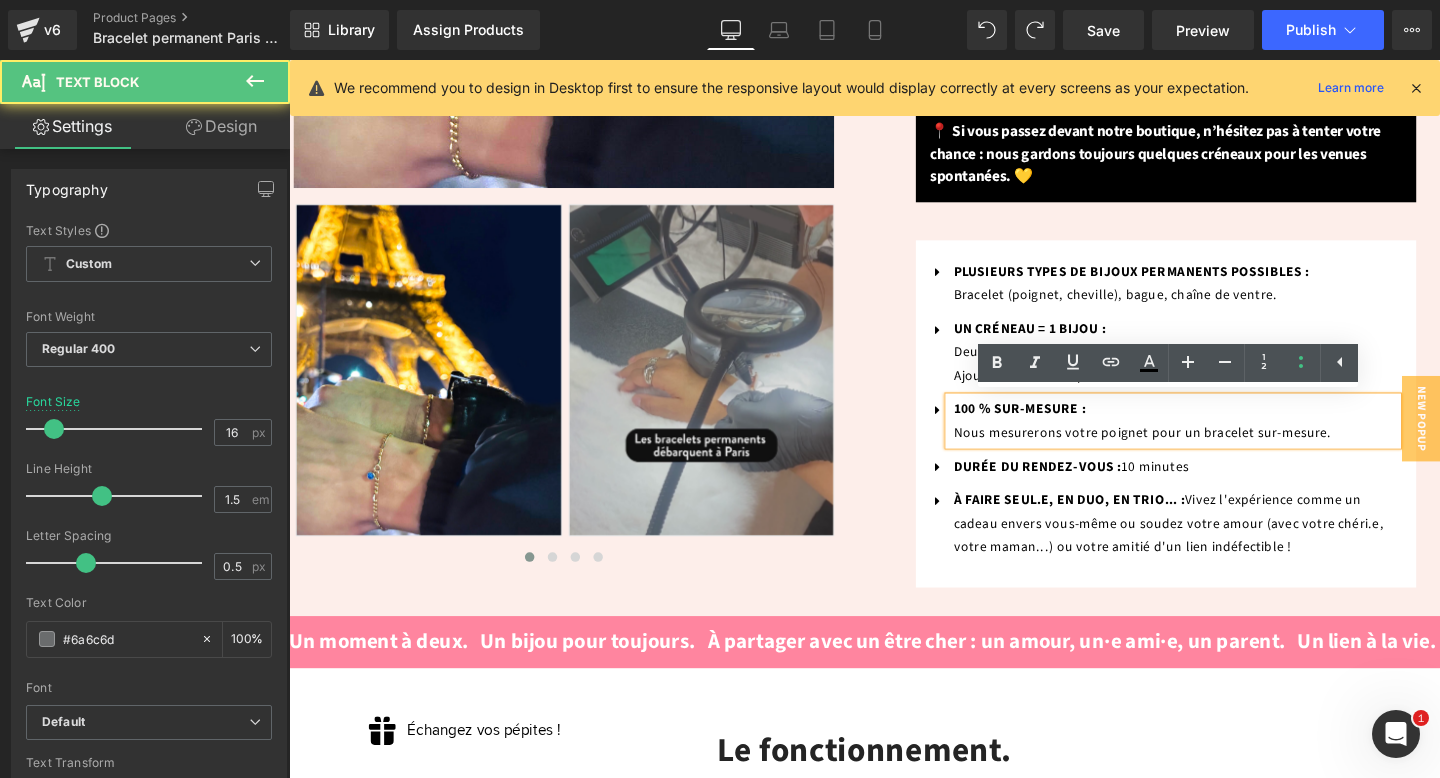 click on "Nous mesurerons votre poignet pour un bracelet sur-mesure." at bounding box center [1186, 453] 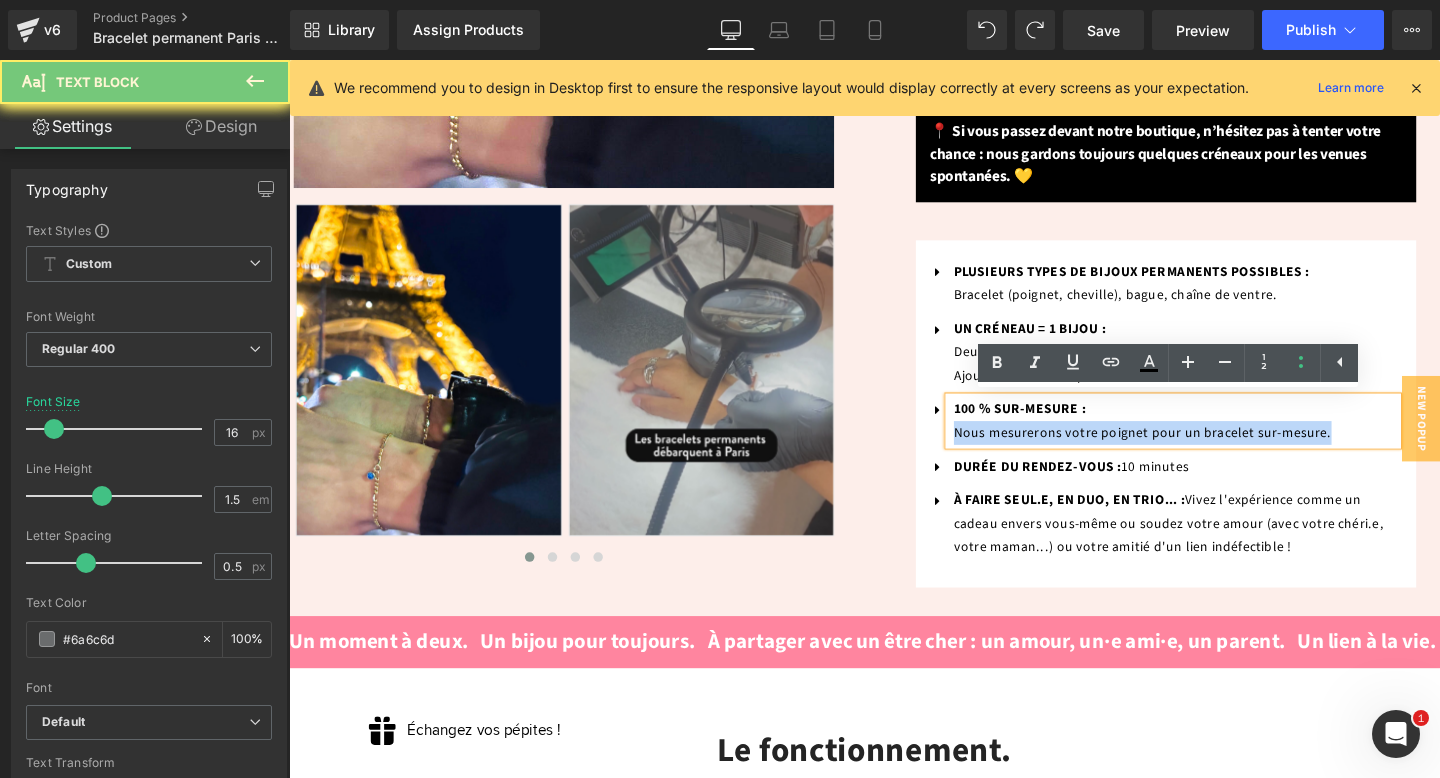 click on "Nous mesurerons votre poignet pour un bracelet sur-mesure." at bounding box center [1186, 453] 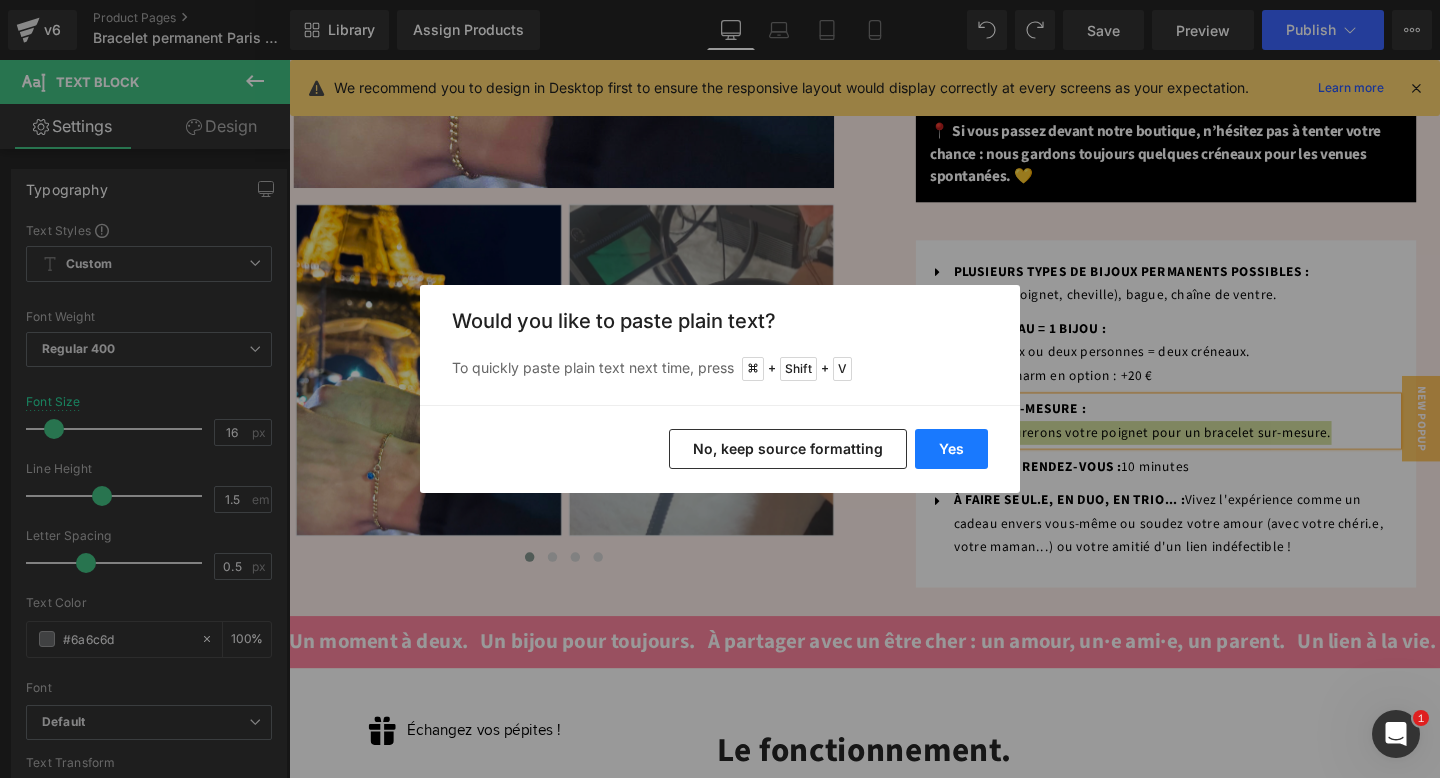 click on "Yes" at bounding box center (951, 449) 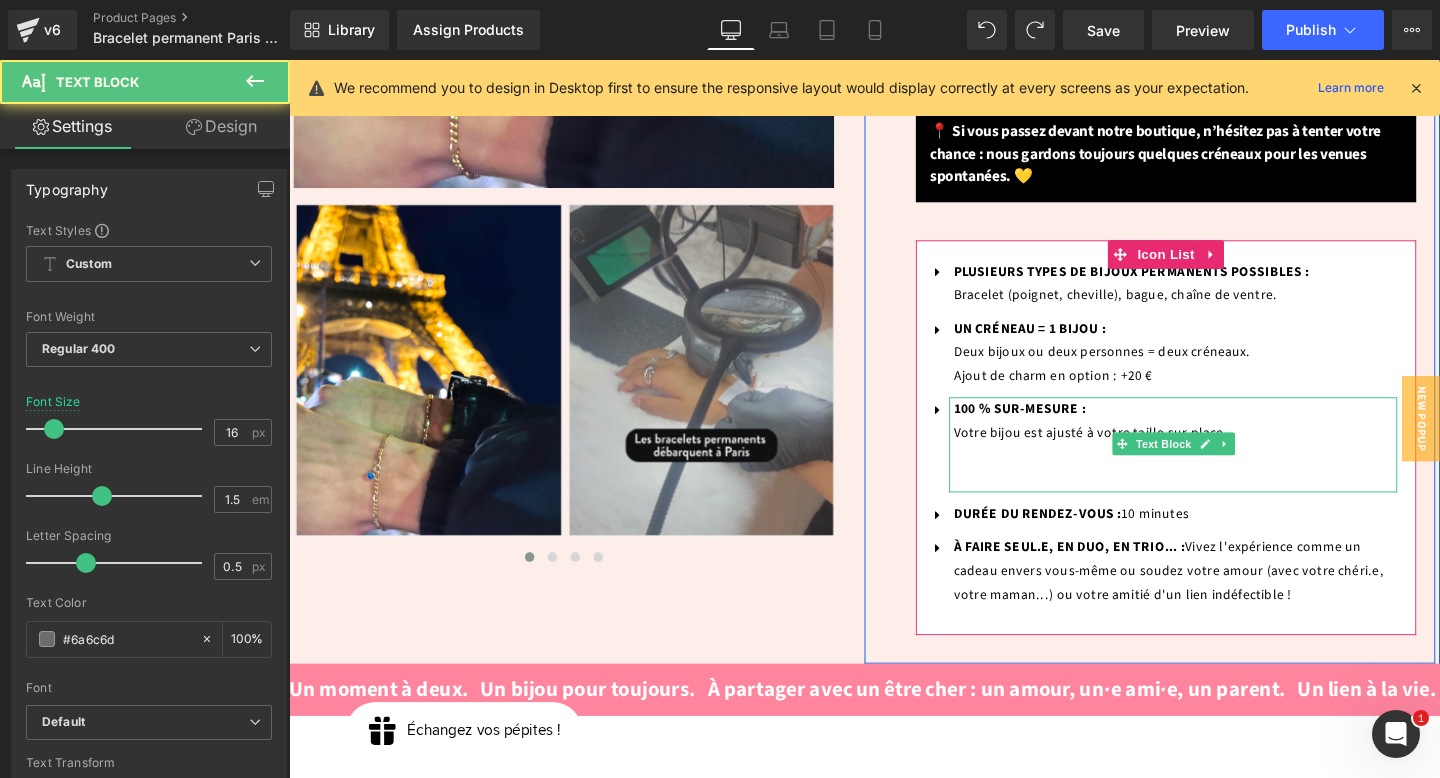 click at bounding box center [1221, 477] 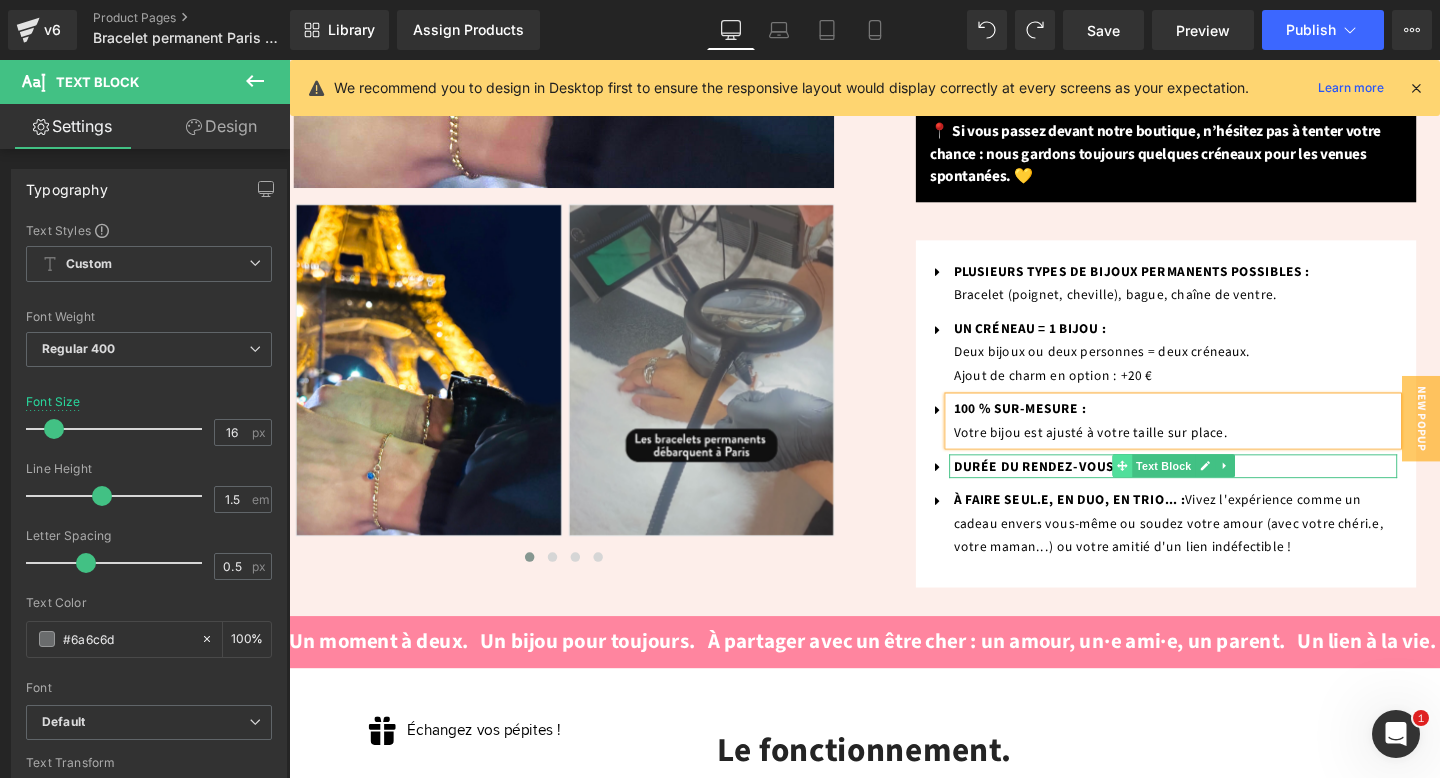 click at bounding box center (1164, 487) 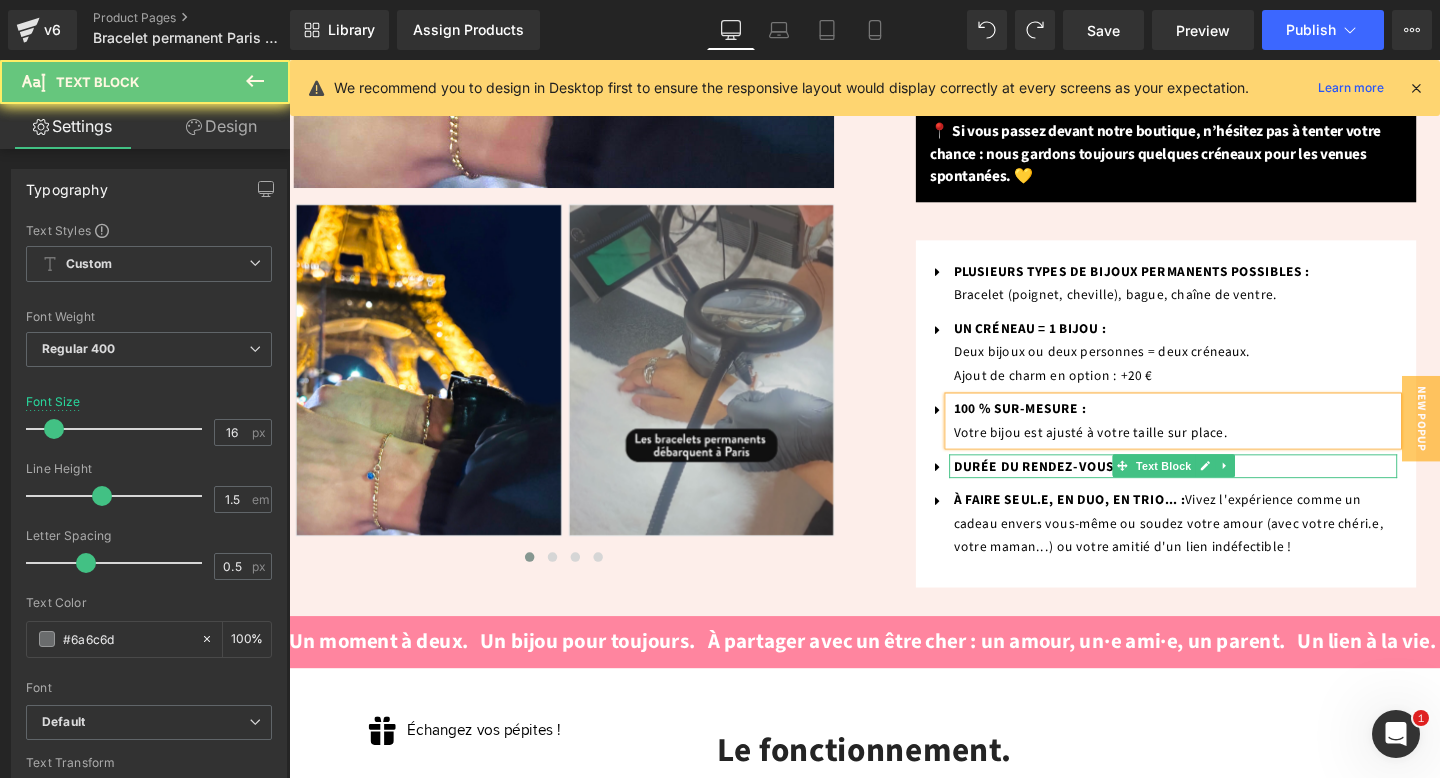click on "DURÉE DU RENDEZ-VOUS :  10 minutes" at bounding box center [1221, 487] 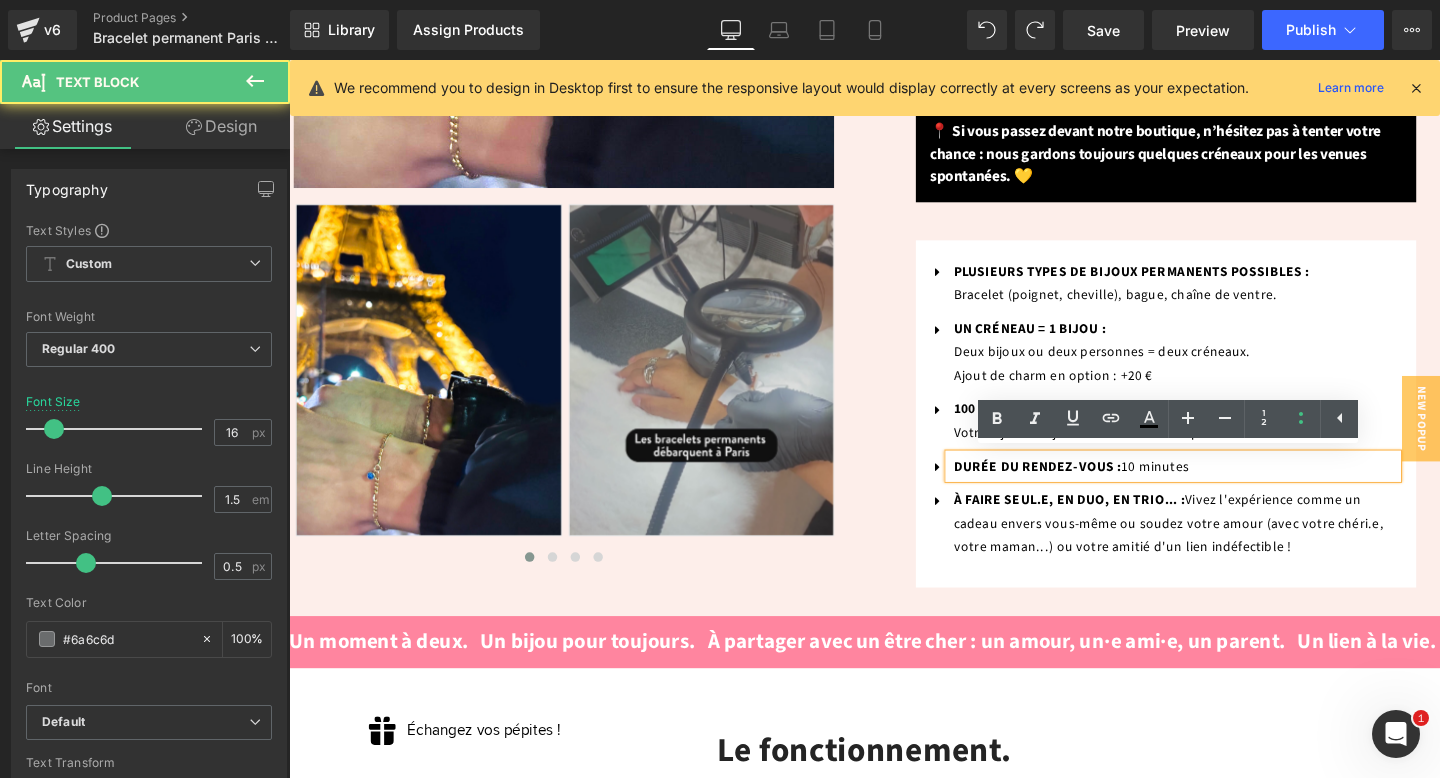 click on "10 minutes" at bounding box center (1199, 488) 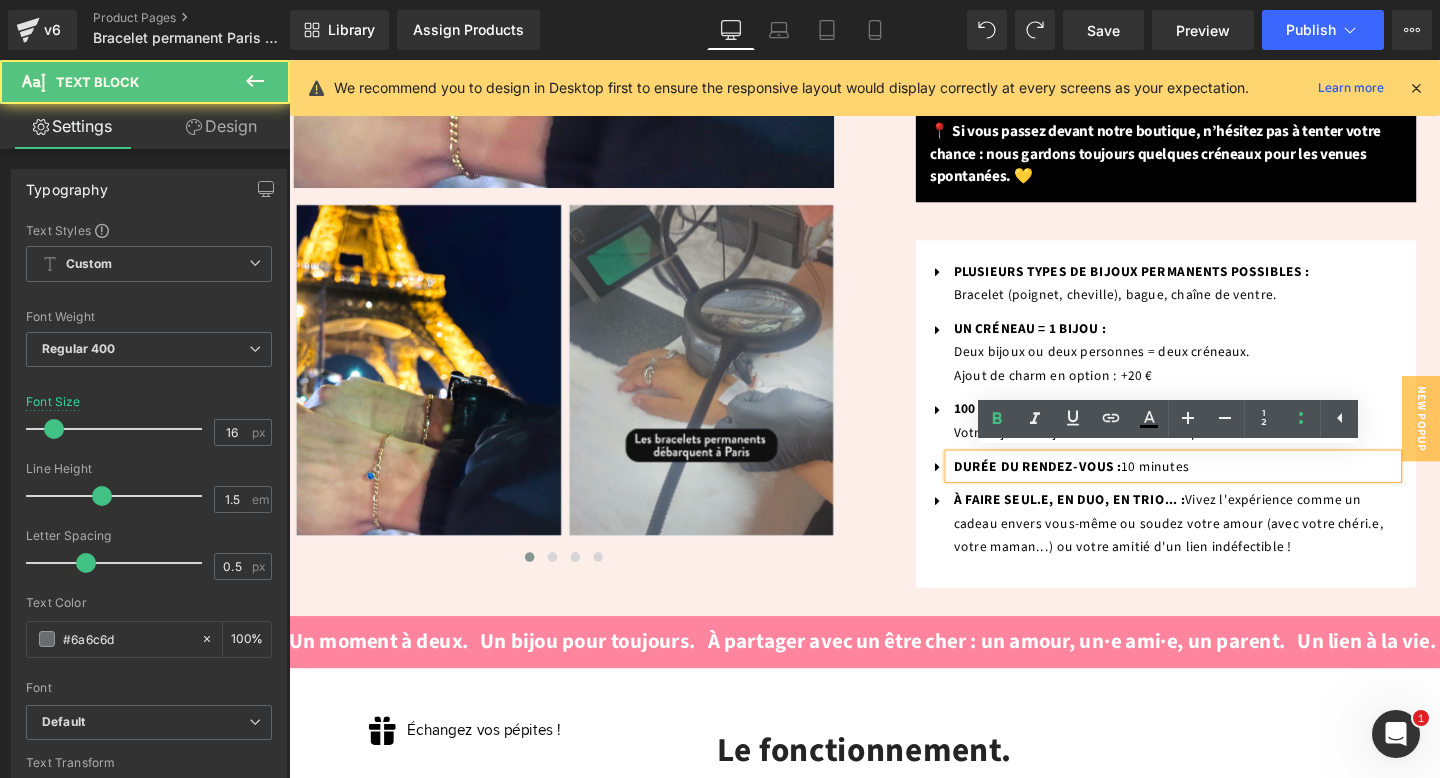 type 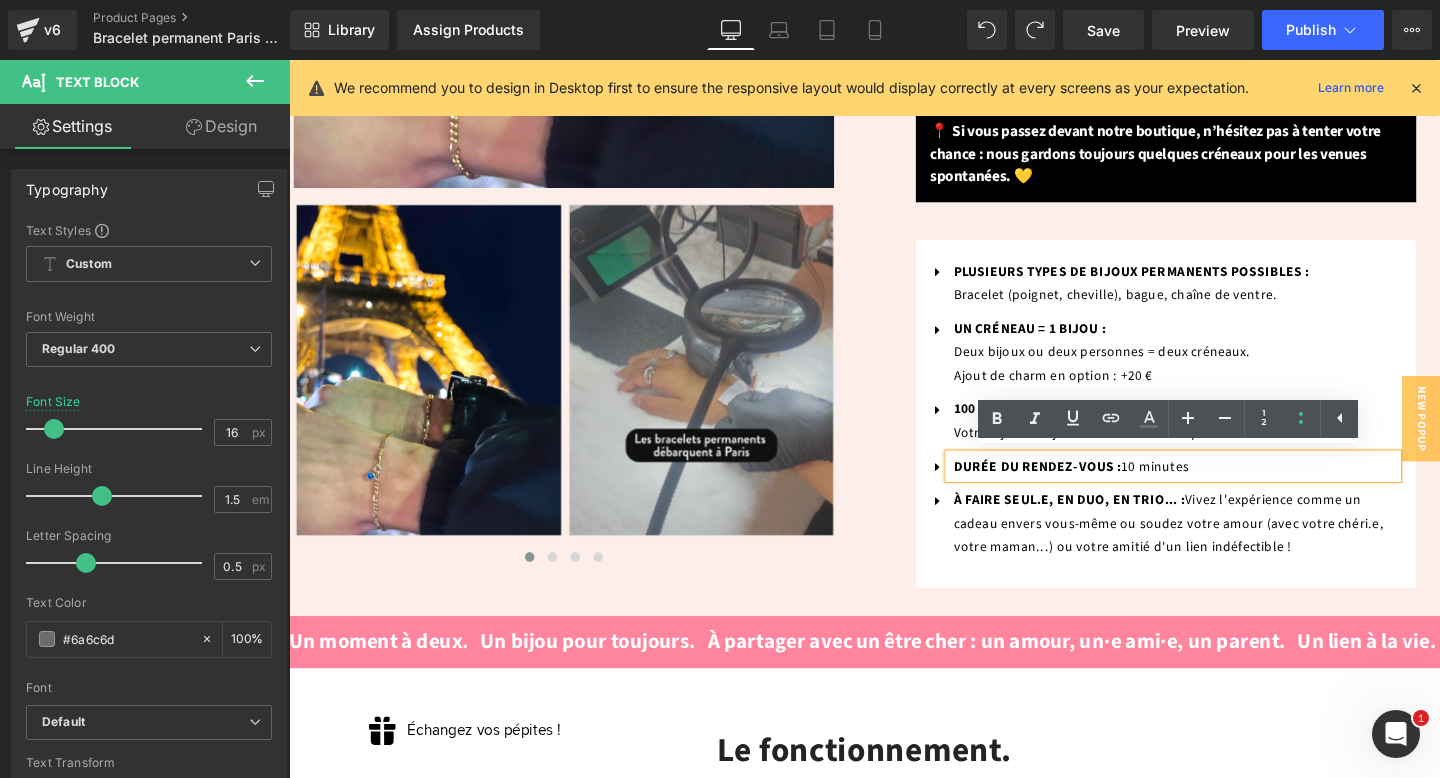 click on "10 minutes" at bounding box center (1199, 488) 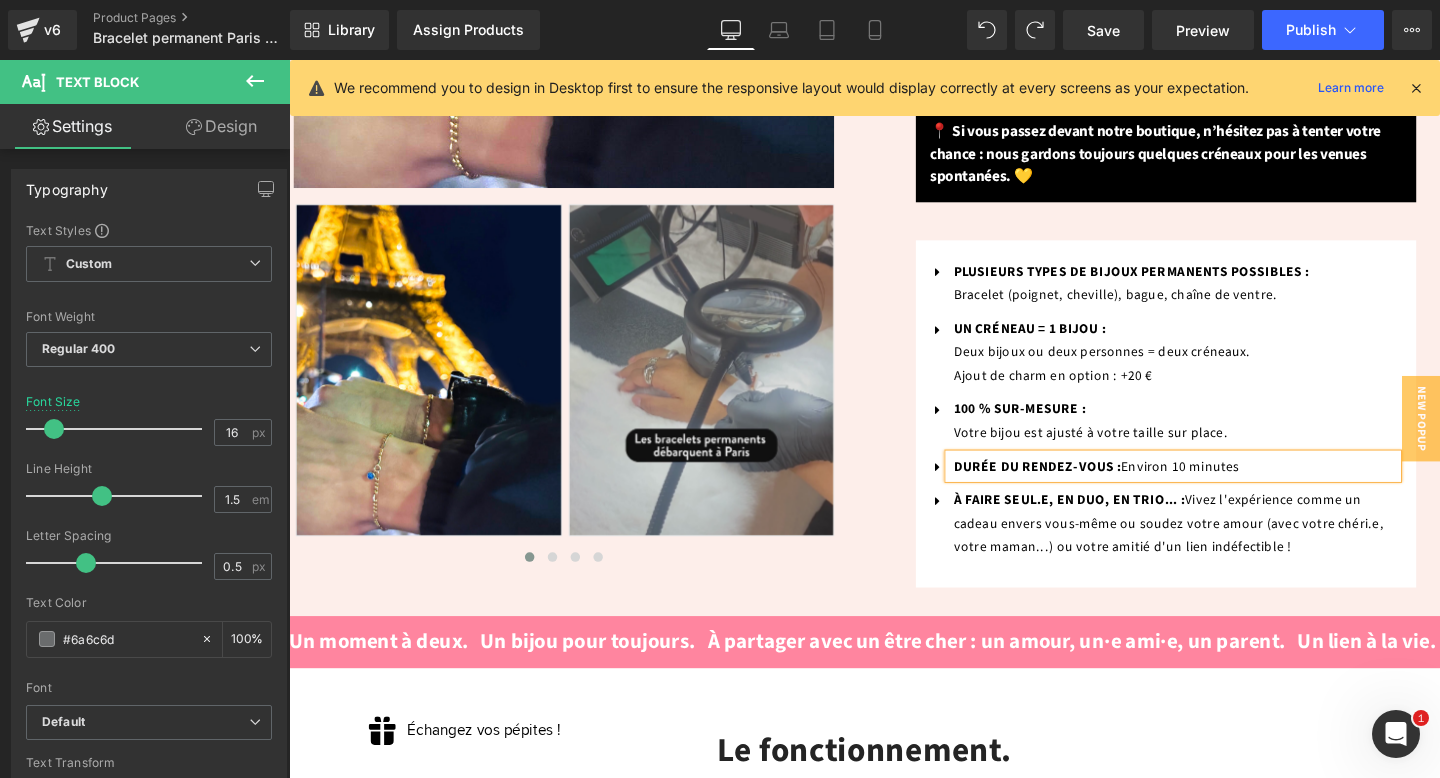 click on "Rendez-vous pour la pose de votre
Text Block
Bracelet permanent à Paris ✨
(P) Title (et aussi bague, bracelet de cheville...) Text Block         Row
0 €
80.00 €
(P) Price
/ par personne  (peu importe le choix de la chaîne)
Text Block
Row
⚠️ 1 bijou permanent = 1 RDV ! ⚠️ 2 bijoux permanents (en duo) = 2 RDVs ! Ajout de charm optionnel +20€
Text Block
Sélectionnez votre bijou, un acompte vous sera demandé pour votre rendez-vous.
Text Block
Option
Bracelet (poignet)
Bracelet de cheville Bague permanente" at bounding box center [1211, 65] 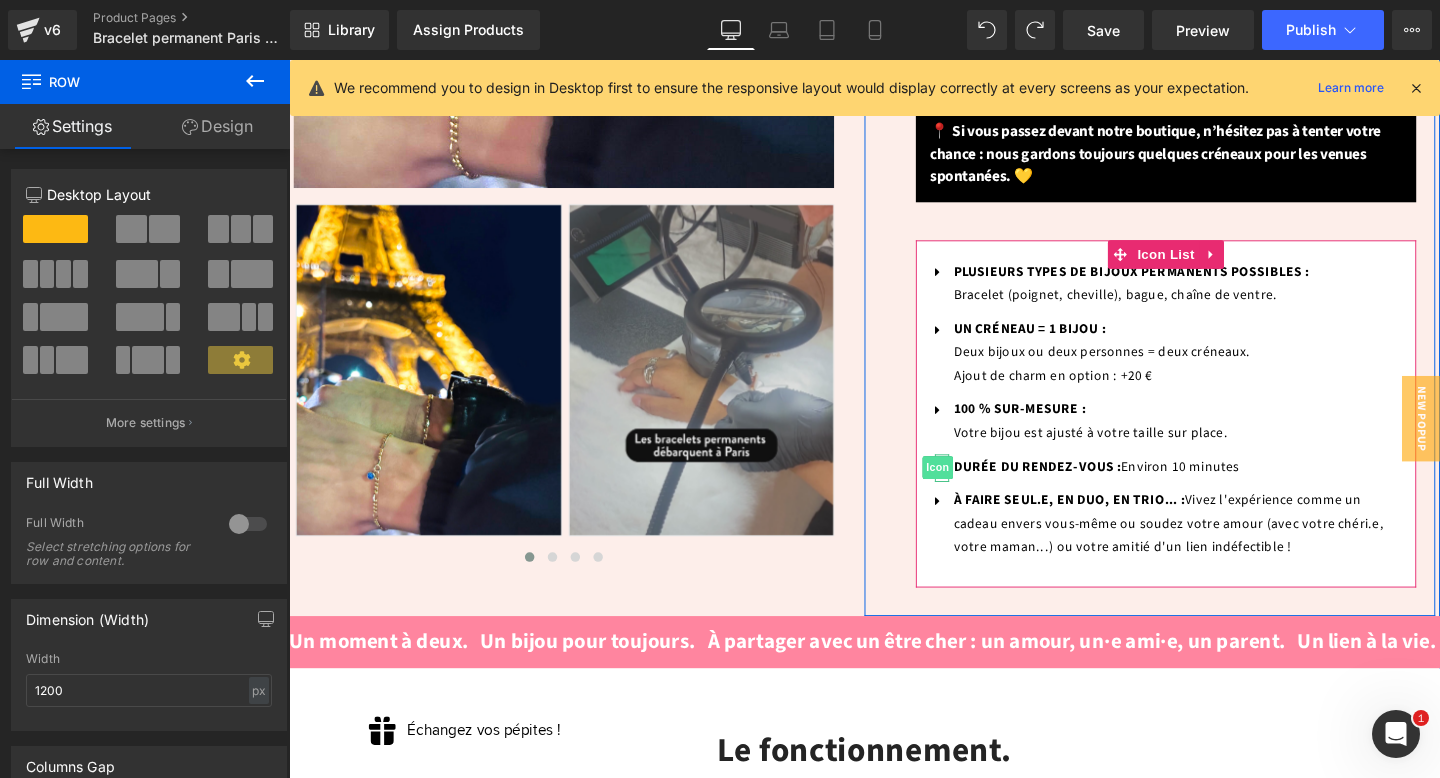 click on "Icon" at bounding box center [971, 489] 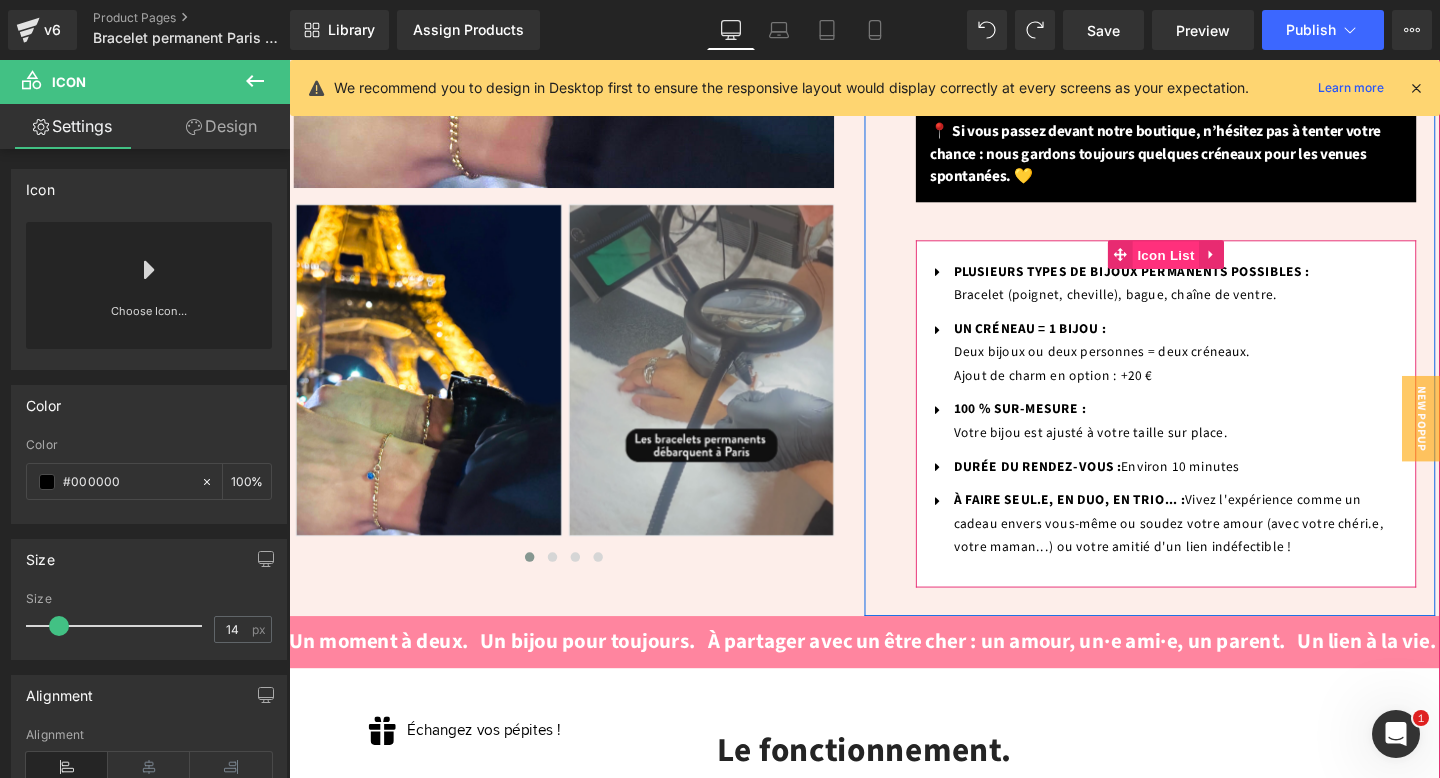click on "Icon List" at bounding box center [1211, 266] 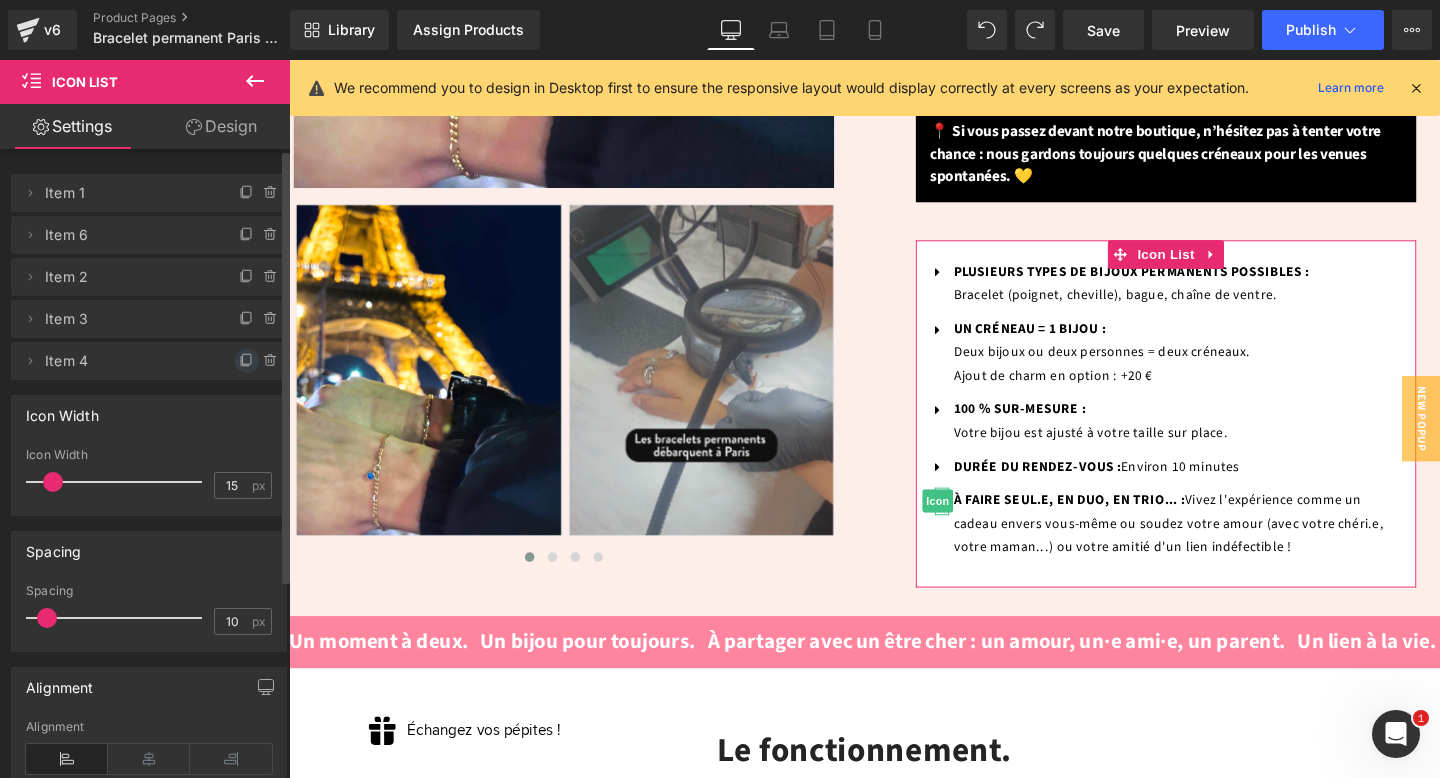 click 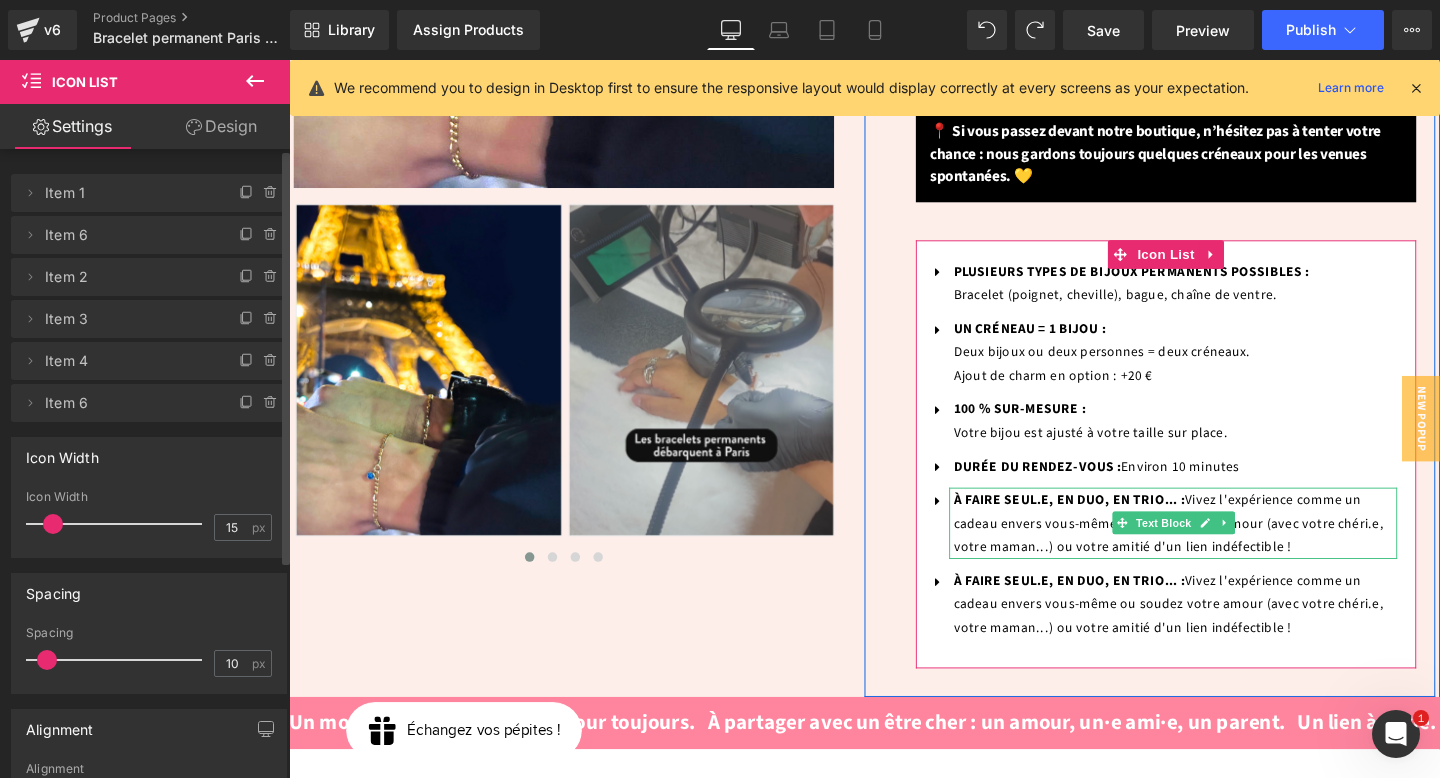 click on "À FAIRE SEUL.E, EN DUO, EN TRIO... :" at bounding box center [1109, 523] 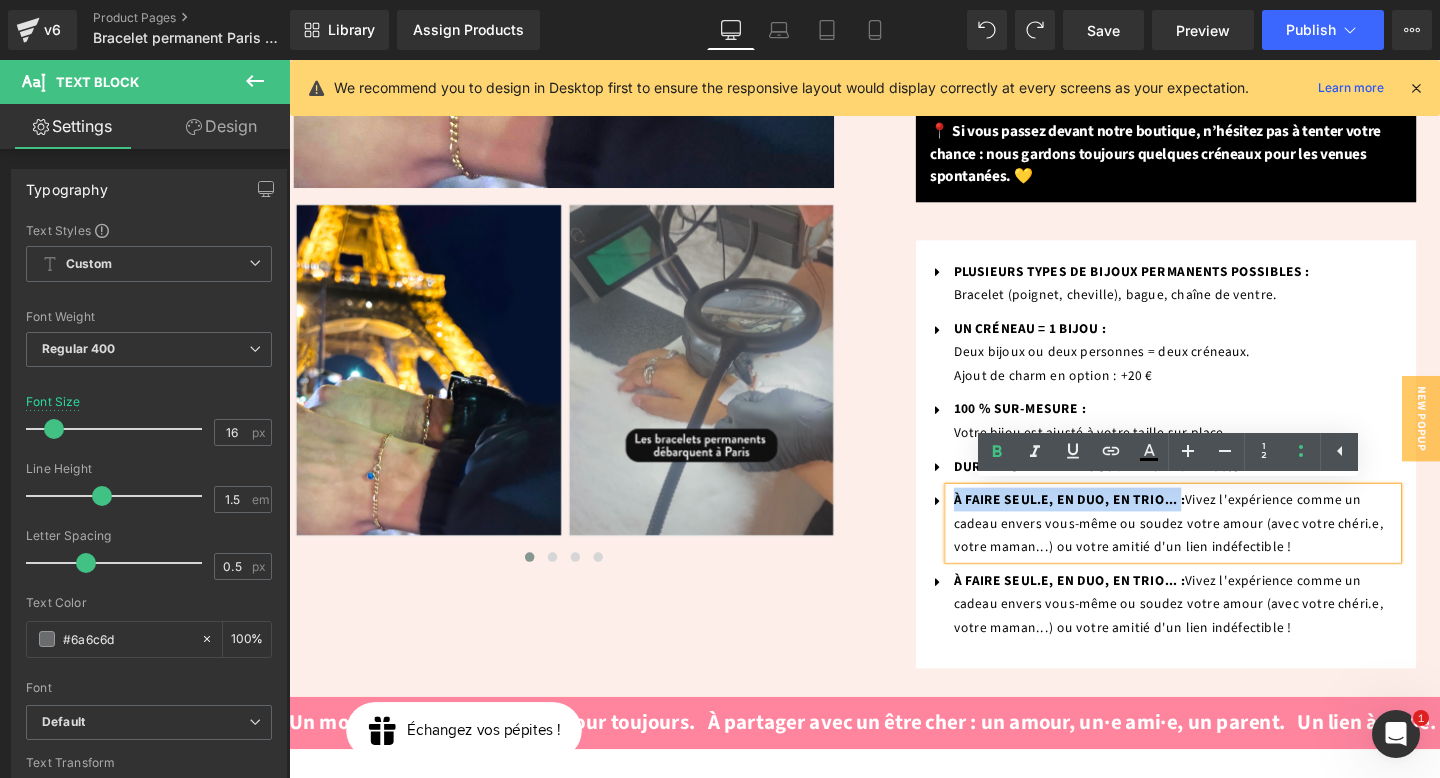 drag, startPoint x: 1214, startPoint y: 519, endPoint x: 989, endPoint y: 519, distance: 225 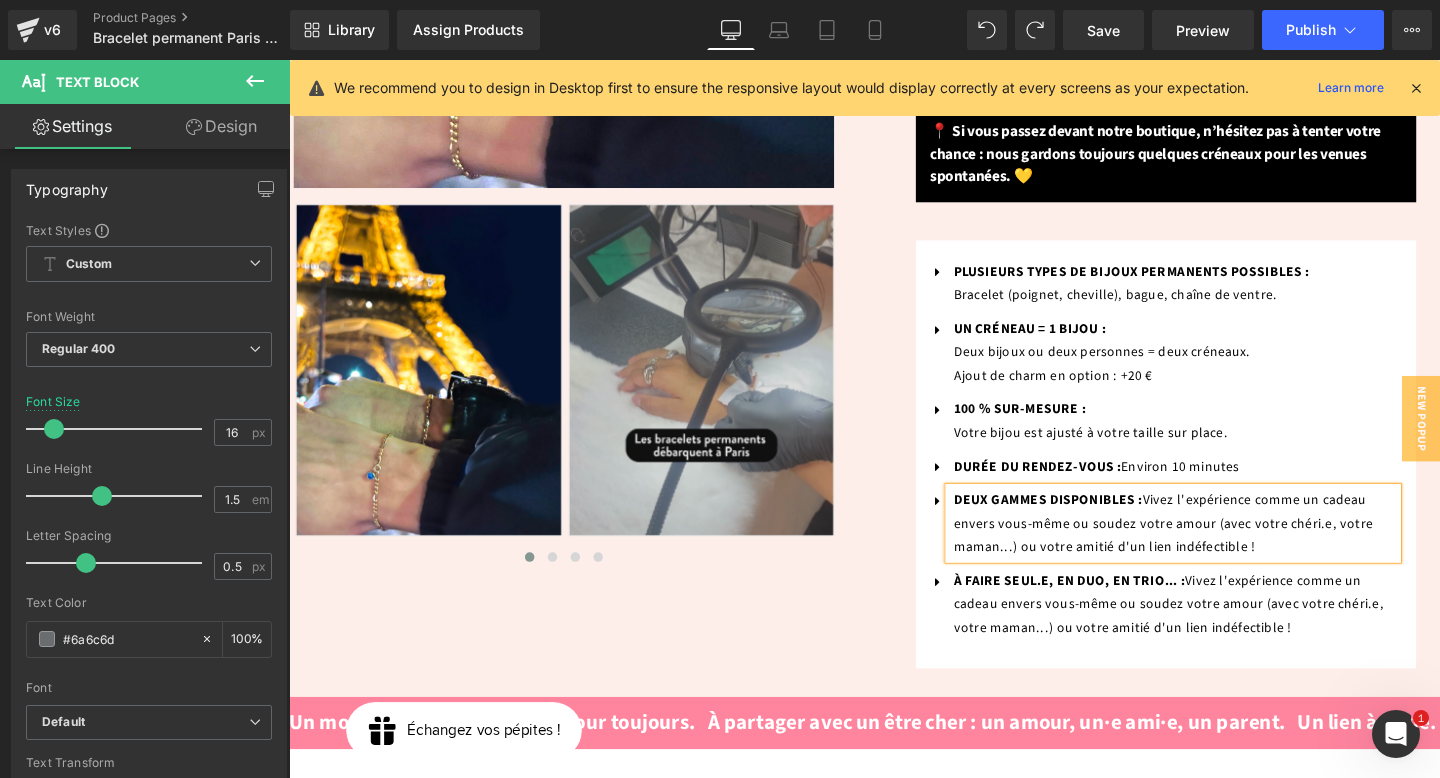 click on "Vivez l'expérience comme un cadeau envers vous-même ou soudez votre amour (avec votre chéri.e, votre maman...) ou votre amitié d'un lien indéfectible !" at bounding box center [1208, 548] 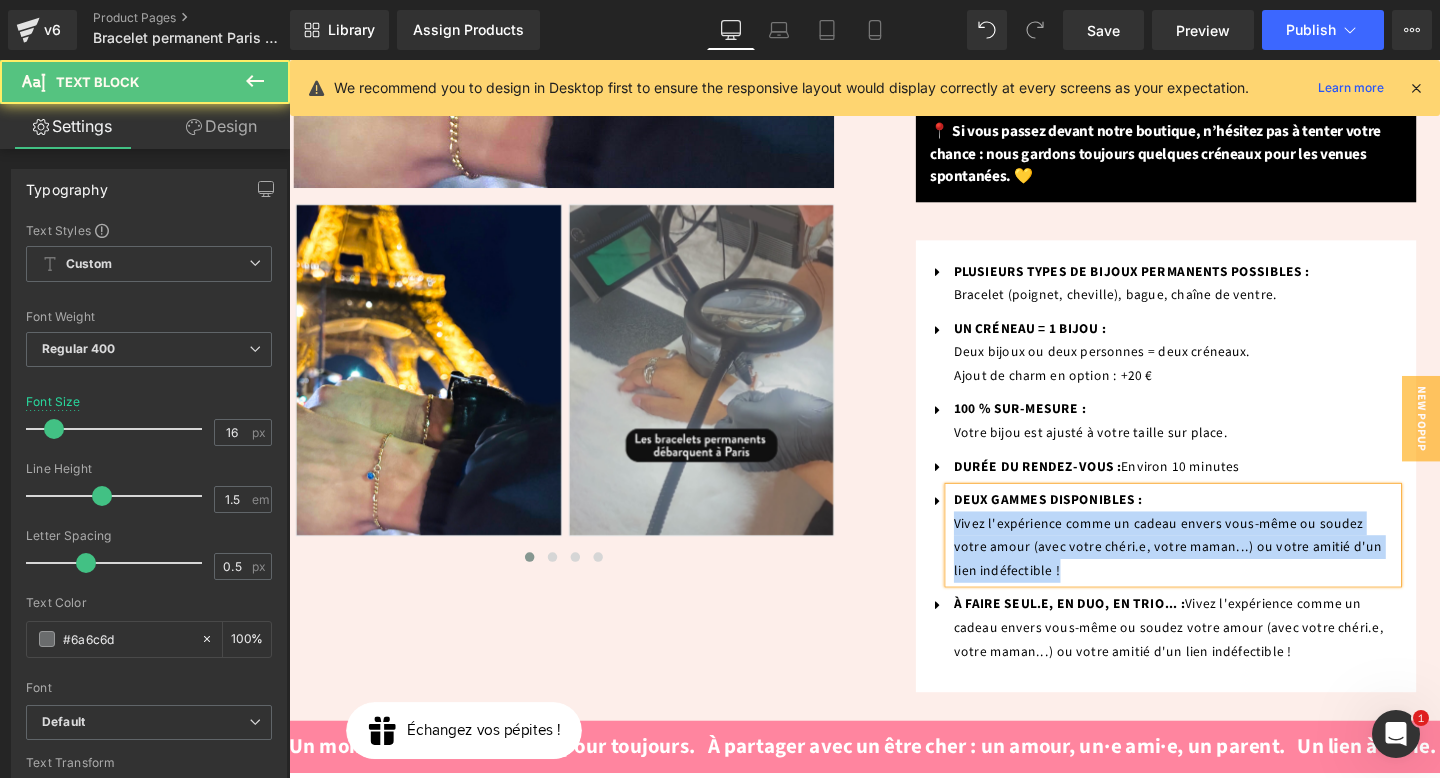 drag, startPoint x: 1153, startPoint y: 597, endPoint x: 983, endPoint y: 545, distance: 177.77515 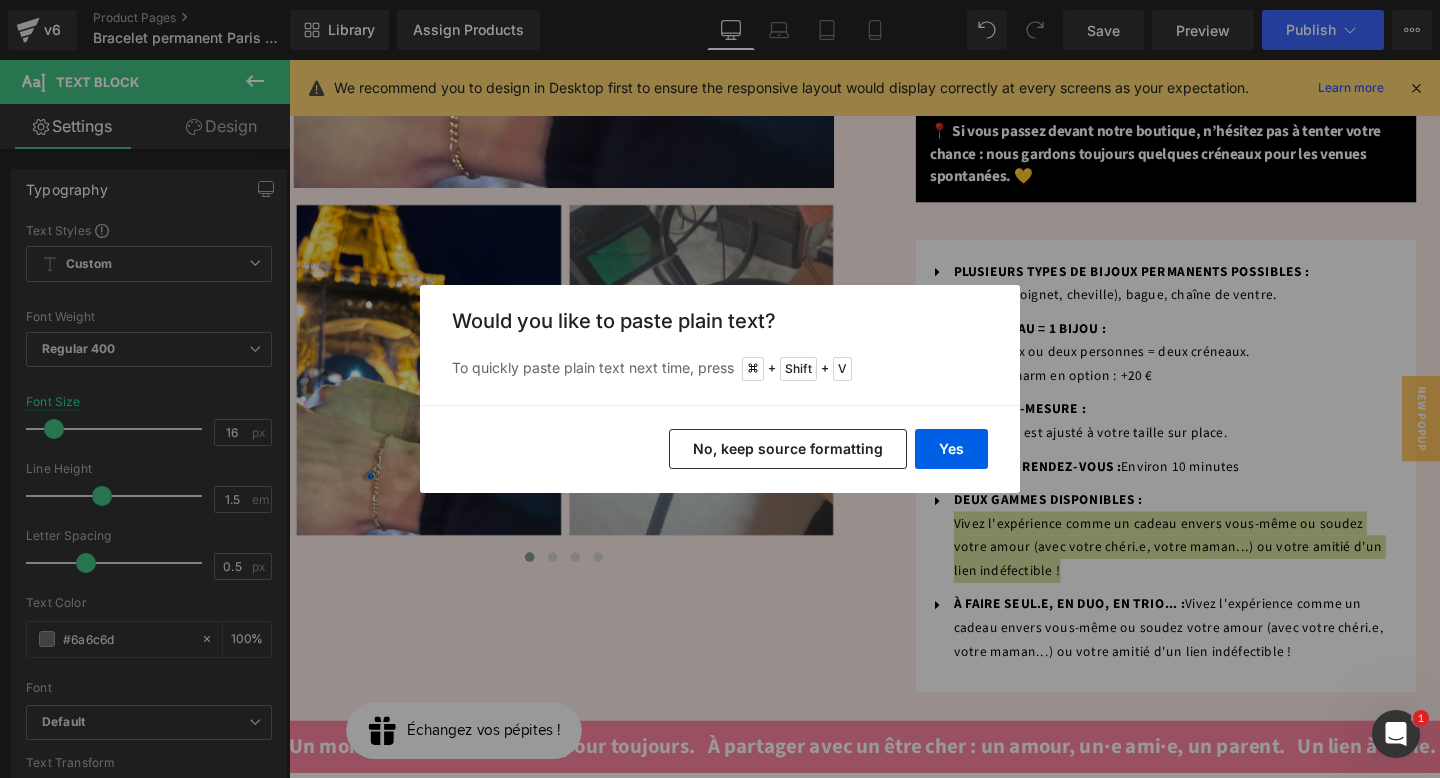 click on "No, keep source formatting" at bounding box center [788, 449] 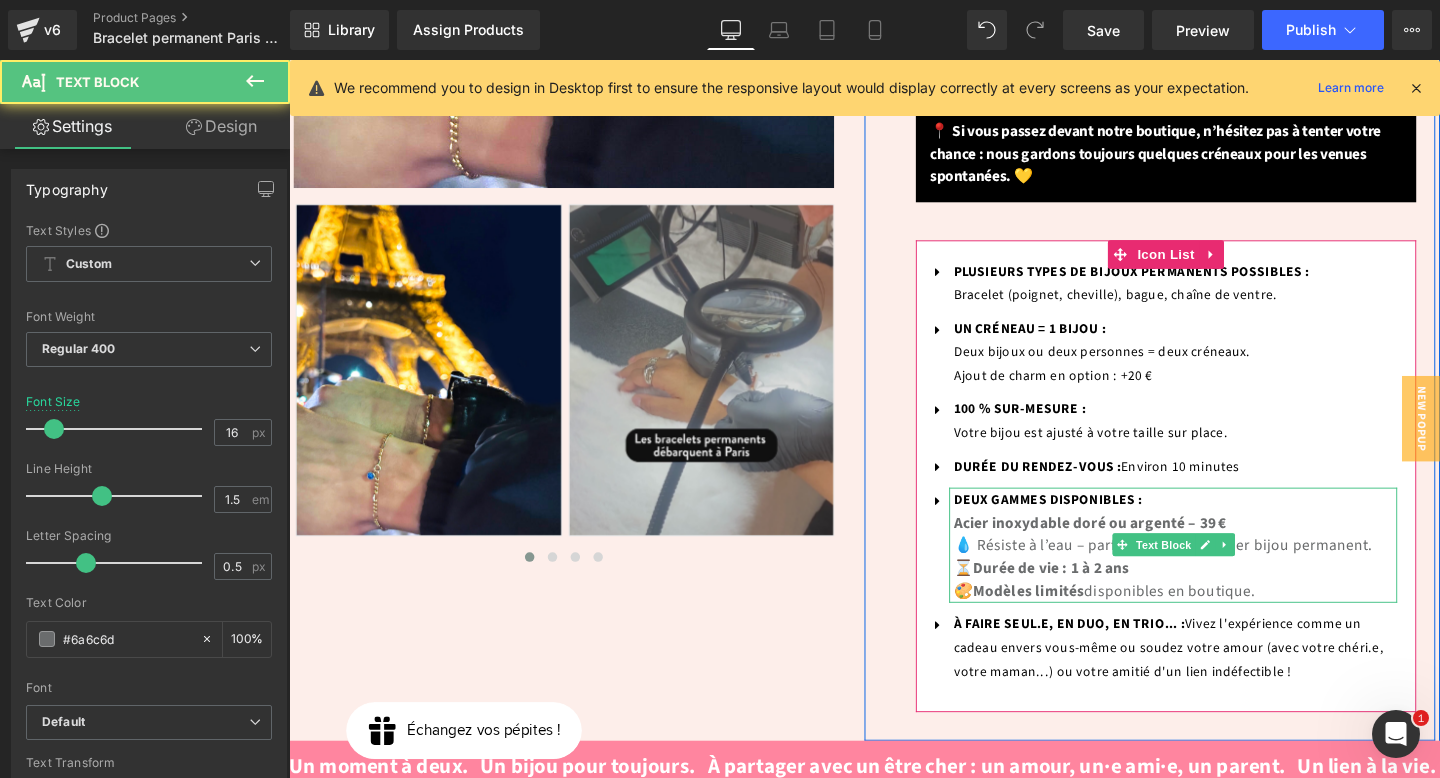 click on "Acier inoxydable doré ou argenté – 39 €
💧 Résiste à l’eau – parfait pour un premier bijou permanent.
⏳  Durée de vie : 1 à 2 ans
🎨  Modèles limités  disponibles en boutique." at bounding box center [1221, 583] 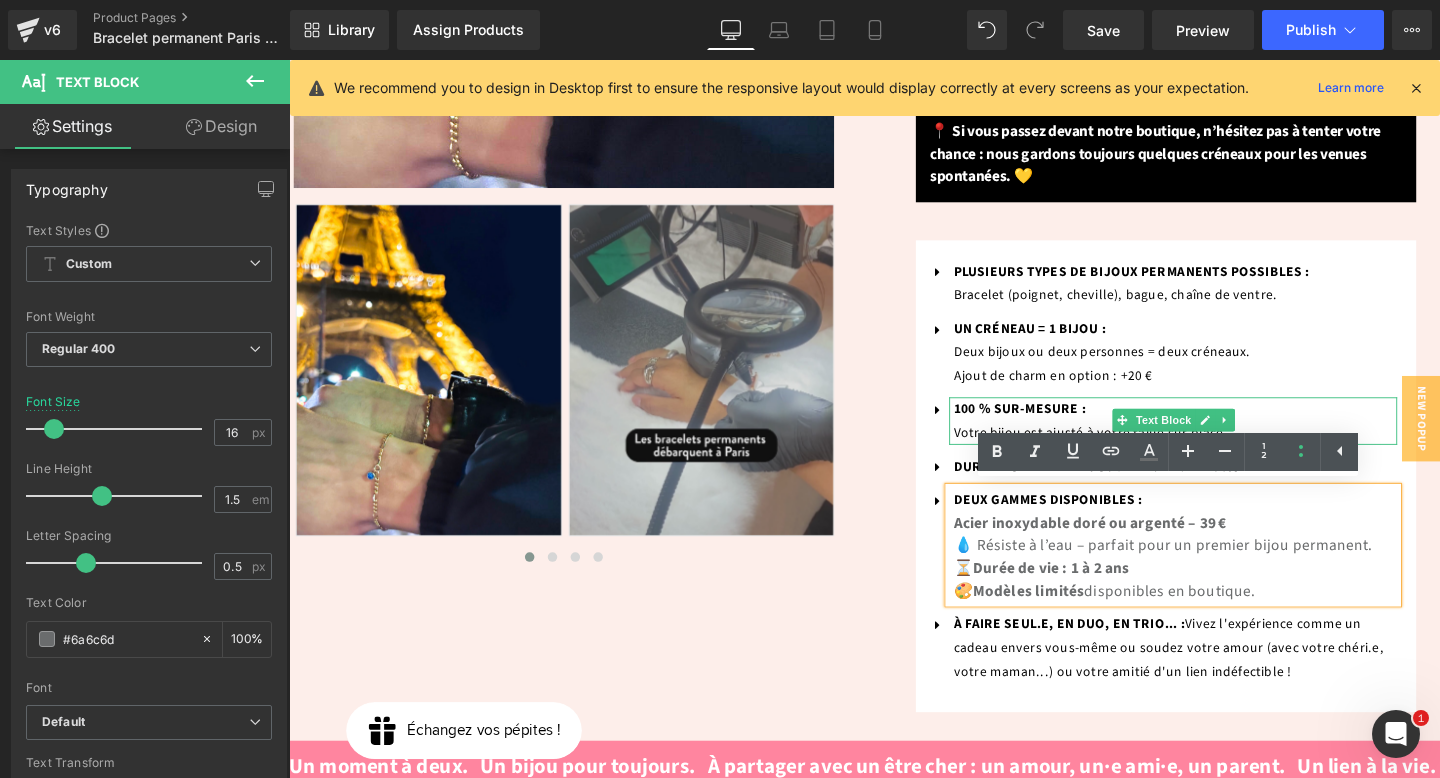 click on "Votre bijou est ajusté à votre taille sur place." at bounding box center (1132, 453) 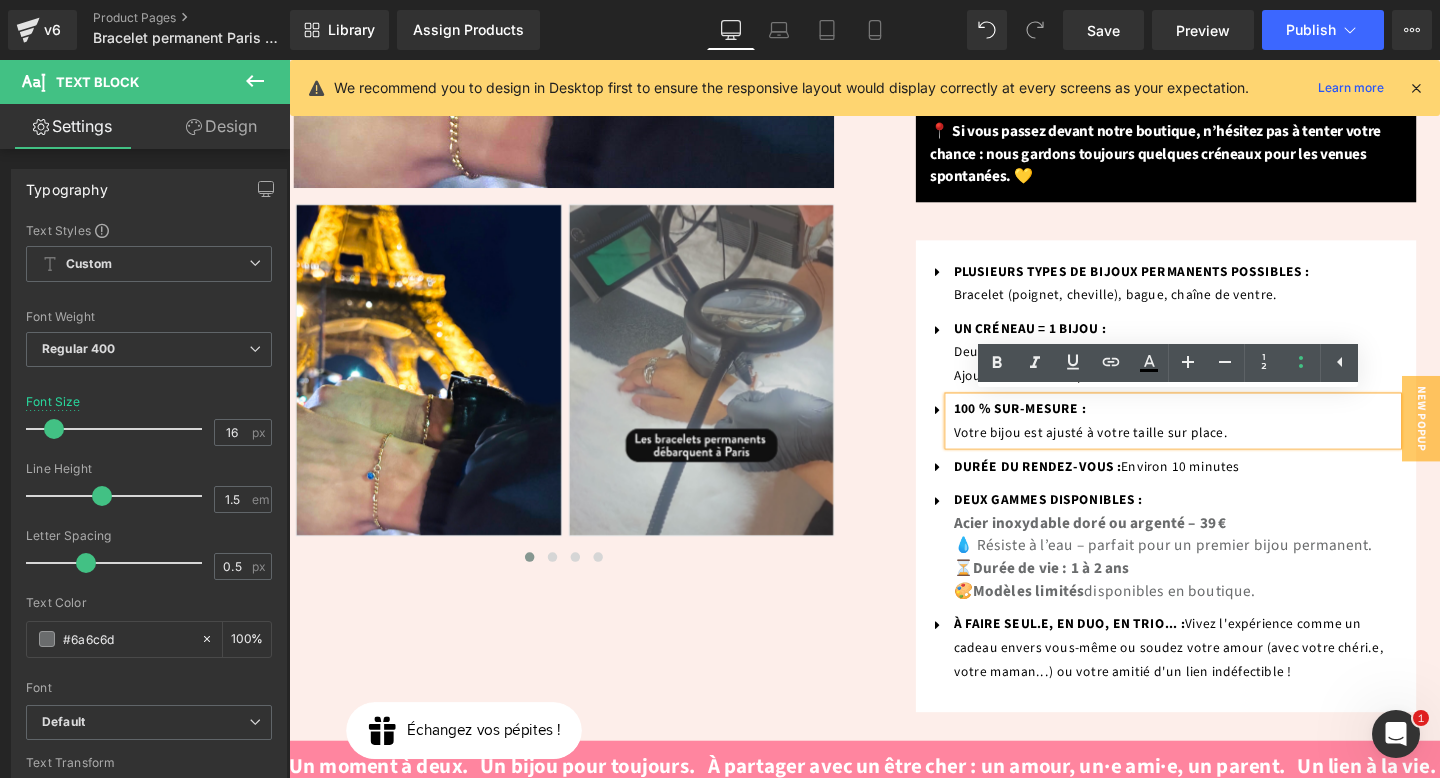 click on "Votre bijou est ajusté à votre taille sur place." at bounding box center [1132, 453] 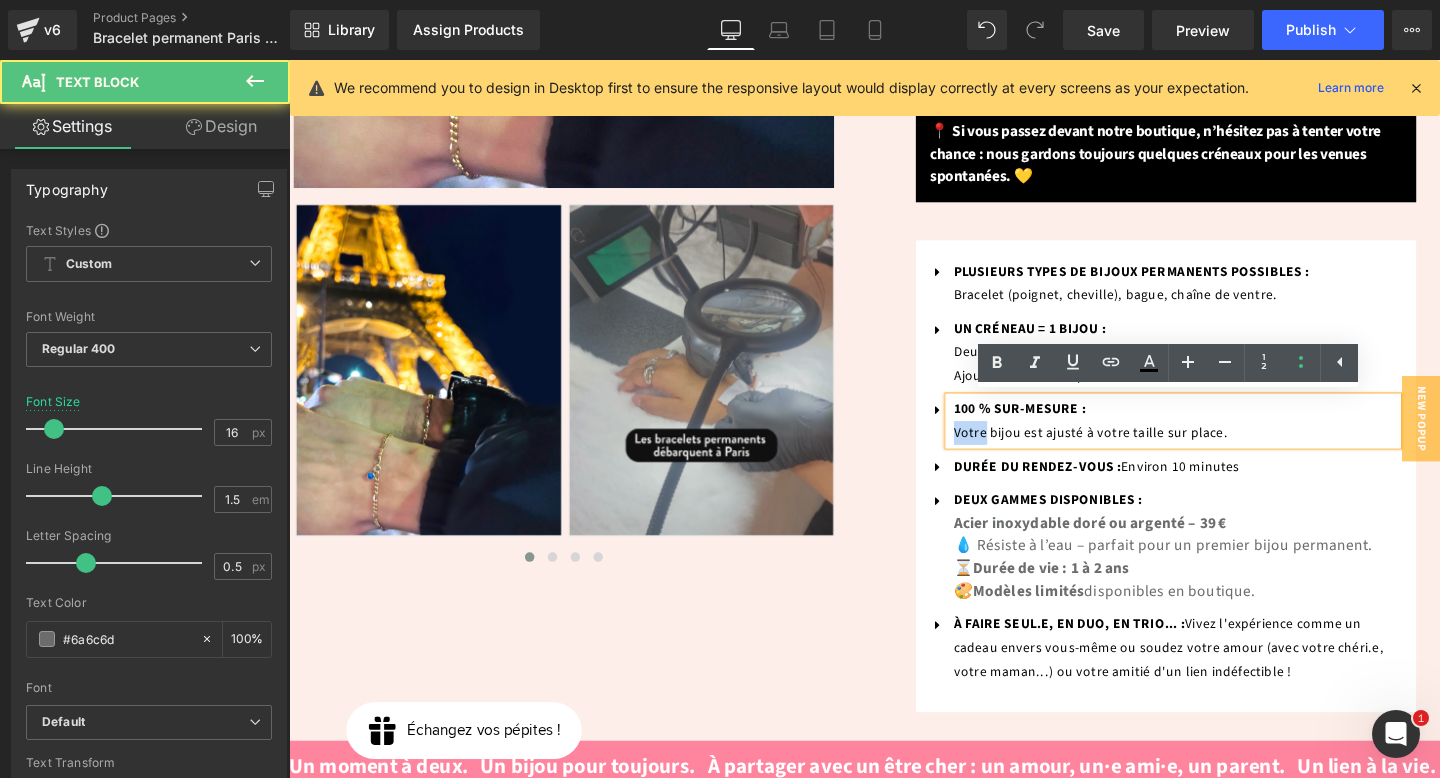 click on "Votre bijou est ajusté à votre taille sur place." at bounding box center (1132, 453) 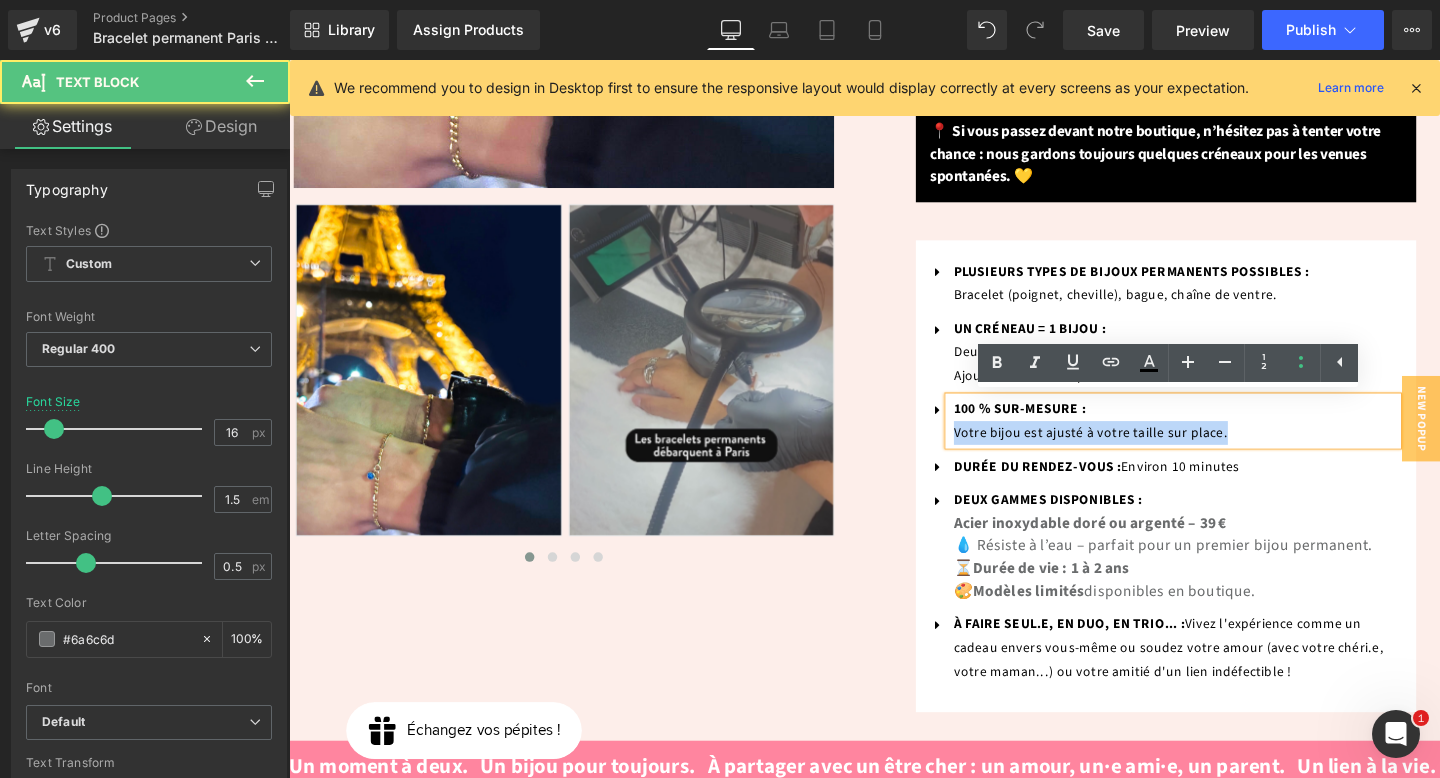 click on "Votre bijou est ajusté à votre taille sur place." at bounding box center (1132, 453) 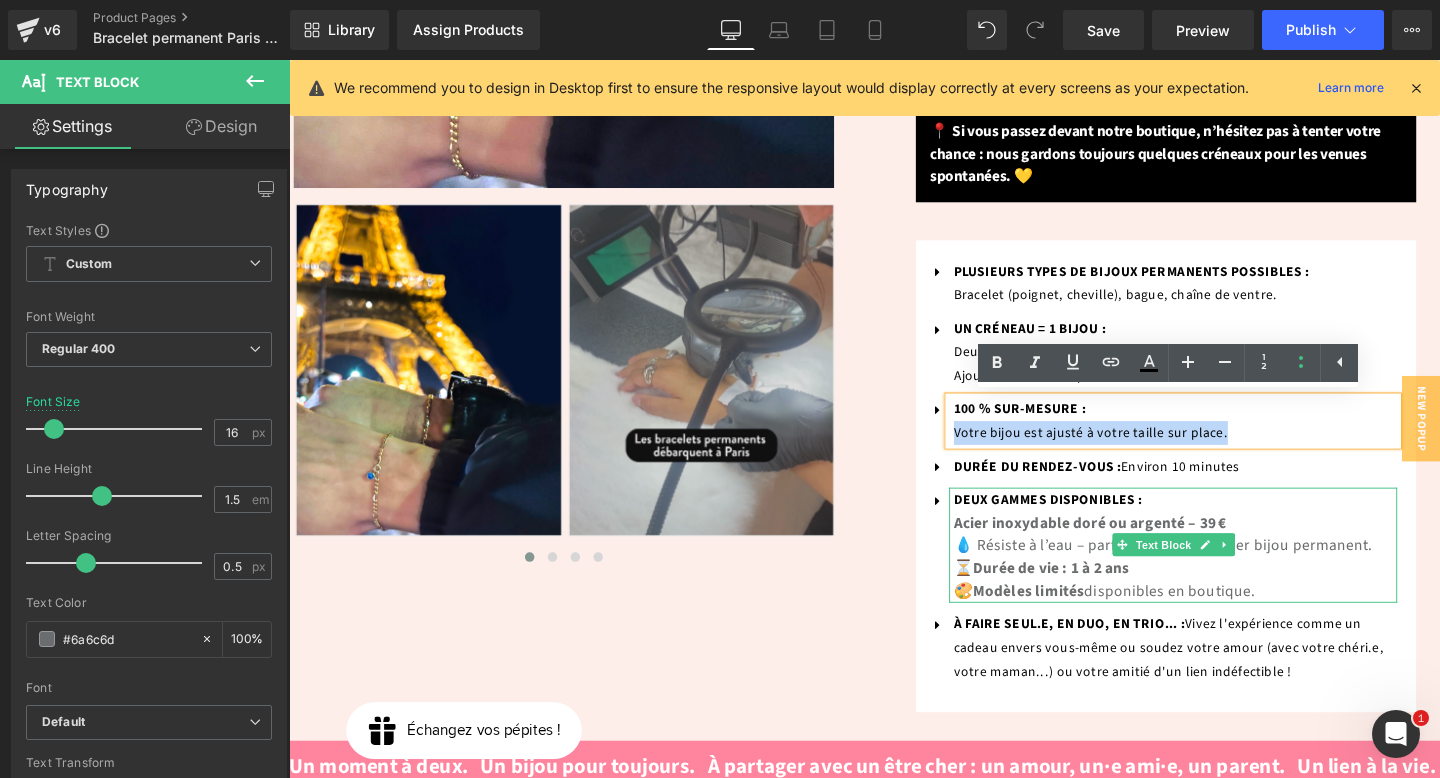 click on "Acier inoxydable doré ou argenté – 39 €" at bounding box center [1131, 547] 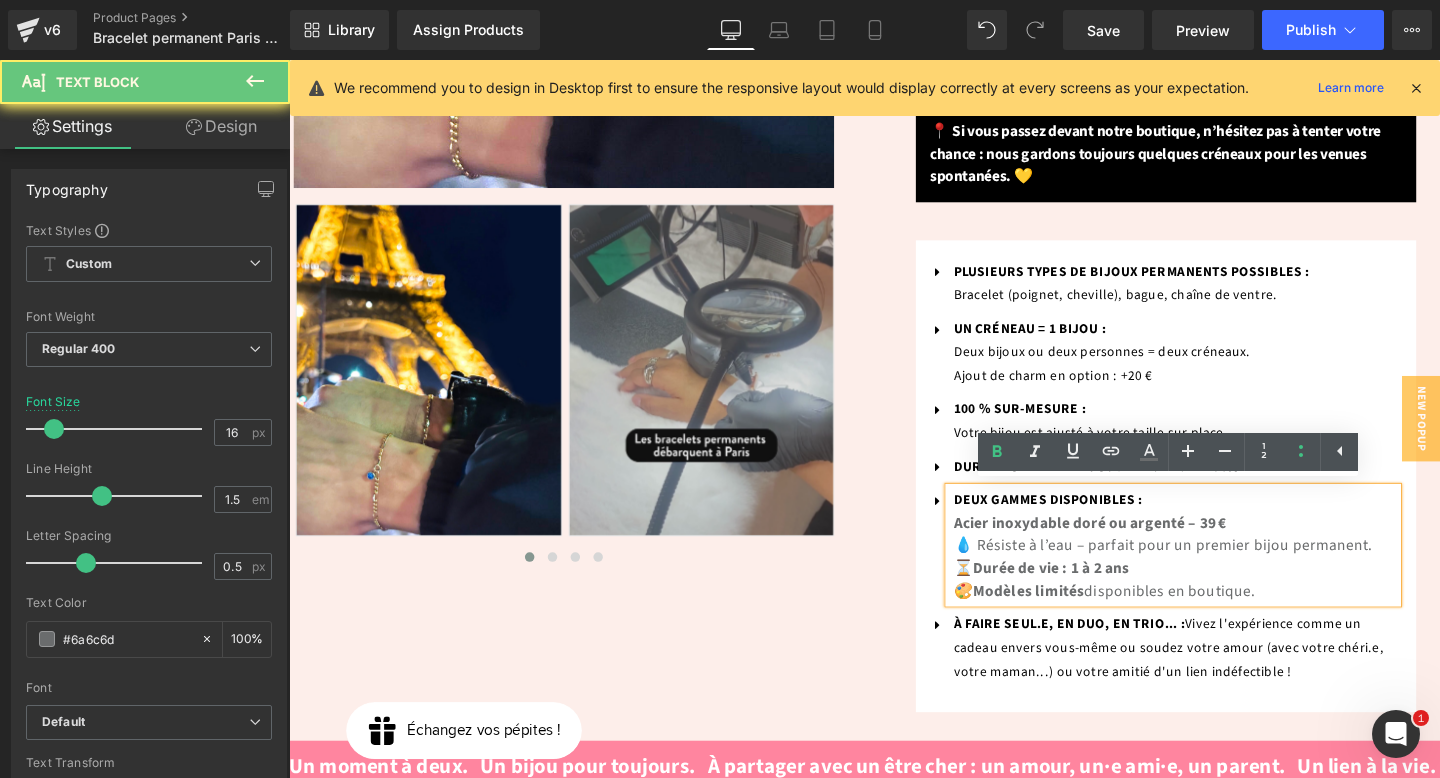 click on "Acier inoxydable doré ou argenté – 39 €" at bounding box center (1131, 547) 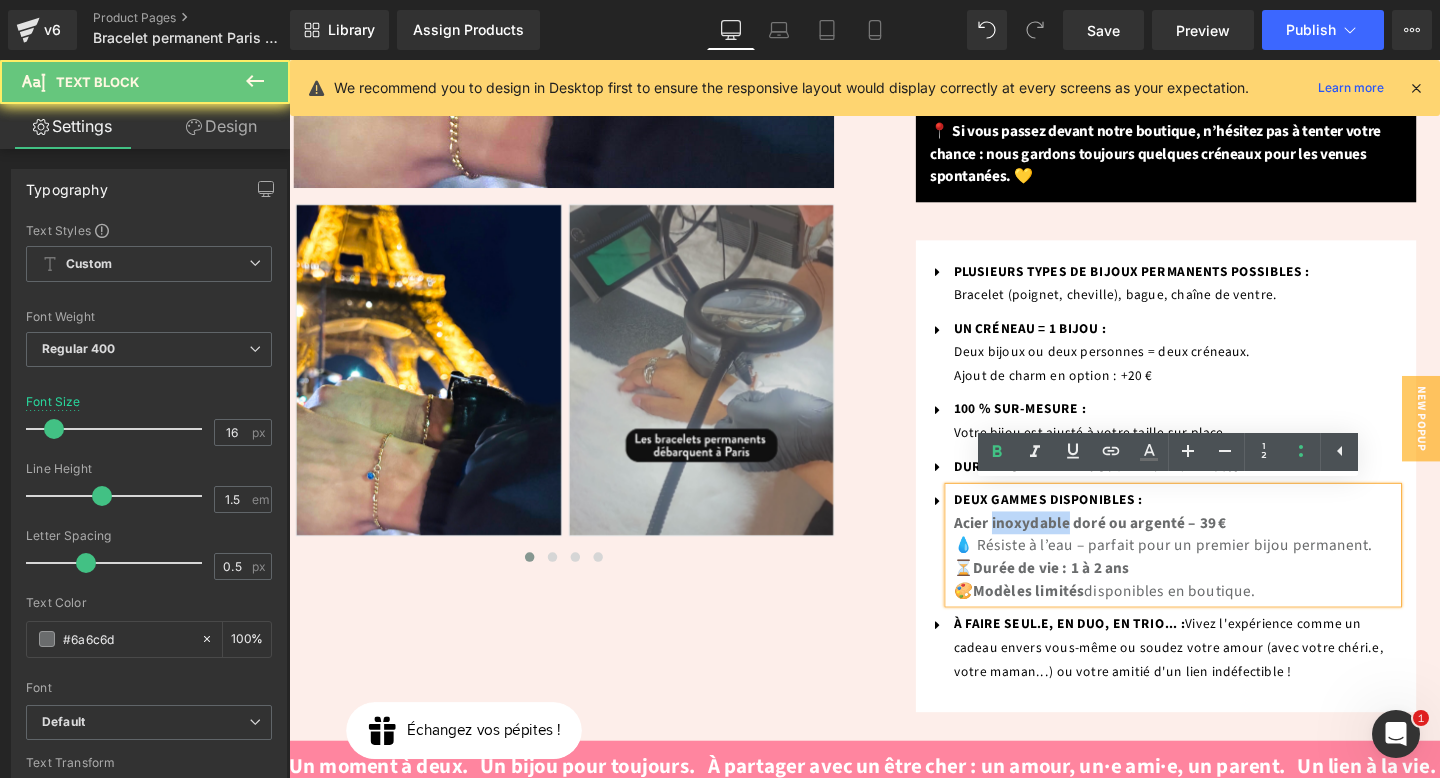 click on "Acier inoxydable doré ou argenté – 39 €" at bounding box center (1131, 547) 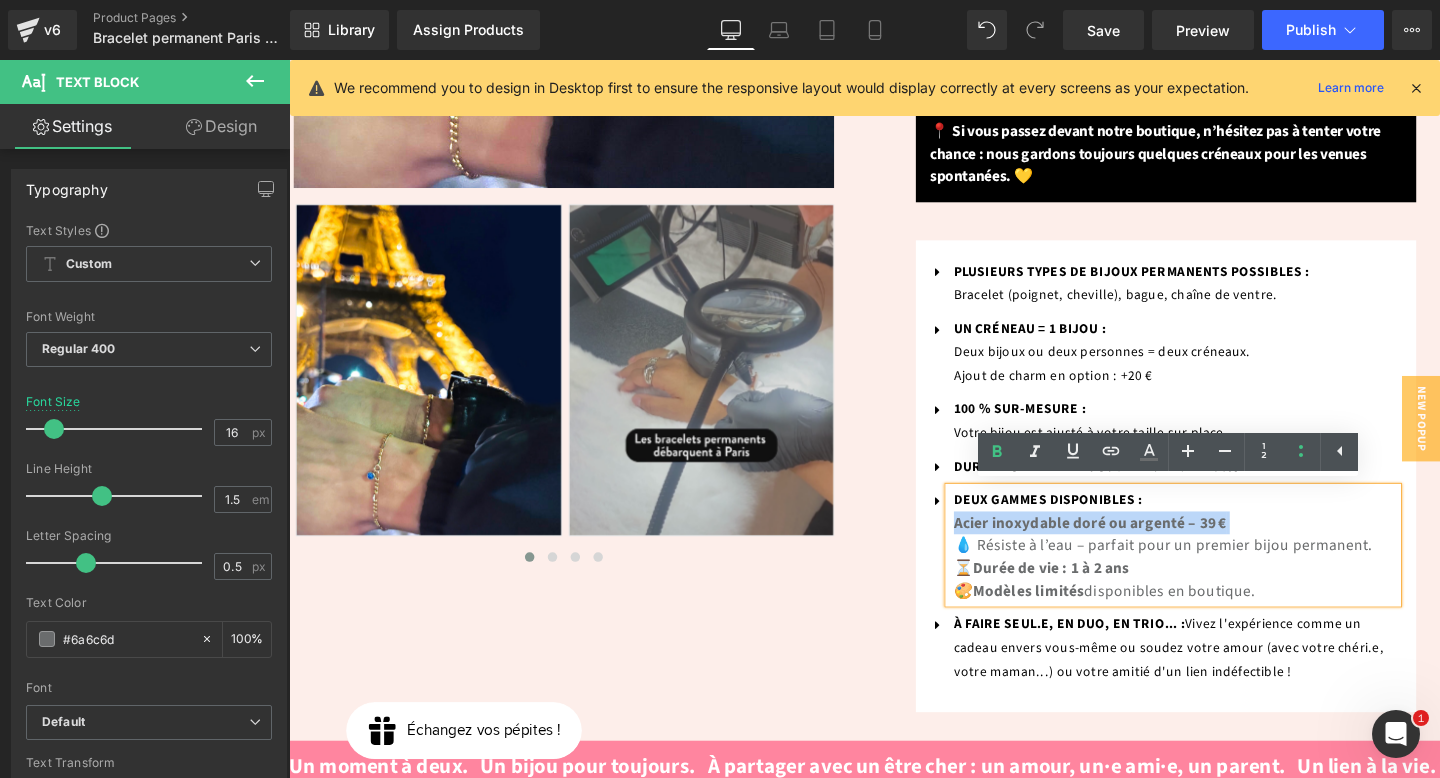 click on "Acier inoxydable doré ou argenté – 39 €" at bounding box center [1131, 547] 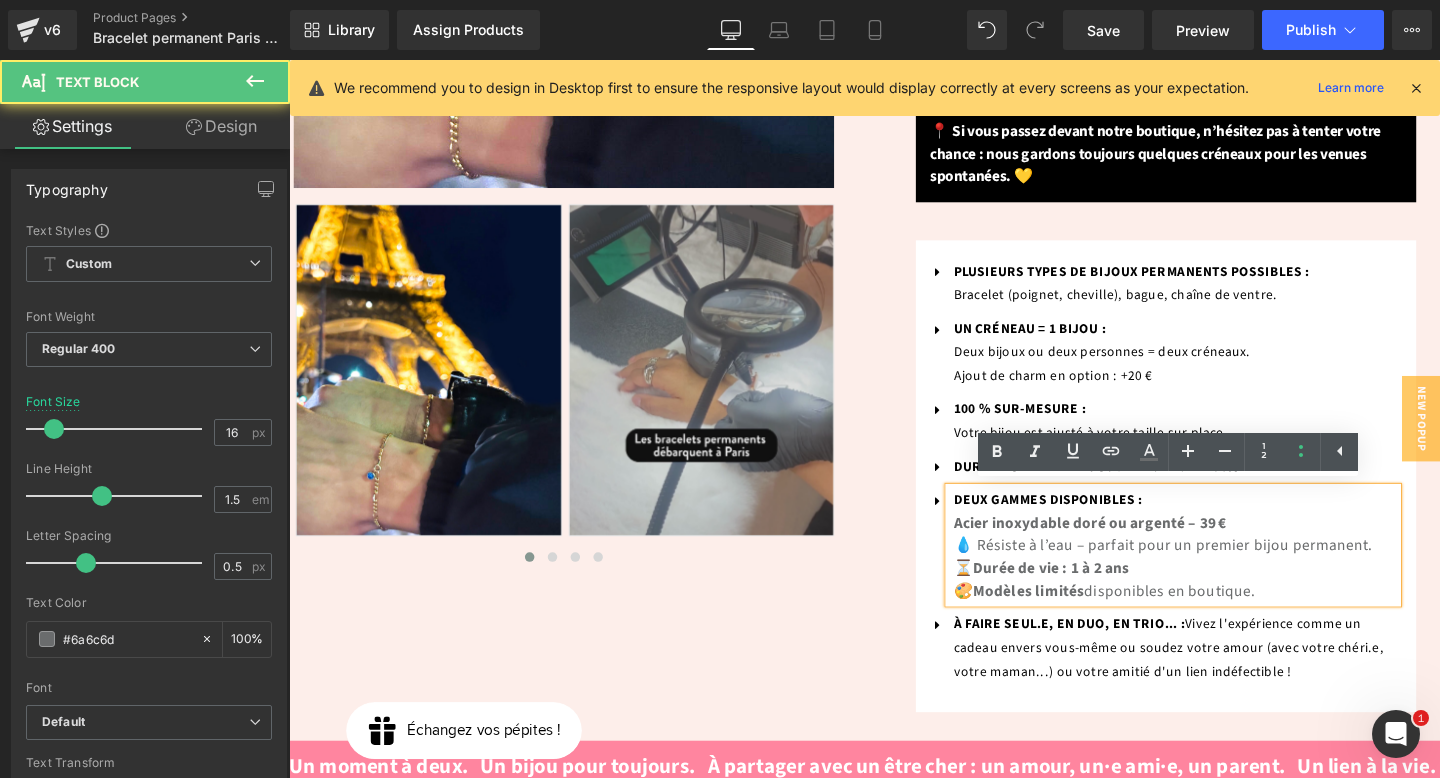 click on "Acier inoxydable doré ou argenté – 39 €
💧 Résiste à l’eau – parfait pour un premier bijou permanent.
⏳  Durée de vie : 1 à 2 ans
🎨  Modèles limités  disponibles en boutique." at bounding box center [1221, 583] 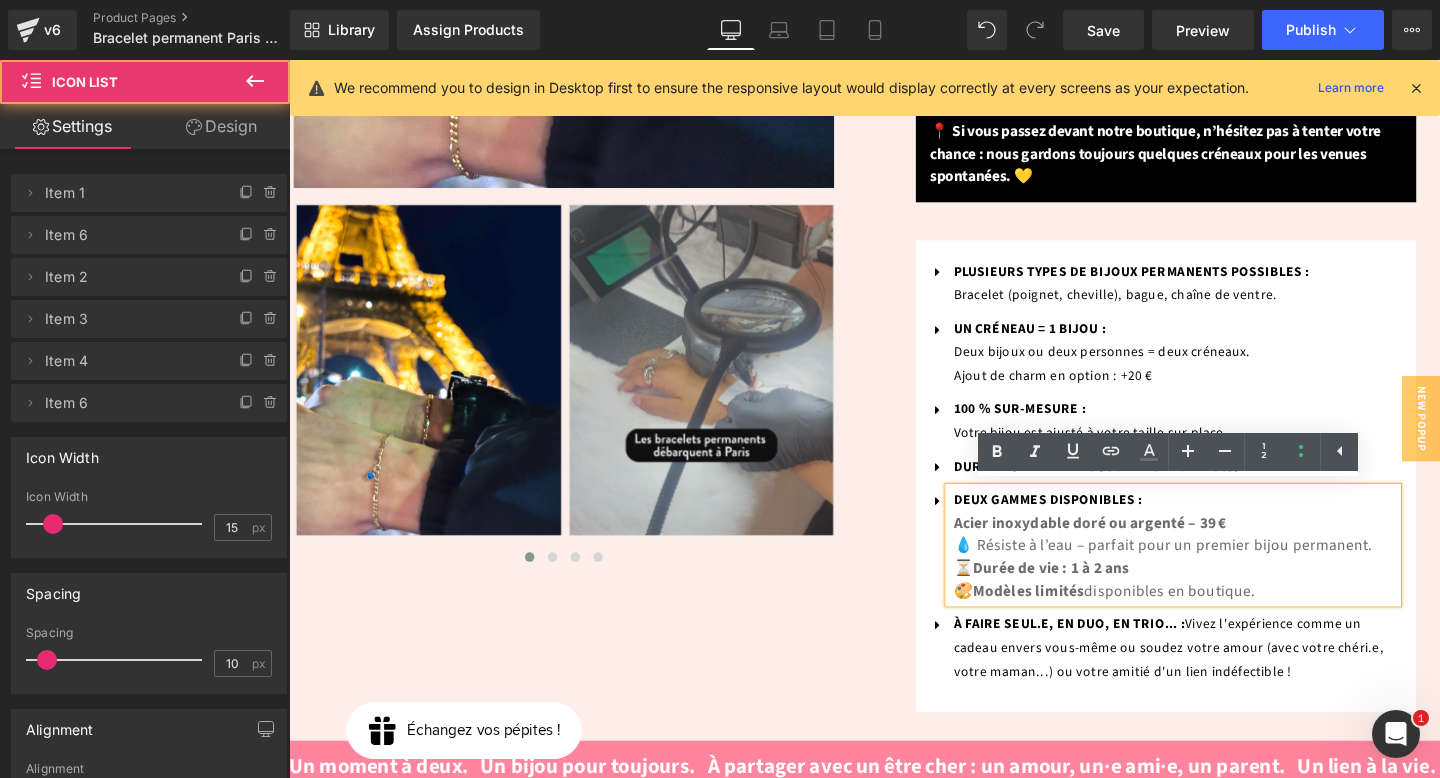 click on "Icon
PLUSIEURS TYPES DE BIJOUX PERMANENTS POSSIBLES :  Bracelet (poignet, cheville), bague, chaîne de ventre.
Text Block
Icon
UN CRÉNEAU = 1 BIJOU : Deux bijoux ou deux personnes = deux créneaux. Ajout de charm en option : +20 € Text Block
Icon" at bounding box center [1211, 498] 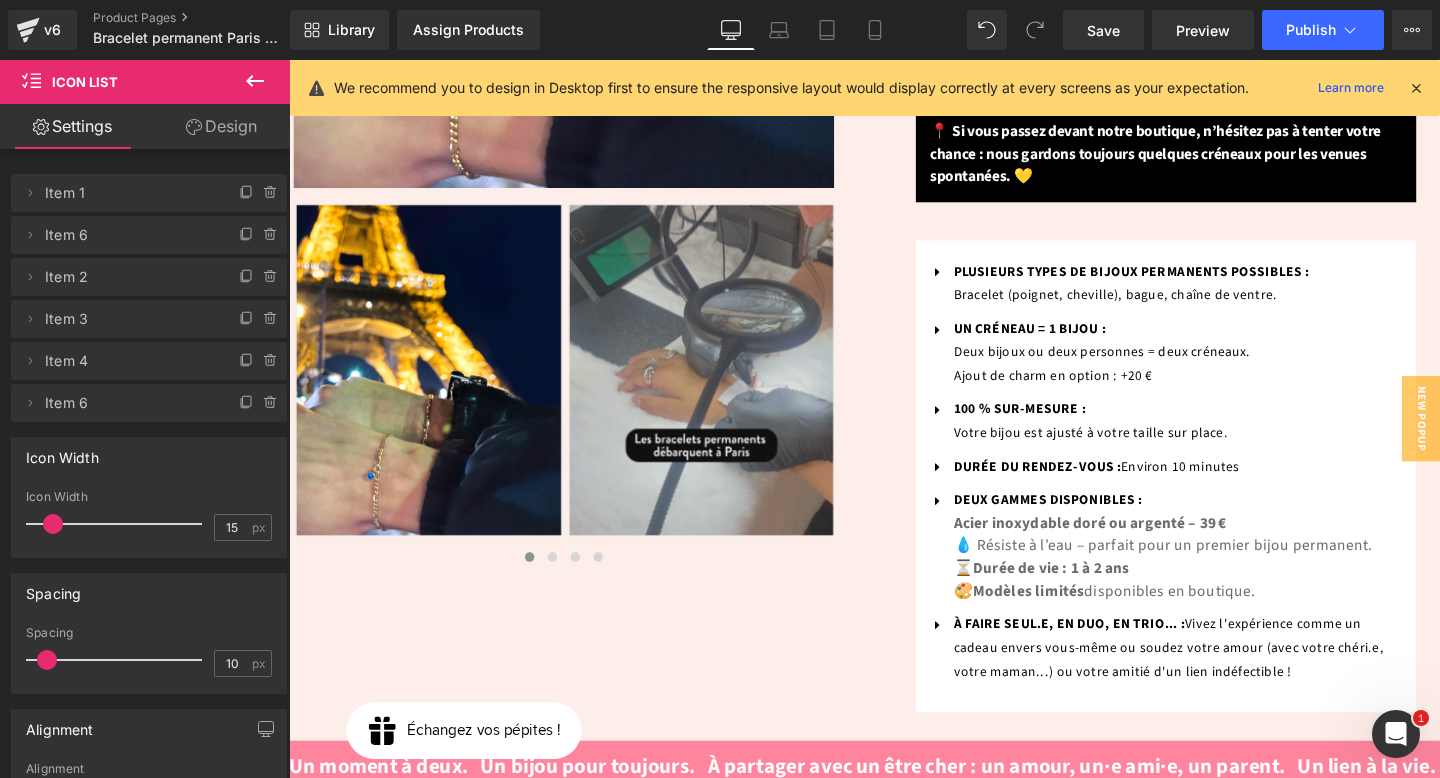click on "Acier inoxydable doré ou argenté – 39 €
💧 Résiste à l’eau – parfait pour un premier bijou permanent.
⏳  Durée de vie : 1 à 2 ans
🎨  Modèles limités  disponibles en boutique." at bounding box center (1221, 583) 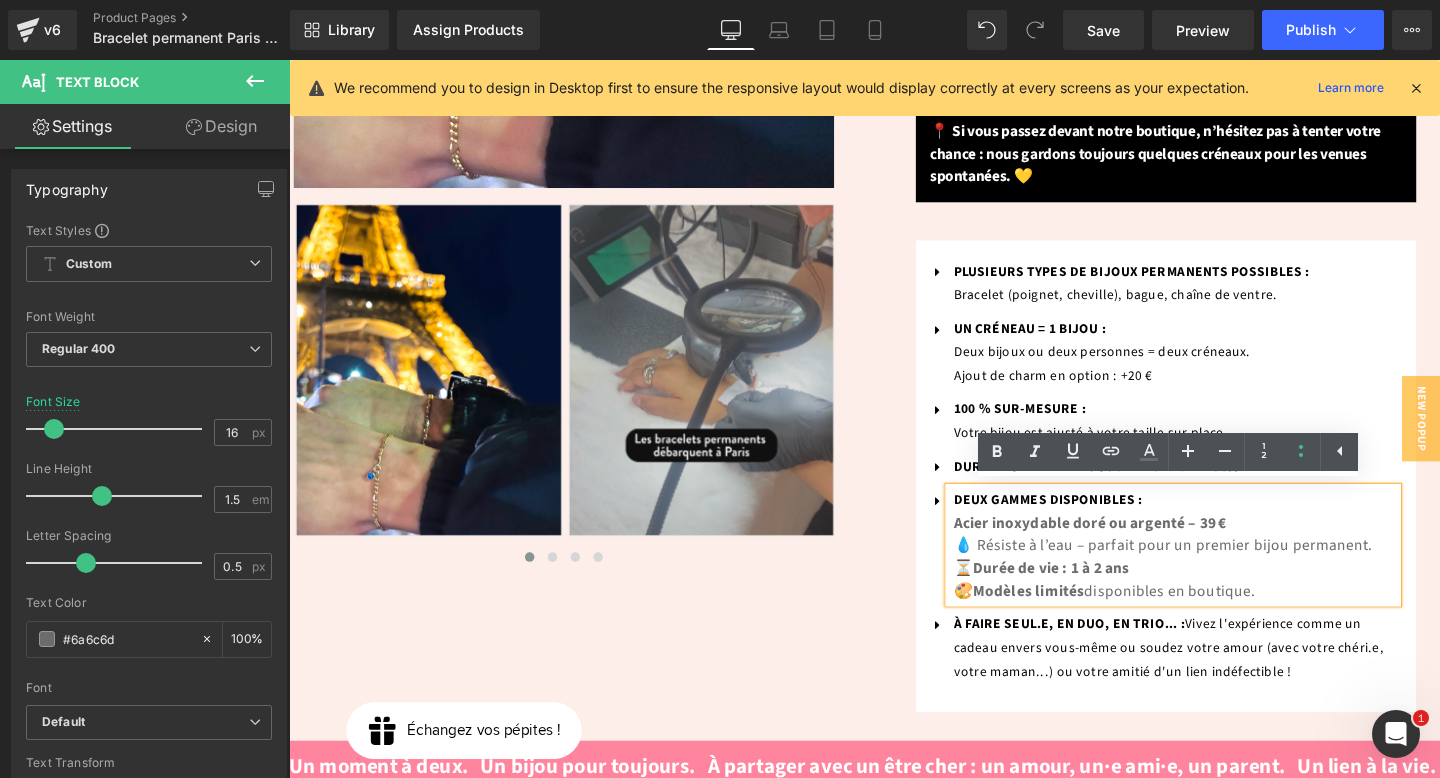 drag, startPoint x: 987, startPoint y: 542, endPoint x: 1383, endPoint y: 630, distance: 405.65994 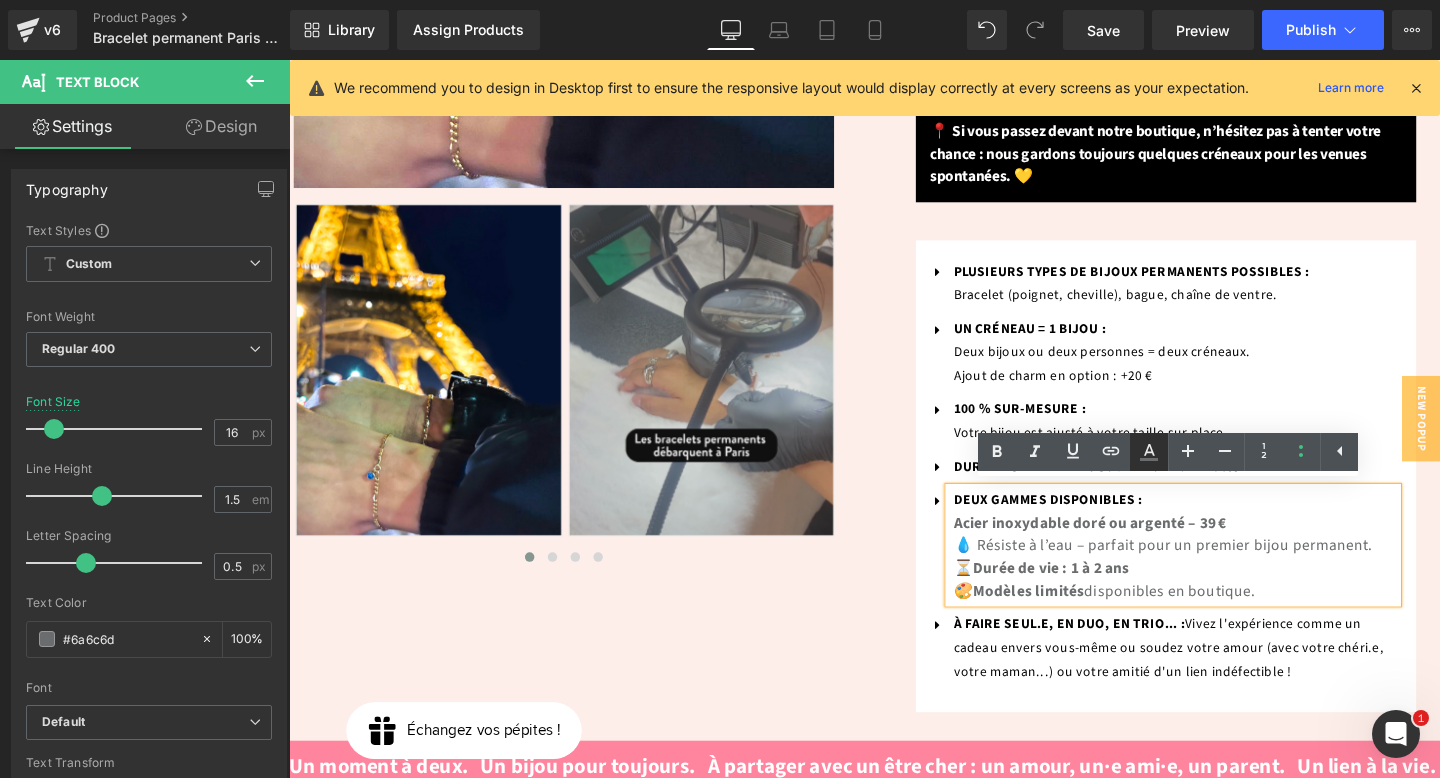 click 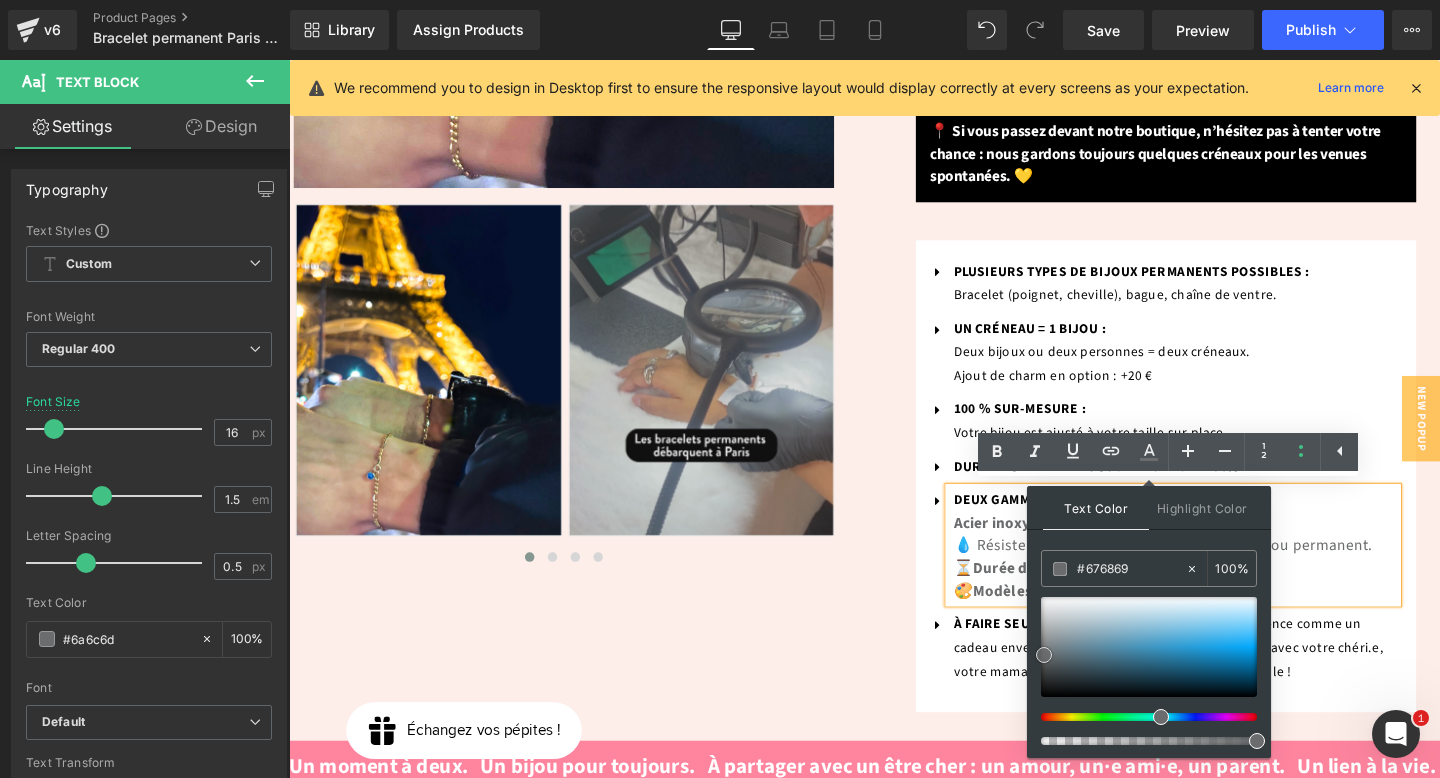 type on "#000000" 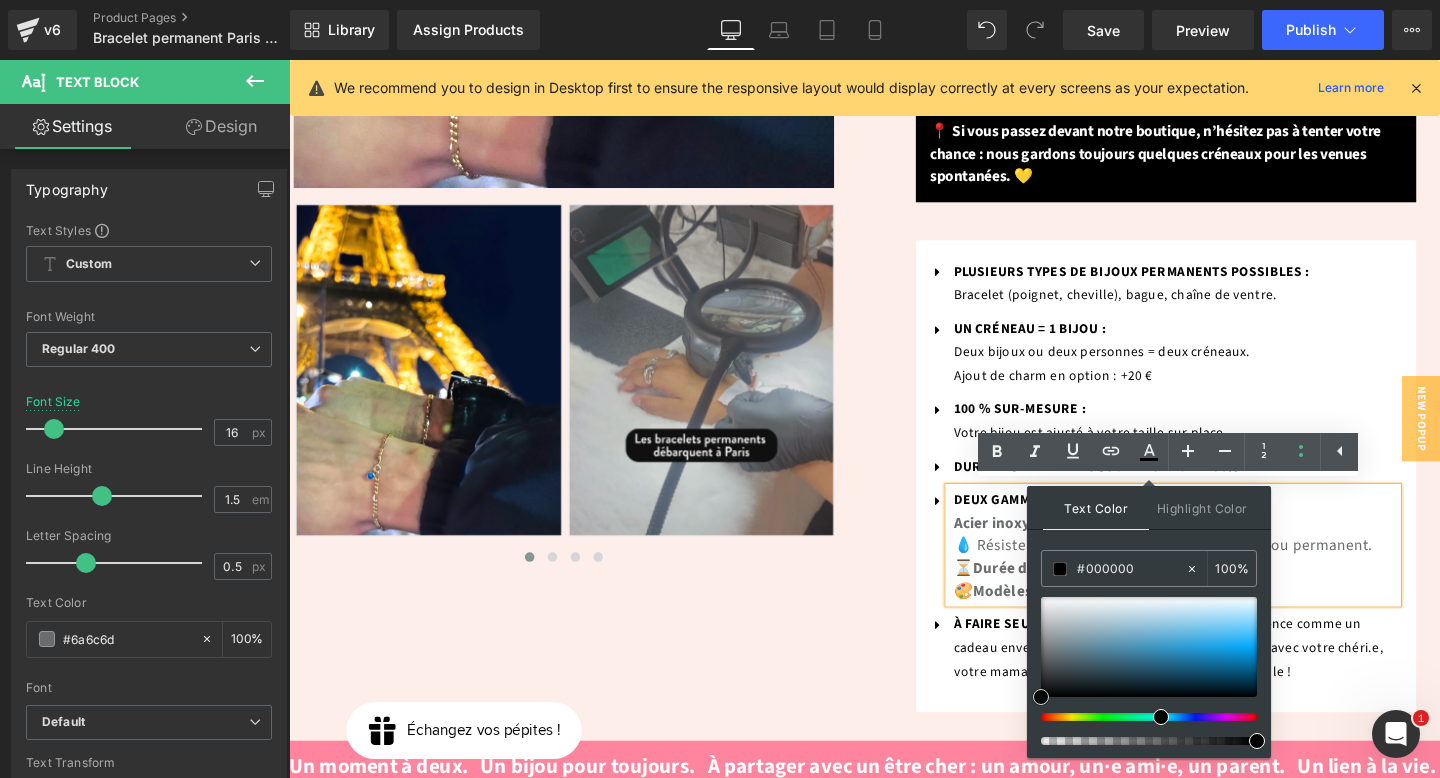 drag, startPoint x: 1036, startPoint y: 659, endPoint x: 1067, endPoint y: 651, distance: 32.01562 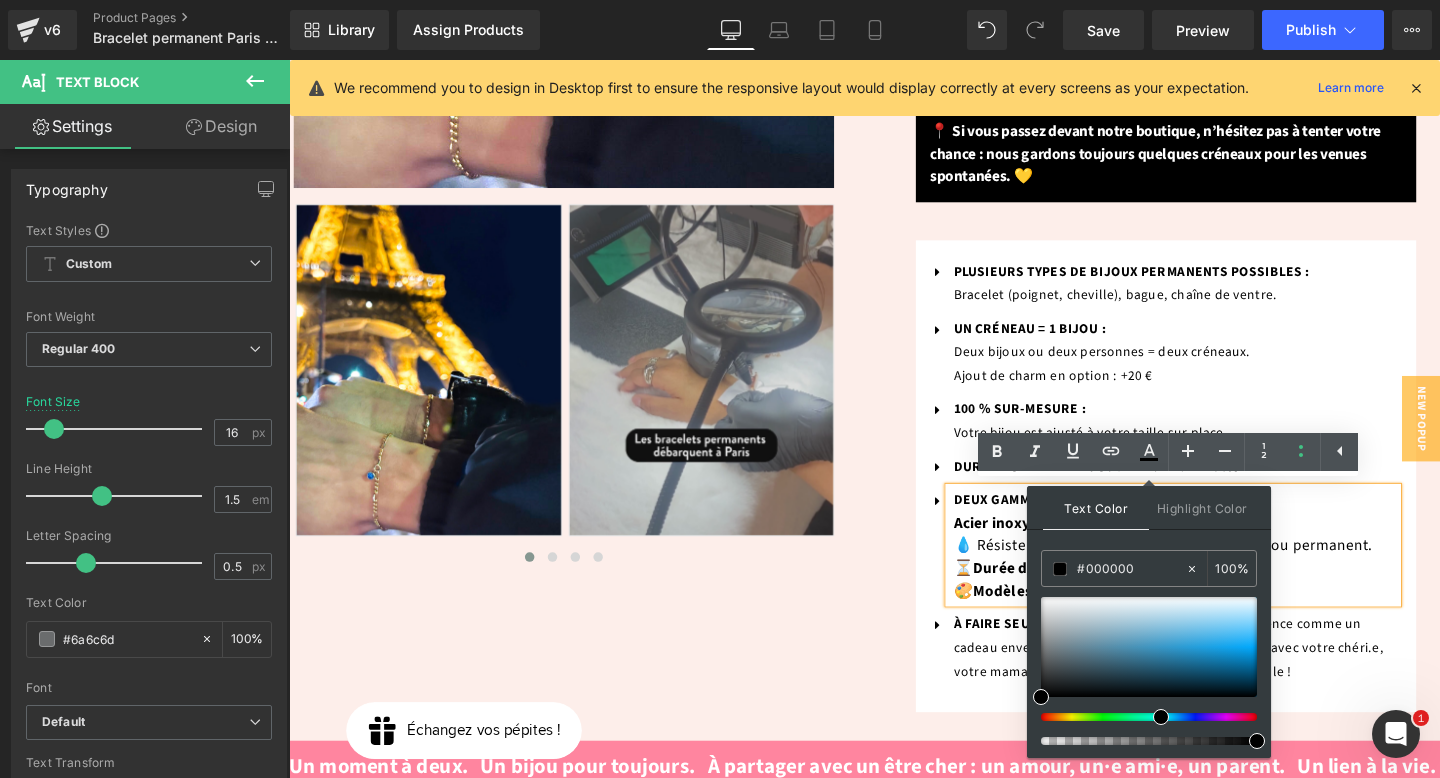click on "UN CRÉNEAU = 1 BIJOU : Deux bijoux ou deux personnes = deux créneaux." at bounding box center (1221, 355) 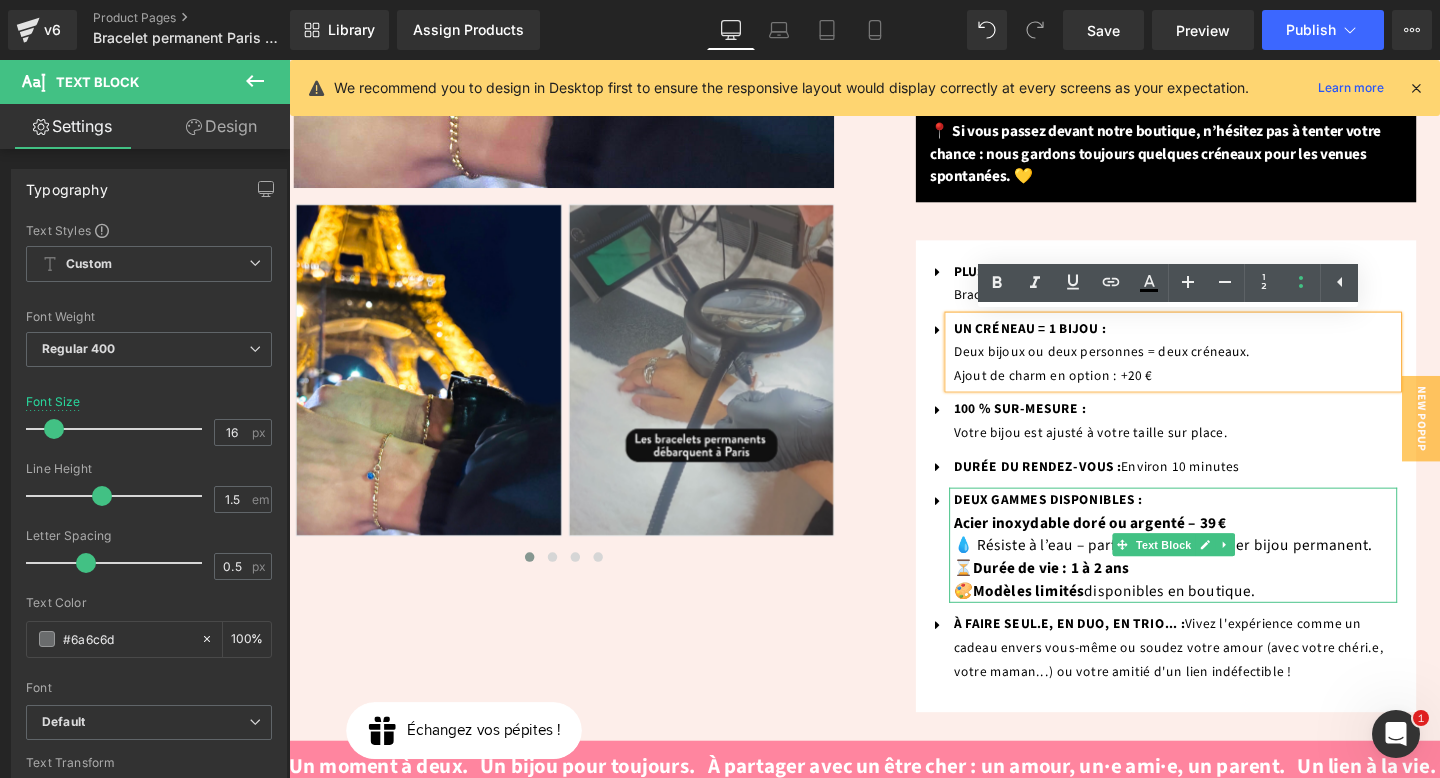 click on "Acier inoxydable doré ou argenté – 39 €" at bounding box center (1131, 547) 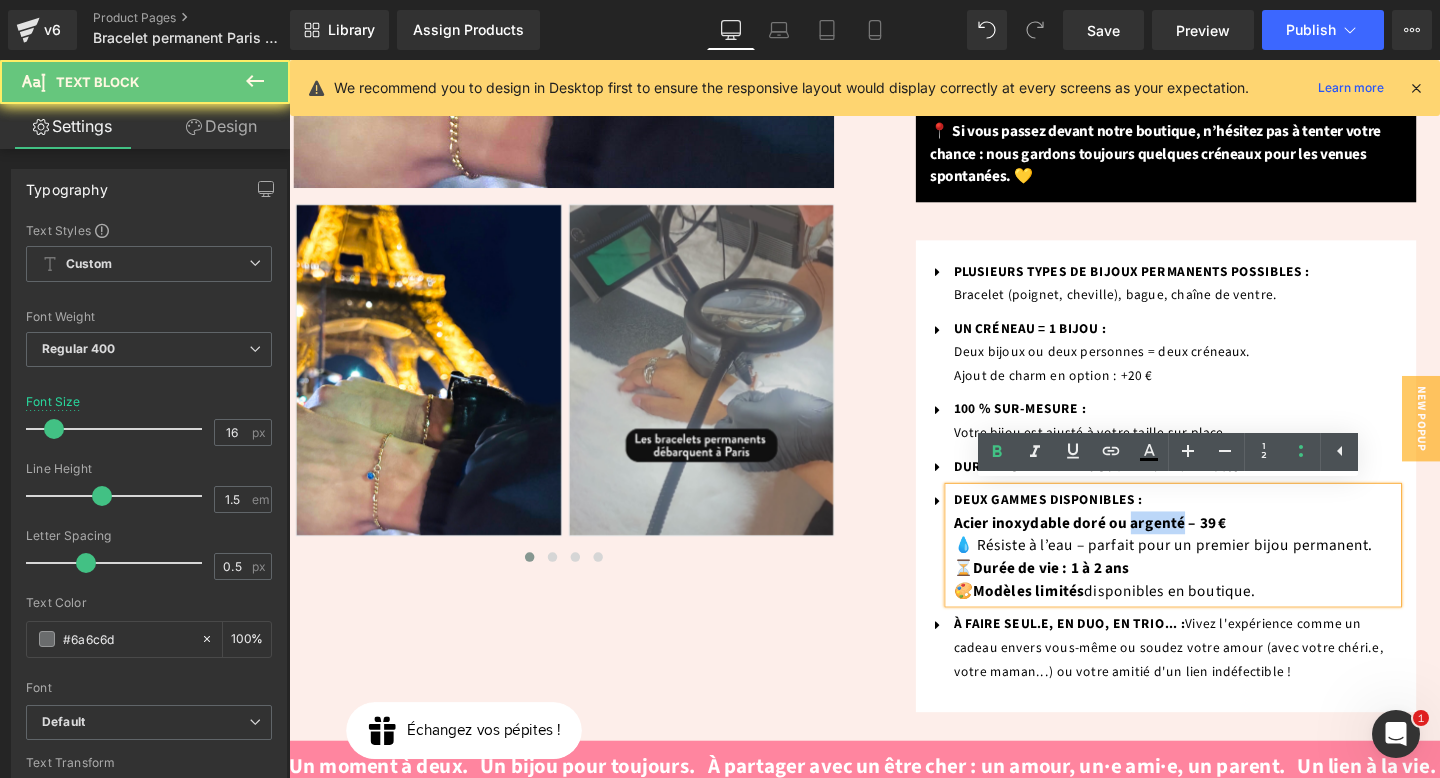 click on "Acier inoxydable doré ou argenté – 39 €" at bounding box center (1131, 547) 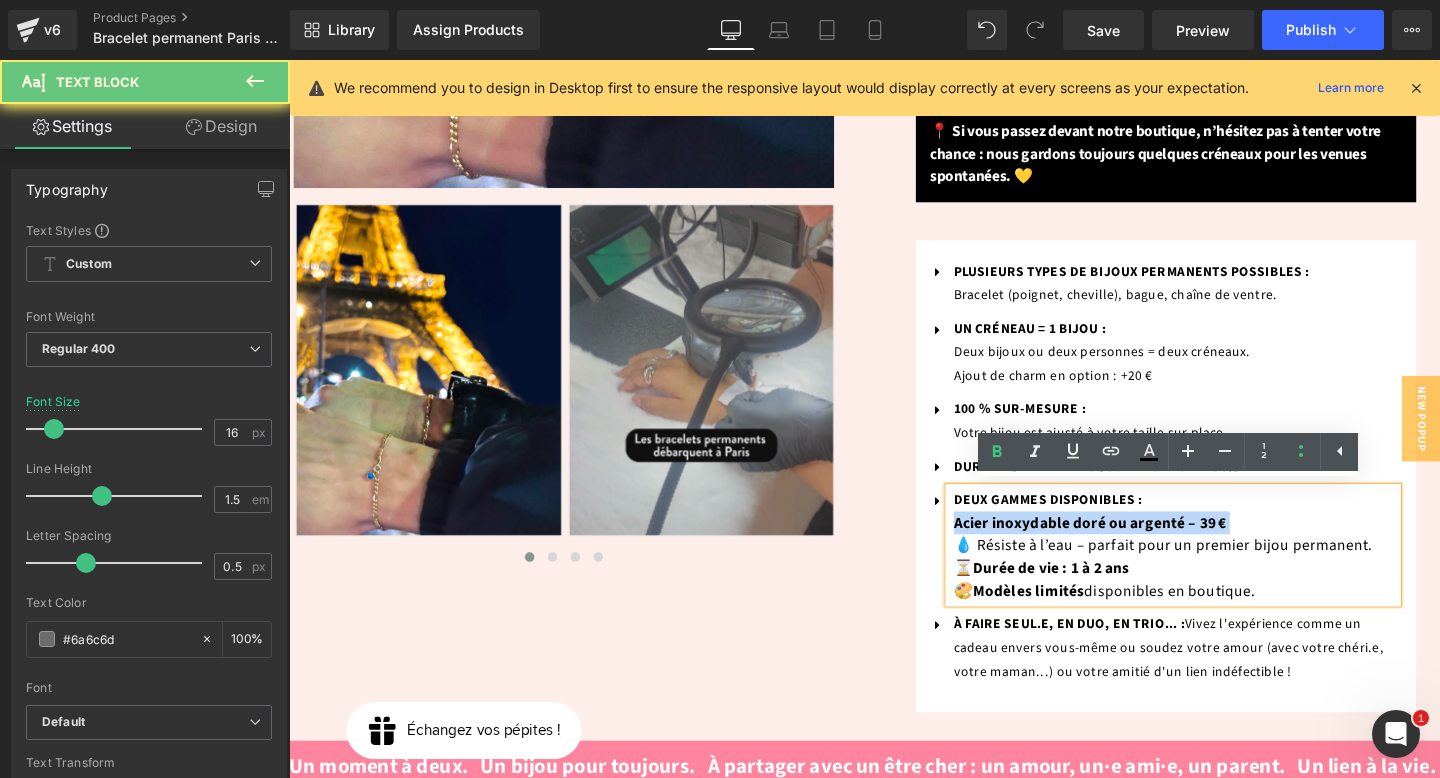 click on "Acier inoxydable doré ou argenté – 39 €" at bounding box center [1131, 547] 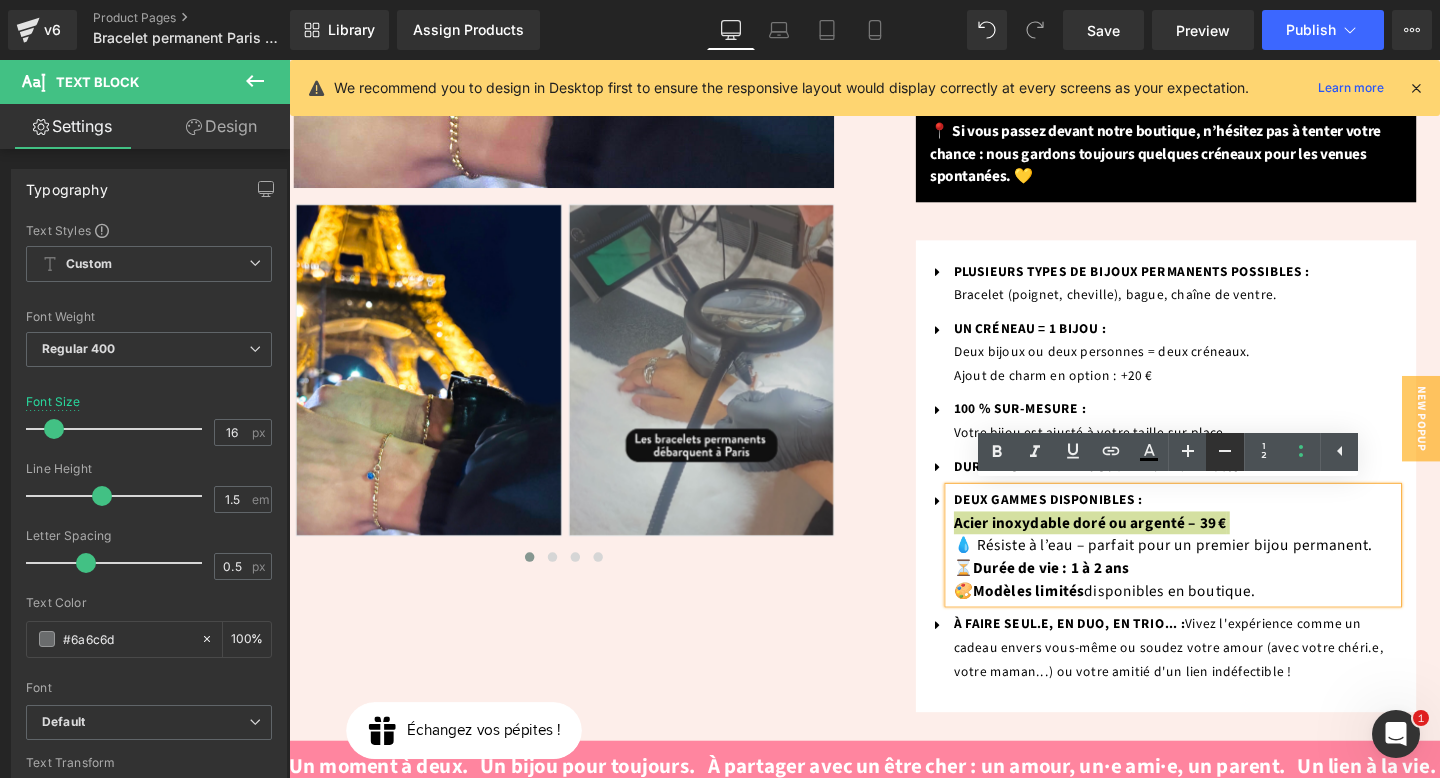 click 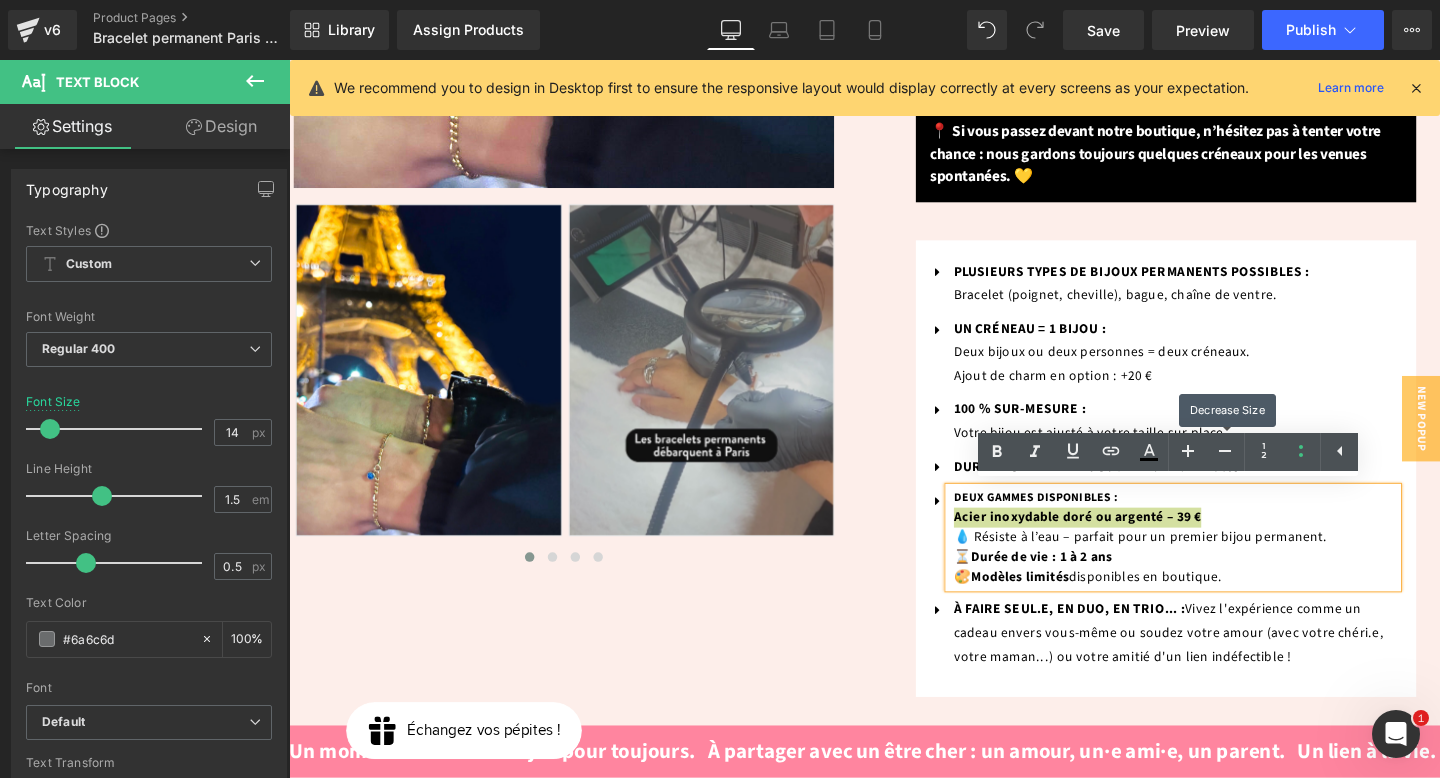 type on "16" 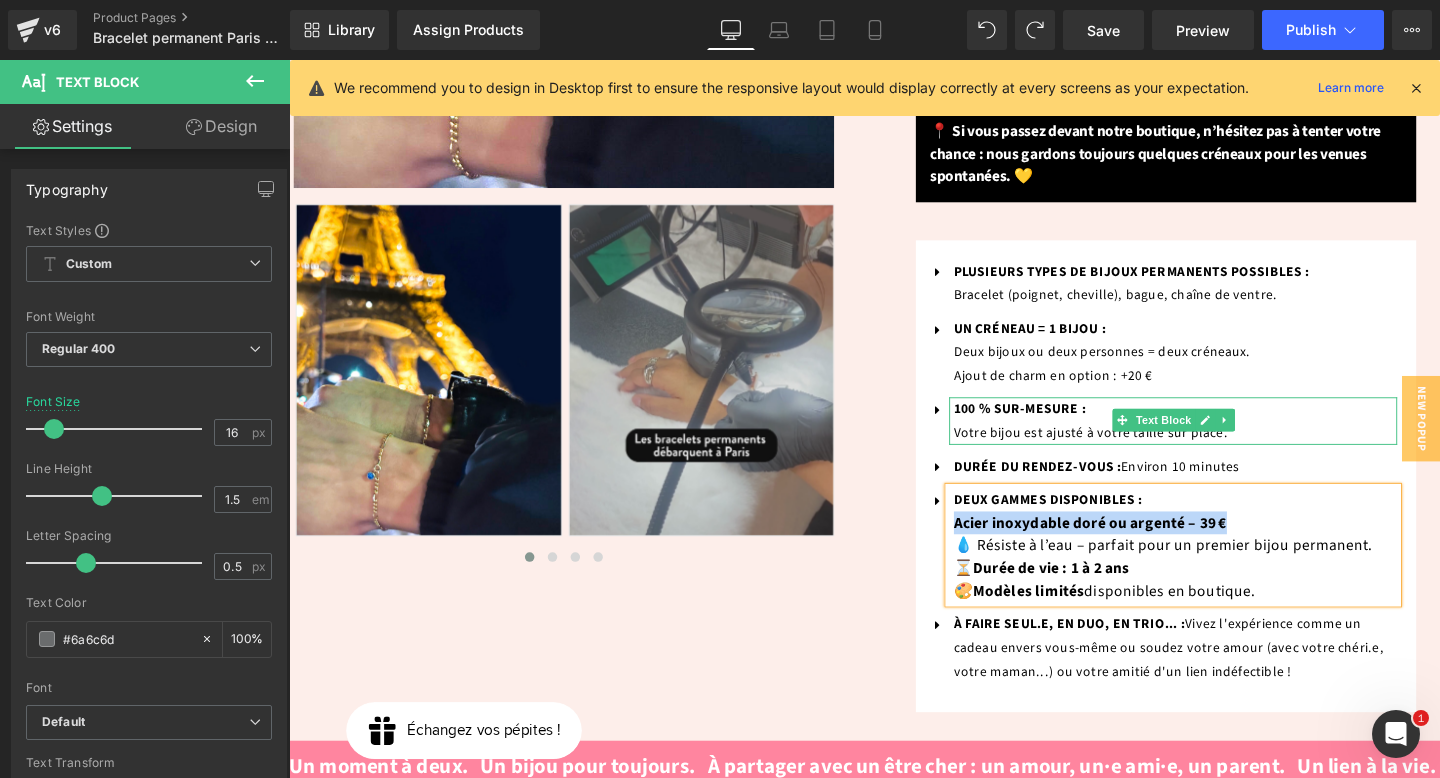 click on "100 % SUR-MESURE :  Votre bijou est ajusté à votre taille sur place." at bounding box center (1221, 440) 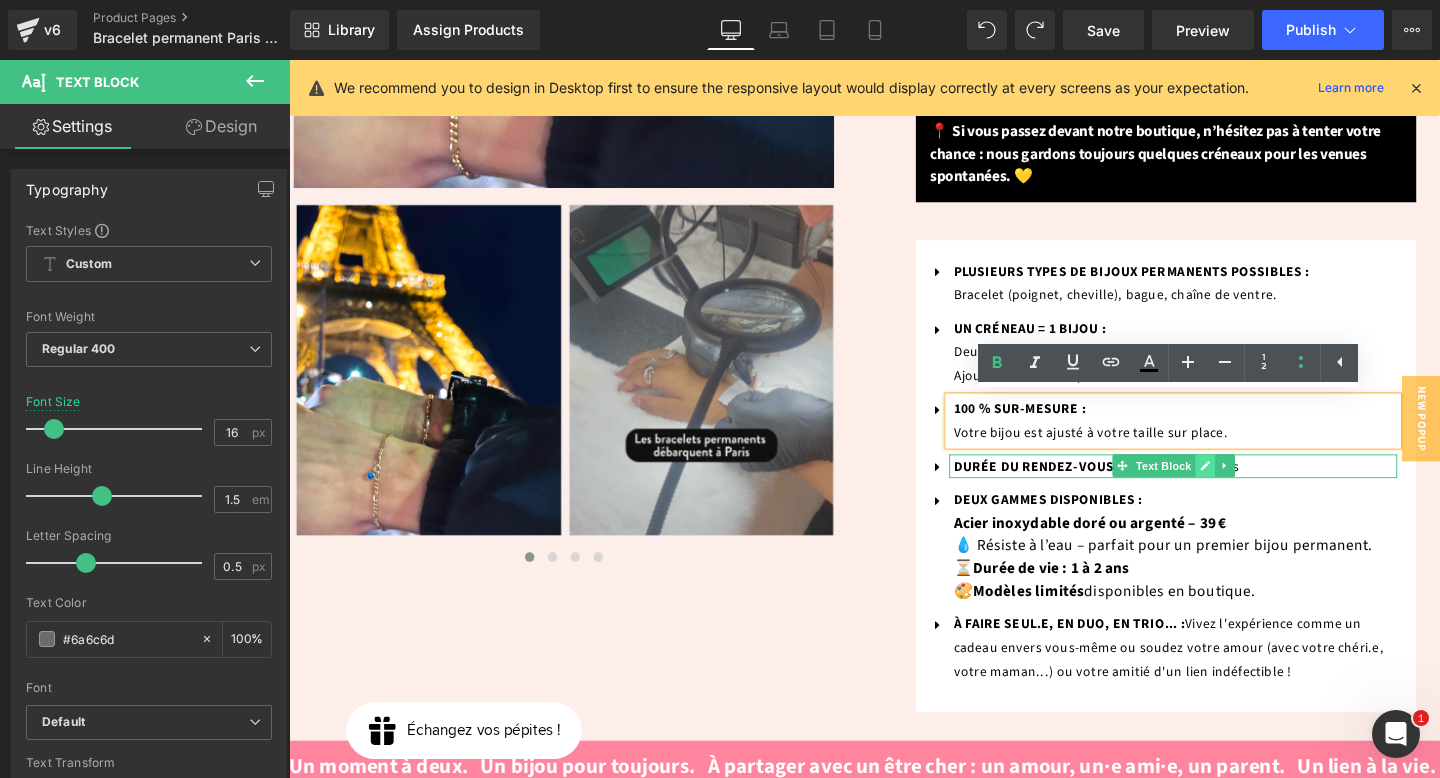 click at bounding box center (1251, 487) 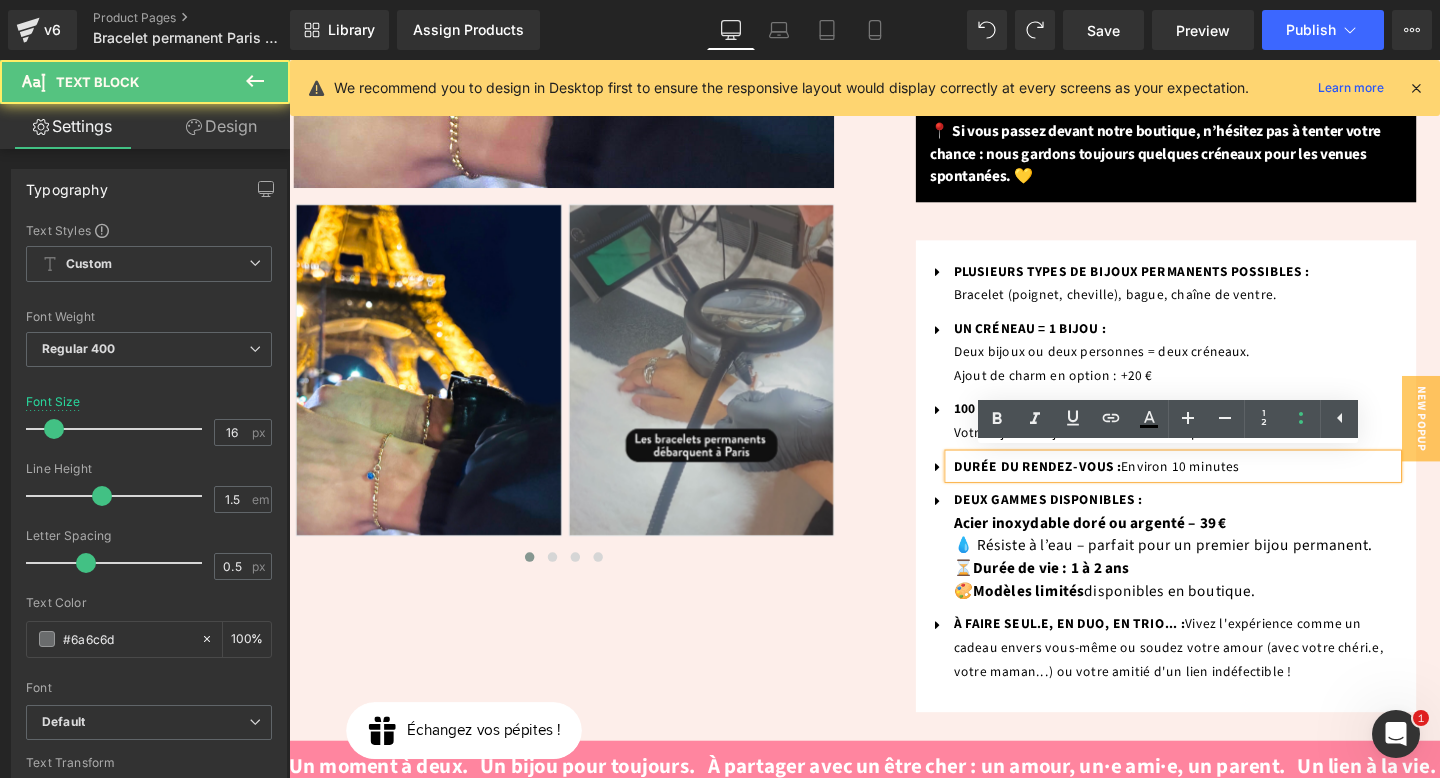 copy on "Environ 10 minutes" 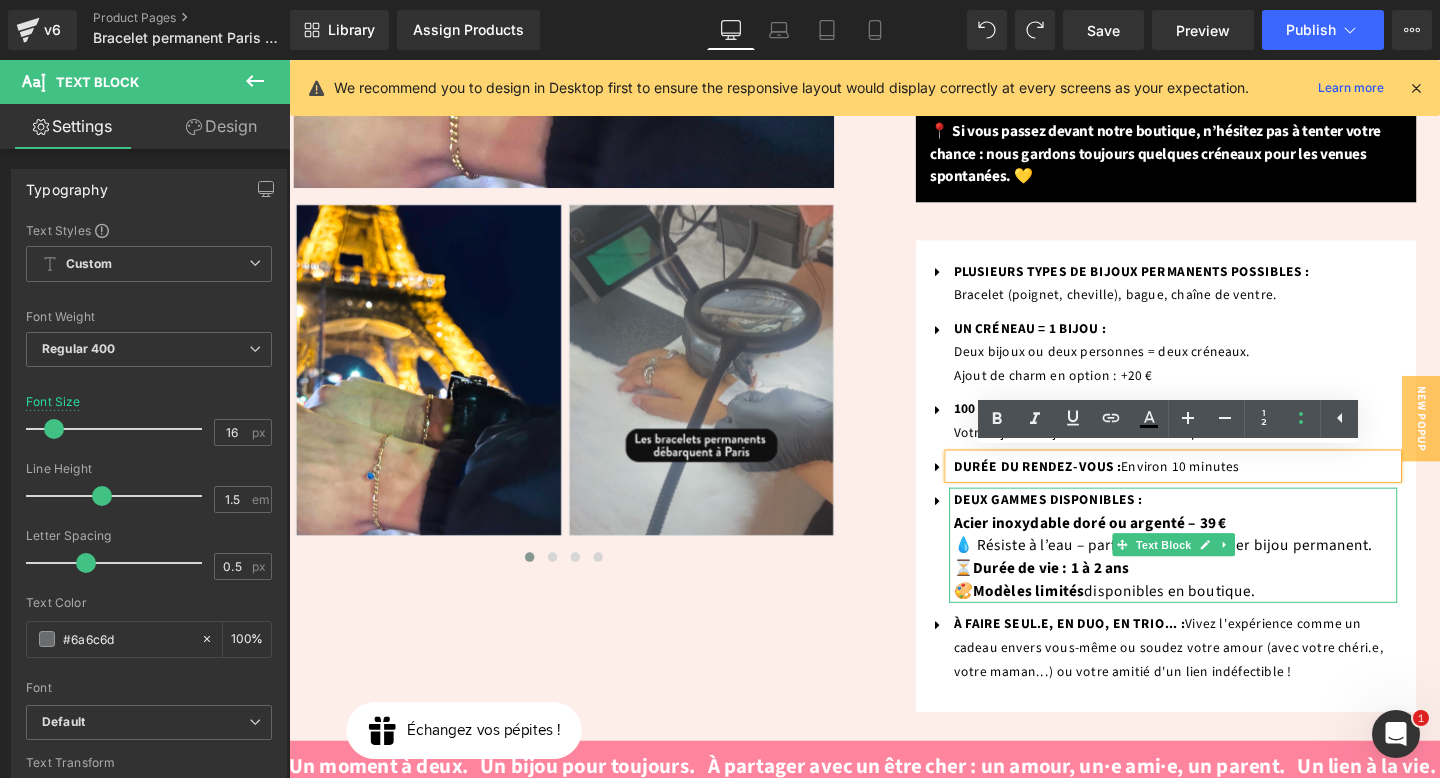 click on "Acier inoxydable doré ou argenté – 39 €" at bounding box center [1131, 547] 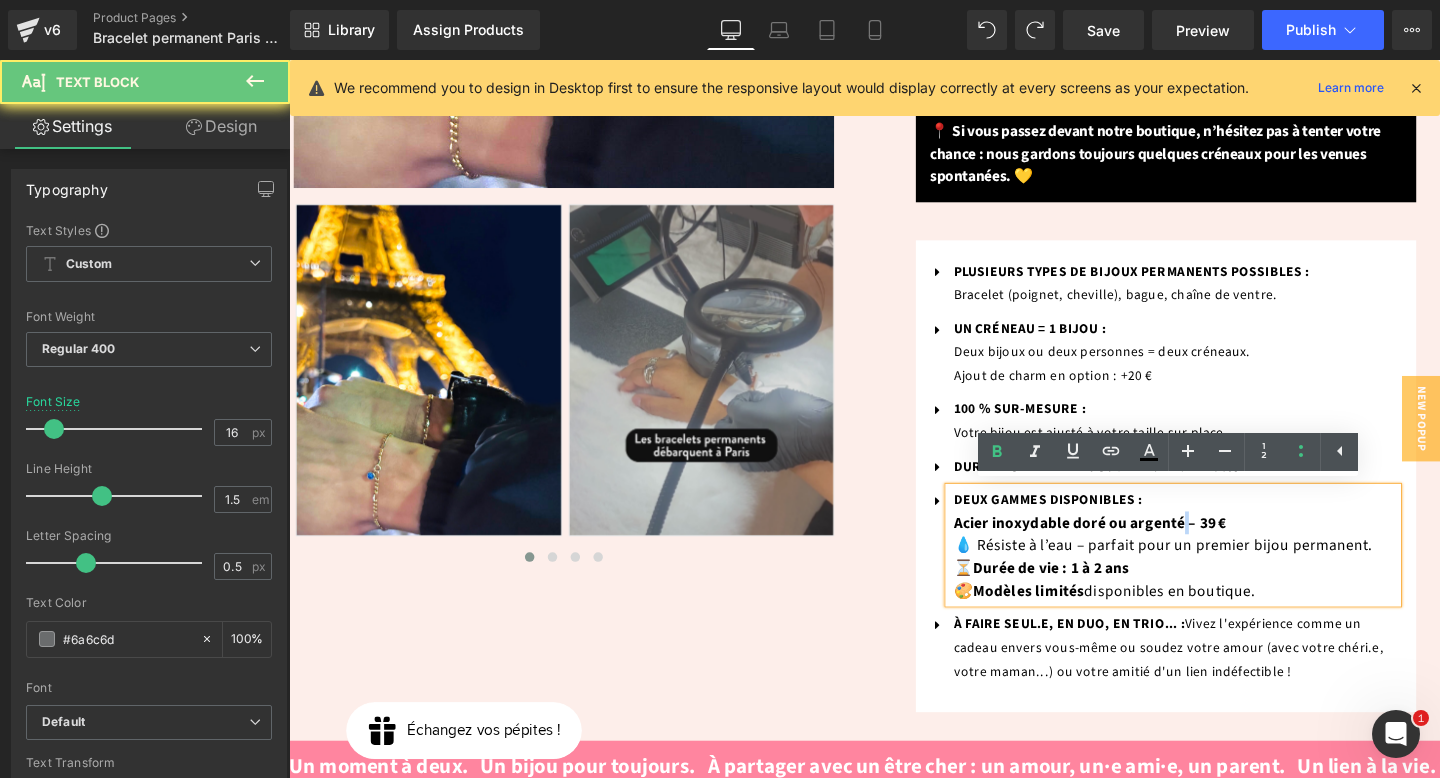 click on "Acier inoxydable doré ou argenté – 39 €" at bounding box center (1131, 547) 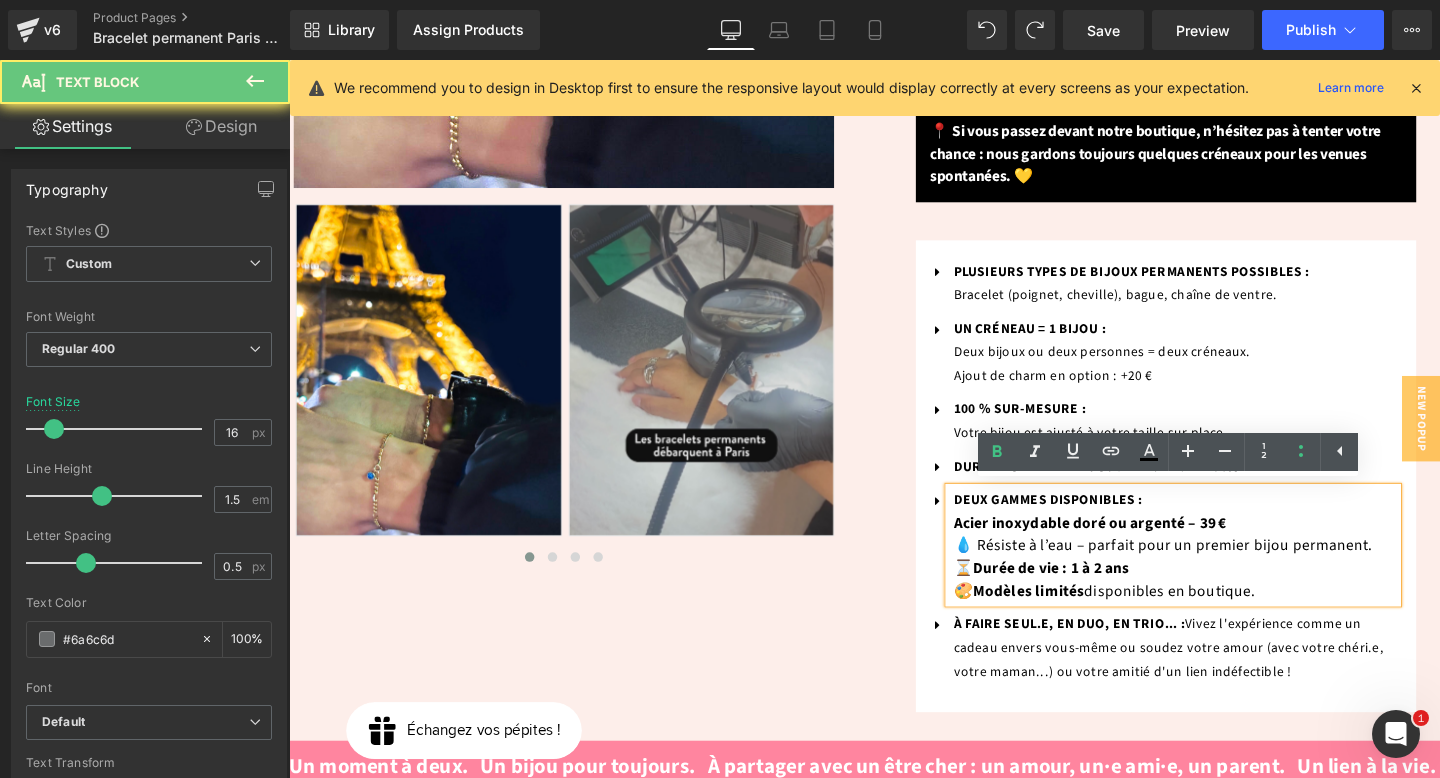 click on "Acier inoxydable doré ou argenté – 39 €
💧 Résiste à l’eau – parfait pour un premier bijou permanent.
⏳  Durée de vie : 1 à 2 ans
🎨  Modèles limités  disponibles en boutique." at bounding box center (1221, 583) 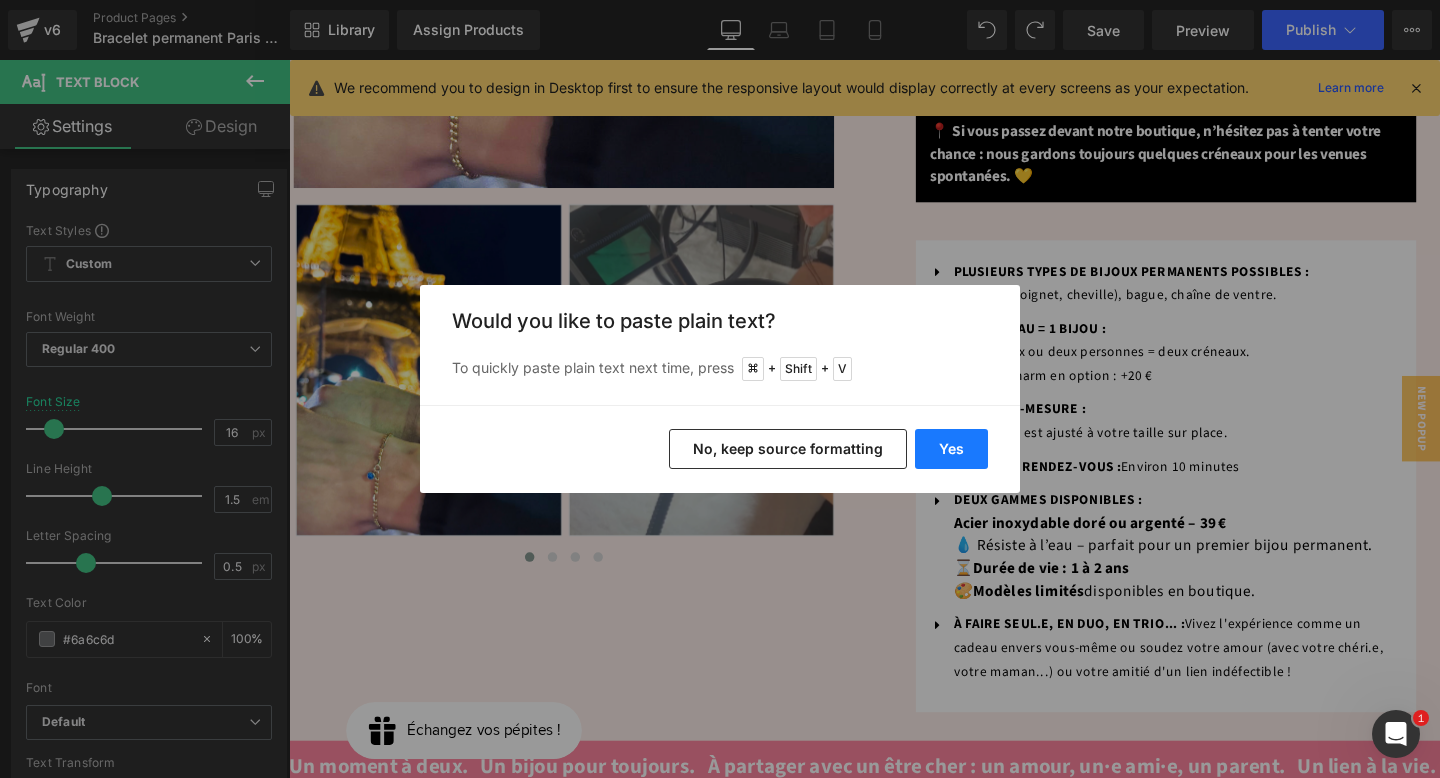 click on "Yes" at bounding box center (951, 449) 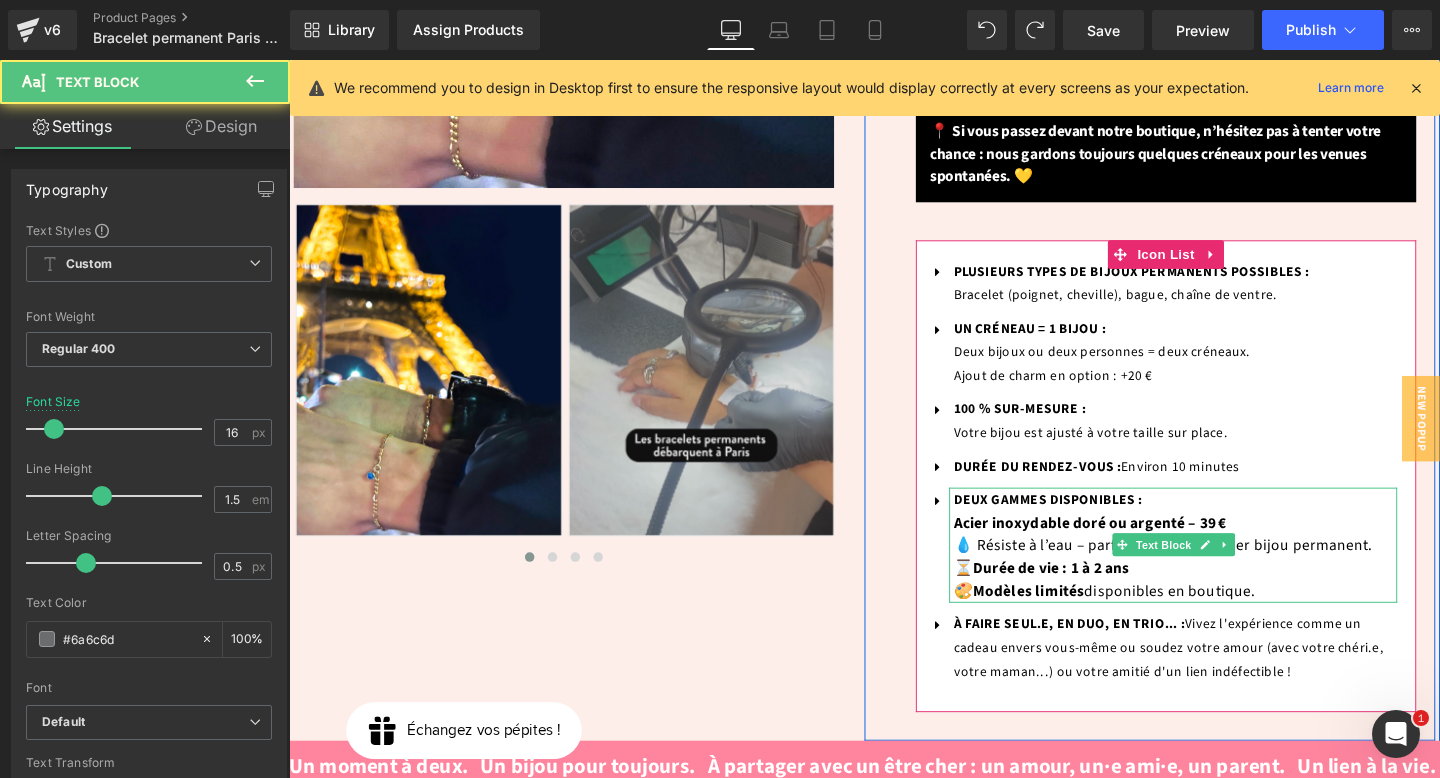 click on "Acier inoxydable doré ou argenté – 39 €
💧 Résiste à l’eau – parfait pour un premier bijou permanent.
⏳  Durée de vie : 1 à 2 ans
🎨  Modèles limités  disponibles en boutique." at bounding box center (1221, 583) 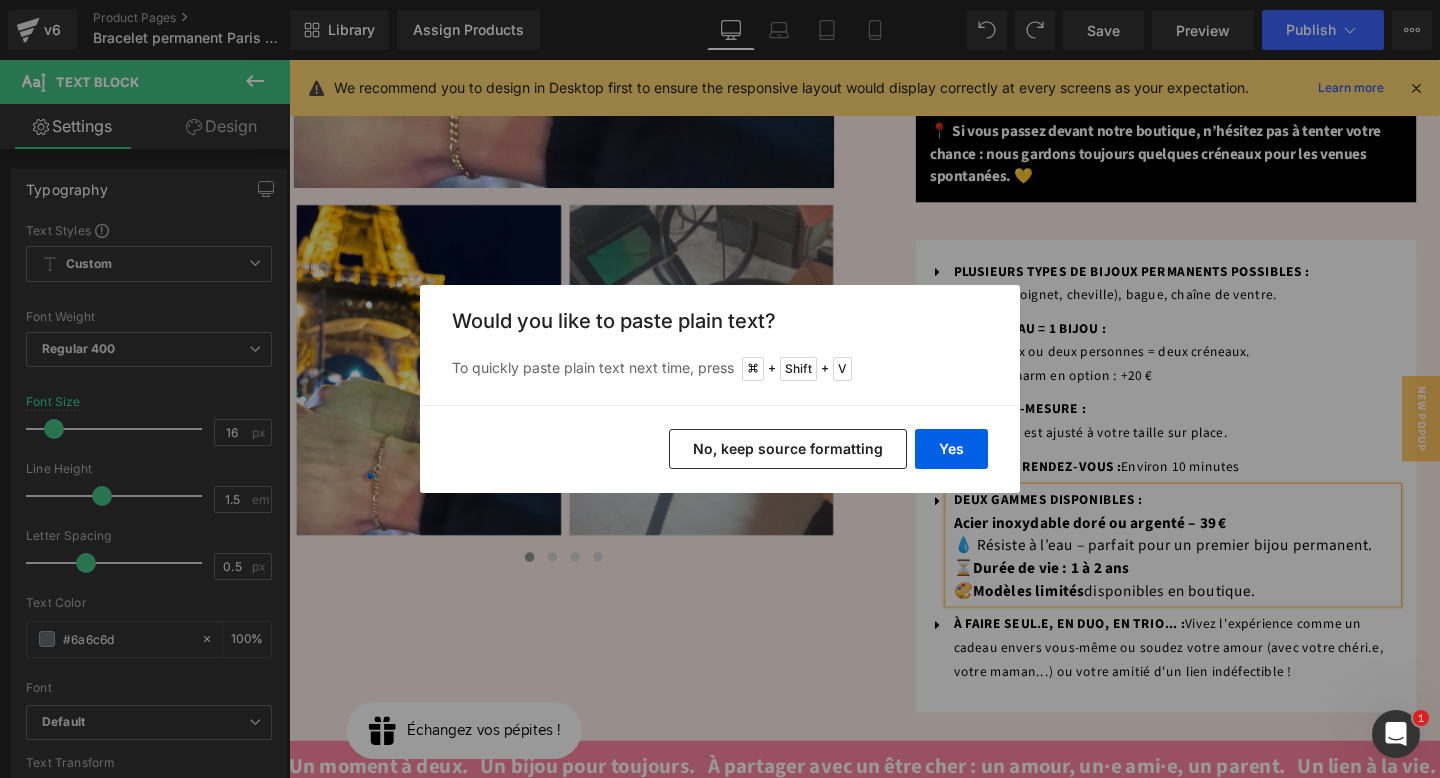 drag, startPoint x: 777, startPoint y: 452, endPoint x: 511, endPoint y: 412, distance: 268.9907 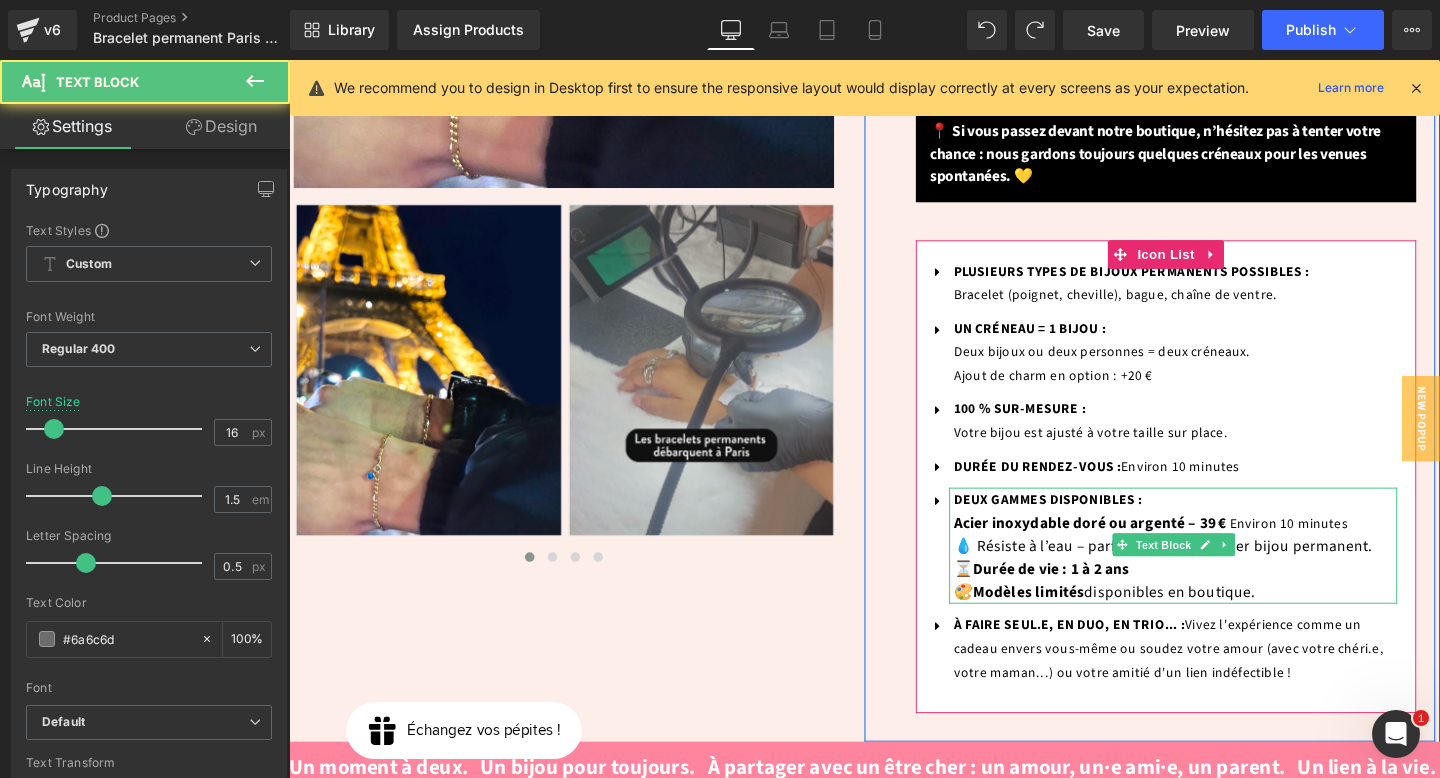 click on "Environ 10 minutes" at bounding box center [1340, 548] 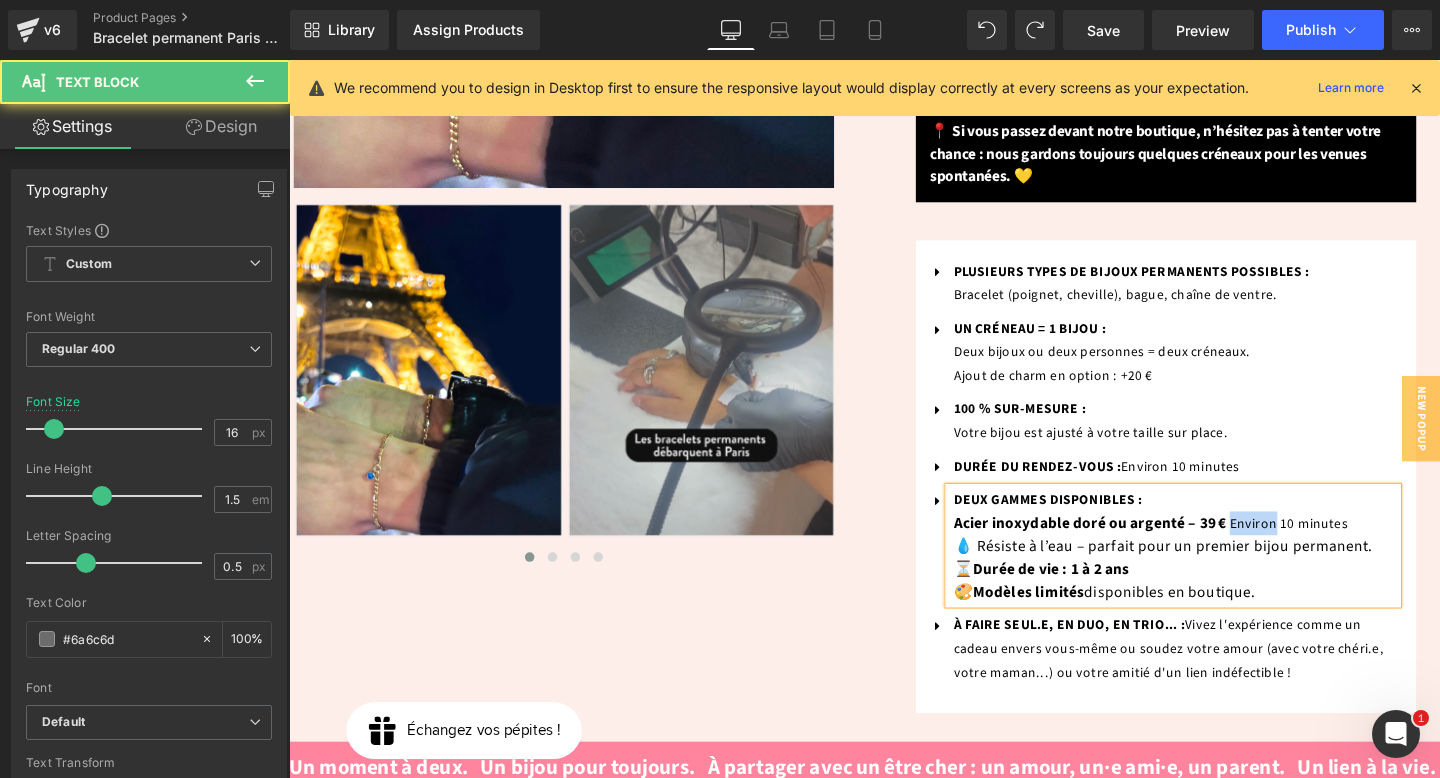 click on "Environ 10 minutes" at bounding box center (1340, 548) 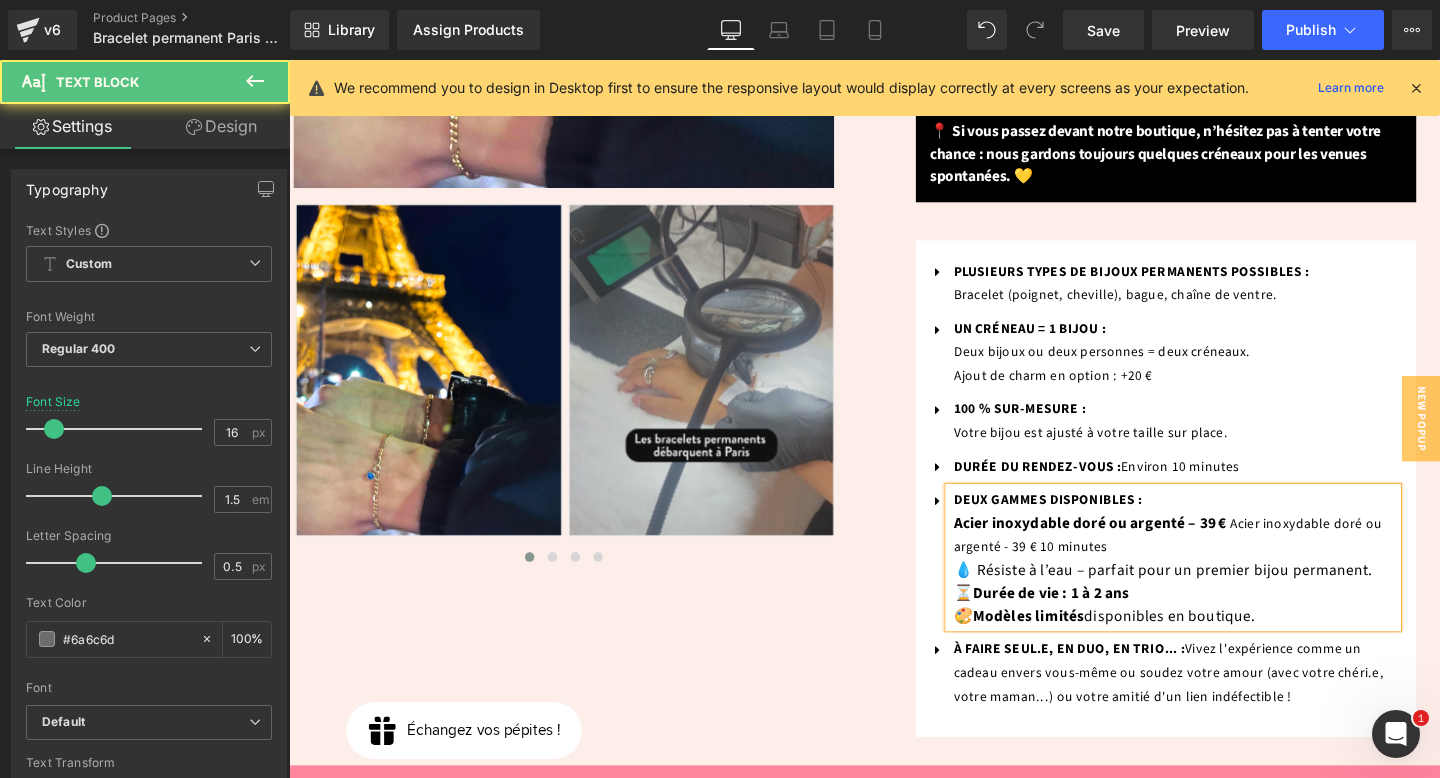drag, startPoint x: 1077, startPoint y: 570, endPoint x: 1161, endPoint y: 570, distance: 84 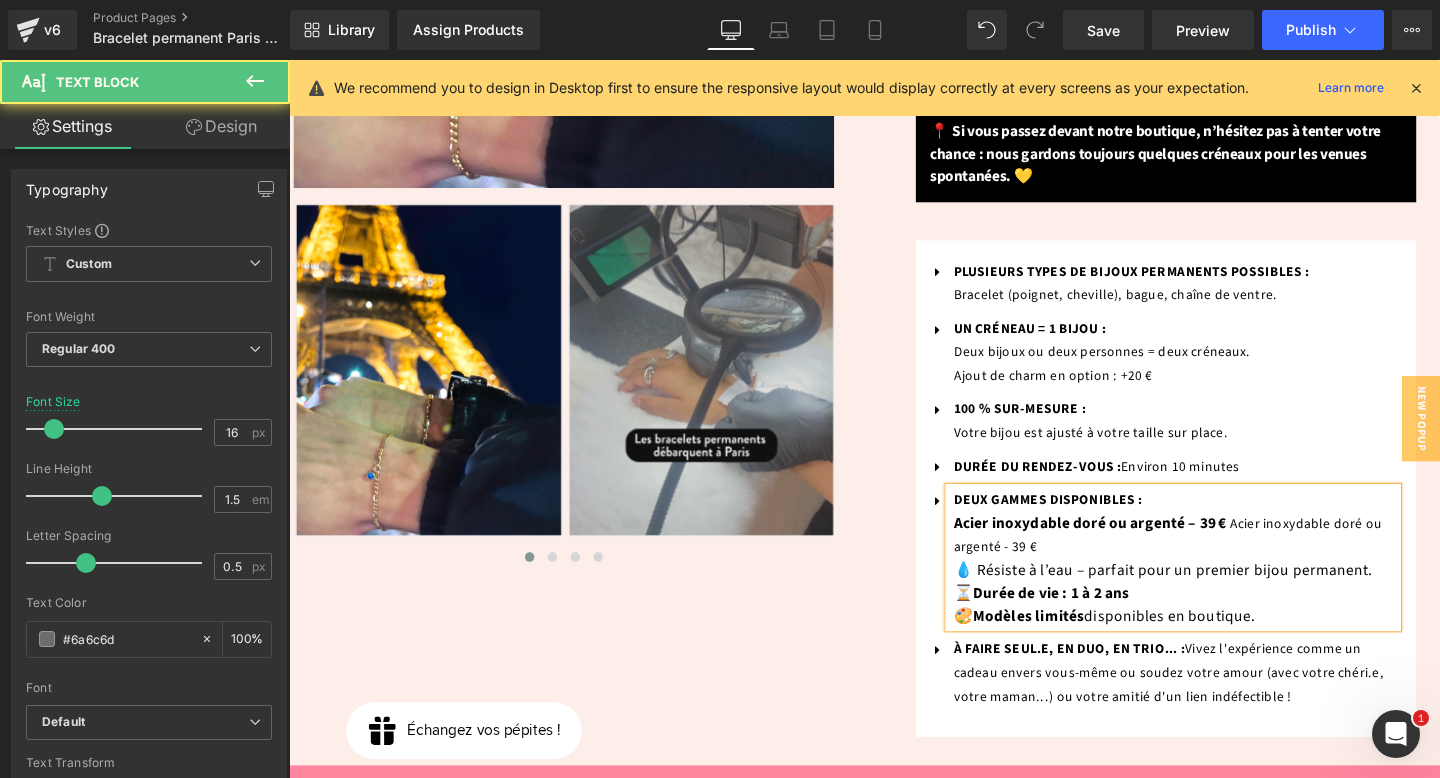 drag, startPoint x: 1269, startPoint y: 543, endPoint x: 968, endPoint y: 540, distance: 301.01495 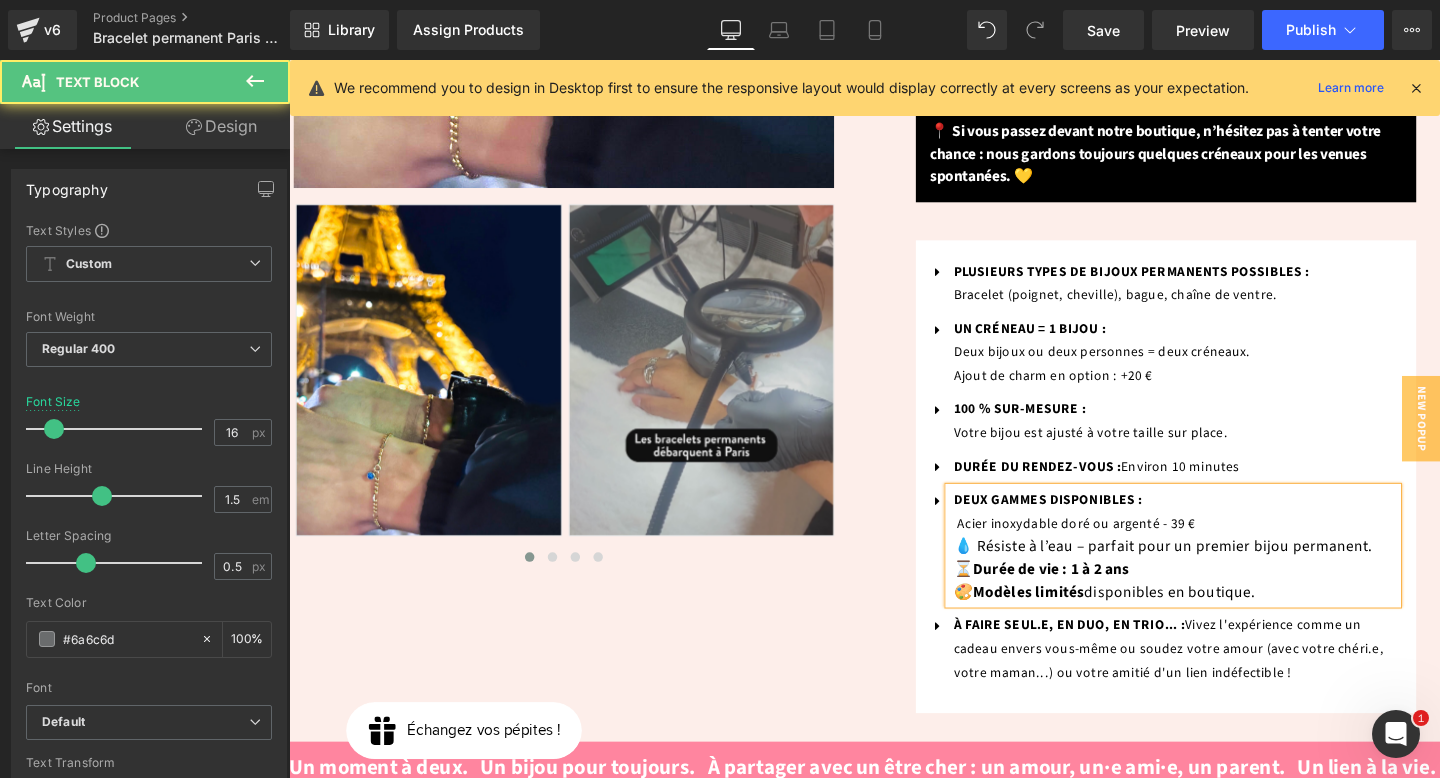 click on "Acier inoxydable doré ou argenté - 39 €" at bounding box center (1117, 548) 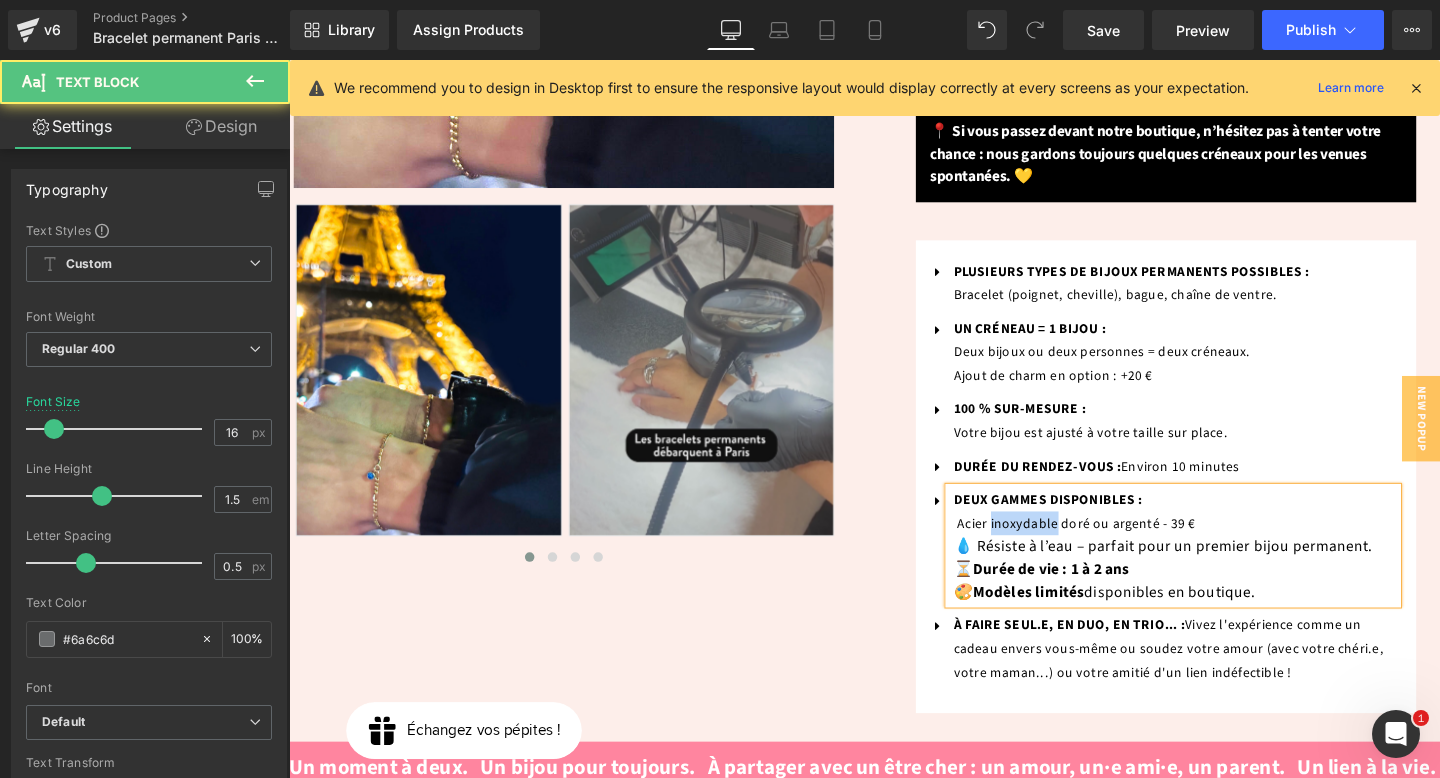 click on "Acier inoxydable doré ou argenté - 39 €" at bounding box center (1117, 548) 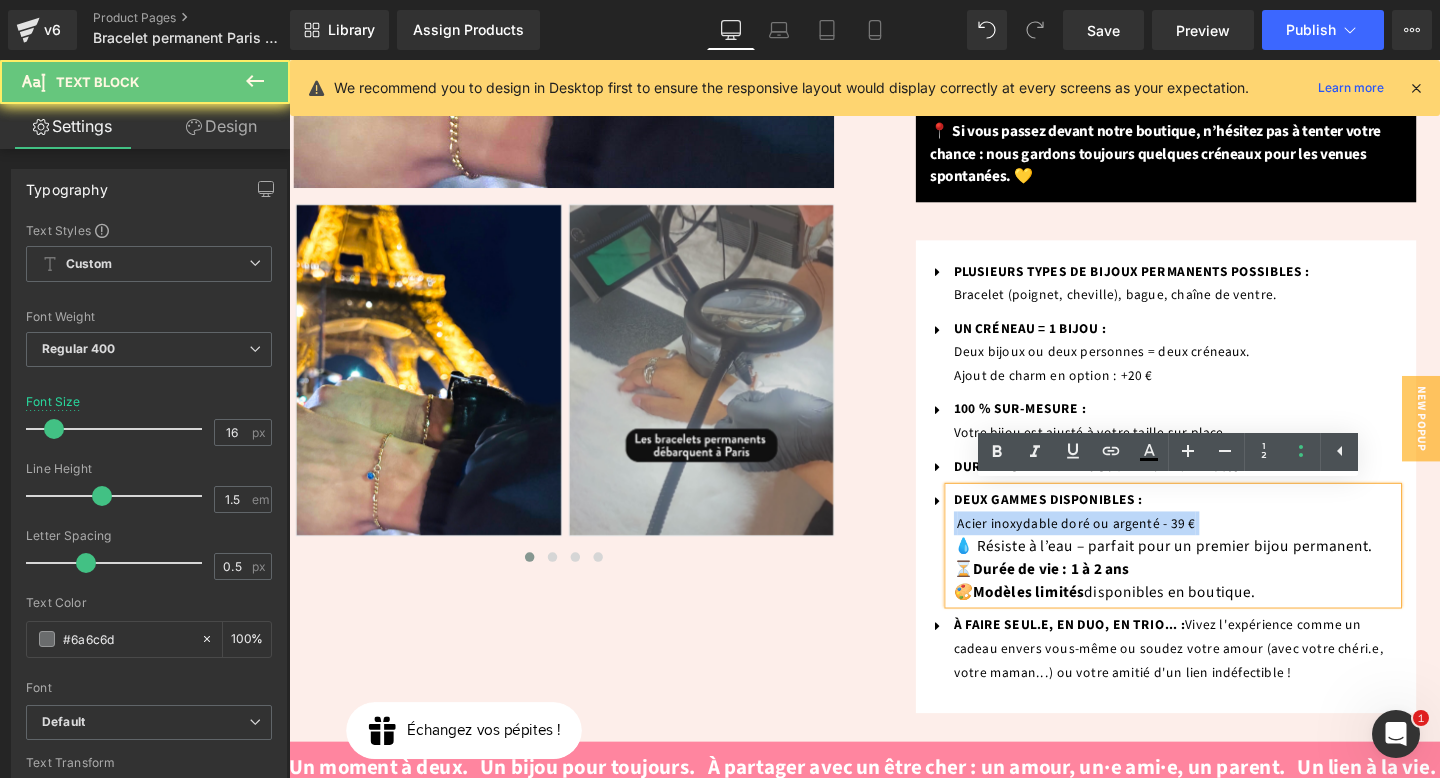 click on "Acier inoxydable doré ou argenté - 39 €" at bounding box center [1117, 548] 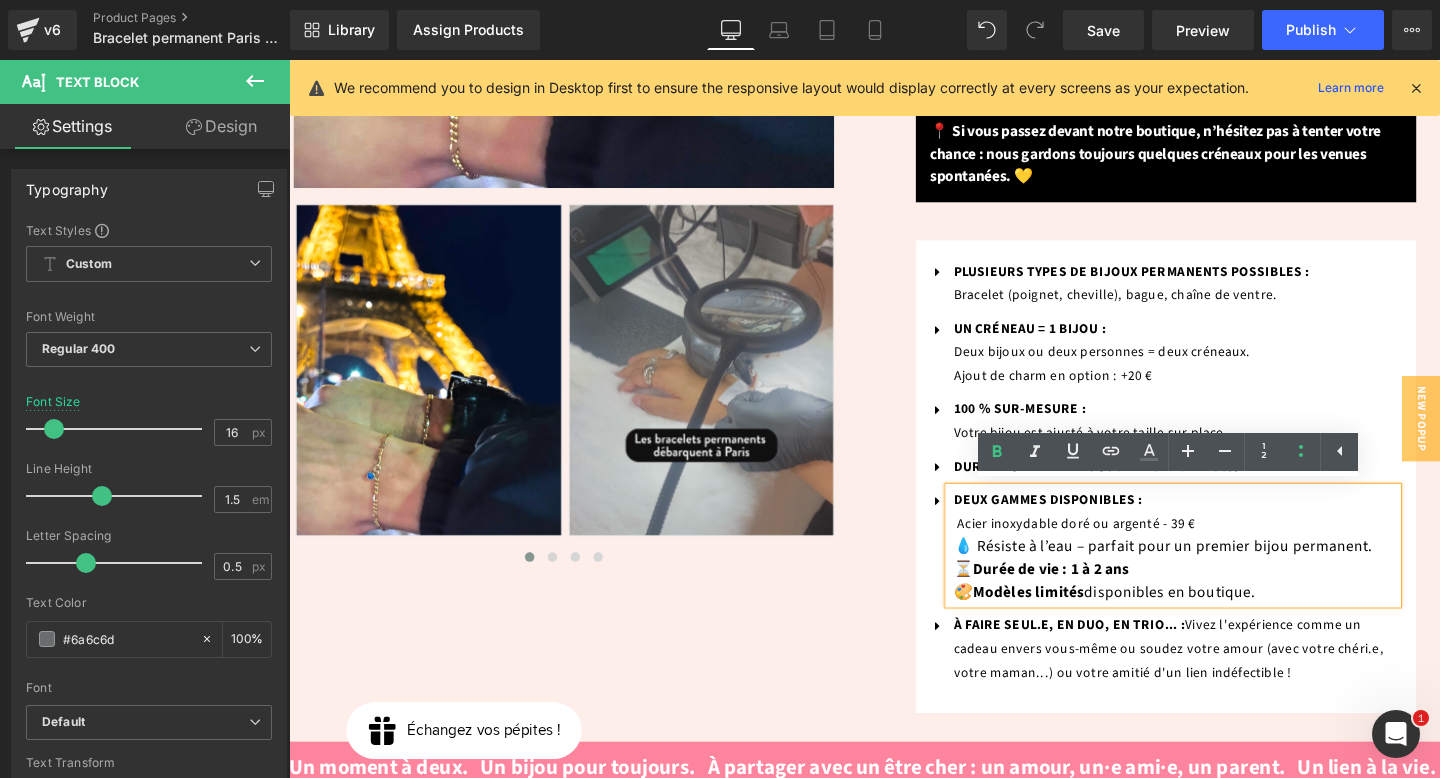 click on "Acier inoxydable doré ou argenté - 39 €" at bounding box center [1117, 548] 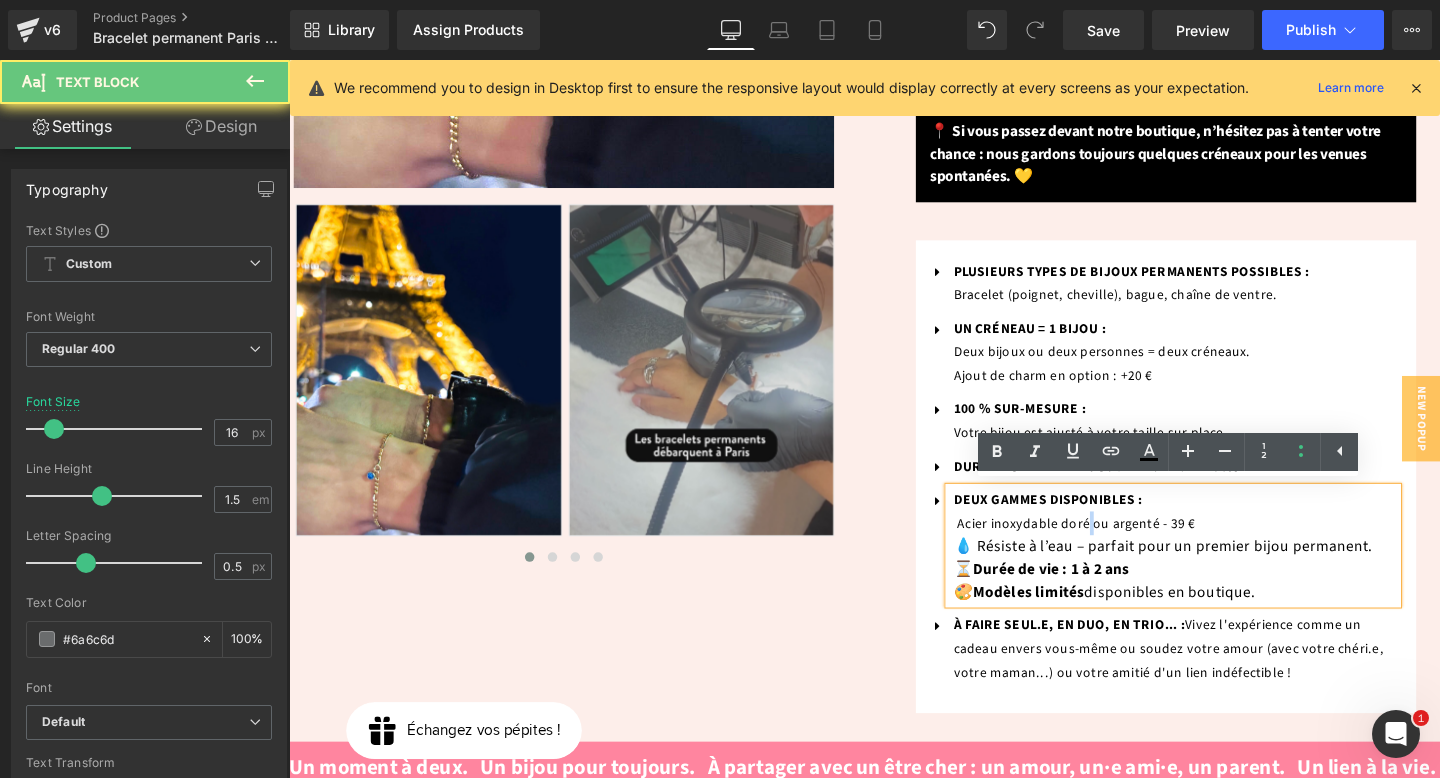 click on "Acier inoxydable doré ou argenté - 39 €" at bounding box center (1117, 548) 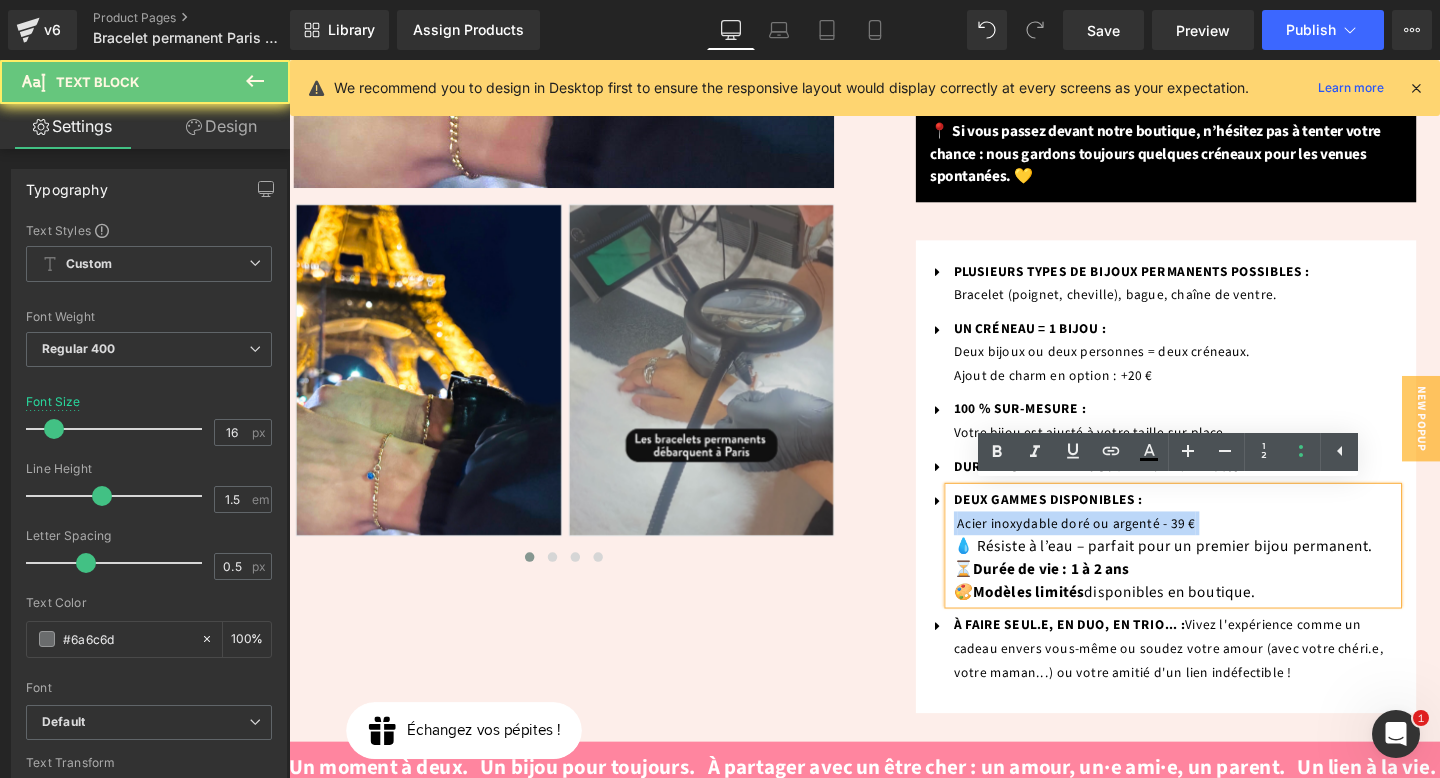 click on "Acier inoxydable doré ou argenté - 39 €" at bounding box center (1117, 548) 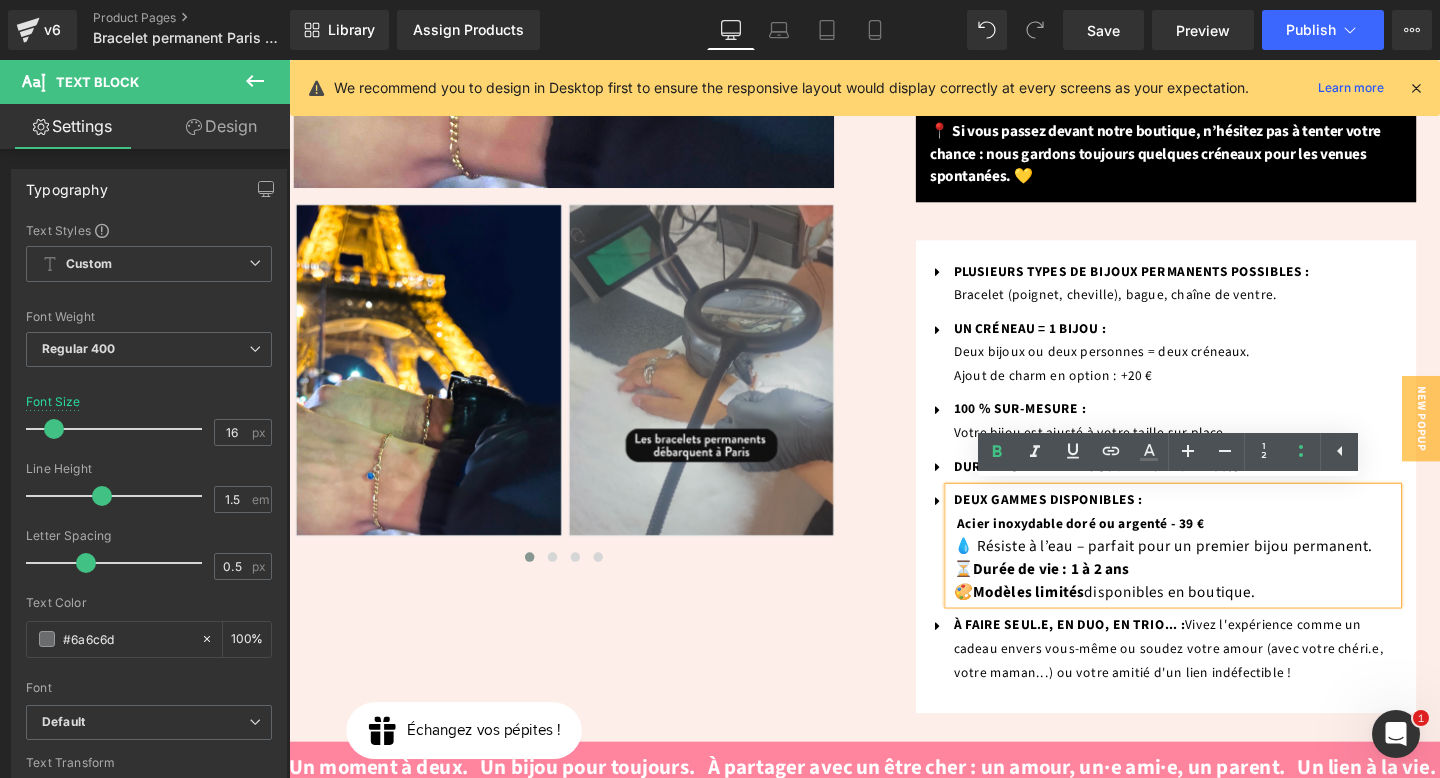 click on "Économisez
8000
%
(P) Image
‹ ›" at bounding box center [894, 131] 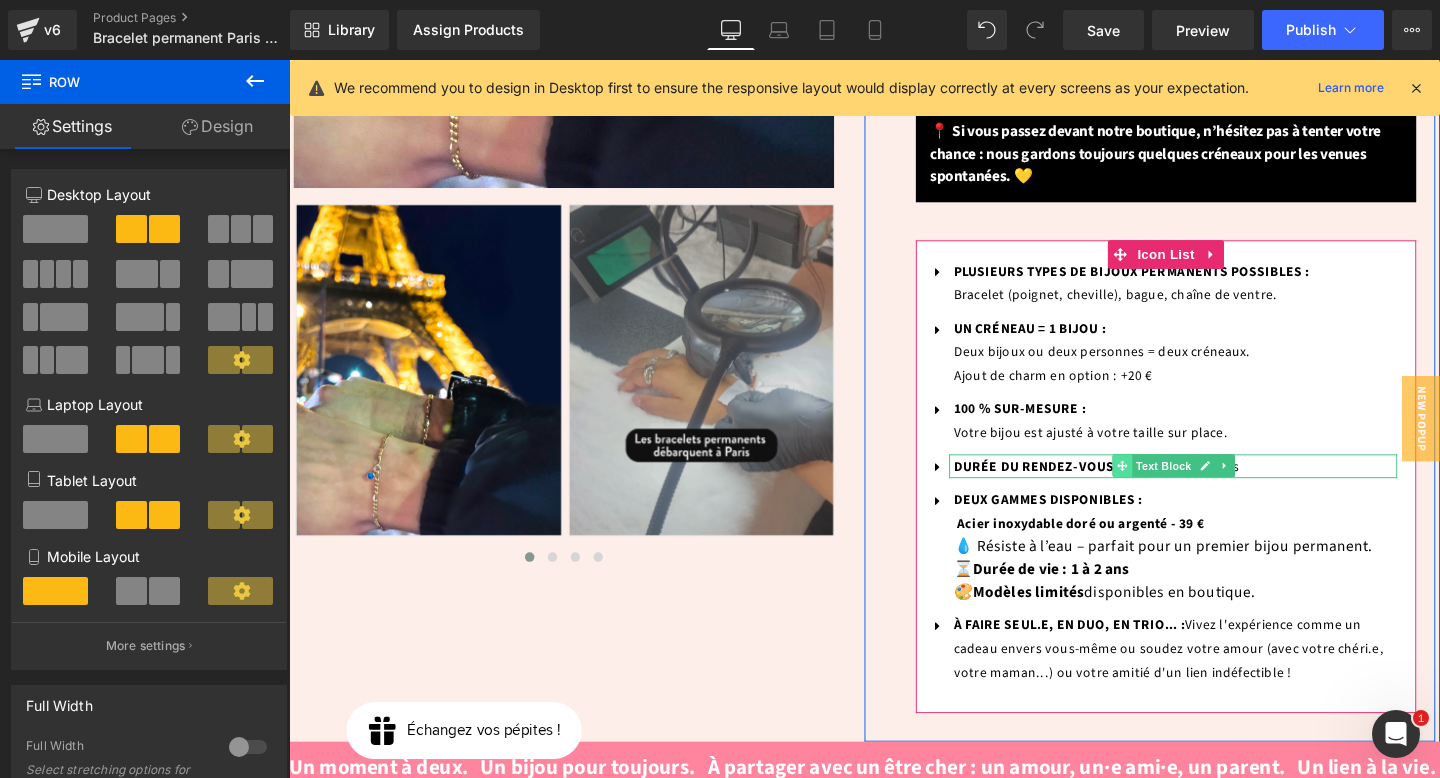 click at bounding box center [1164, 487] 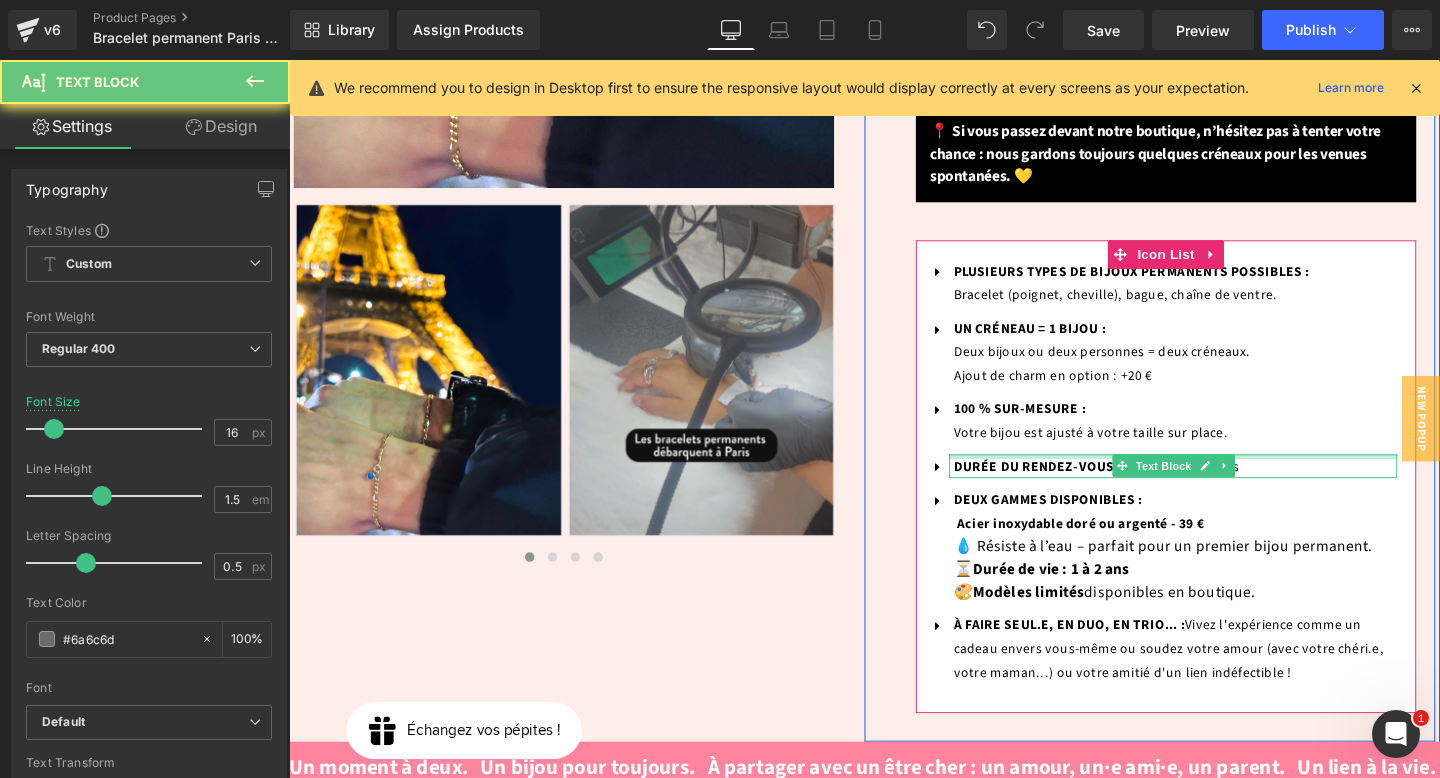click on "DURÉE DU RENDEZ-VOUS :  Environ 10 minutes" at bounding box center (1221, 487) 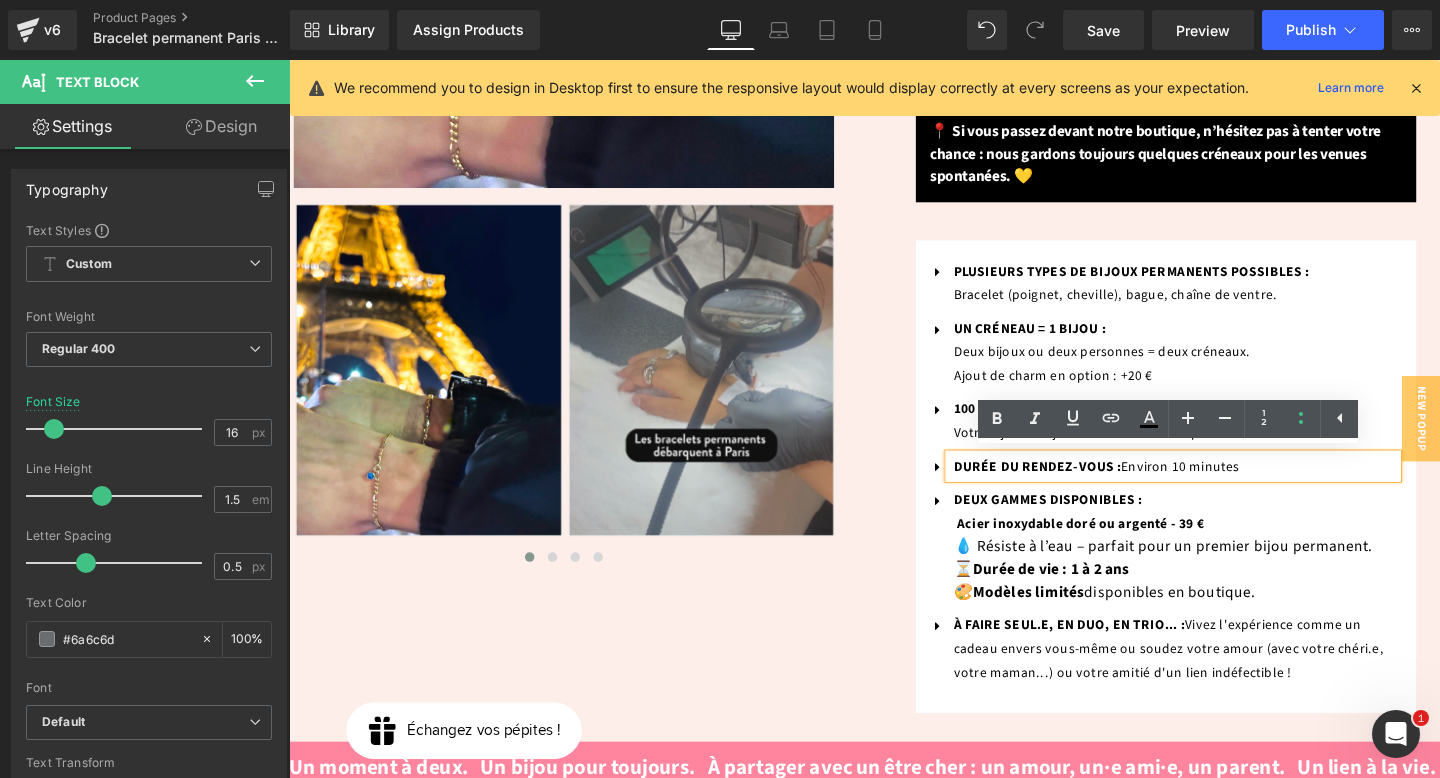 click on "DURÉE DU RENDEZ-VOUS :  Environ 10 minutes" at bounding box center [1221, 487] 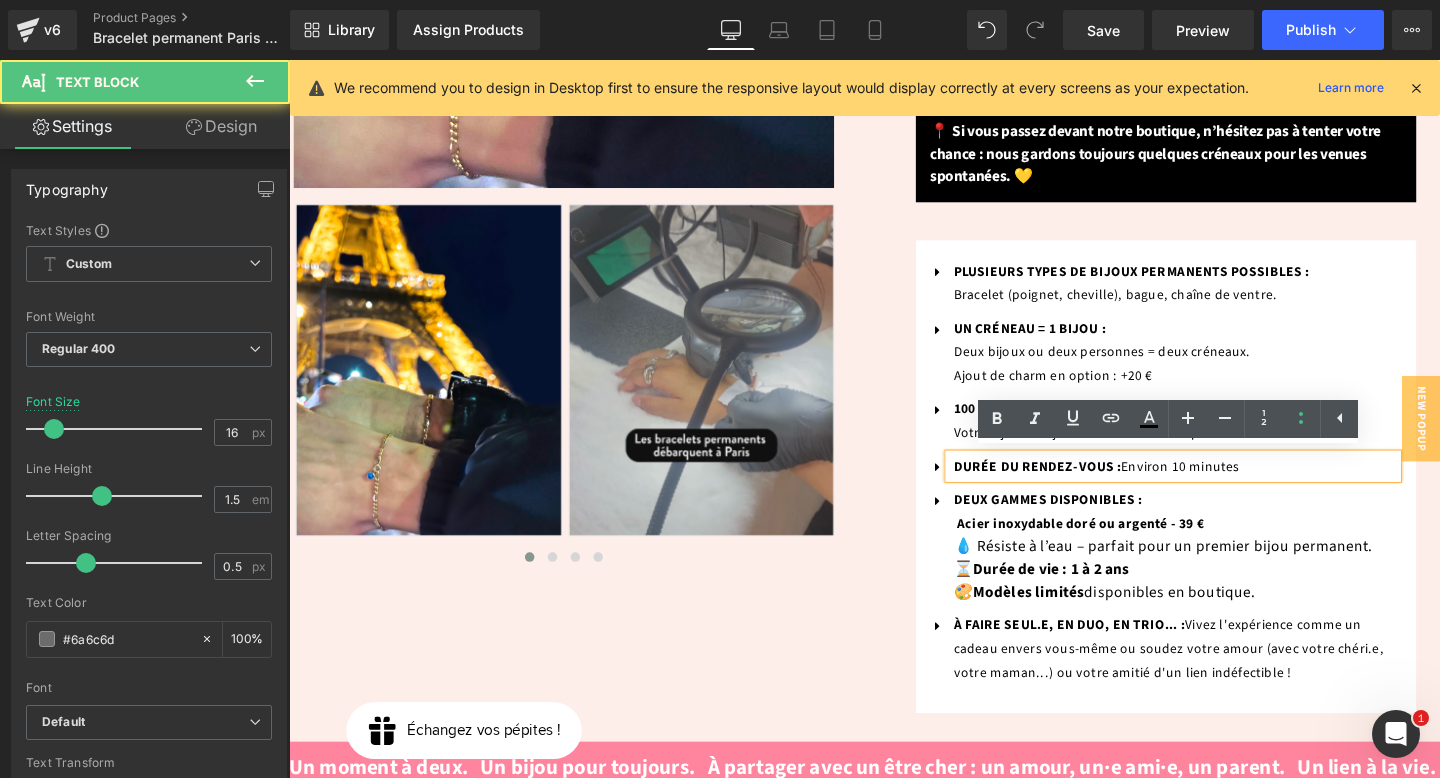 drag, startPoint x: 1158, startPoint y: 483, endPoint x: 1287, endPoint y: 488, distance: 129.09686 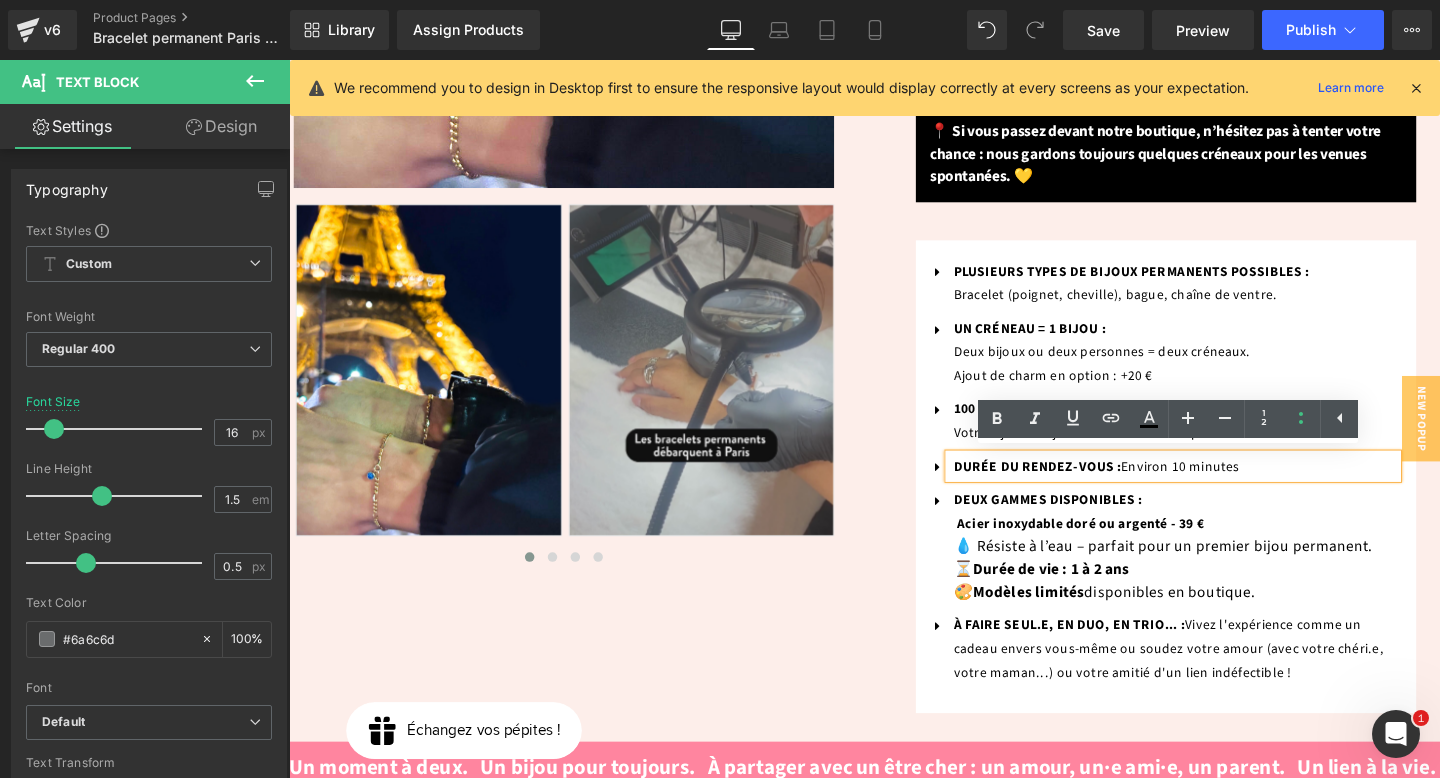 copy on "Environ 10 minutes" 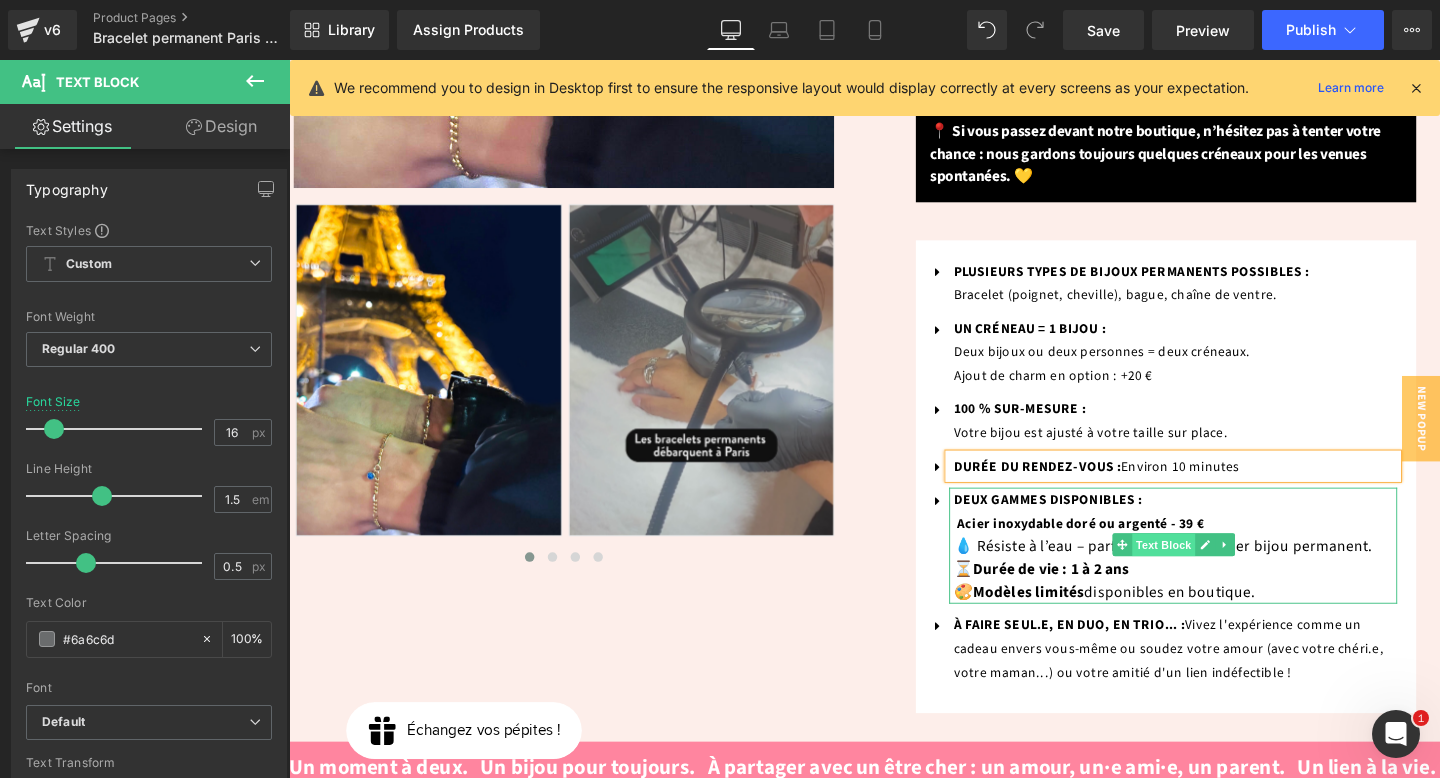 click on "Text Block" at bounding box center [1208, 570] 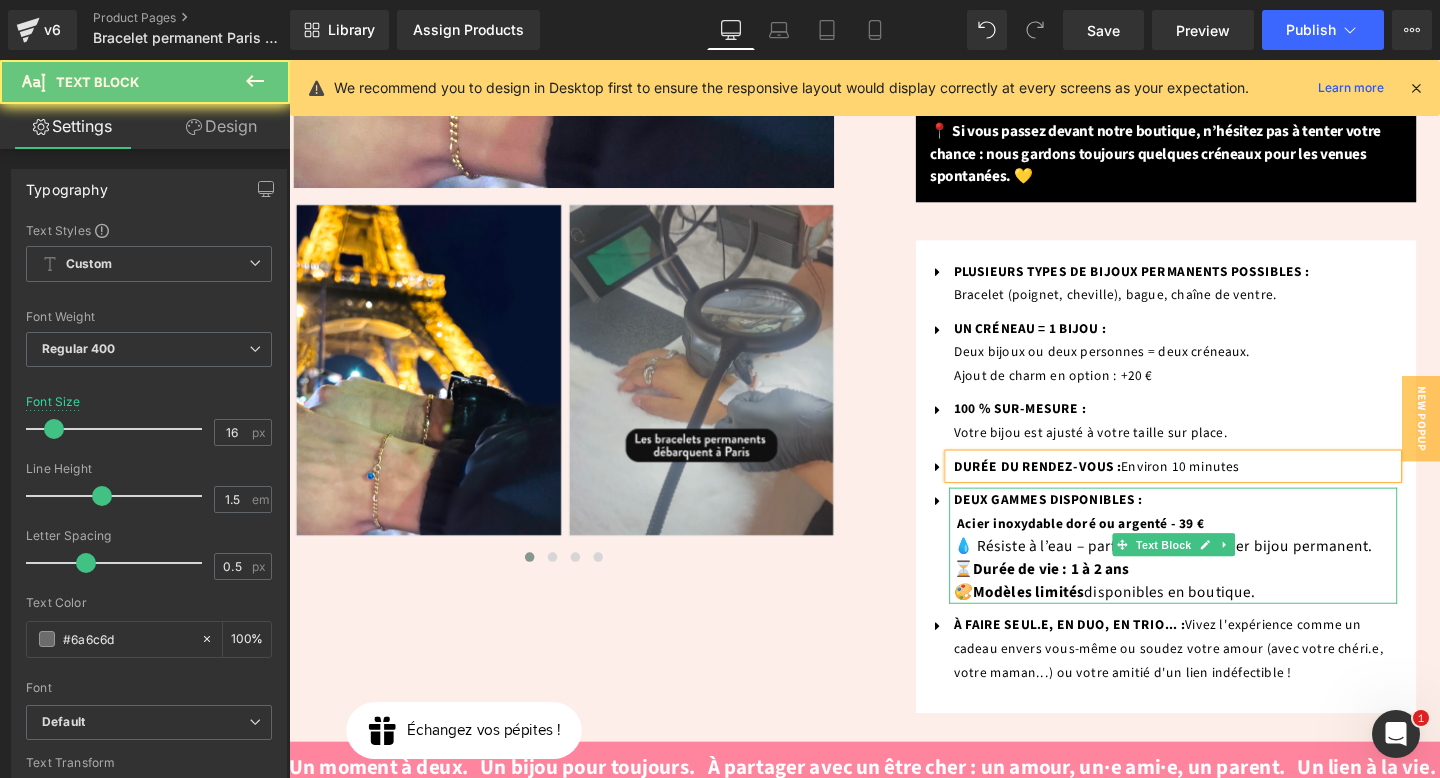 click on "💧 Résiste à l’eau – parfait pour un premier bijou permanent.
⏳  Durée de vie : 1 à 2 ans
🎨  Modèles limités  disponibles en boutique." at bounding box center [1208, 596] 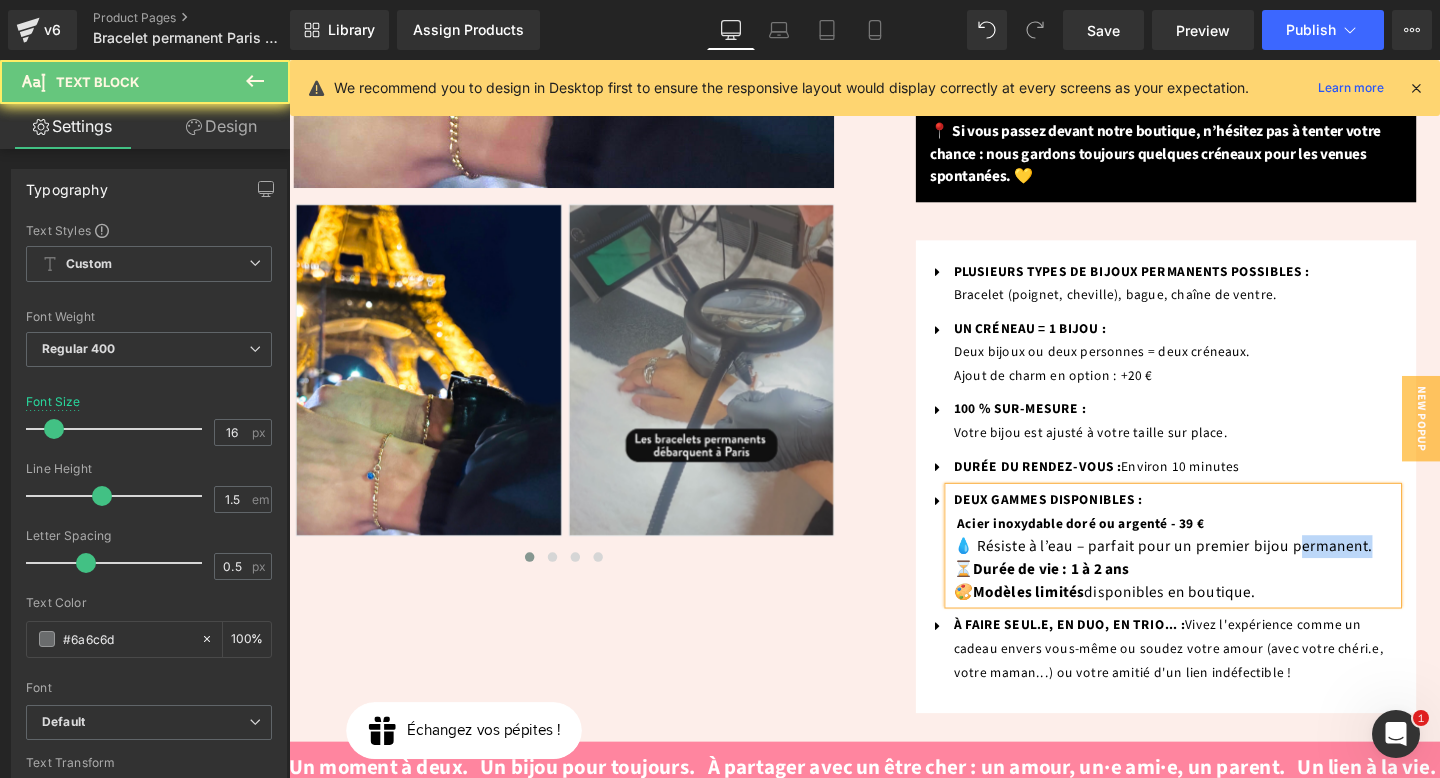click on "💧 Résiste à l’eau – parfait pour un premier bijou permanent.
⏳  Durée de vie : 1 à 2 ans
🎨  Modèles limités  disponibles en boutique." at bounding box center (1208, 596) 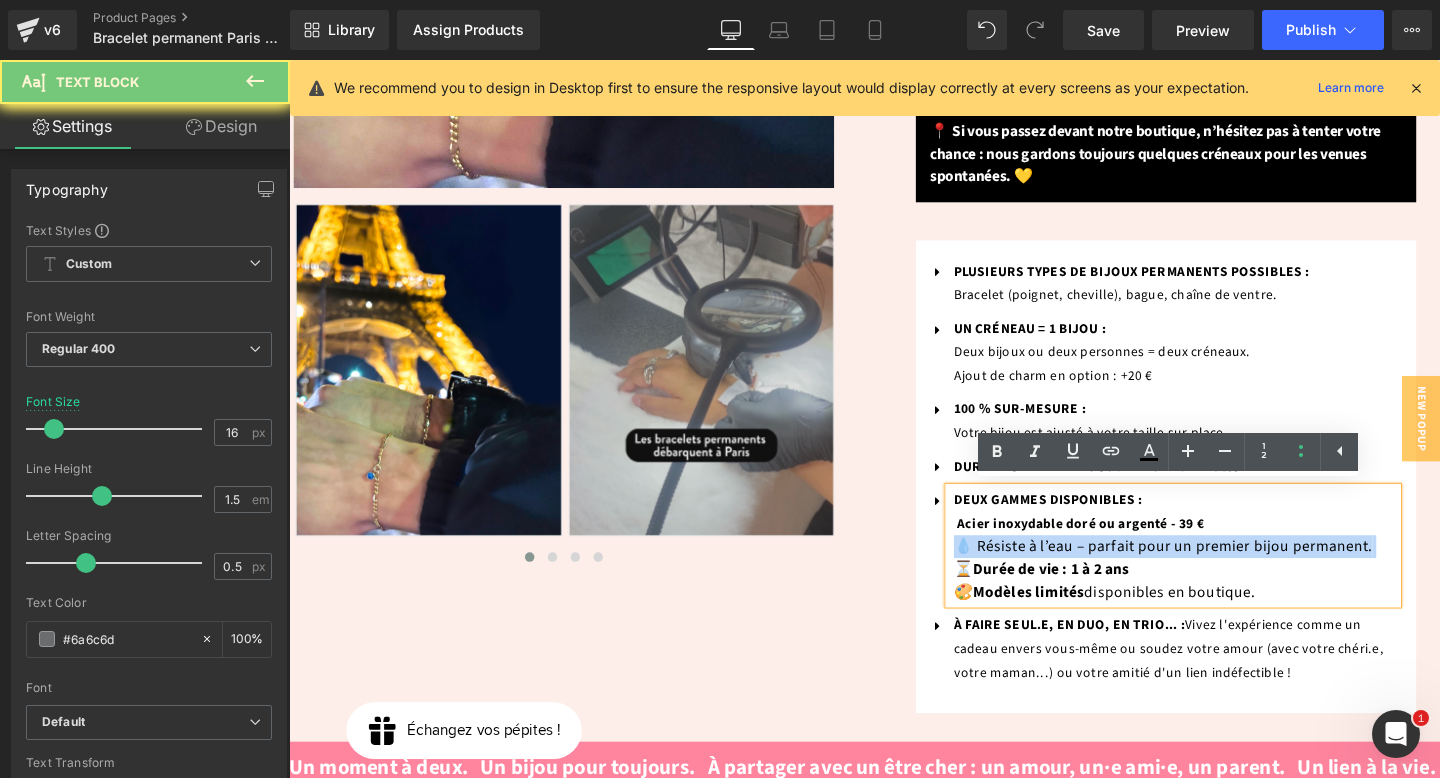 click on "💧 Résiste à l’eau – parfait pour un premier bijou permanent.
⏳  Durée de vie : 1 à 2 ans
🎨  Modèles limités  disponibles en boutique." at bounding box center [1208, 596] 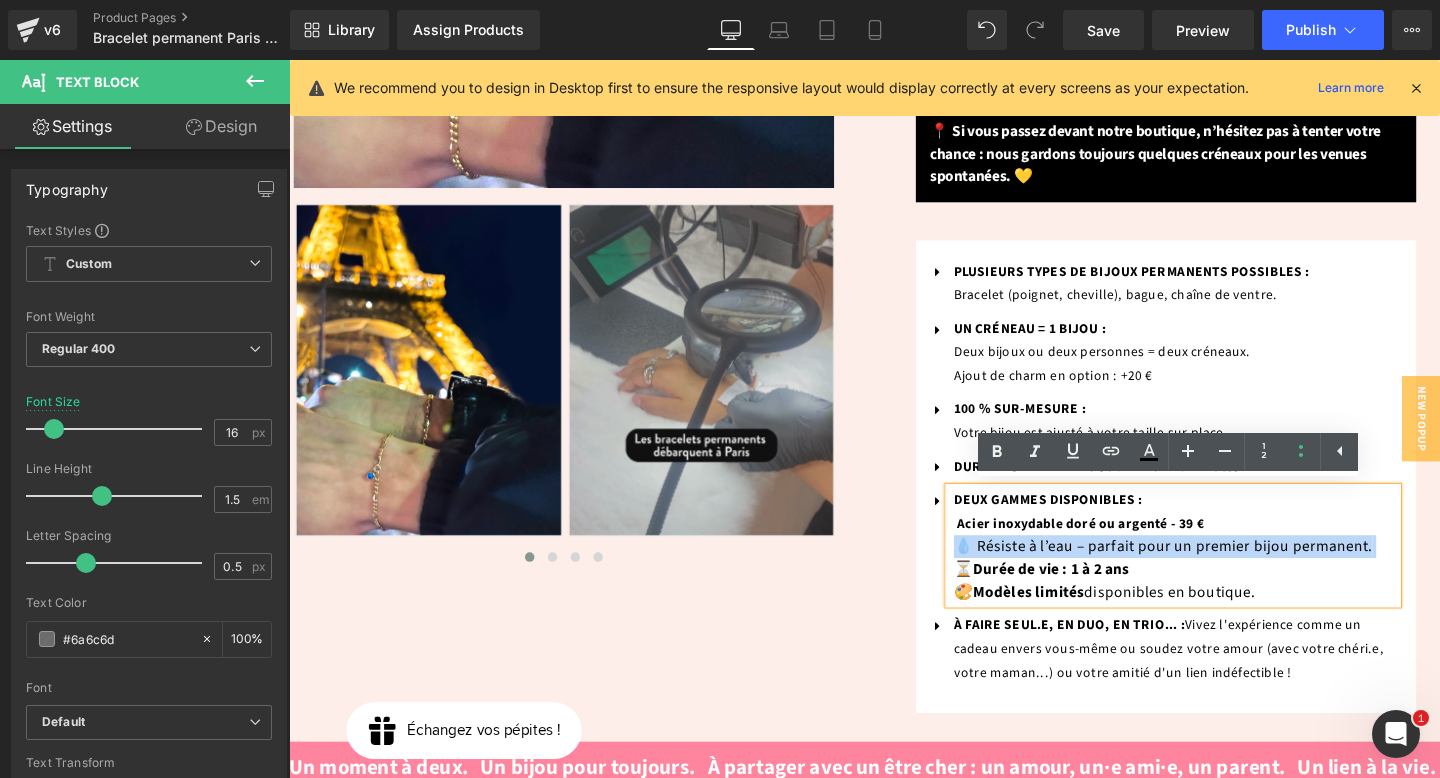click on "Acier inoxydable doré ou argenté - 39 €
💧 Résiste à l’eau – parfait pour un premier bijou permanent.
⏳  Durée de vie : 1 à 2 ans
🎨  Modèles limités  disponibles en boutique." at bounding box center [1221, 583] 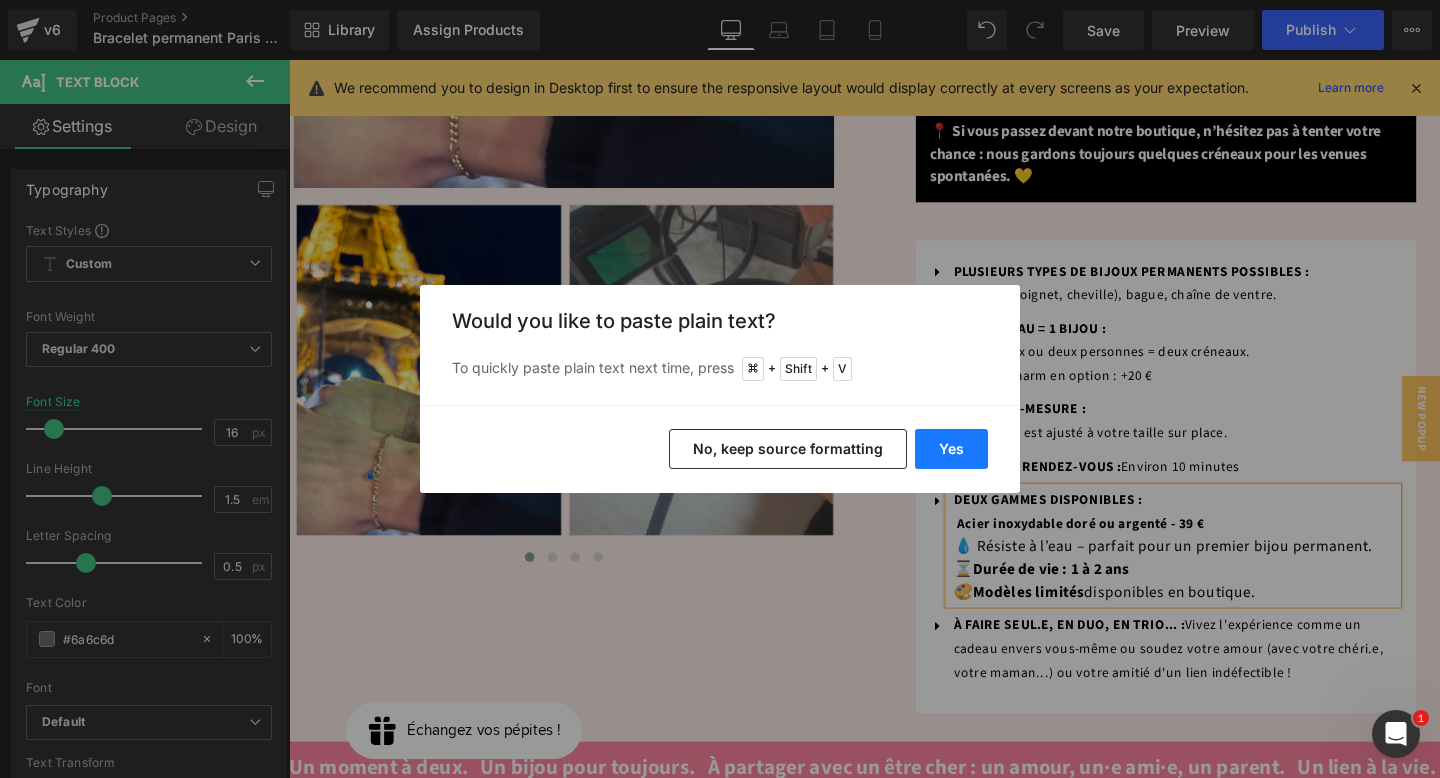 click on "Yes" at bounding box center (951, 449) 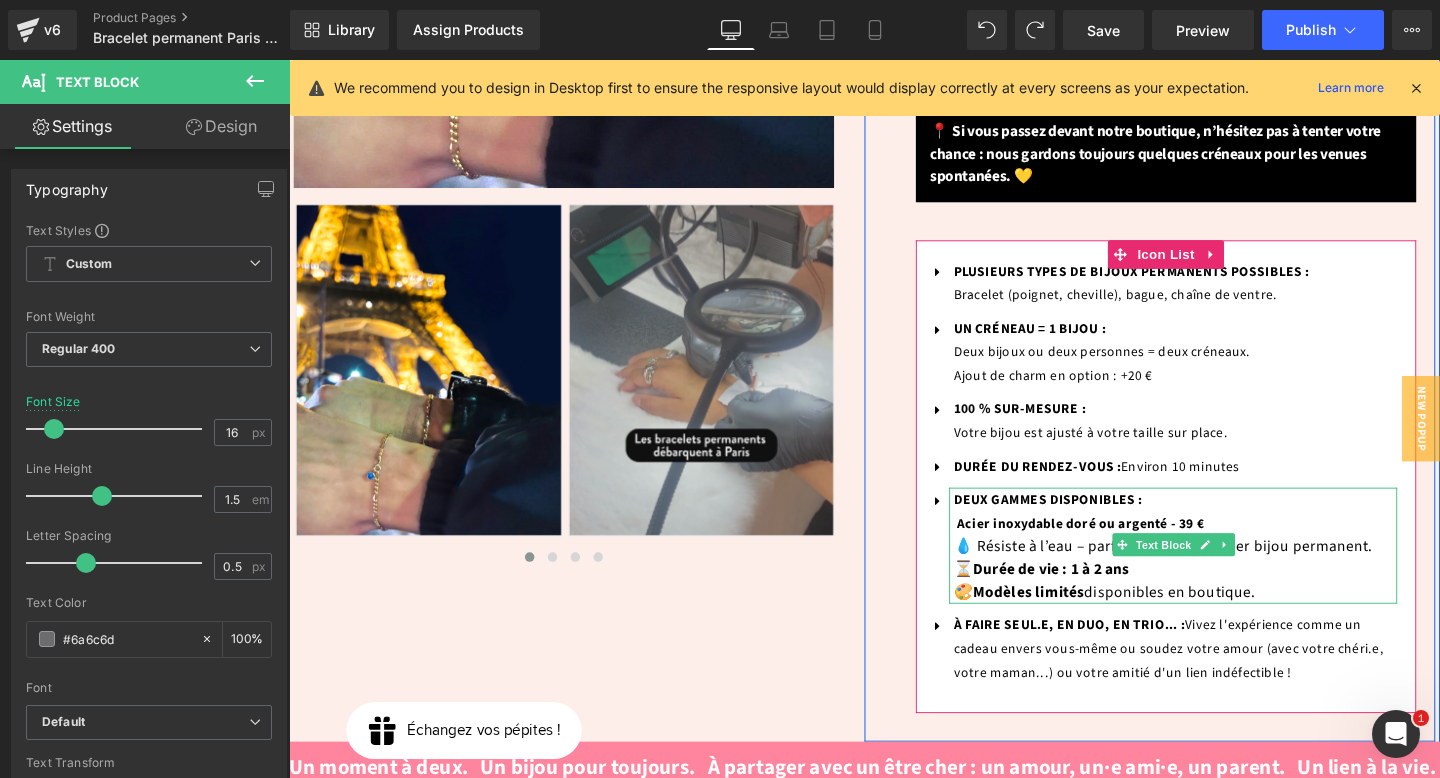 click on "Acier inoxydable doré ou argenté - 39 €
💧 Résiste à l’eau – parfait pour un premier bijou permanent.
⏳  Durée de vie : 1 à 2 ans
🎨  Modèles limités  disponibles en boutique." at bounding box center [1221, 583] 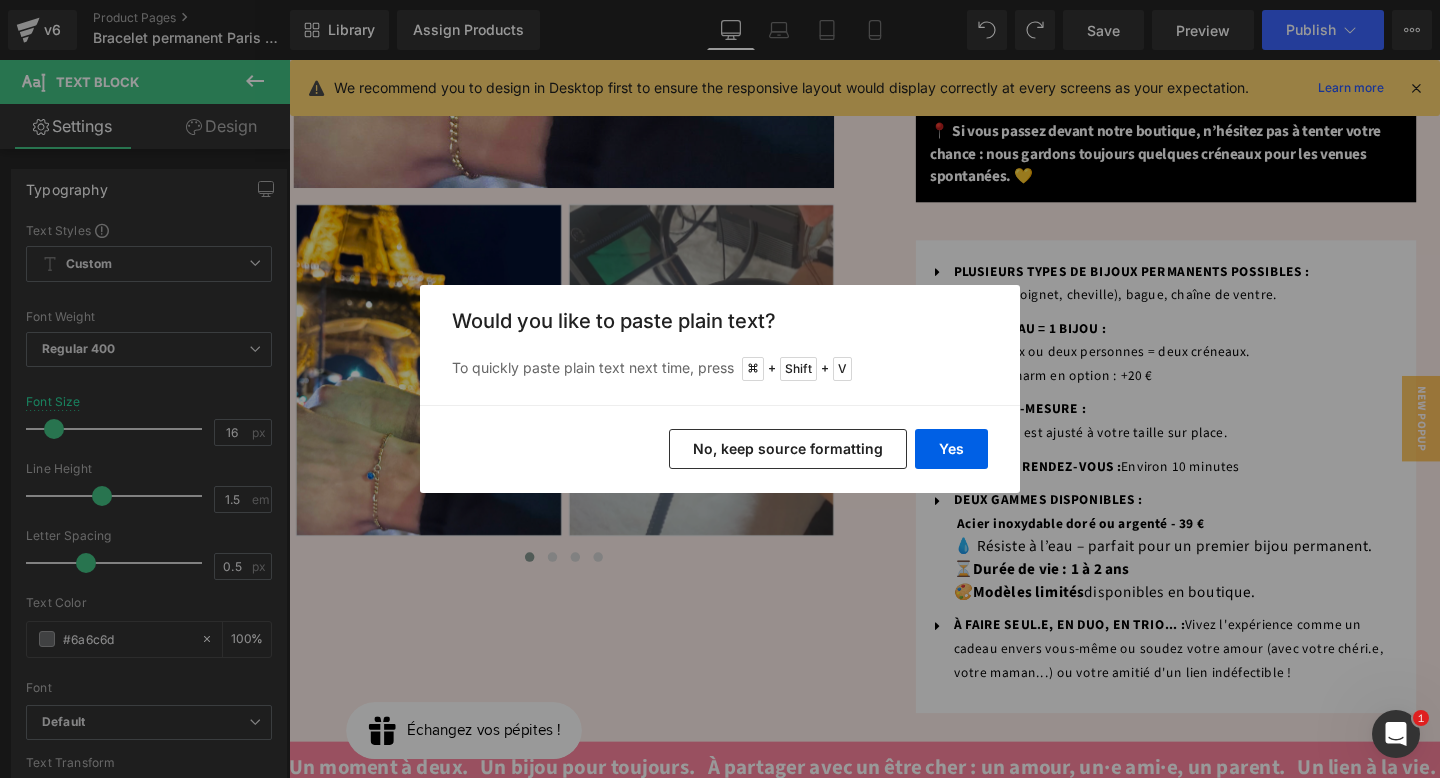 click on "No, keep source formatting" at bounding box center (788, 449) 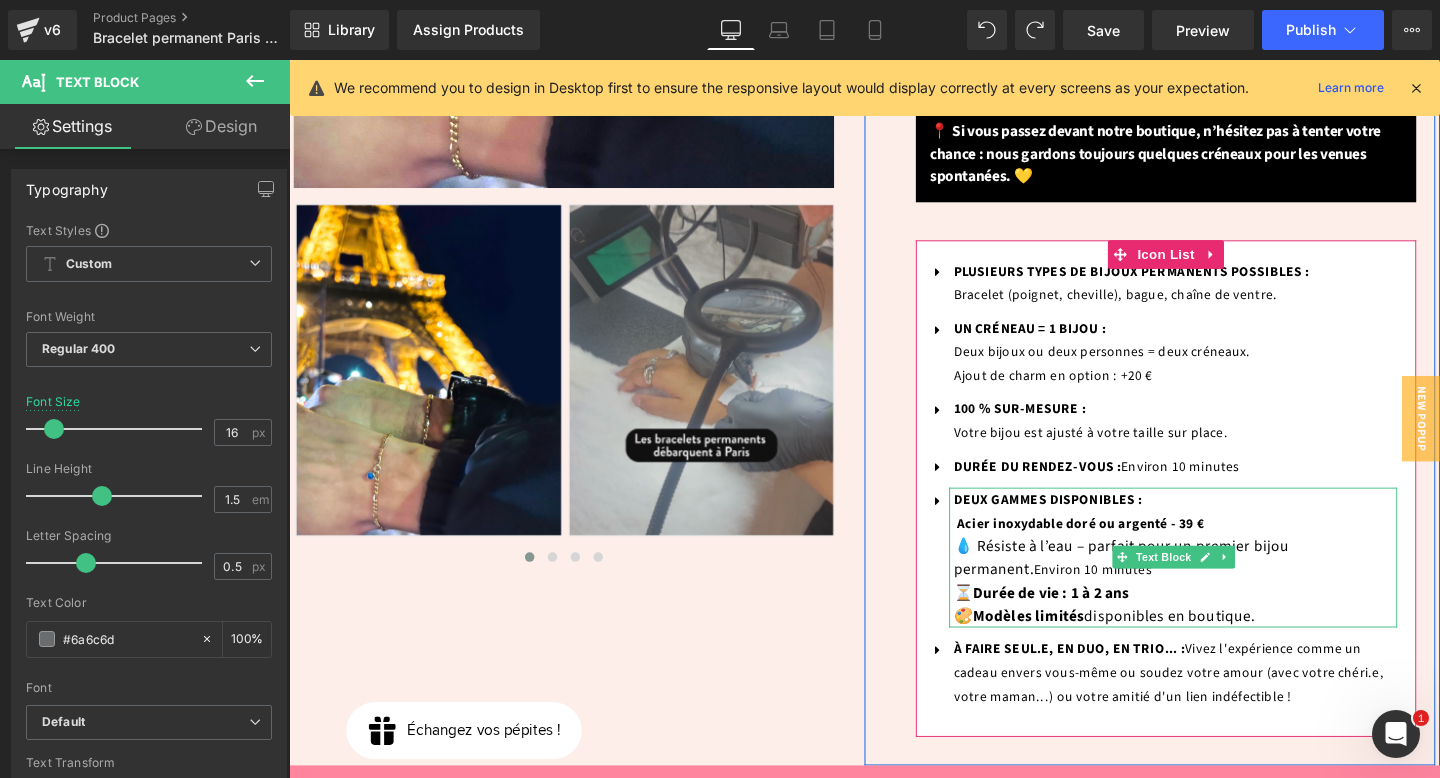 click on "Environ 10 minutes" at bounding box center [1134, 597] 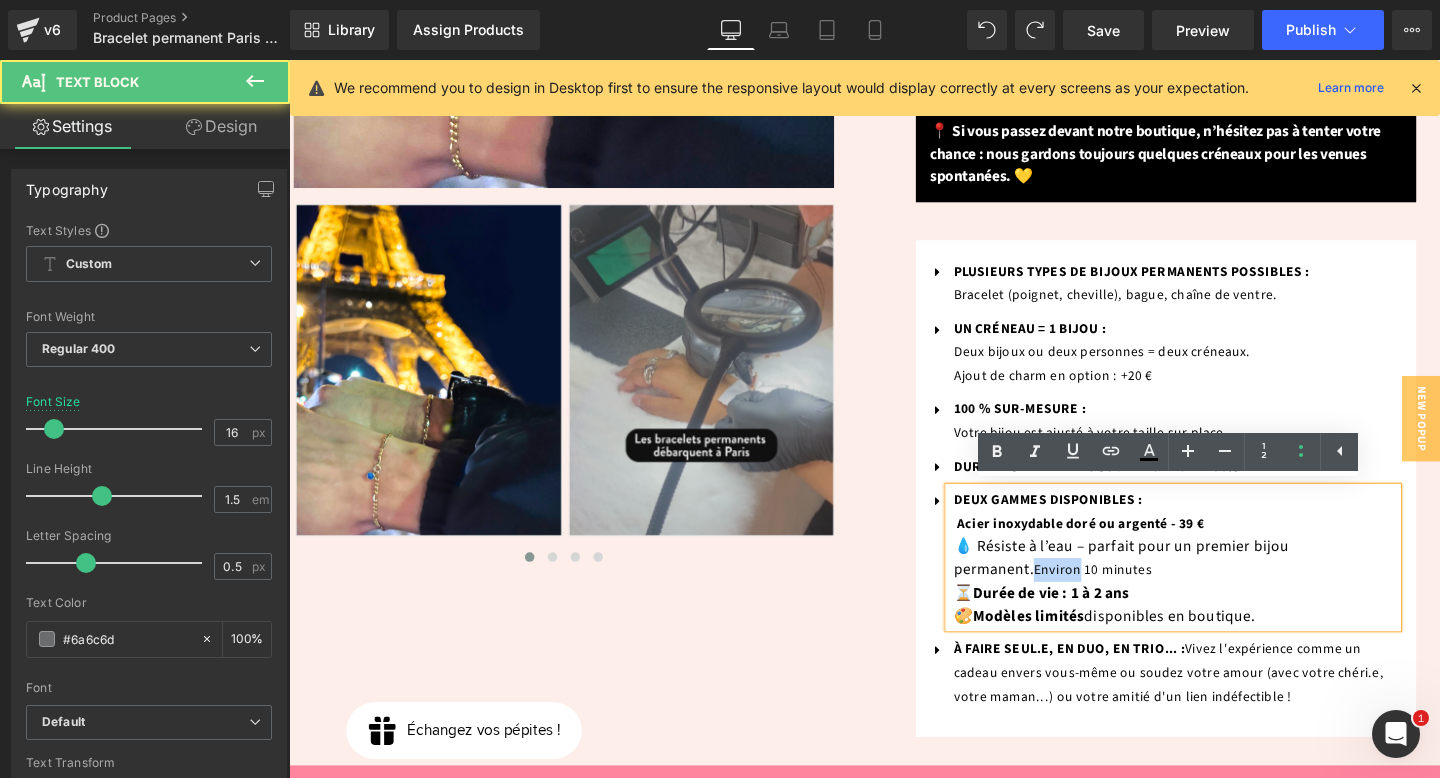 click on "Environ 10 minutes" at bounding box center (1134, 597) 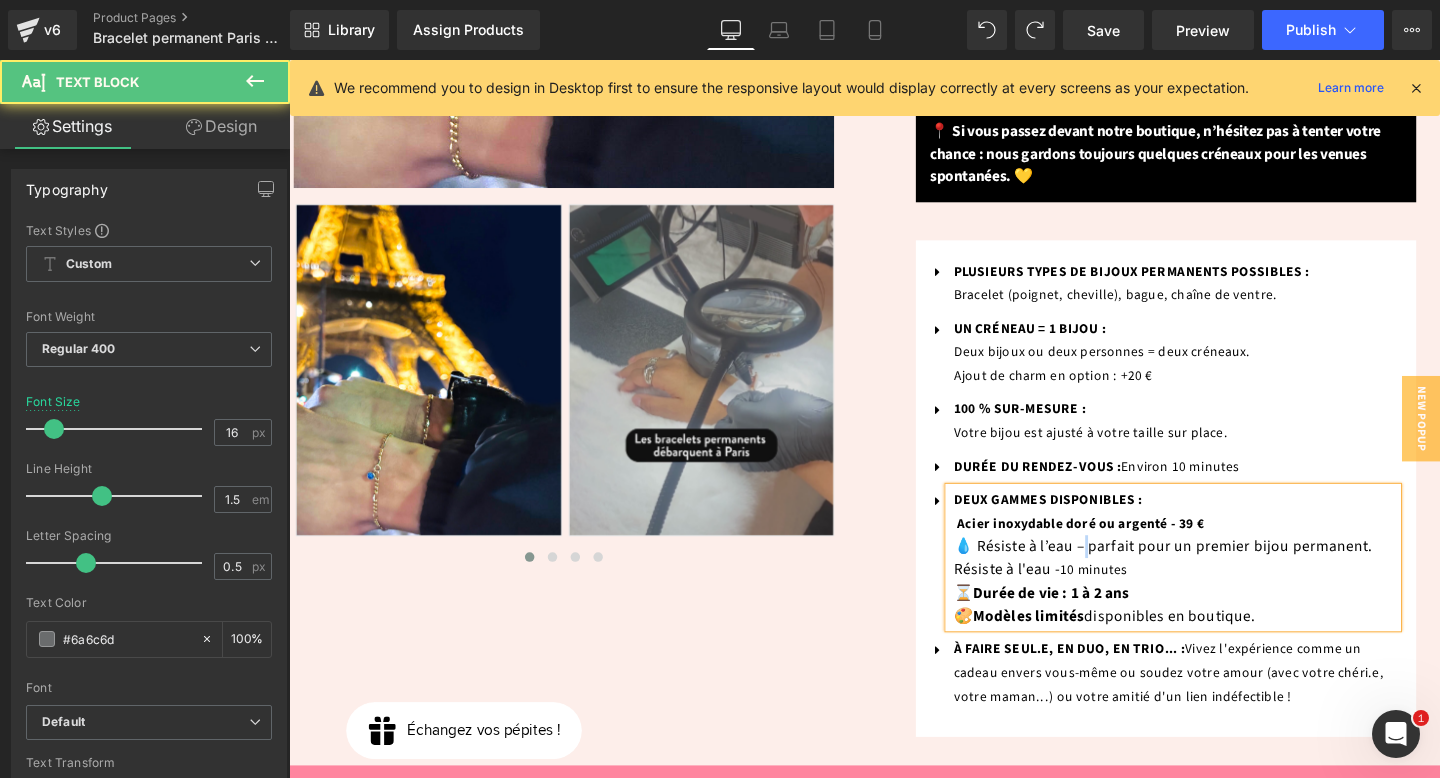 click on "💧 Résiste à l’eau – parfait pour un premier bijou permanent. Résiste à l'eau -" at bounding box center [1208, 584] 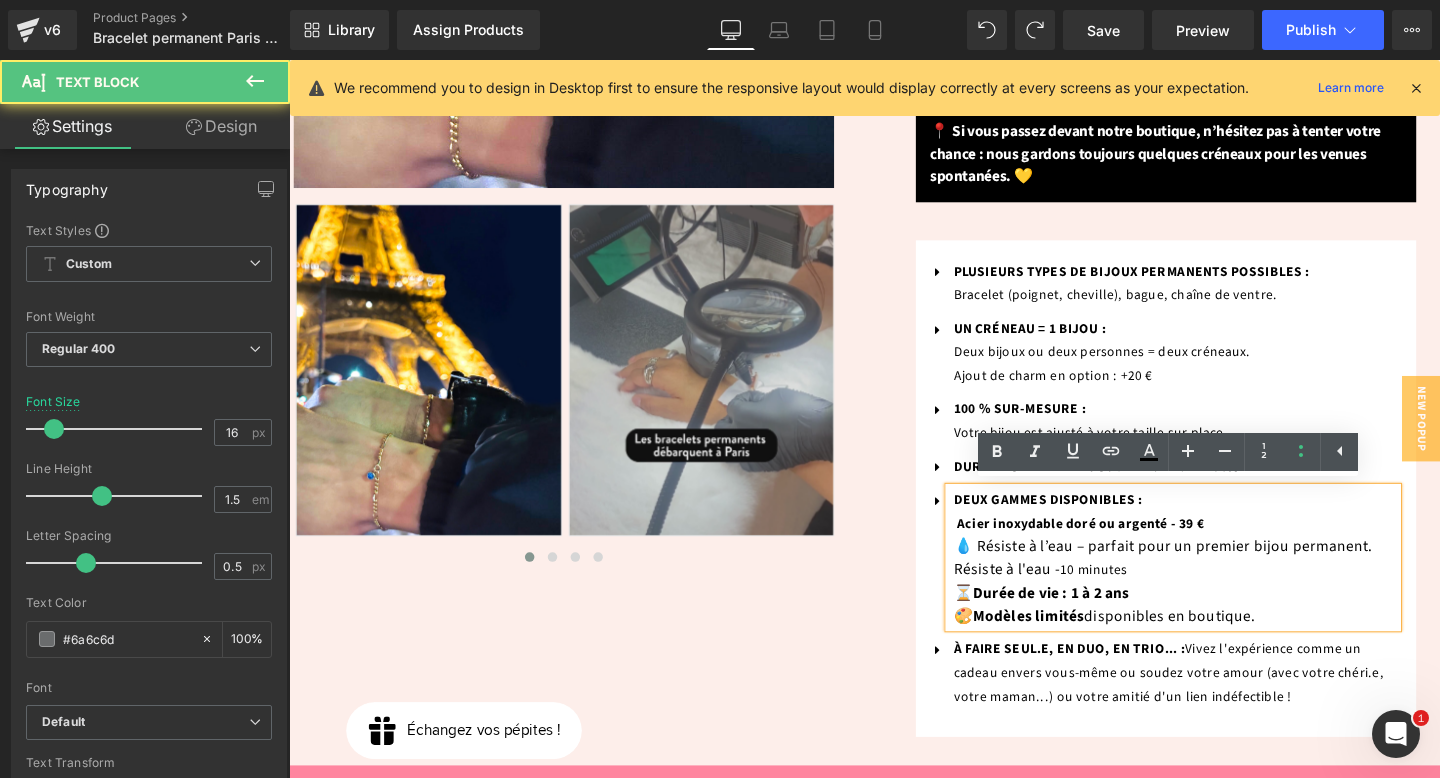 click on "💧 Résiste à l’eau – parfait pour un premier bijou permanent. Résiste à l'eau -" at bounding box center (1208, 584) 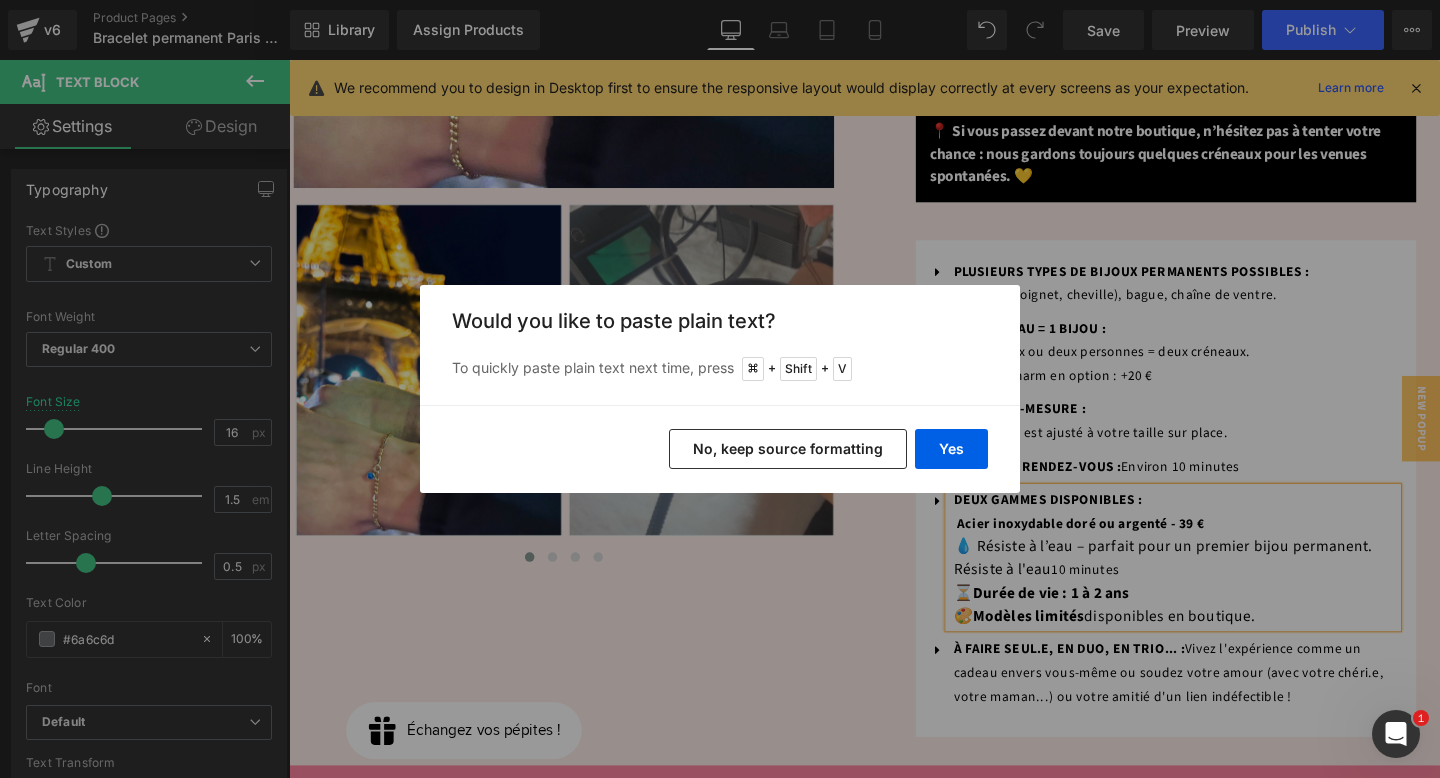 click on "No, keep source formatting" at bounding box center (788, 449) 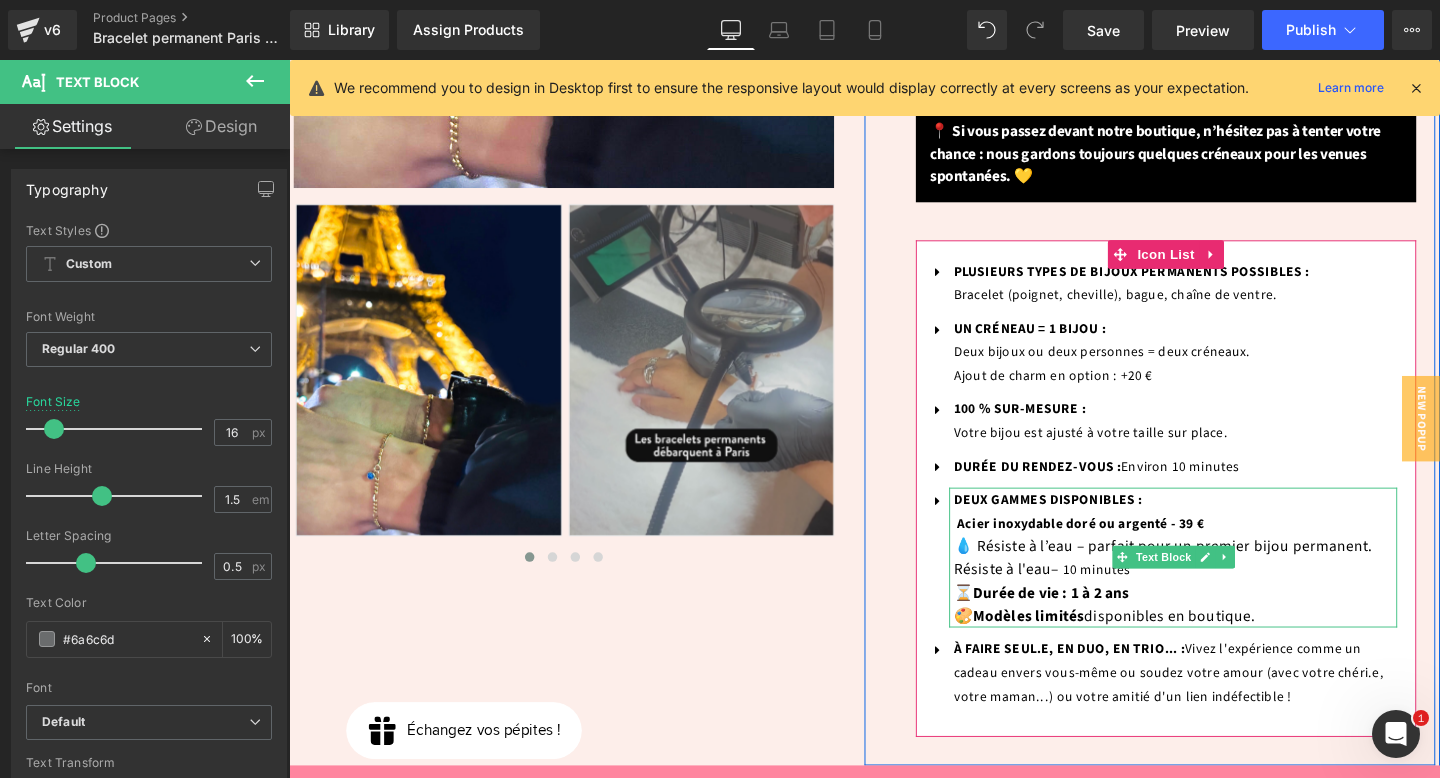 click on "10 minutes" at bounding box center [1138, 597] 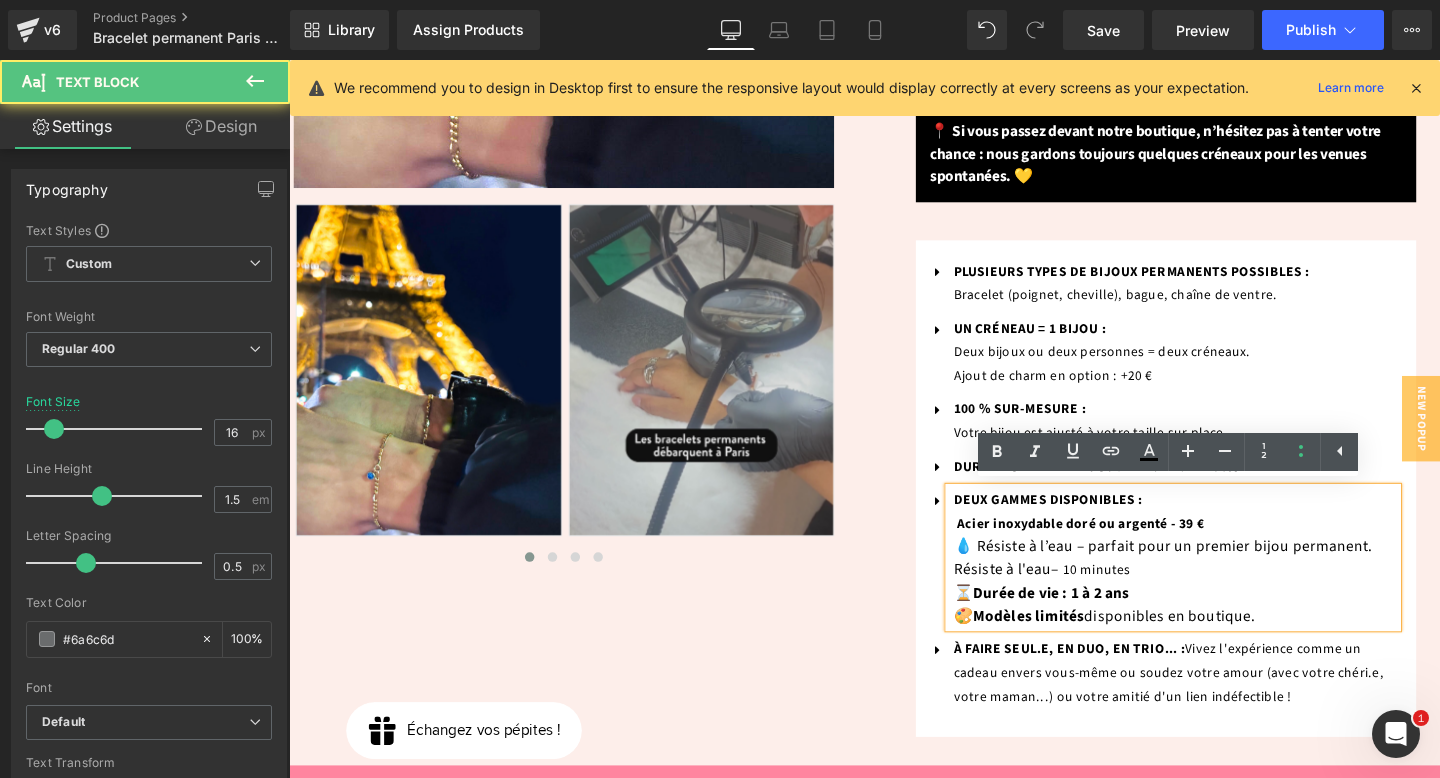 click on "10 minutes" at bounding box center [1138, 597] 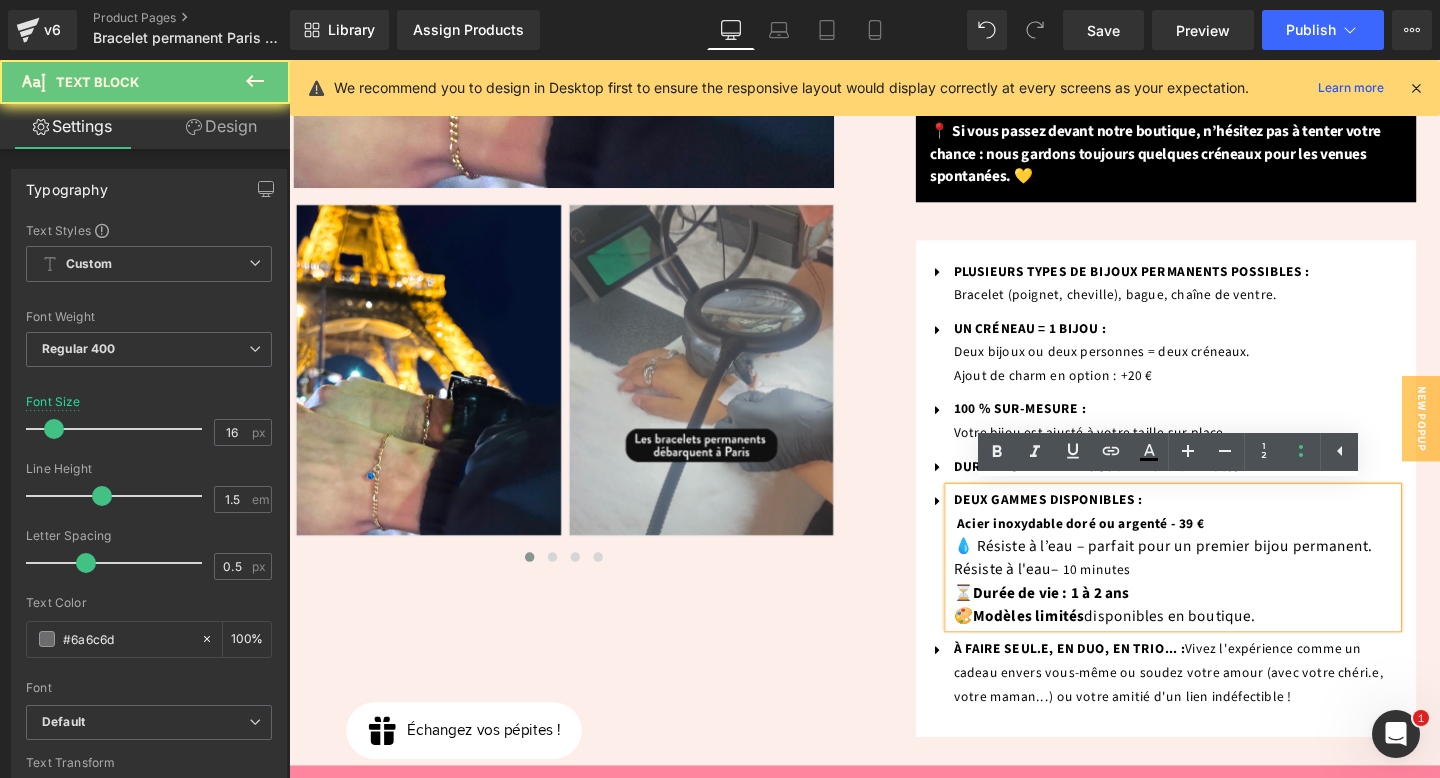 click on "10 minutes" at bounding box center (1138, 597) 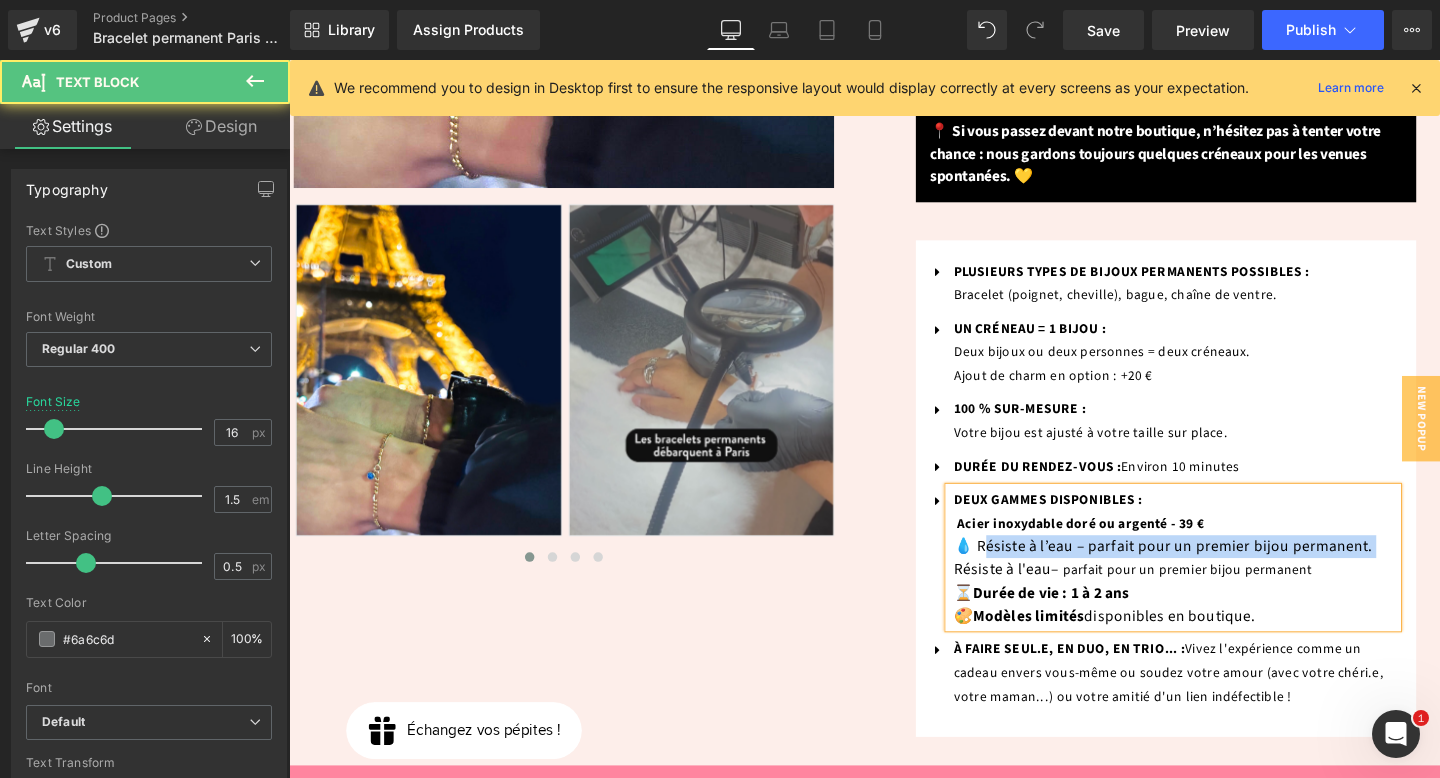drag, startPoint x: 1010, startPoint y: 570, endPoint x: 1434, endPoint y: 565, distance: 424.02948 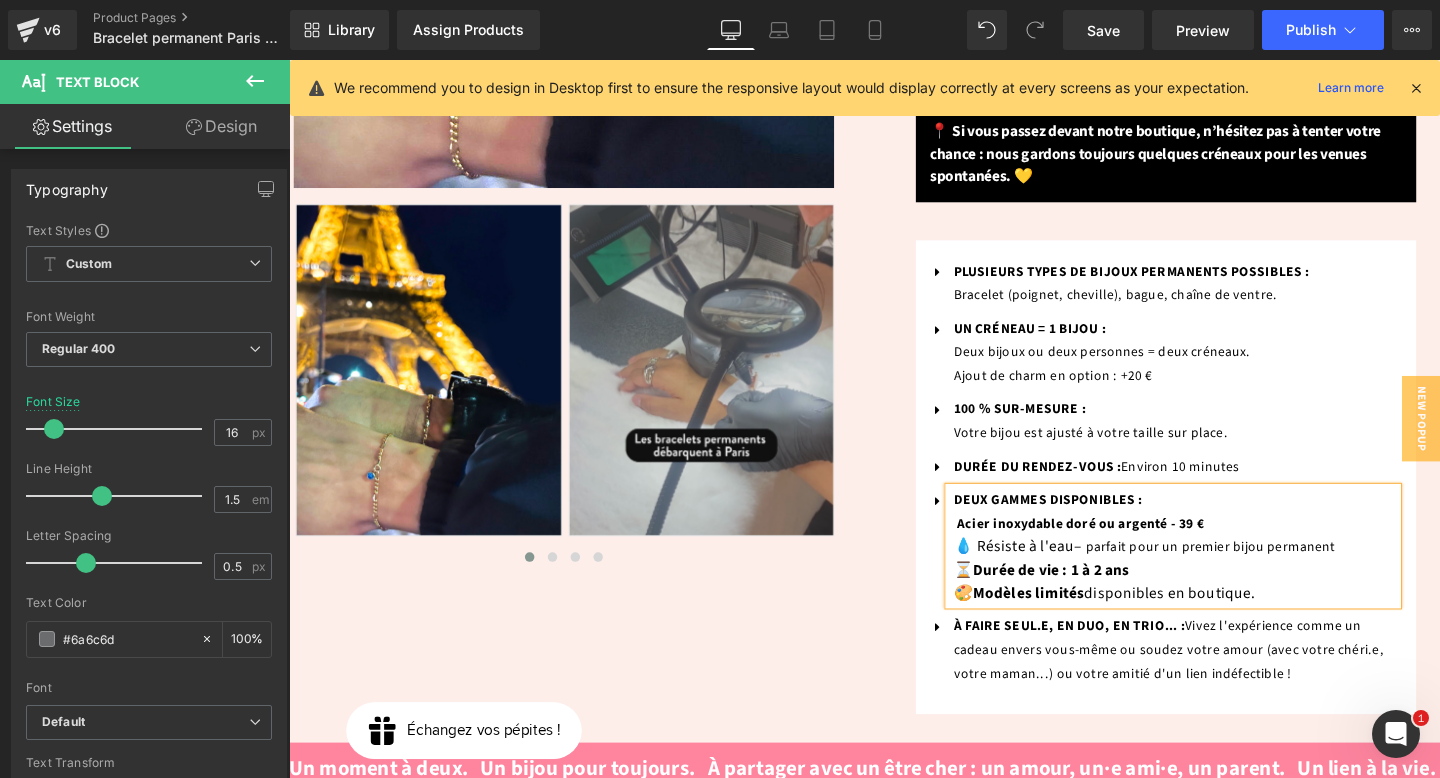 click on "💧 Résiste à l'eau" at bounding box center (1051, 572) 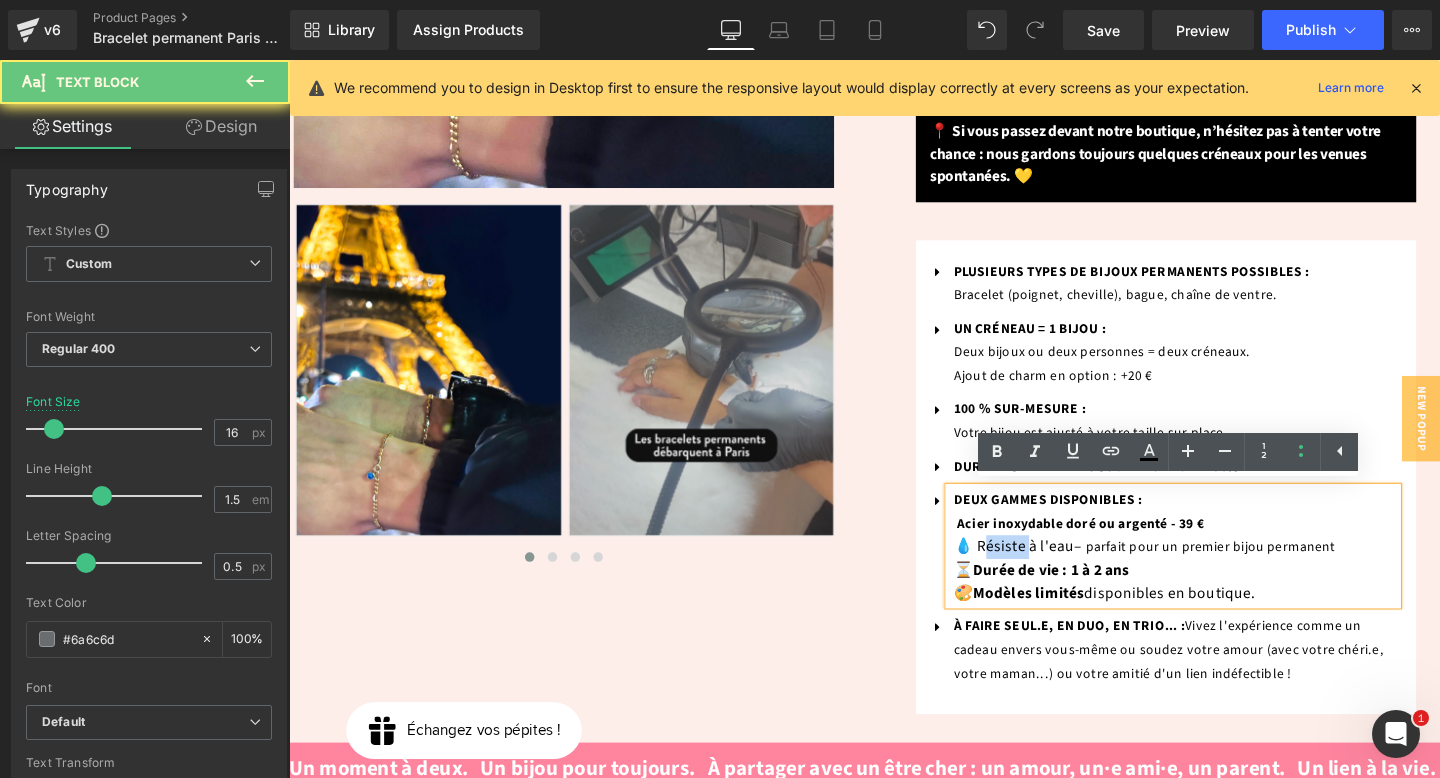 click on "💧 Résiste à l'eau" at bounding box center [1051, 572] 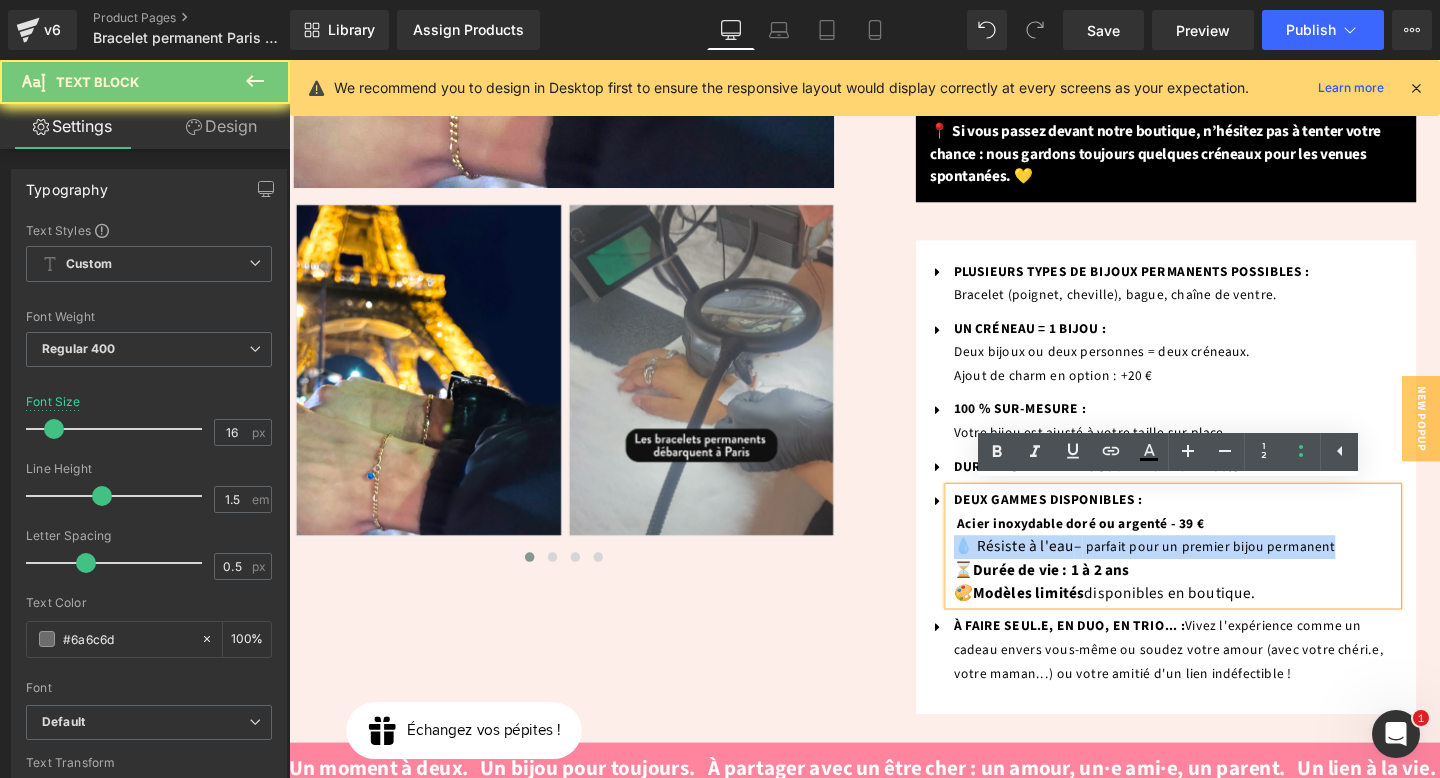click on "💧 Résiste à l'eau" at bounding box center [1051, 572] 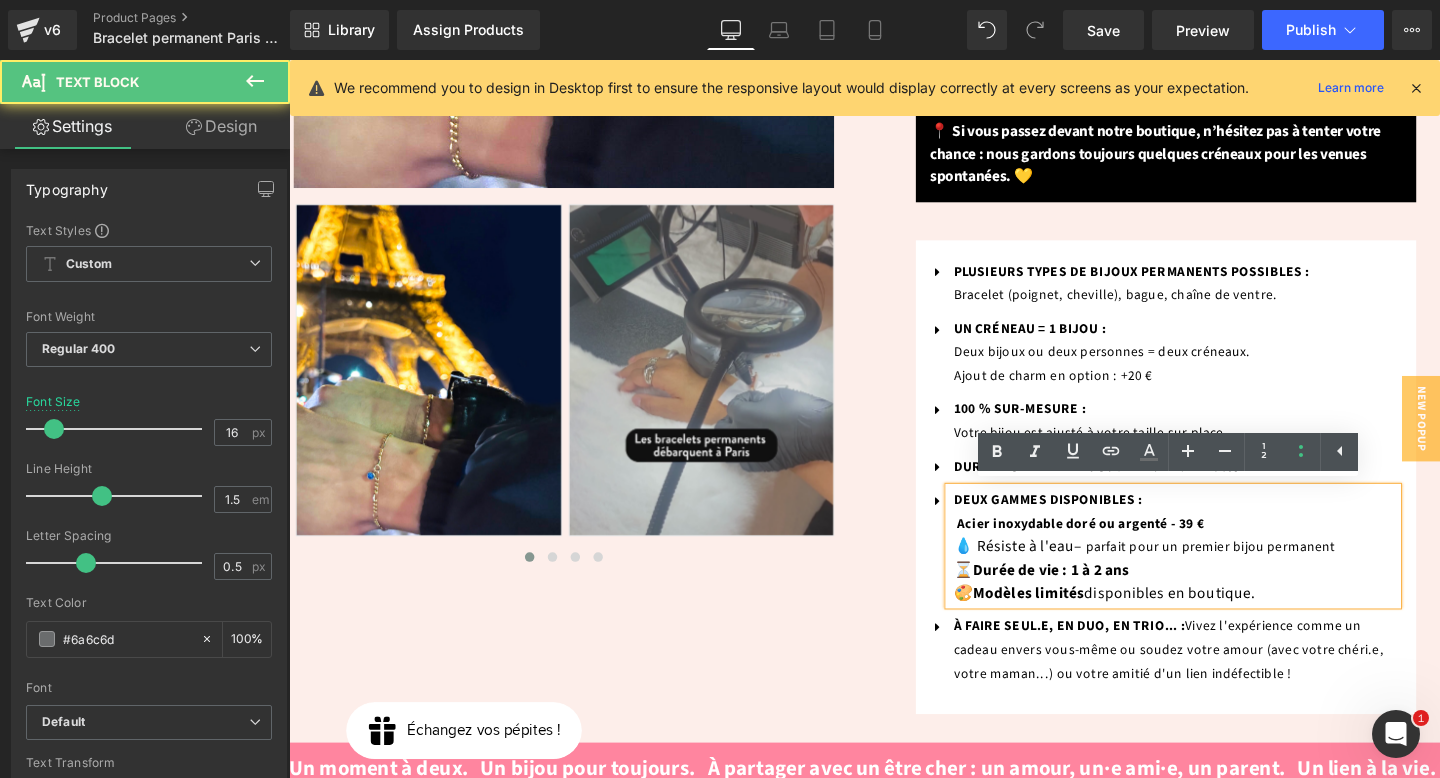 click on "💧 Résiste à l'eau" at bounding box center (1051, 572) 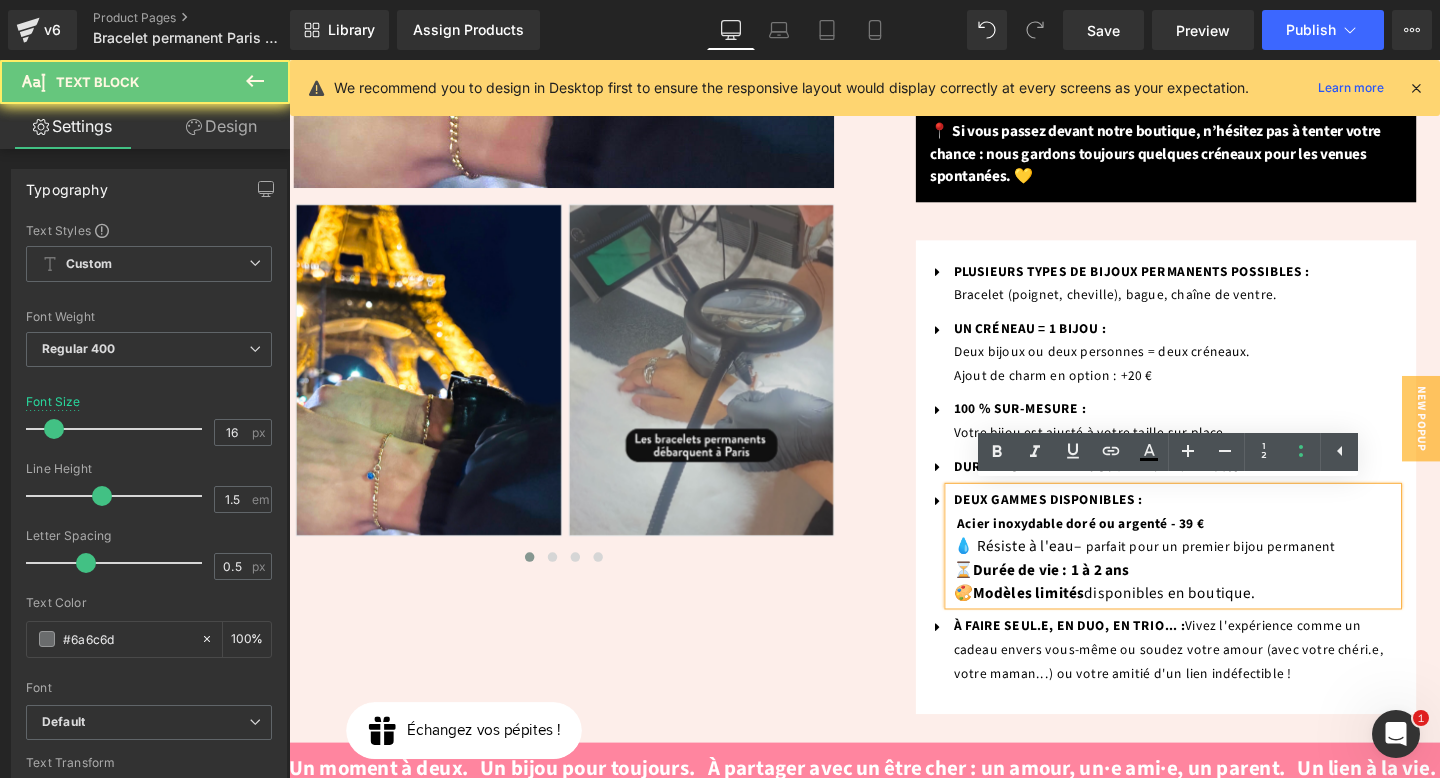 click on "parfait pour un premier bijou permanent" at bounding box center (1258, 573) 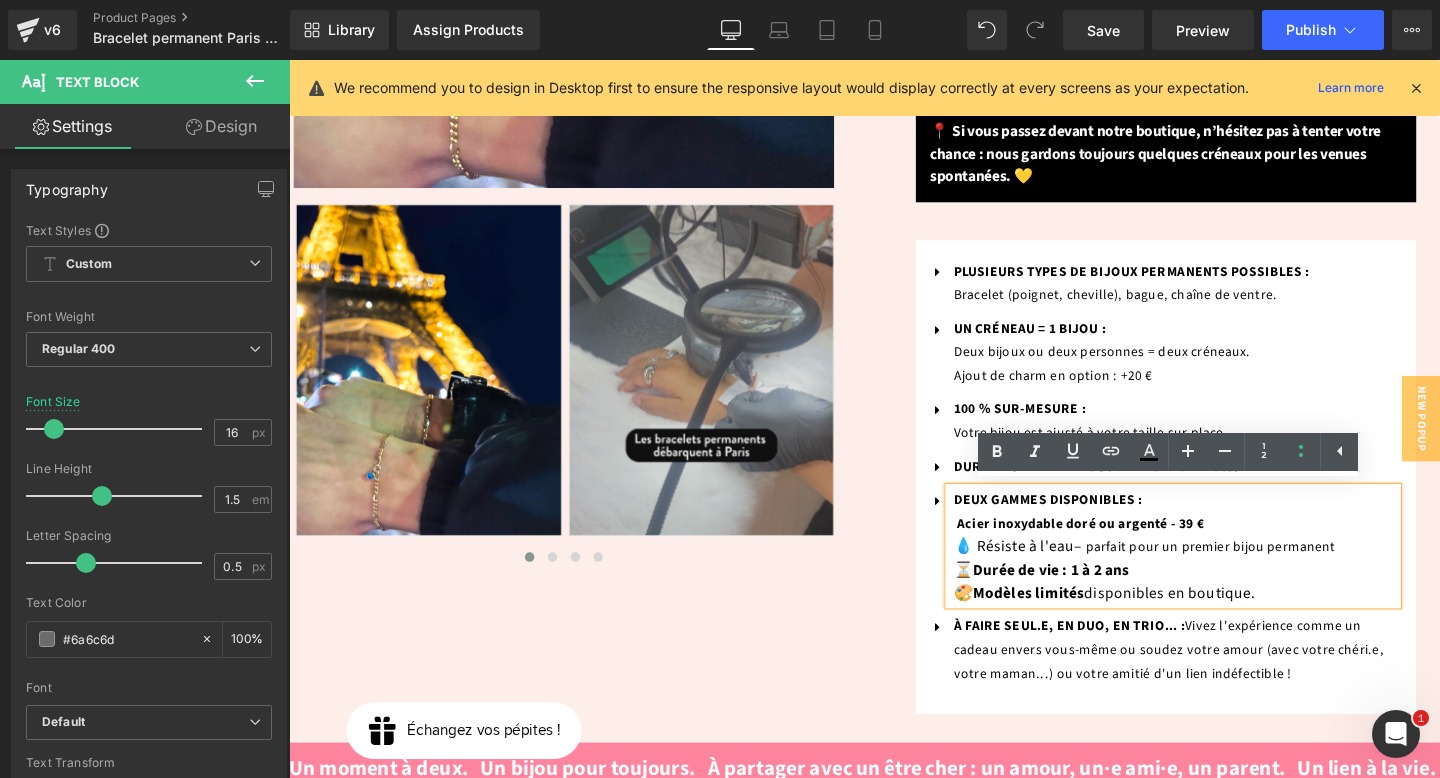 click on "💧 Résiste à l'eau" at bounding box center (1051, 572) 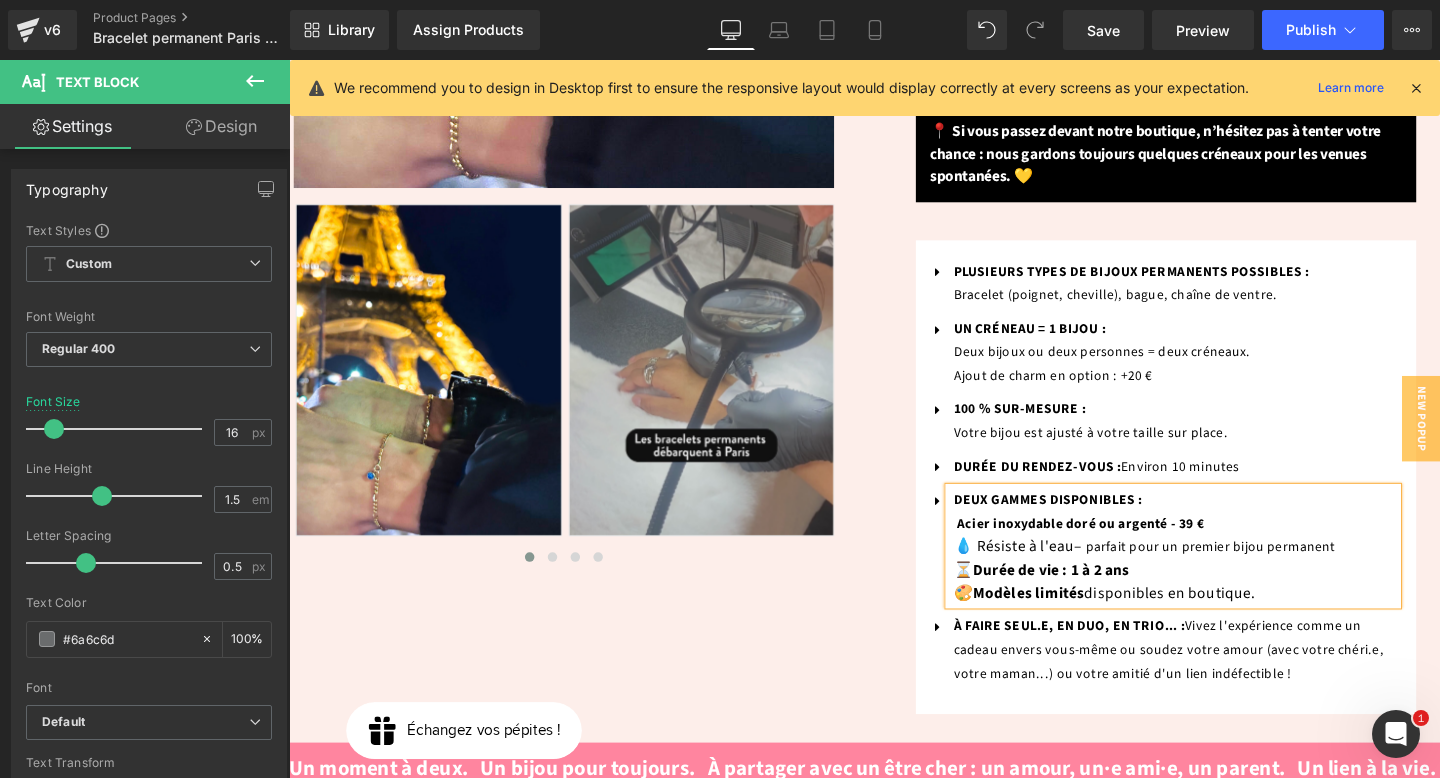 click on "Durée de vie : 1 à 2 ans" at bounding box center (1091, 597) 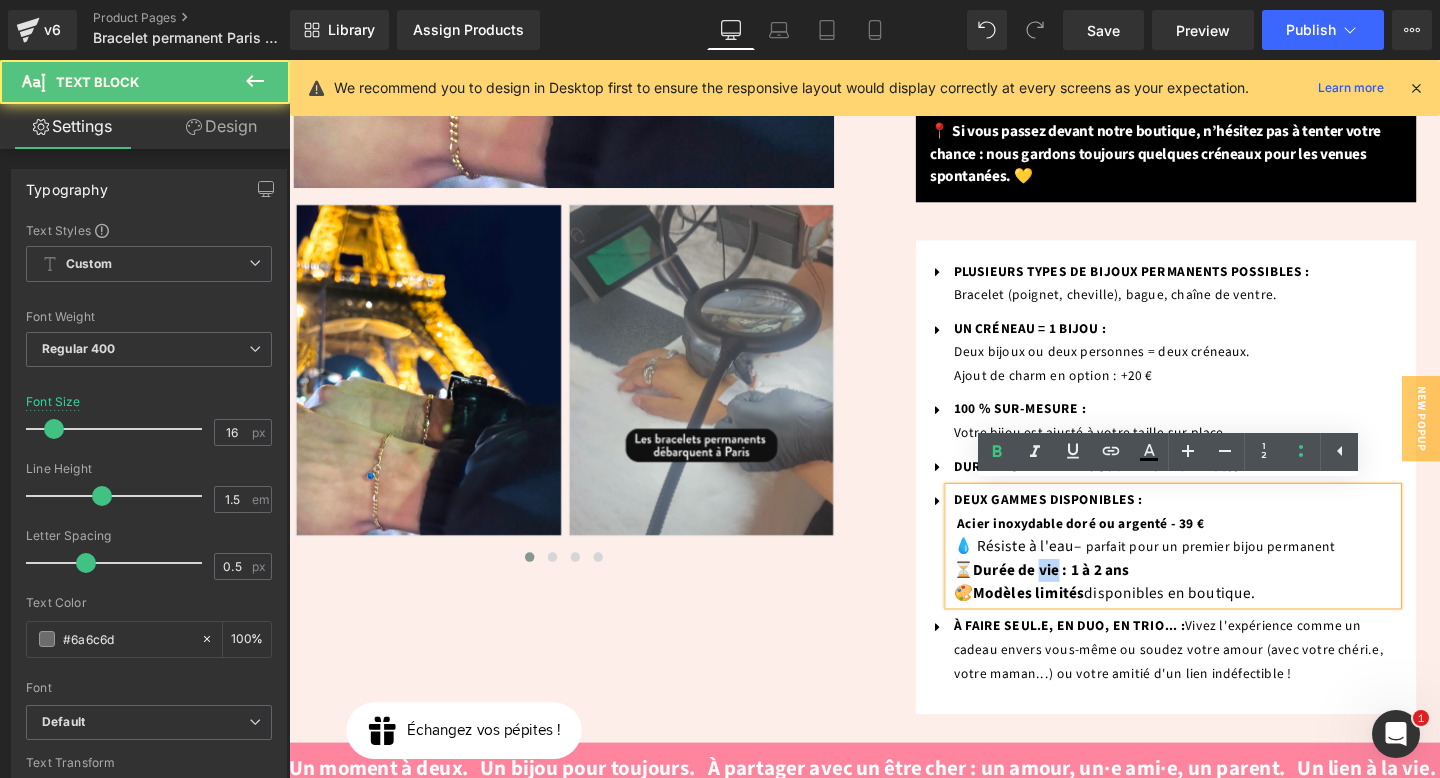 click on "Durée de vie : 1 à 2 ans" at bounding box center (1091, 597) 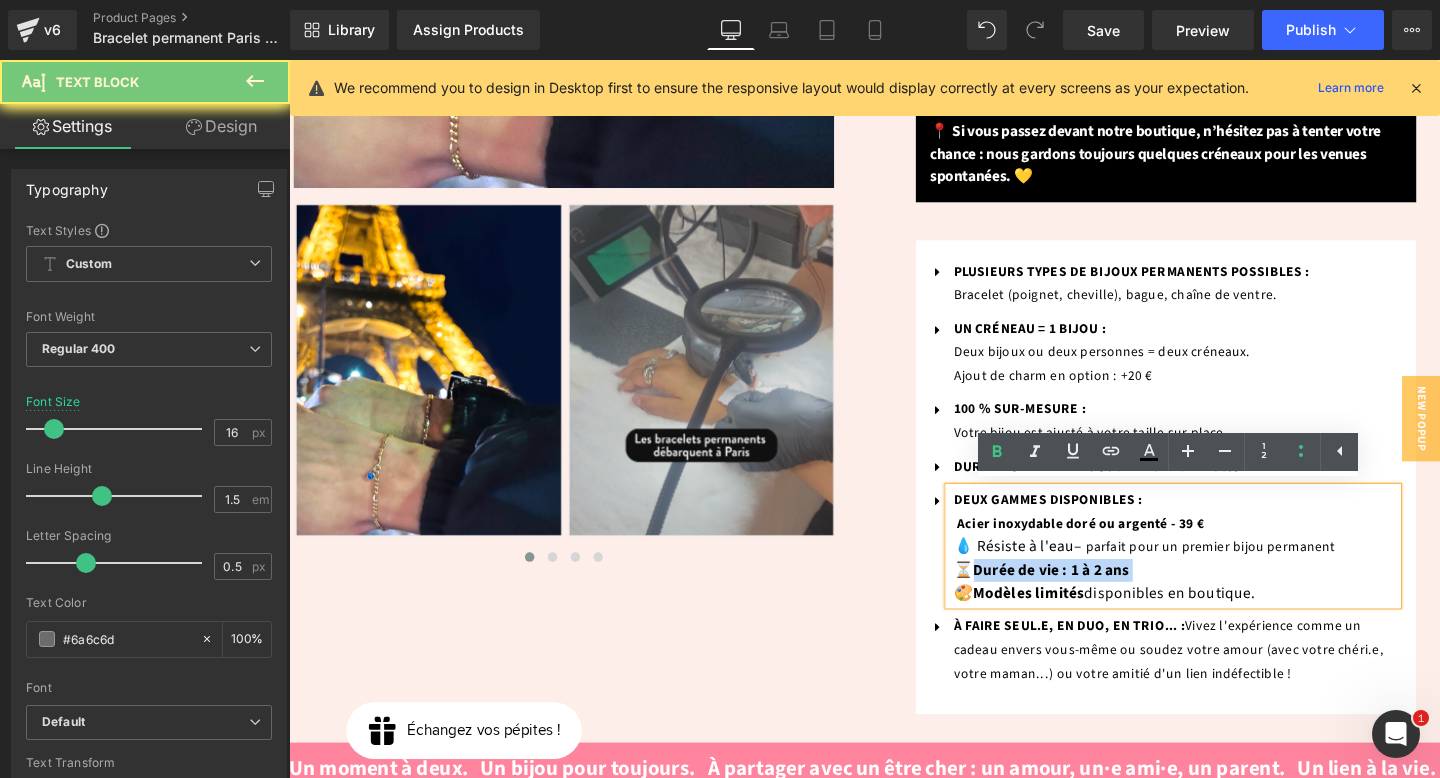 click on "Durée de vie : 1 à 2 ans" at bounding box center (1091, 597) 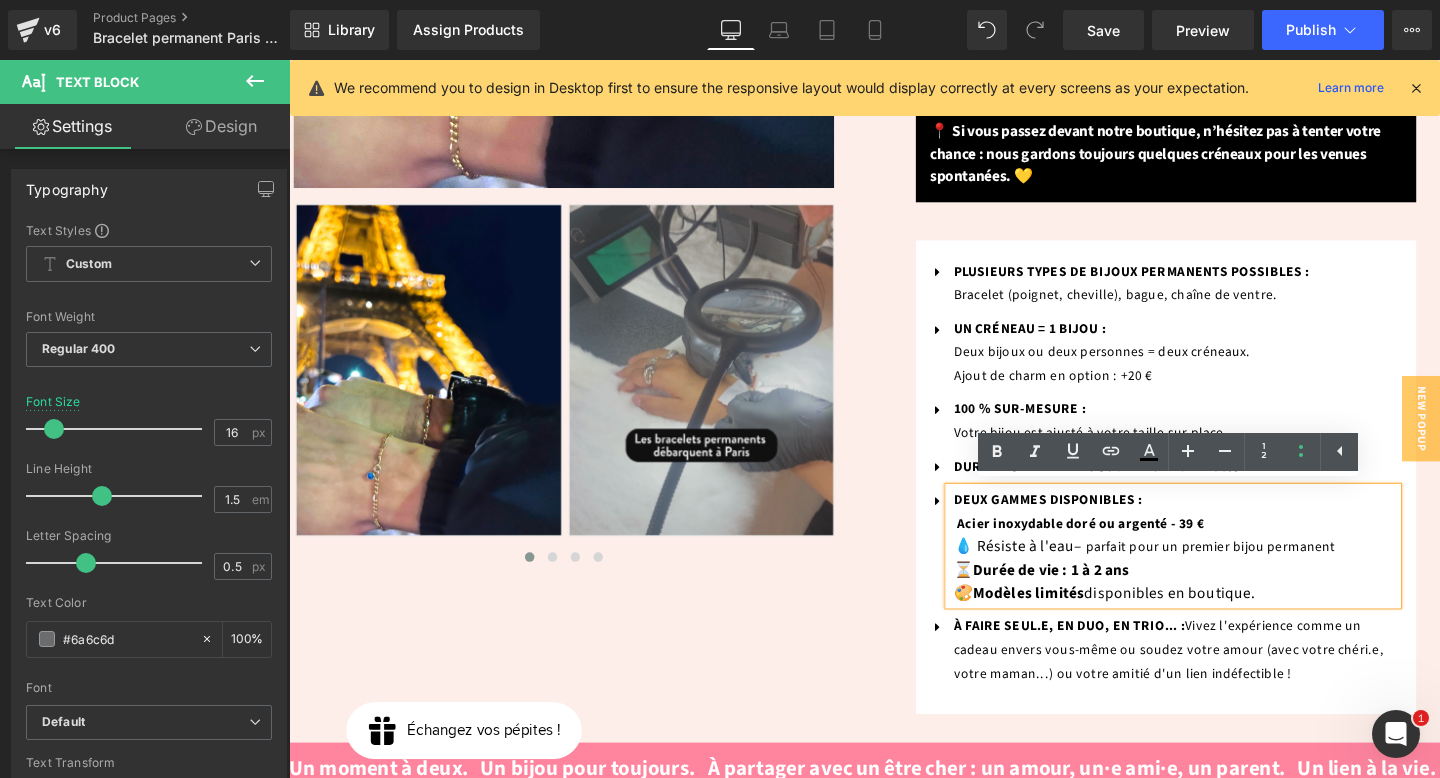 click on "💧 Résiste à l'eau" at bounding box center (1051, 572) 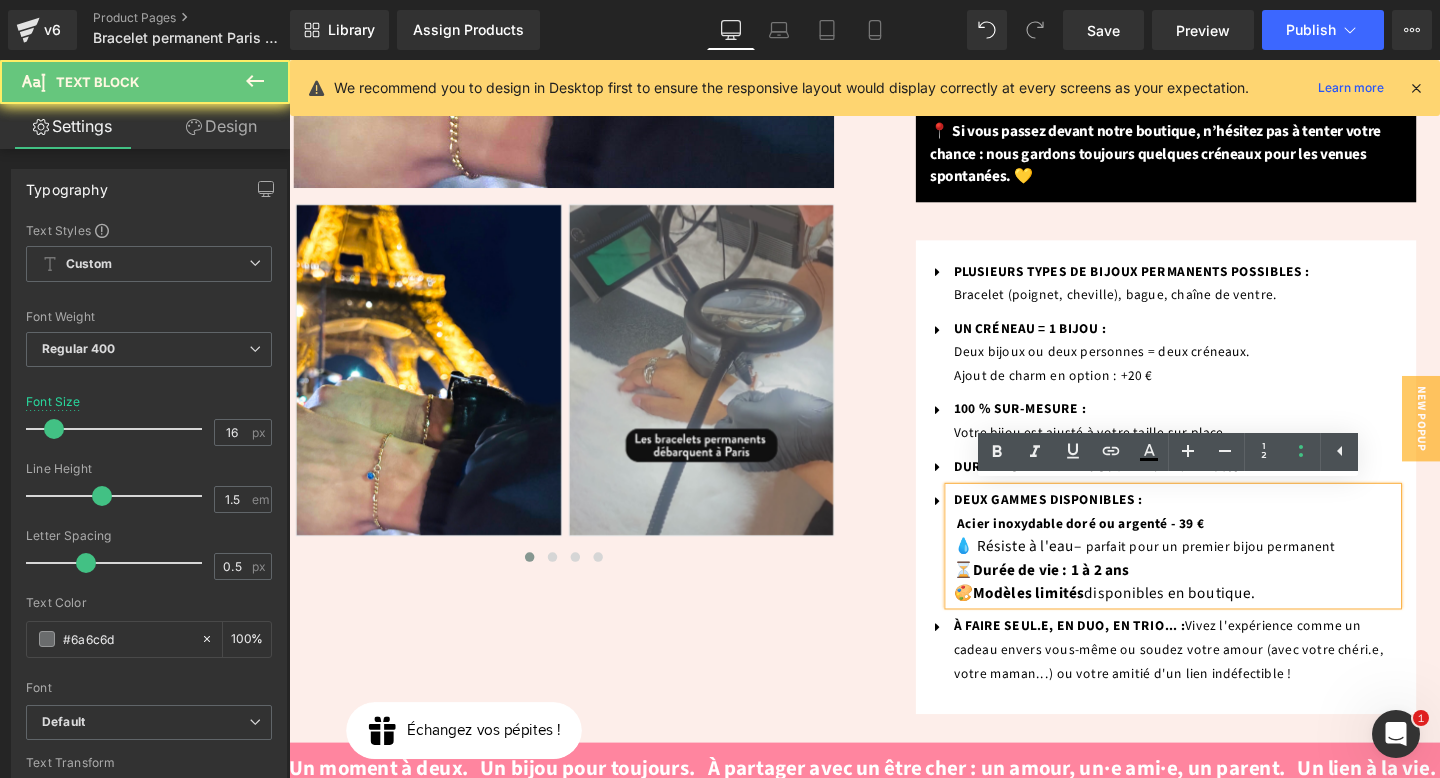 click on "Acier inoxydable doré ou argenté - 39 €" at bounding box center (1122, 548) 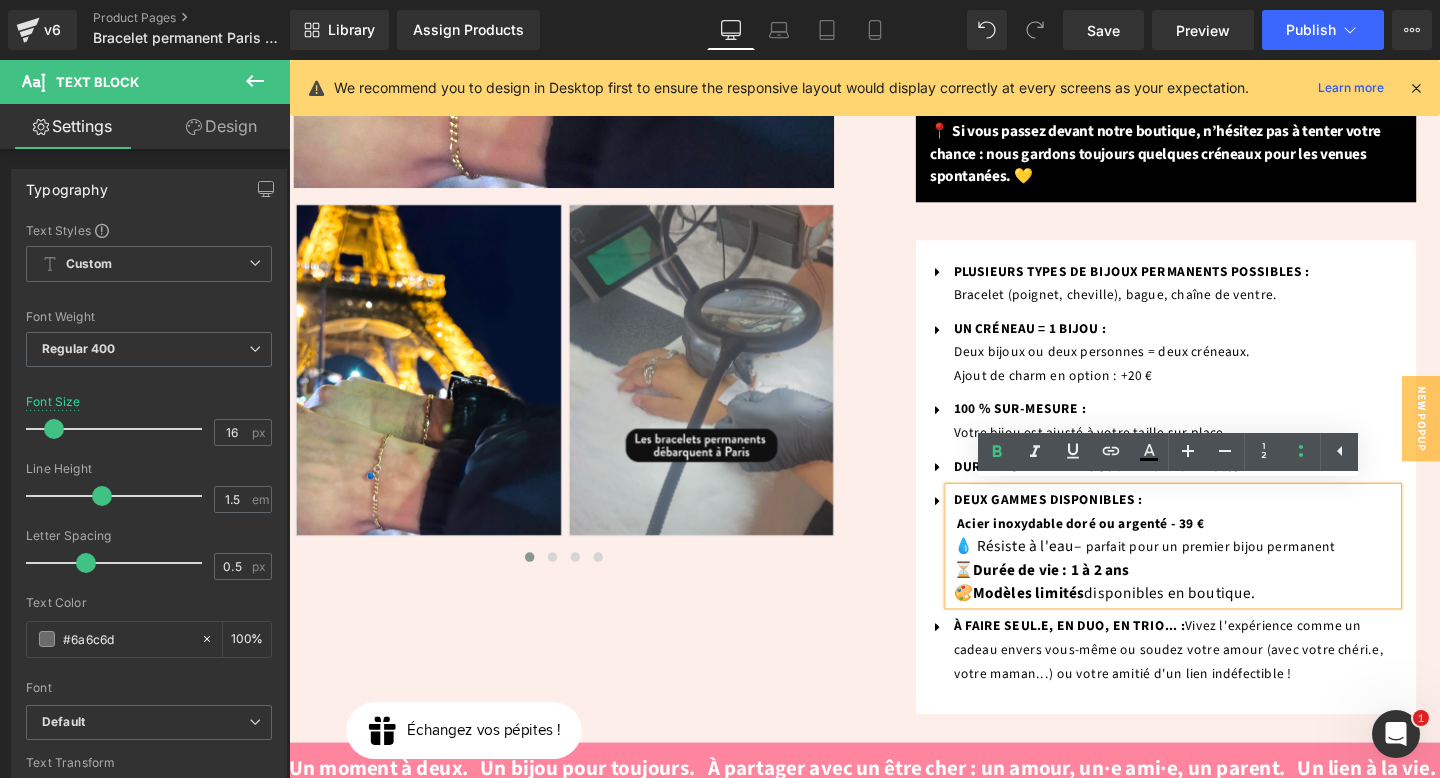 click on "💧 Résiste à l'eau" at bounding box center [1051, 572] 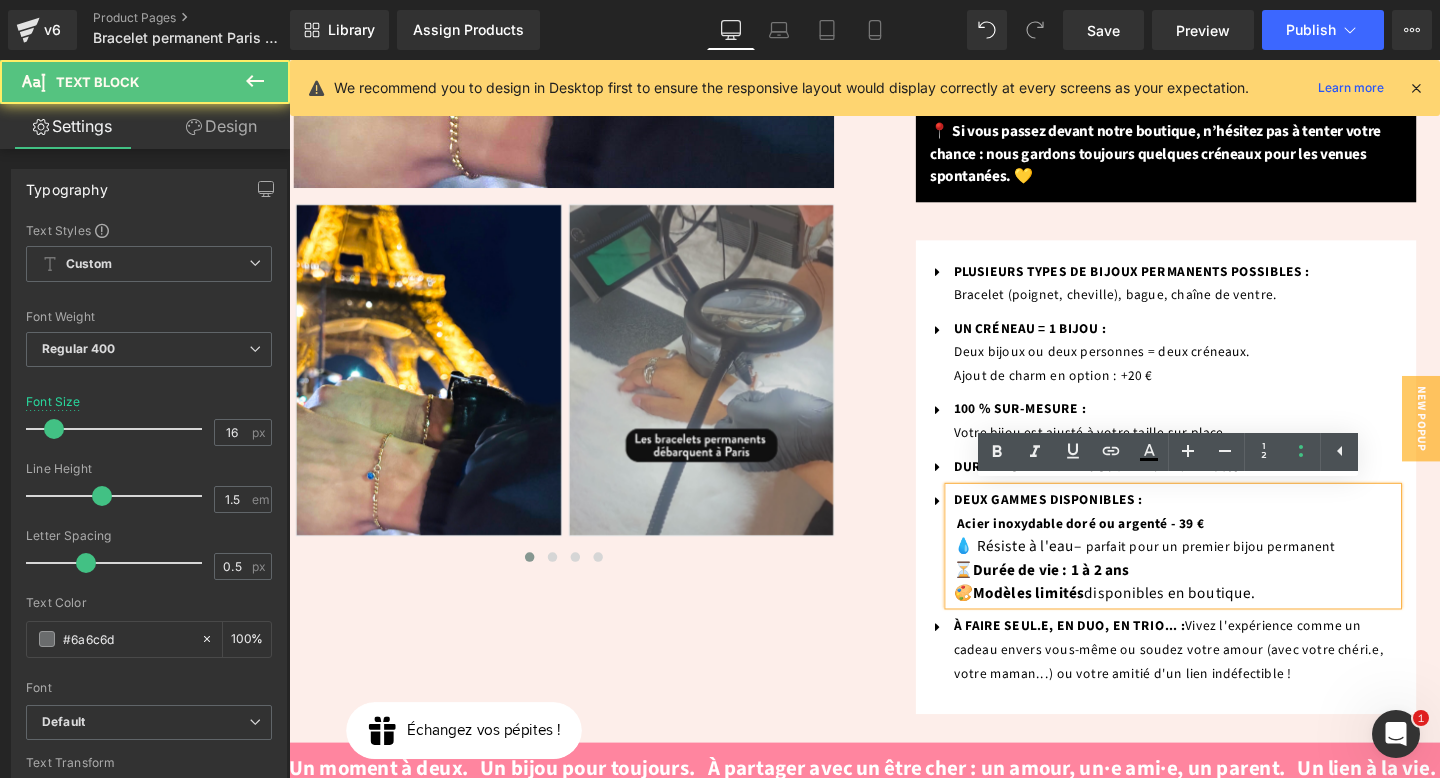 click on "parfait pour un premier bijou permanent" at bounding box center (1258, 573) 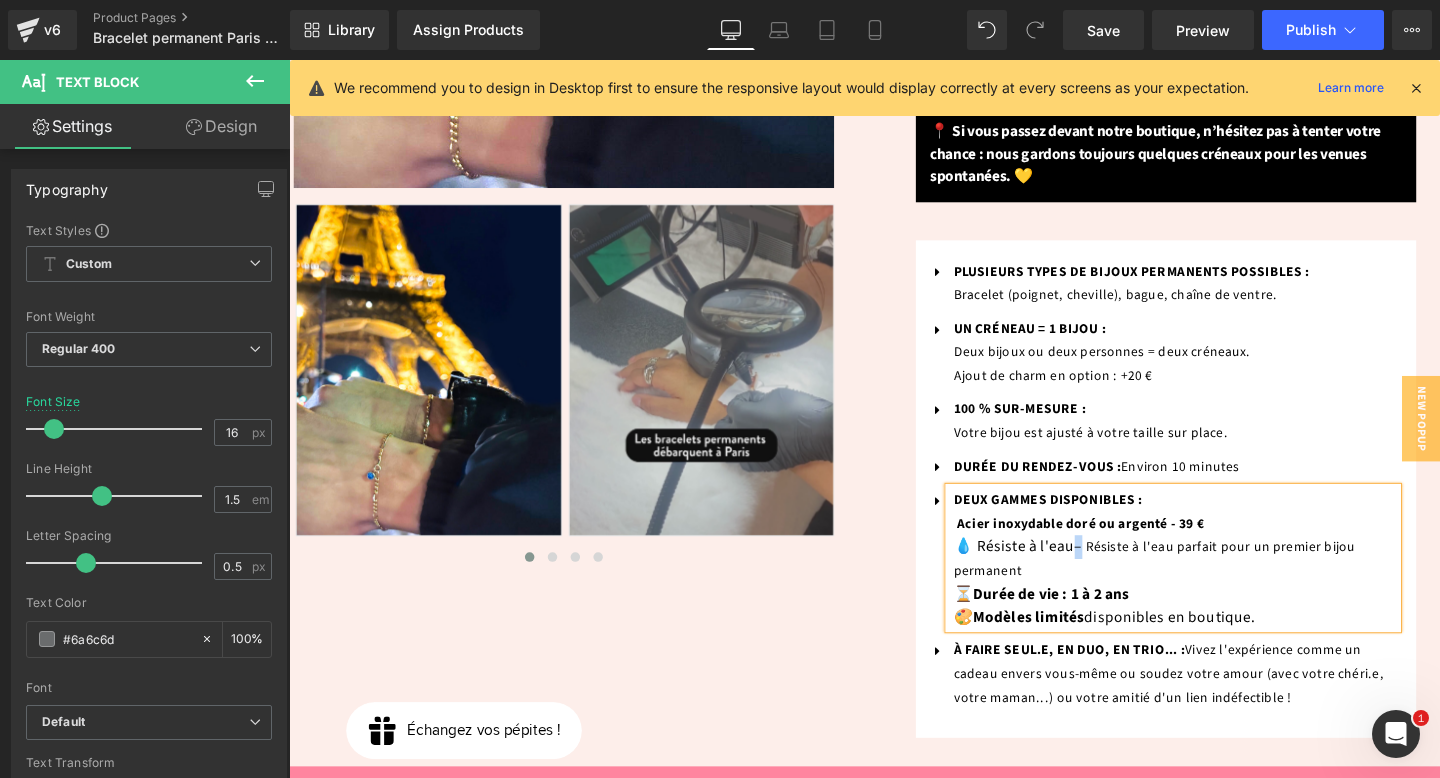 click on "–" at bounding box center [1119, 572] 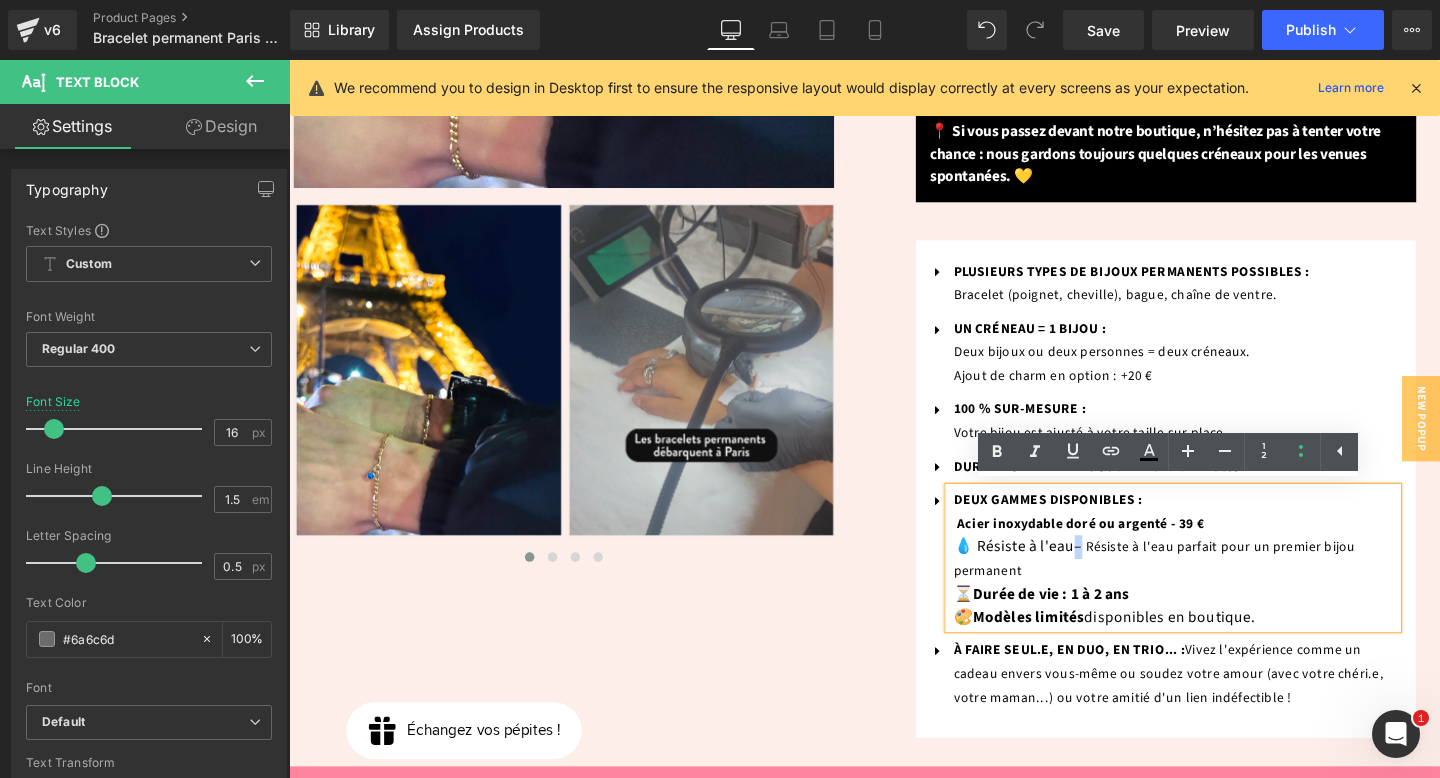 copy on "–" 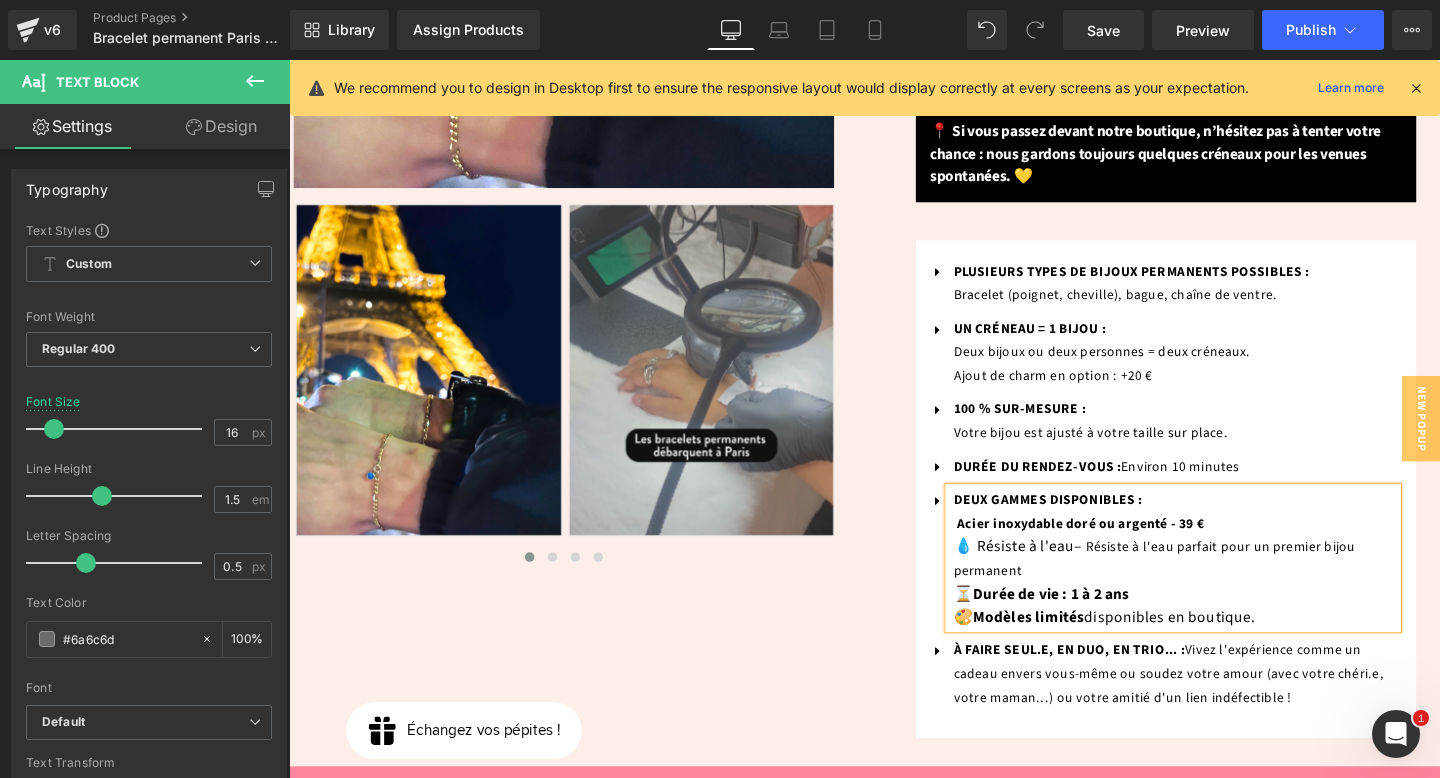 click on "Résiste à l'eau parfait pour un premier bijou permanent" at bounding box center [1199, 585] 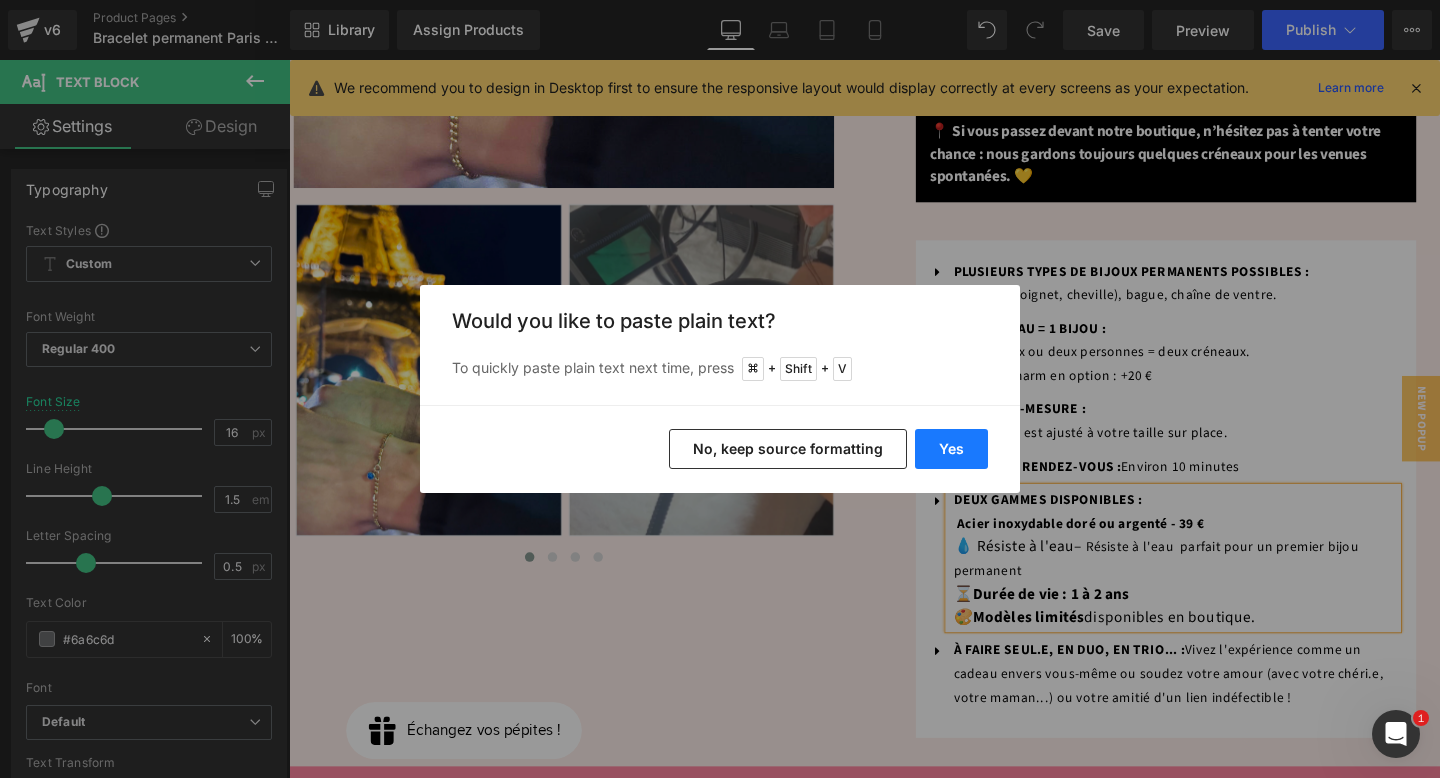 click on "Yes" at bounding box center [951, 449] 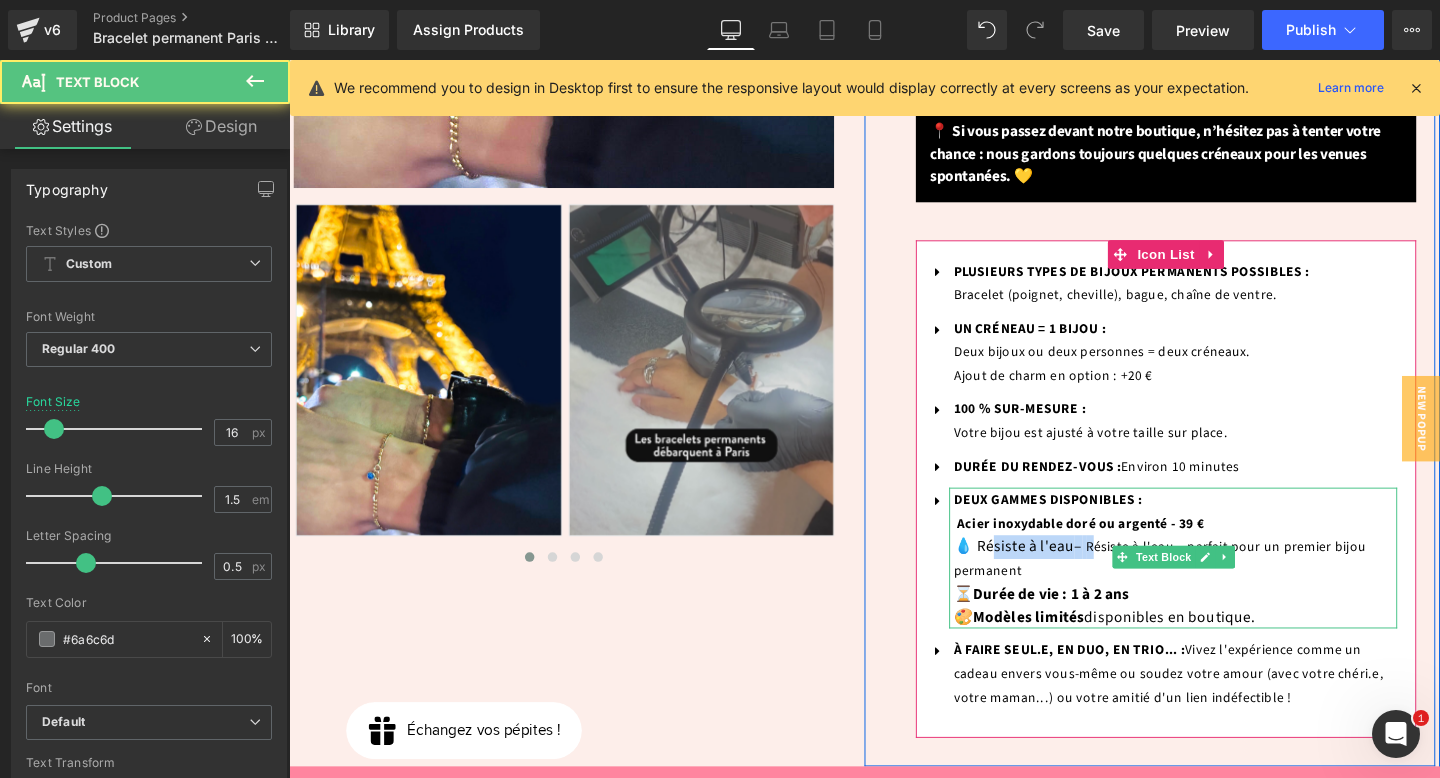 drag, startPoint x: 1128, startPoint y: 565, endPoint x: 1015, endPoint y: 573, distance: 113.28283 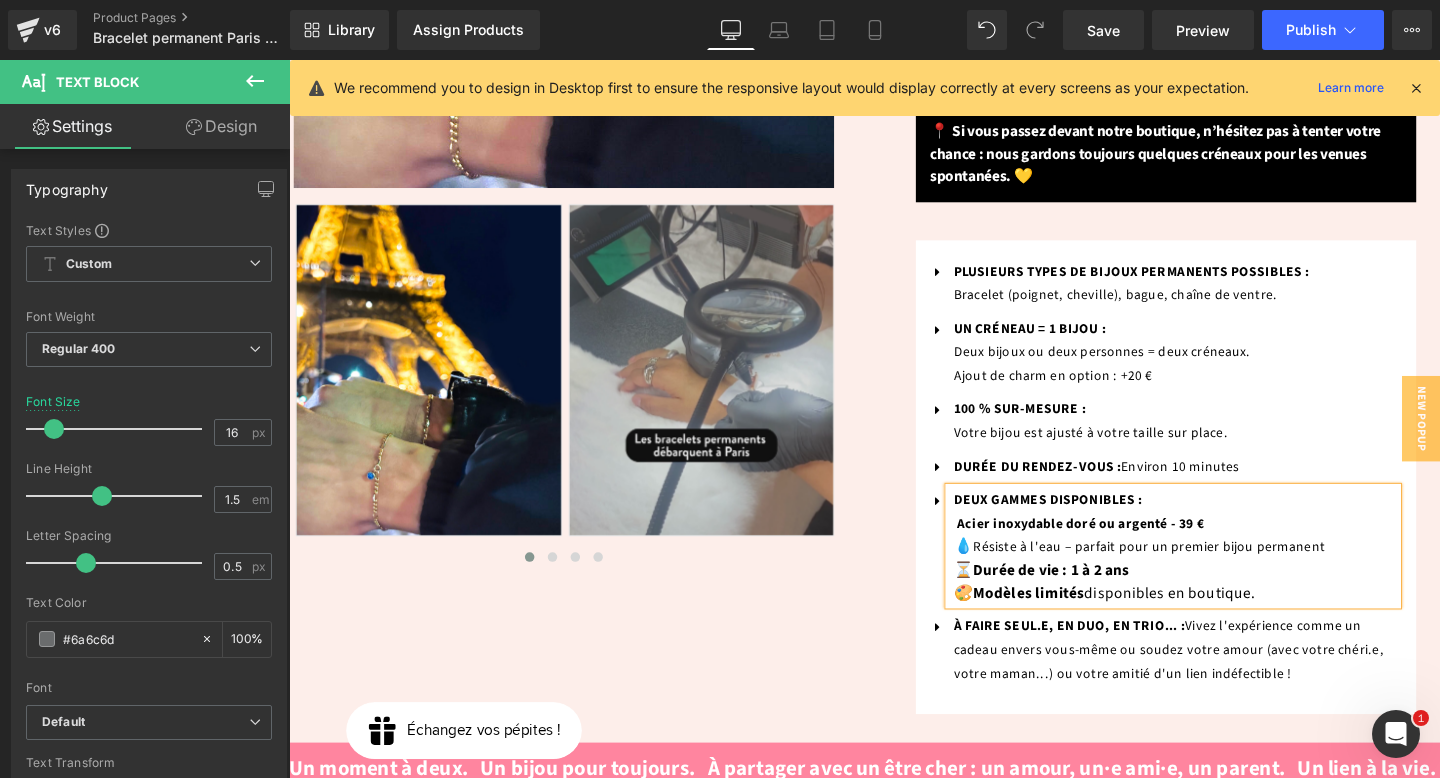 click on "Résiste à l'eau – parfait pour un premier bijou permanent" at bounding box center (1194, 573) 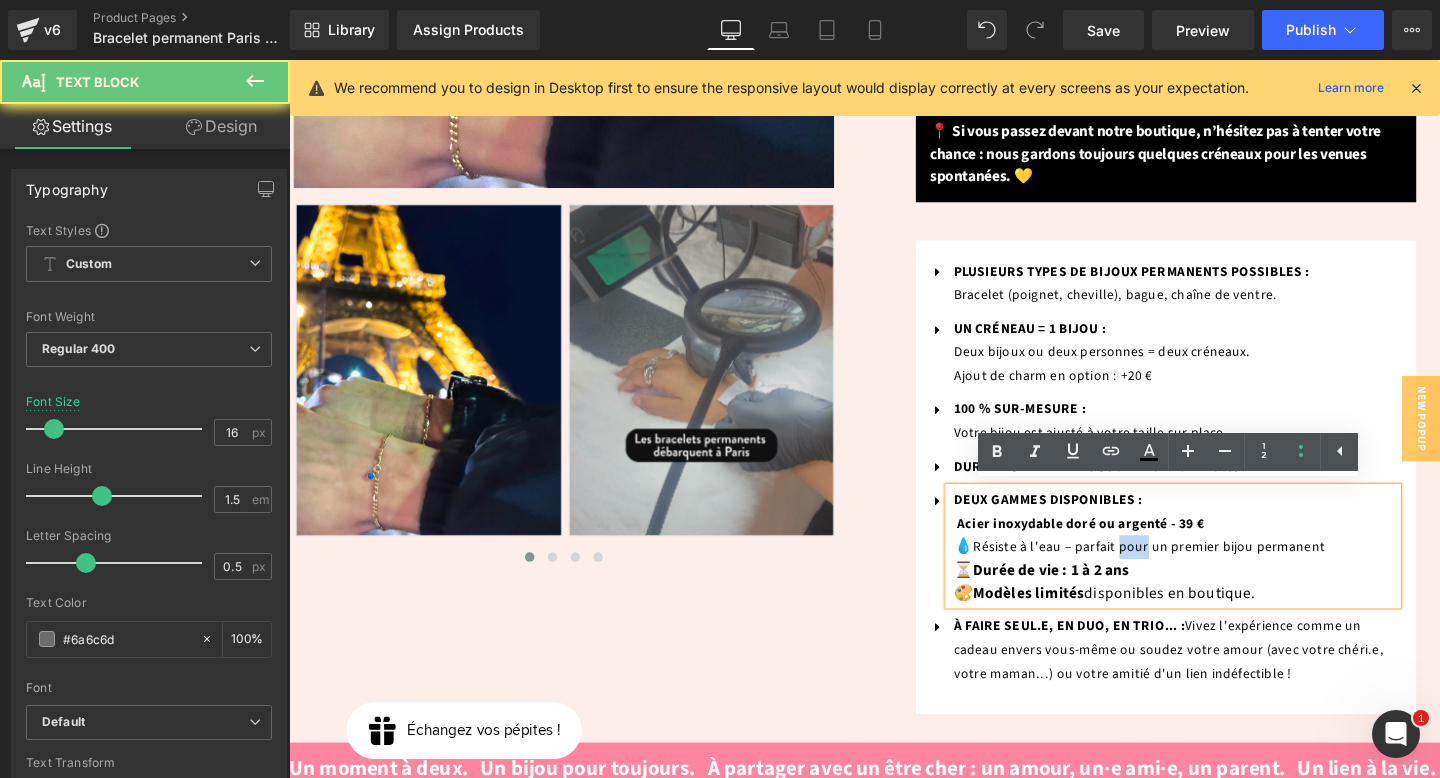 click on "Résiste à l'eau – parfait pour un premier bijou permanent" at bounding box center (1194, 573) 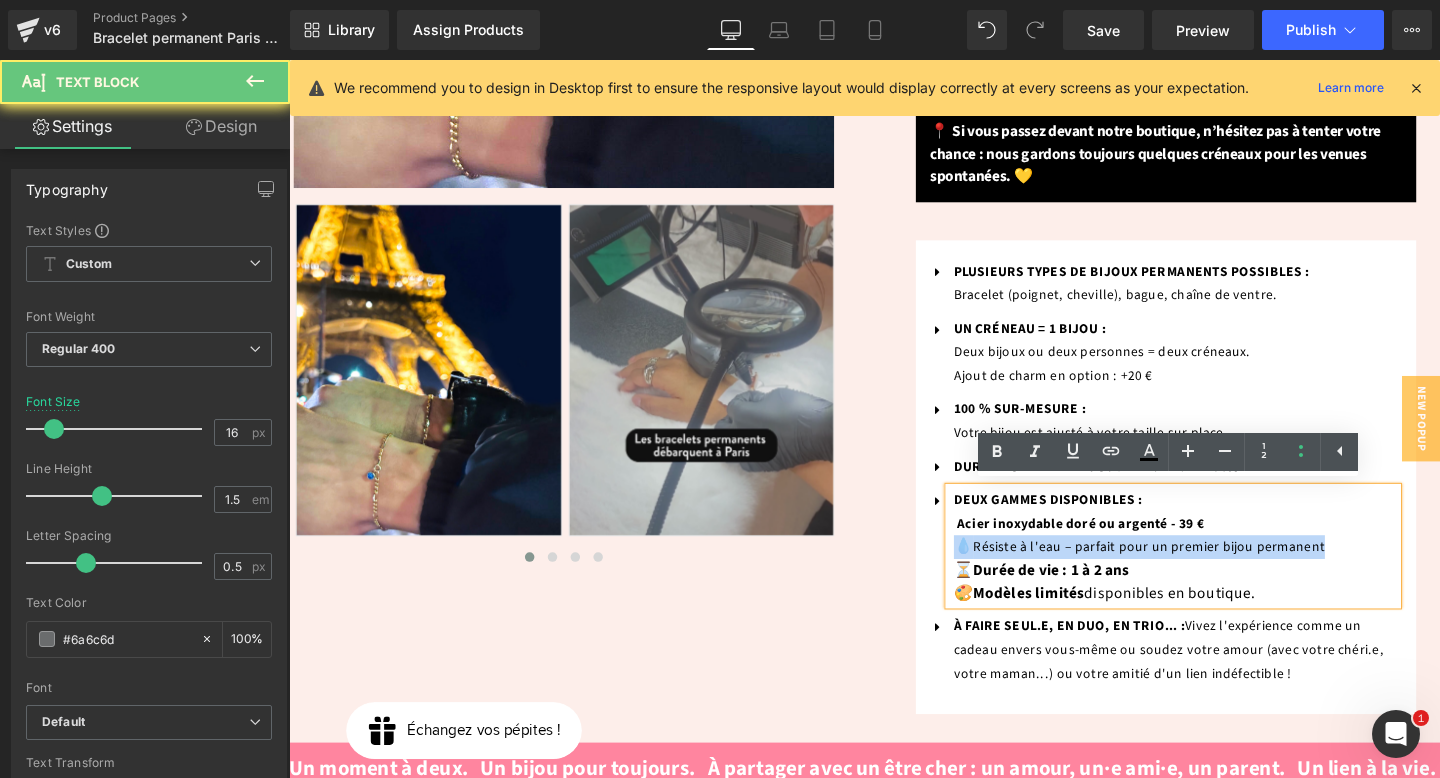 click on "Résiste à l'eau – parfait pour un premier bijou permanent" at bounding box center (1194, 573) 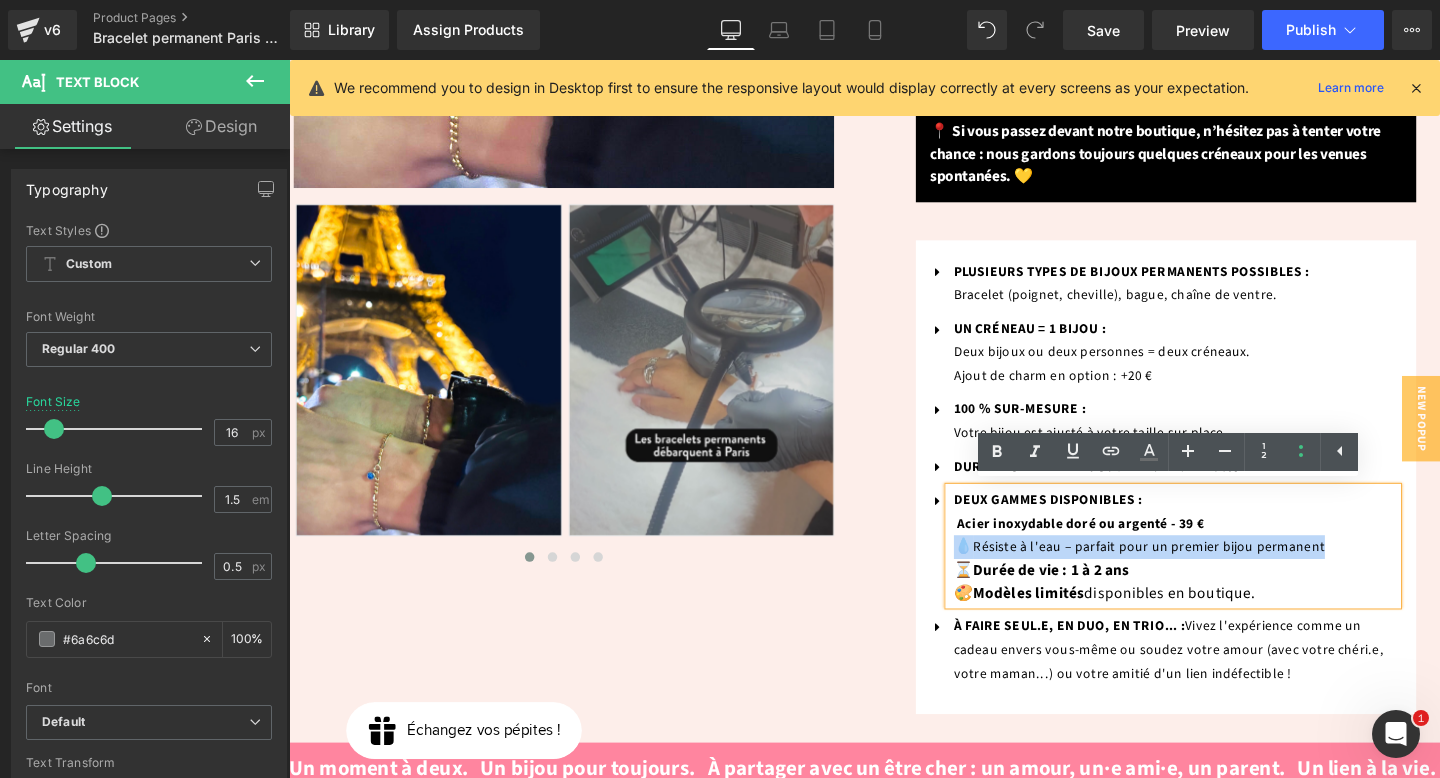 copy on "💧  Résiste à l'eau – parfait pour un premier bijou permanent" 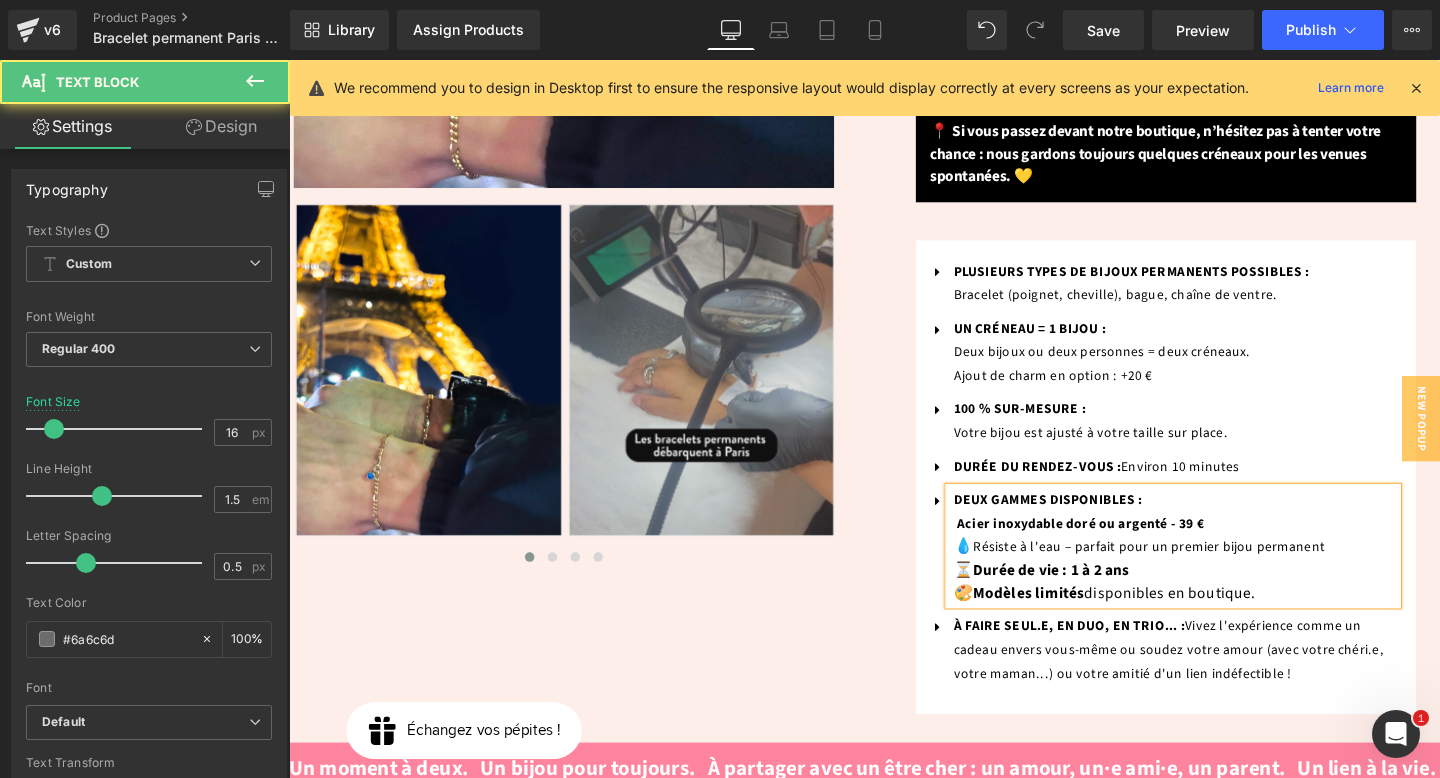 click on "Durée de vie : 1 à 2 ans" at bounding box center (1091, 597) 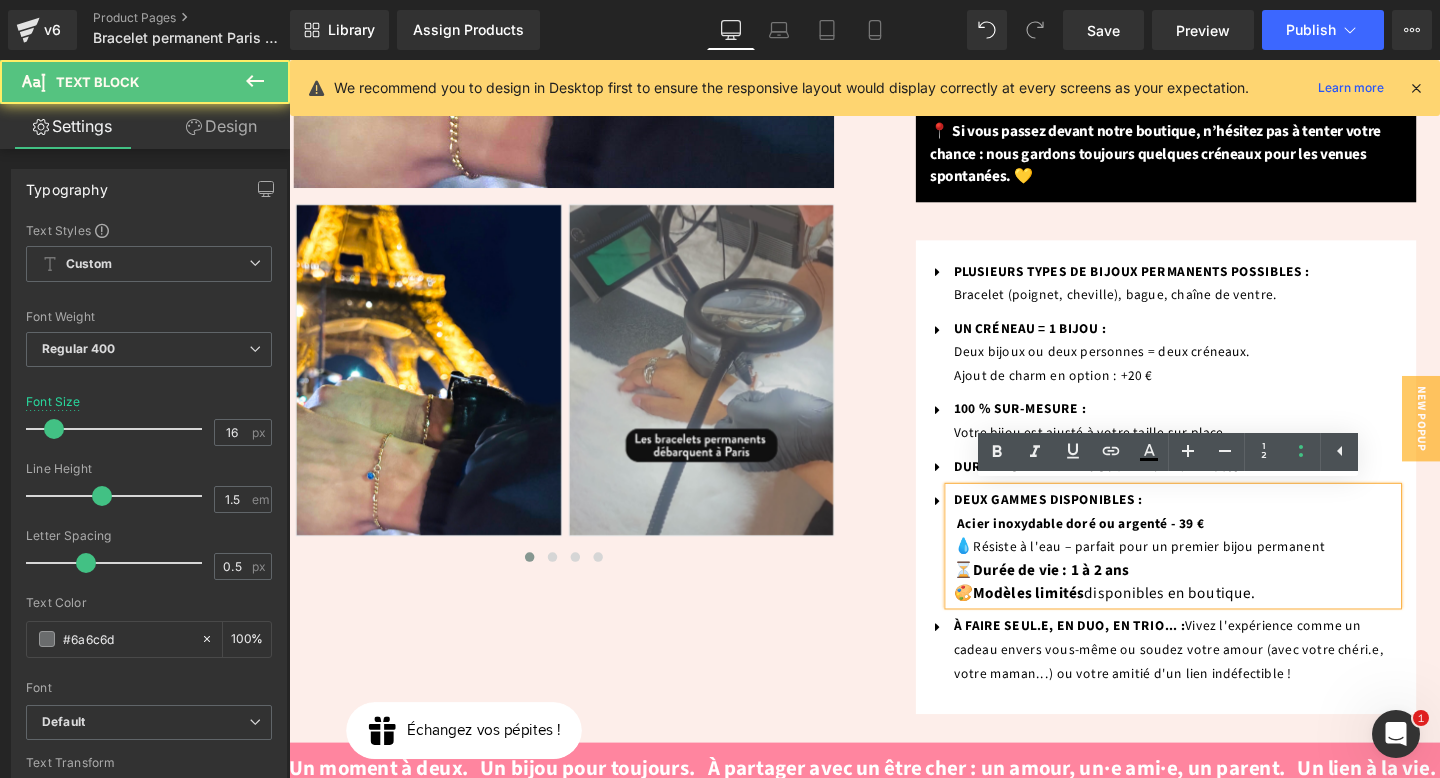 click on "Résiste à l'eau – parfait pour un premier bijou permanent" at bounding box center [1194, 573] 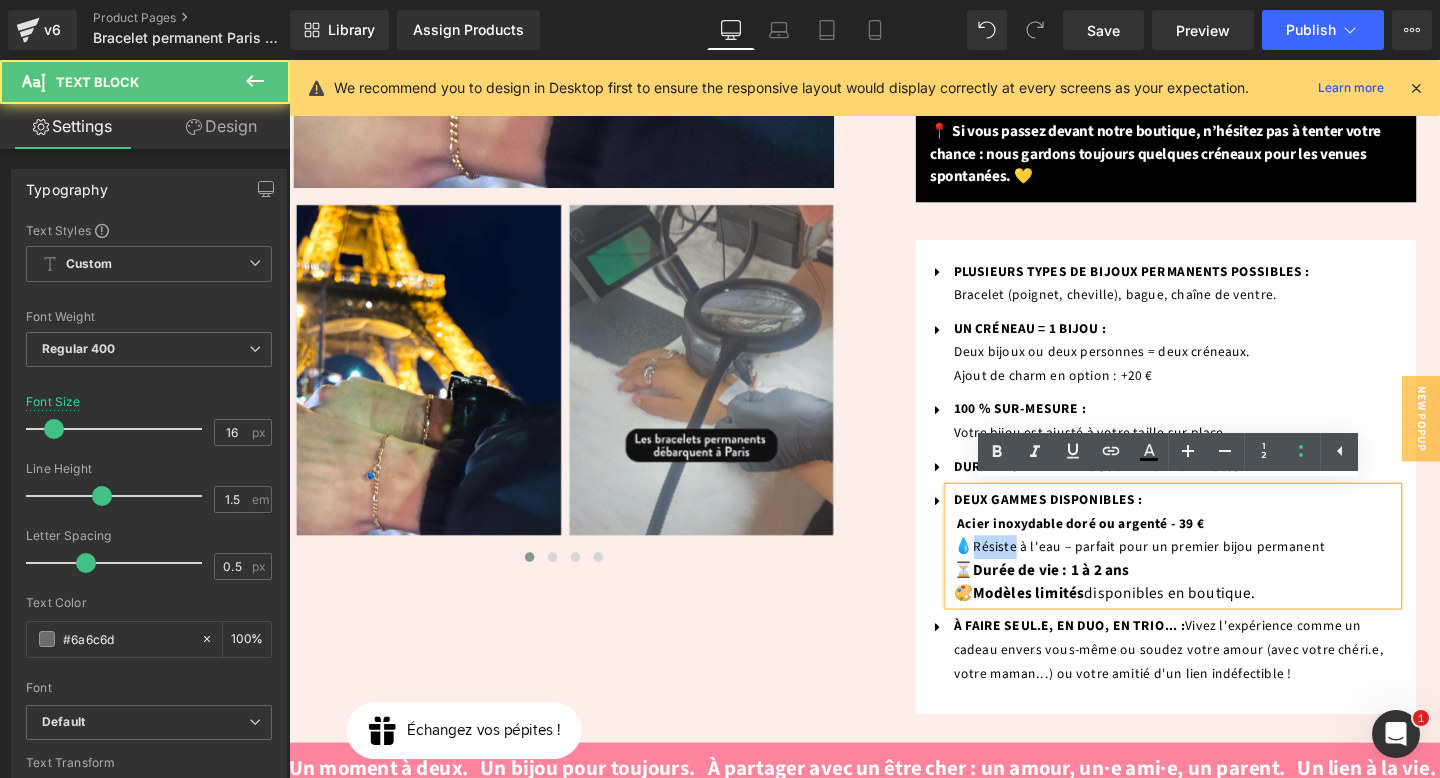 click on "Résiste à l'eau – parfait pour un premier bijou permanent" at bounding box center (1194, 573) 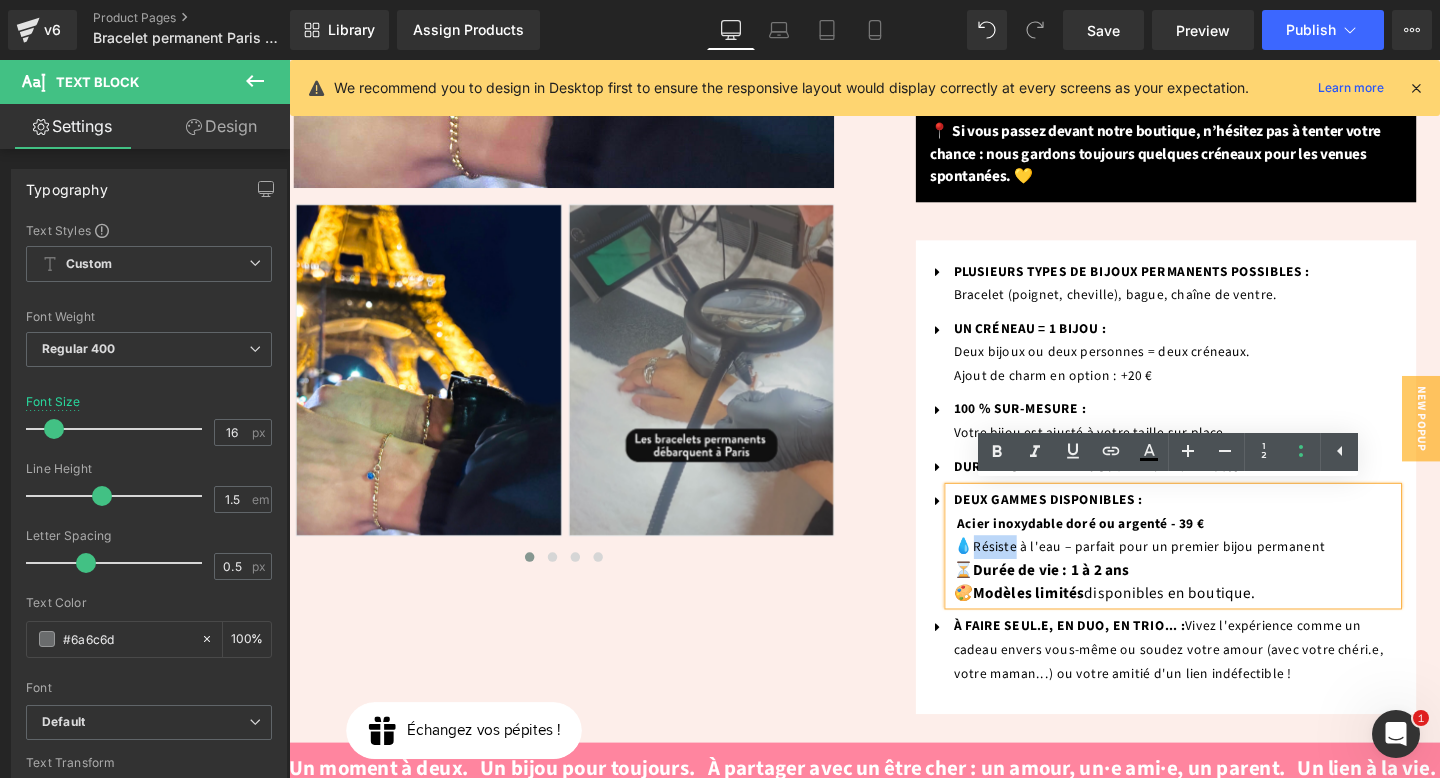 drag, startPoint x: 1010, startPoint y: 569, endPoint x: 1414, endPoint y: 563, distance: 404.04456 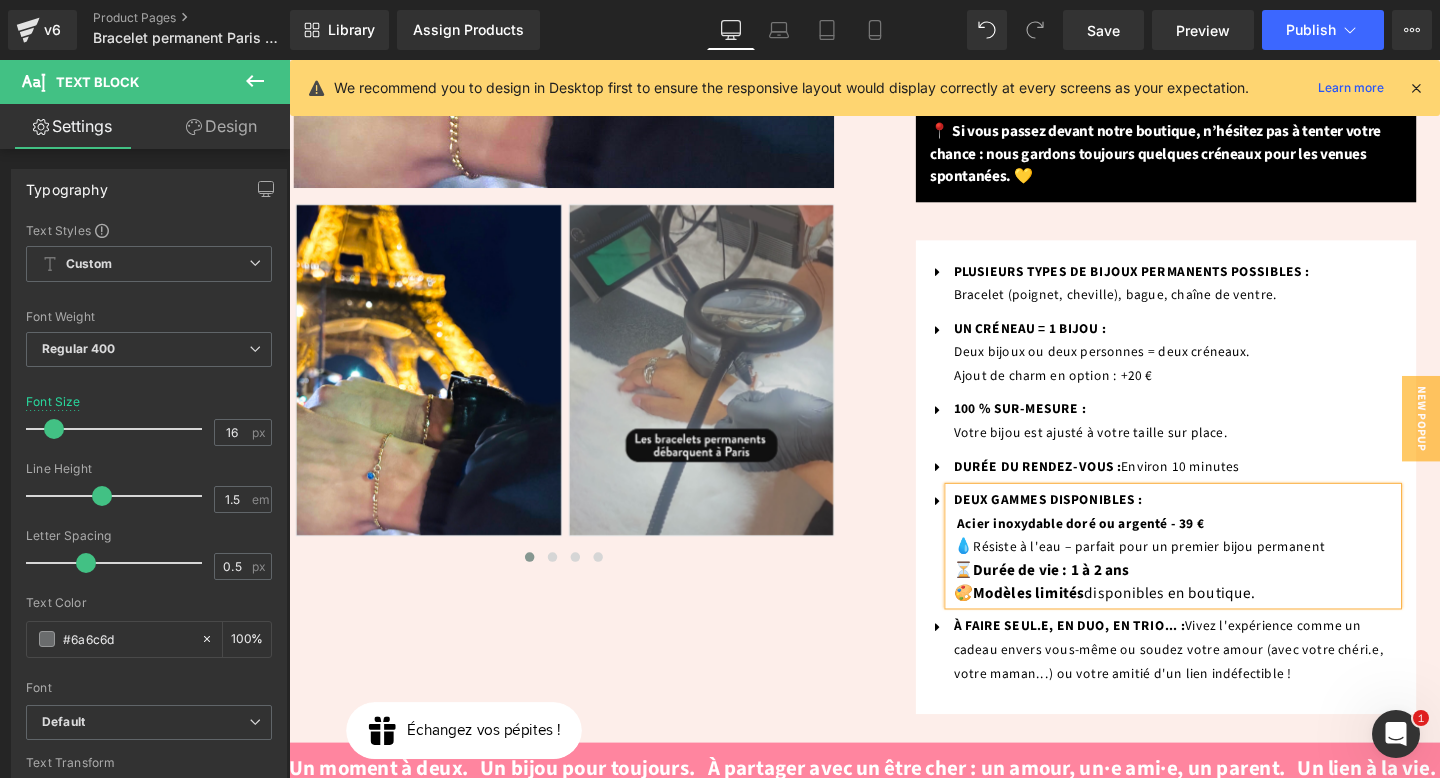 click on "Durée de vie : 1 à 2 ans" at bounding box center (1091, 597) 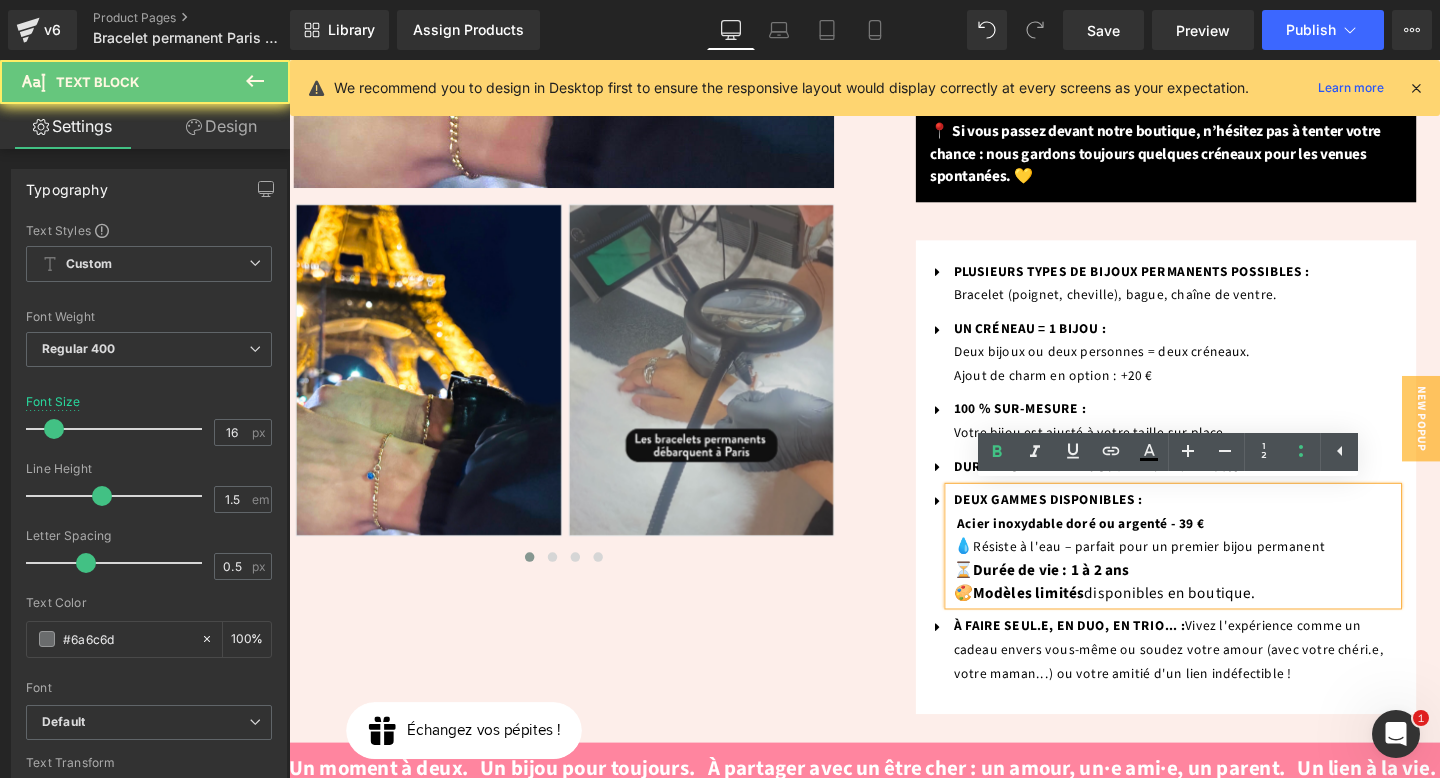 drag, startPoint x: 1006, startPoint y: 593, endPoint x: 1218, endPoint y: 593, distance: 212 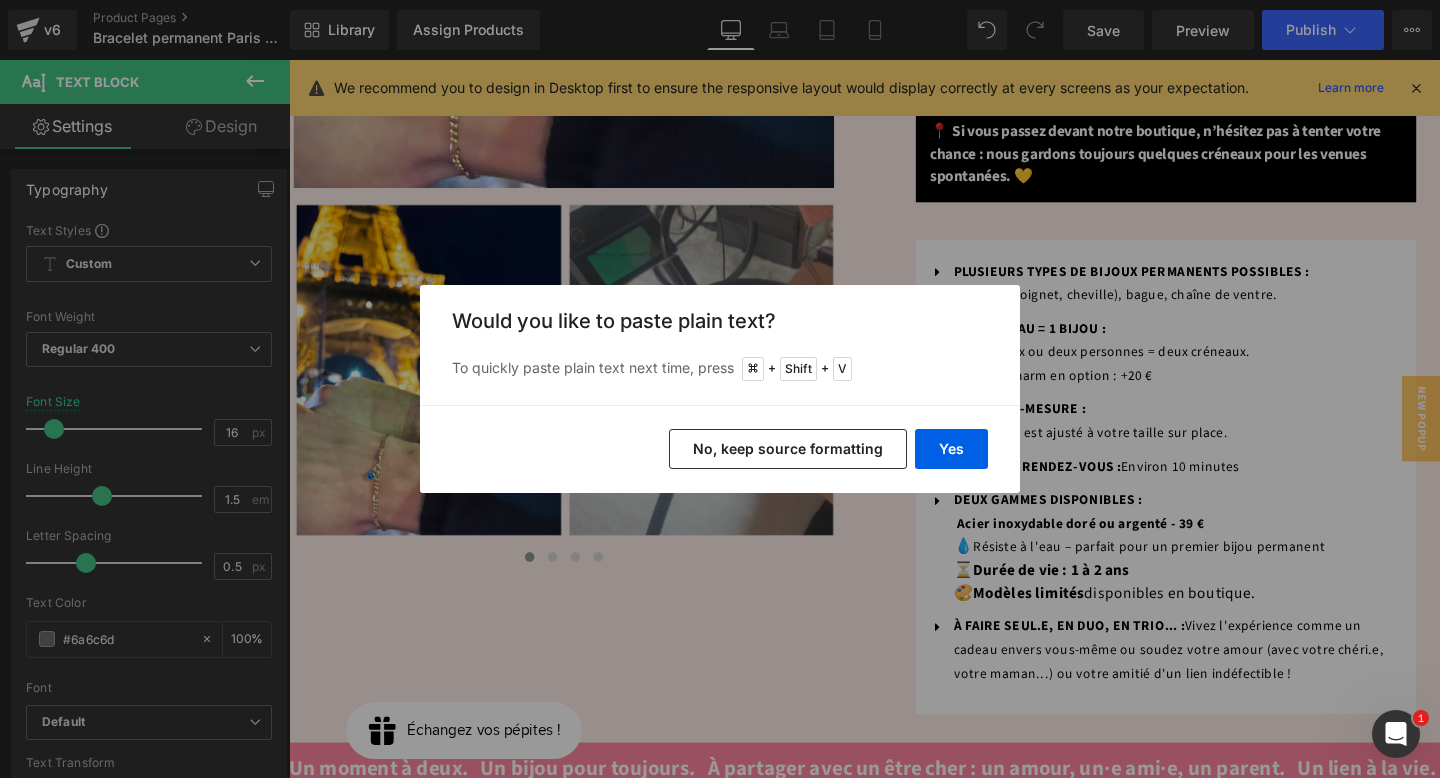 click on "No, keep source formatting" at bounding box center (788, 449) 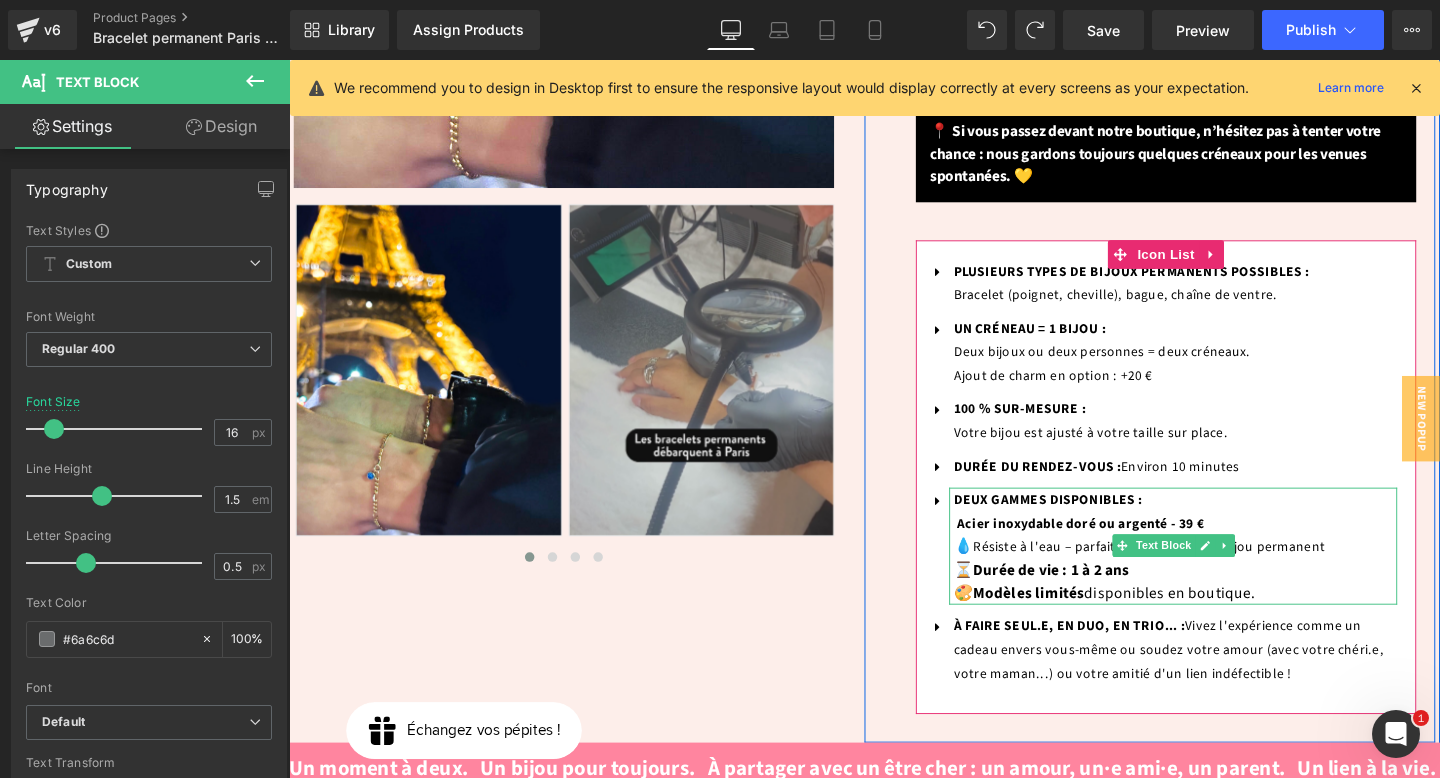 click on "⏳  Durée de vie : 1 à 2 ans
🎨  Modèles limités  disponibles en boutique." at bounding box center [1221, 609] 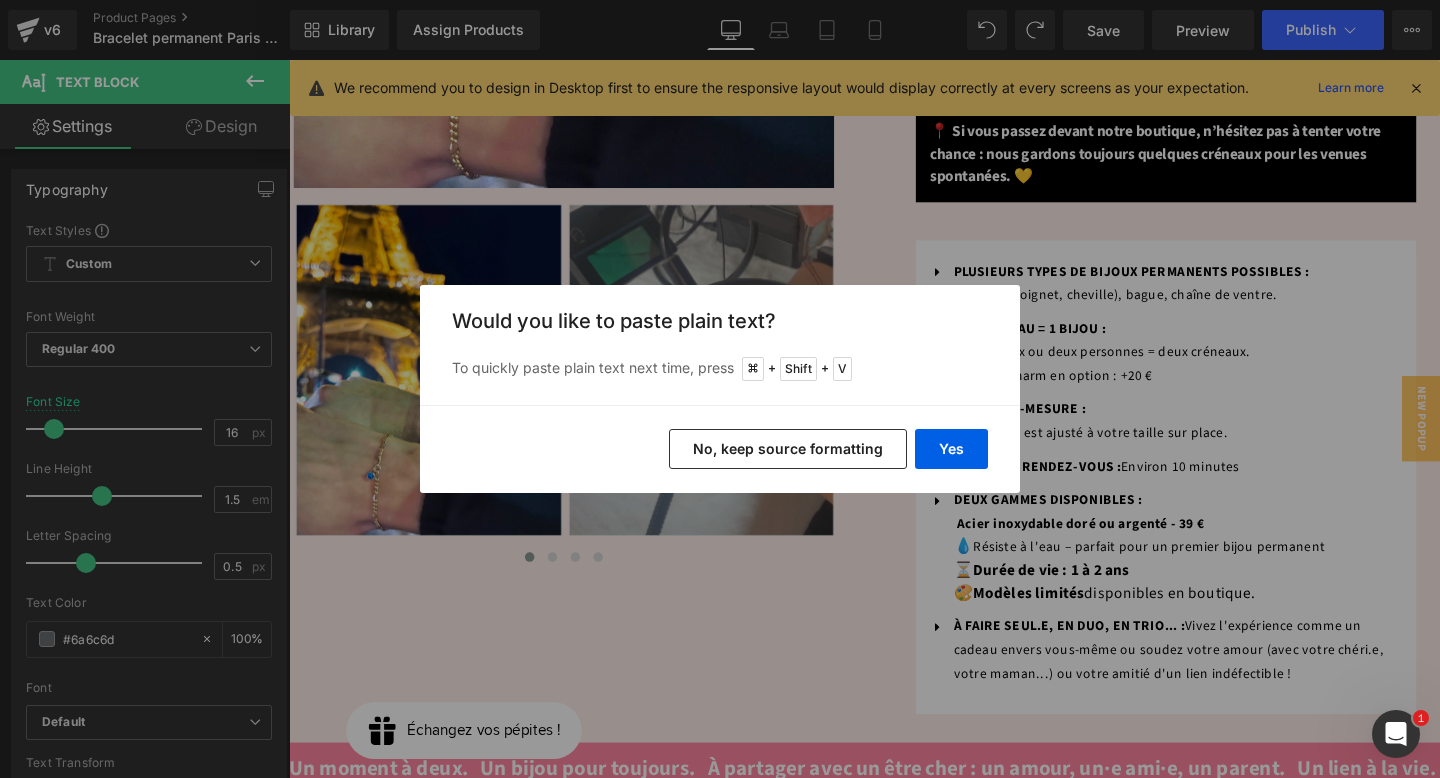 click on "No, keep source formatting" at bounding box center (788, 449) 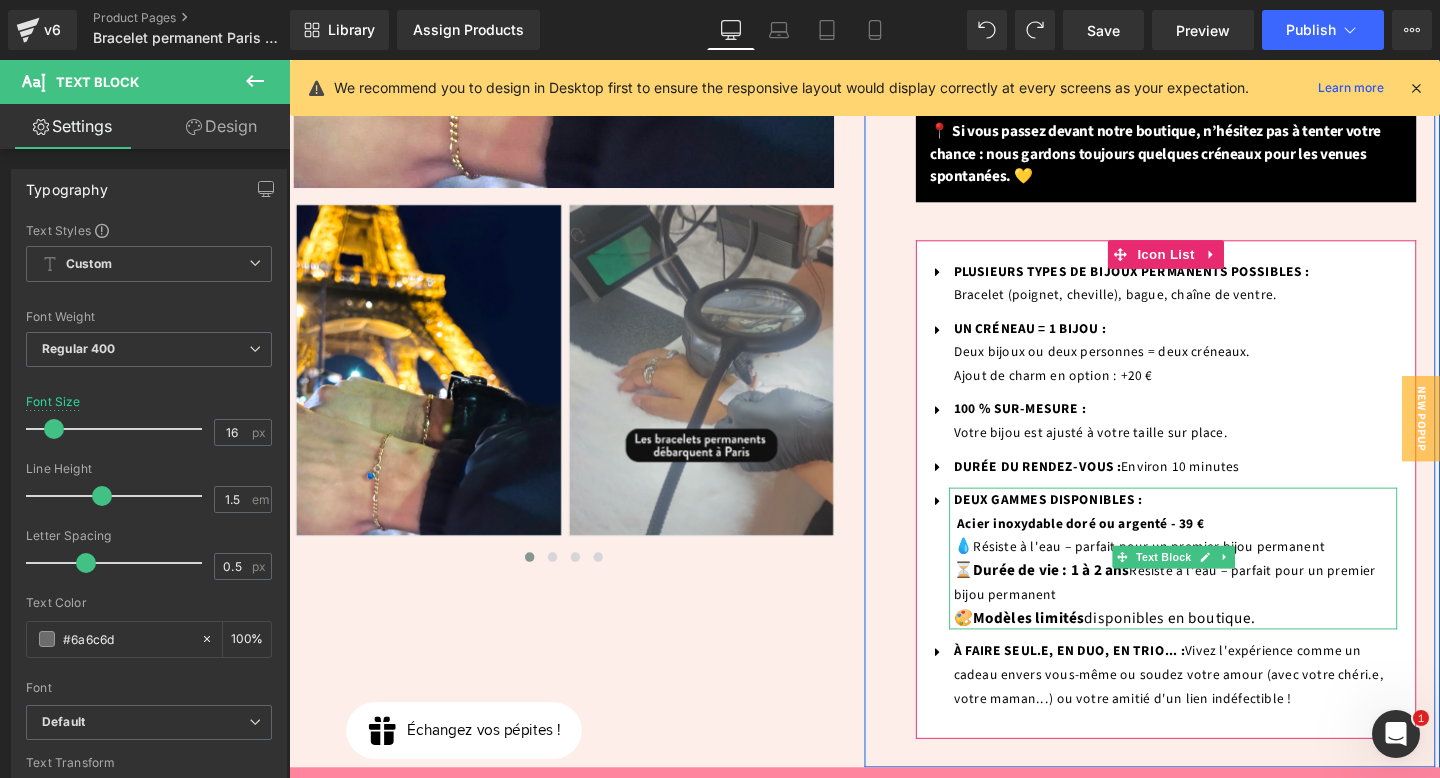 click on "Résiste à l'eau – parfait pour un premier bijou permanent" at bounding box center [1209, 610] 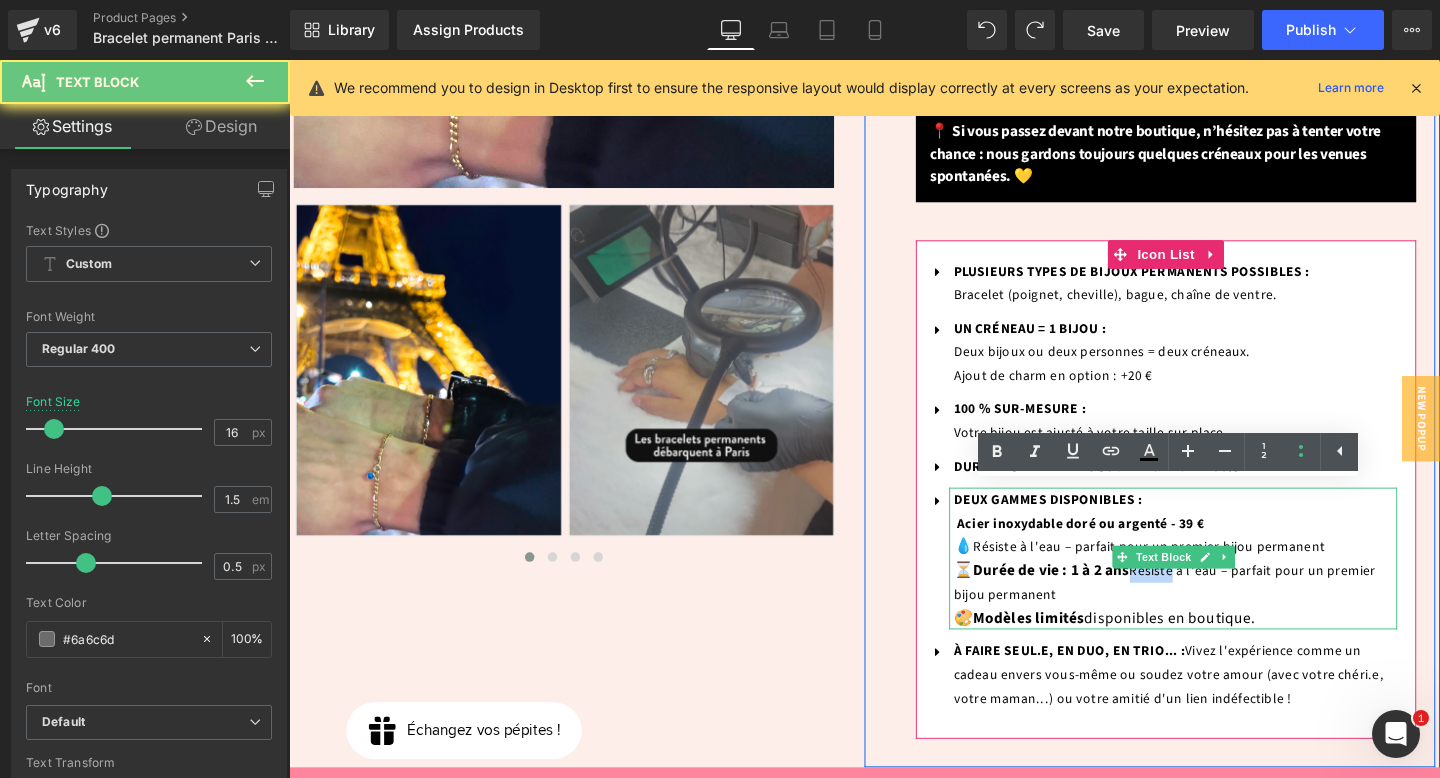 click on "Résiste à l'eau – parfait pour un premier bijou permanent" at bounding box center (1209, 610) 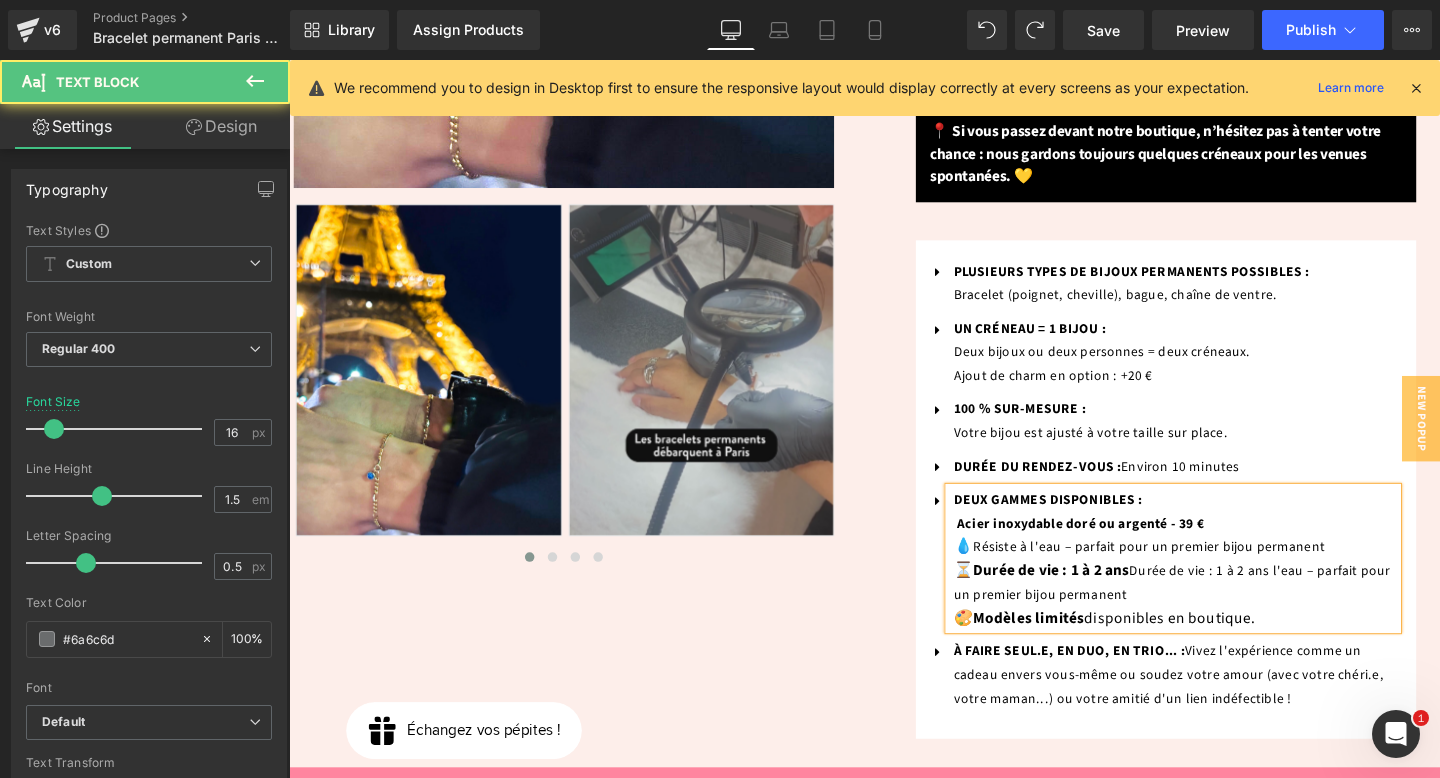 drag, startPoint x: 1318, startPoint y: 592, endPoint x: 1349, endPoint y: 610, distance: 35.846897 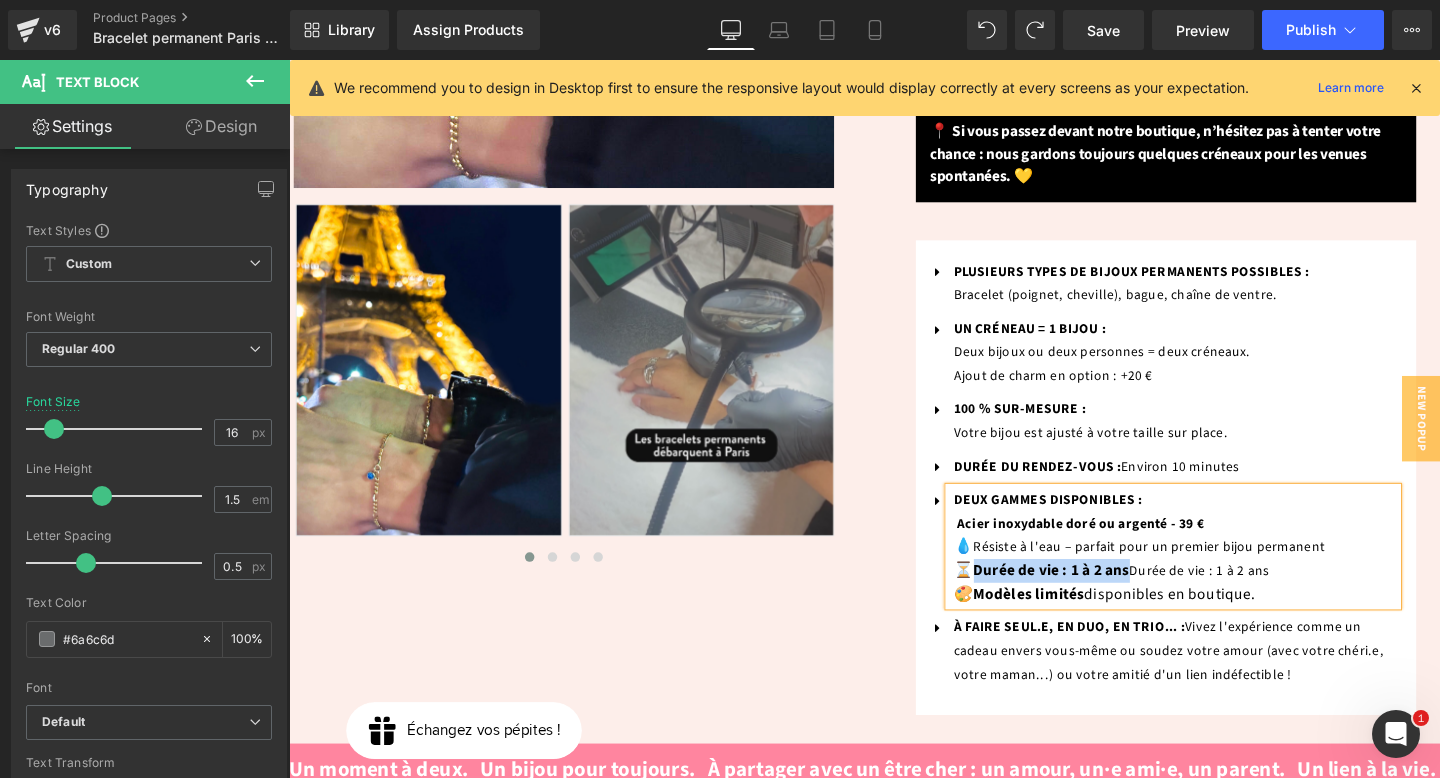 drag, startPoint x: 1169, startPoint y: 593, endPoint x: 1011, endPoint y: 591, distance: 158.01266 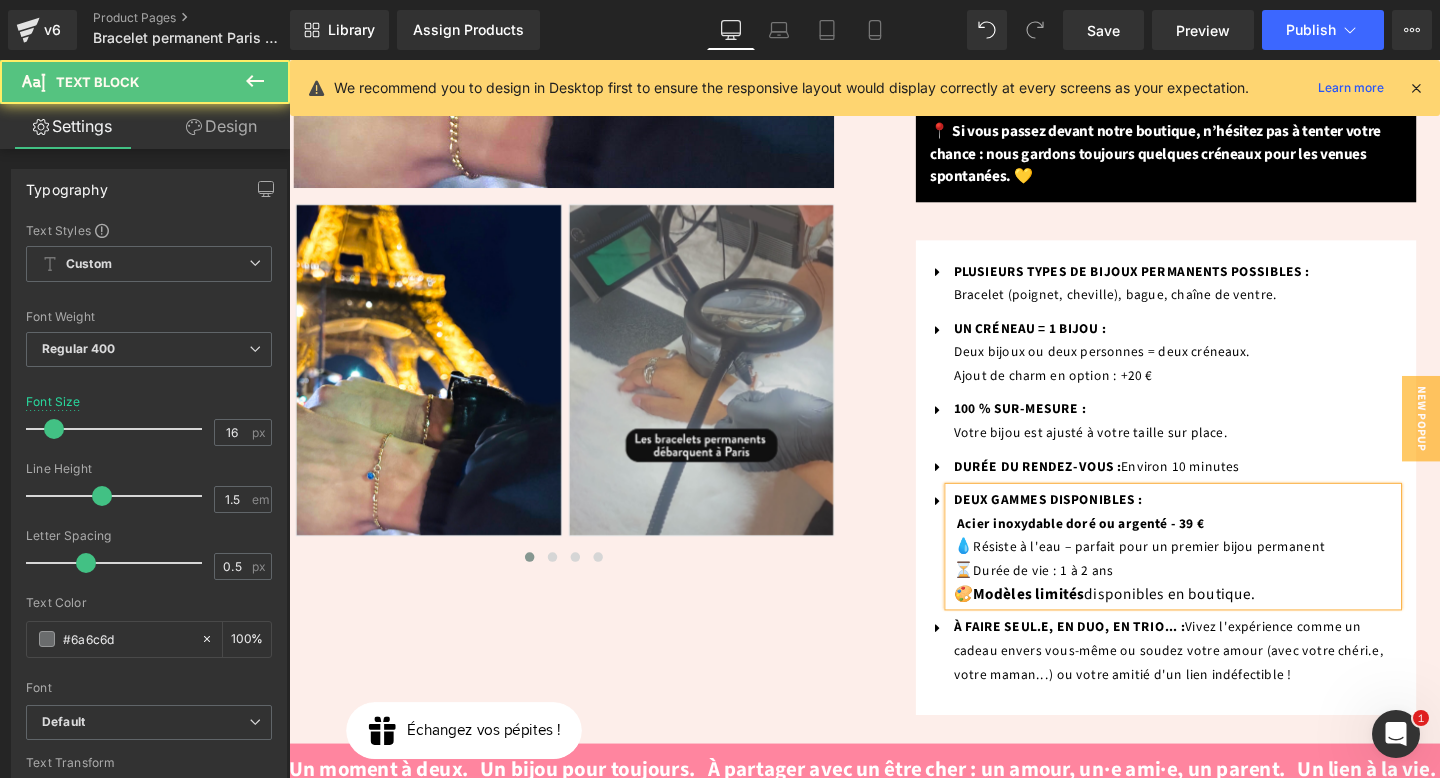 click on "Durée de vie : 1 à 2 ans" at bounding box center (1082, 598) 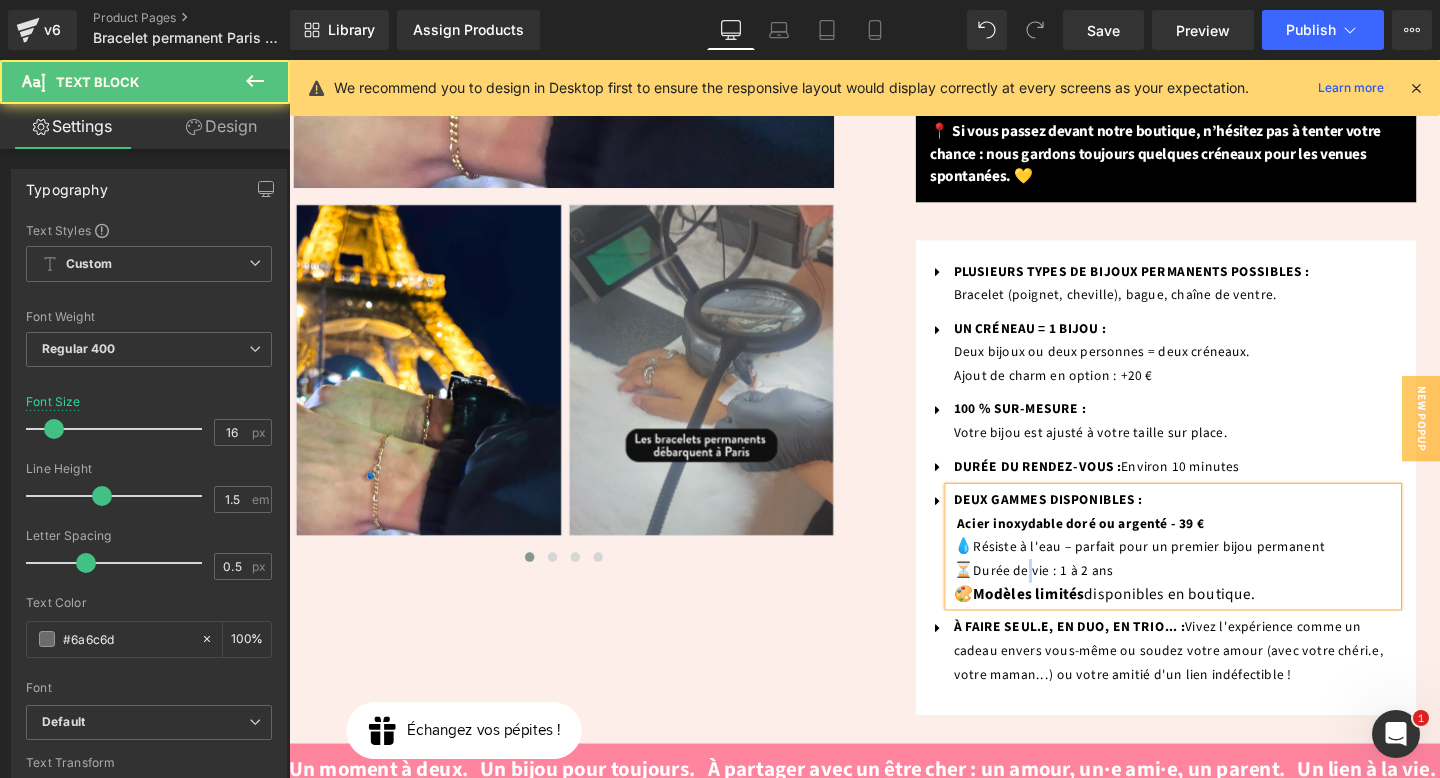 click on "Durée de vie : 1 à 2 ans" at bounding box center (1082, 598) 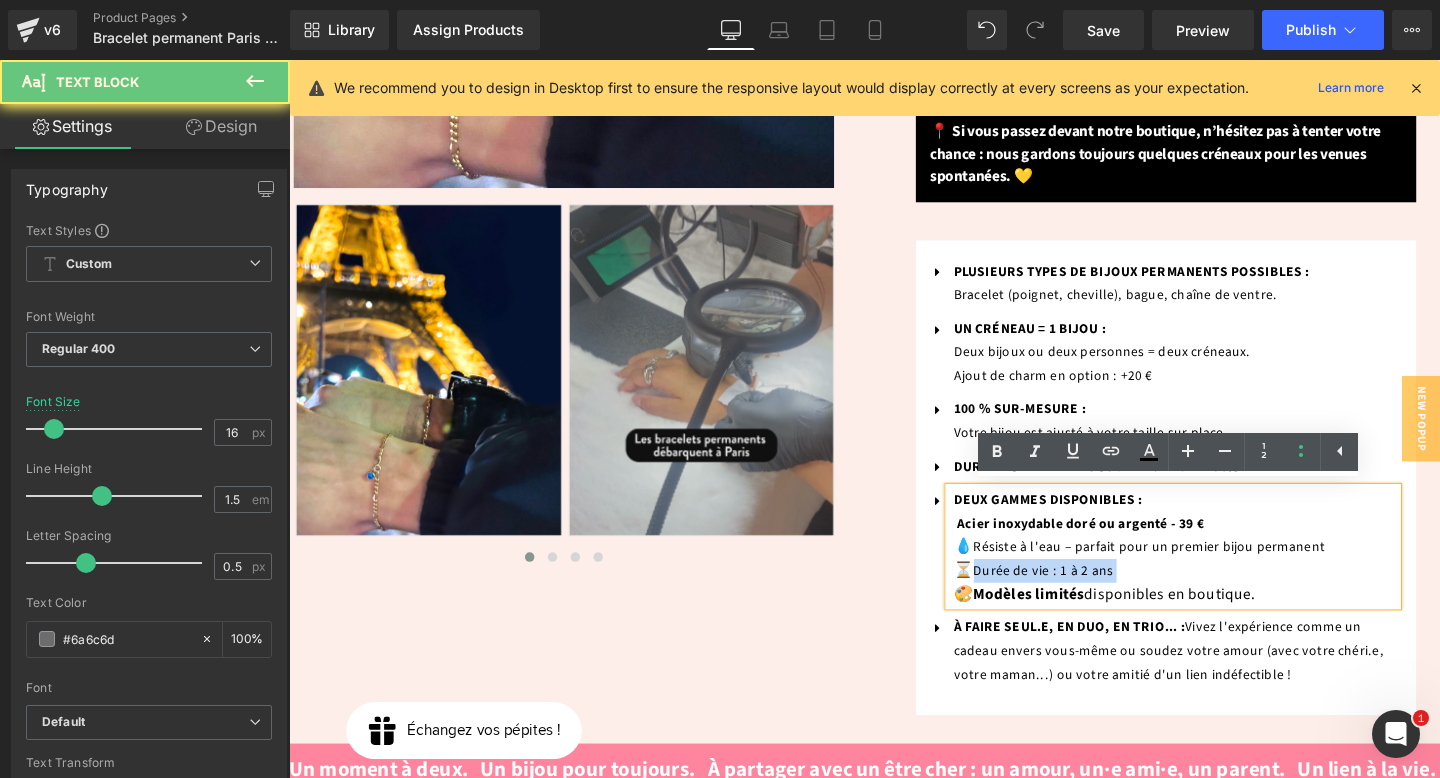 click on "Durée de vie : 1 à 2 ans" at bounding box center (1082, 598) 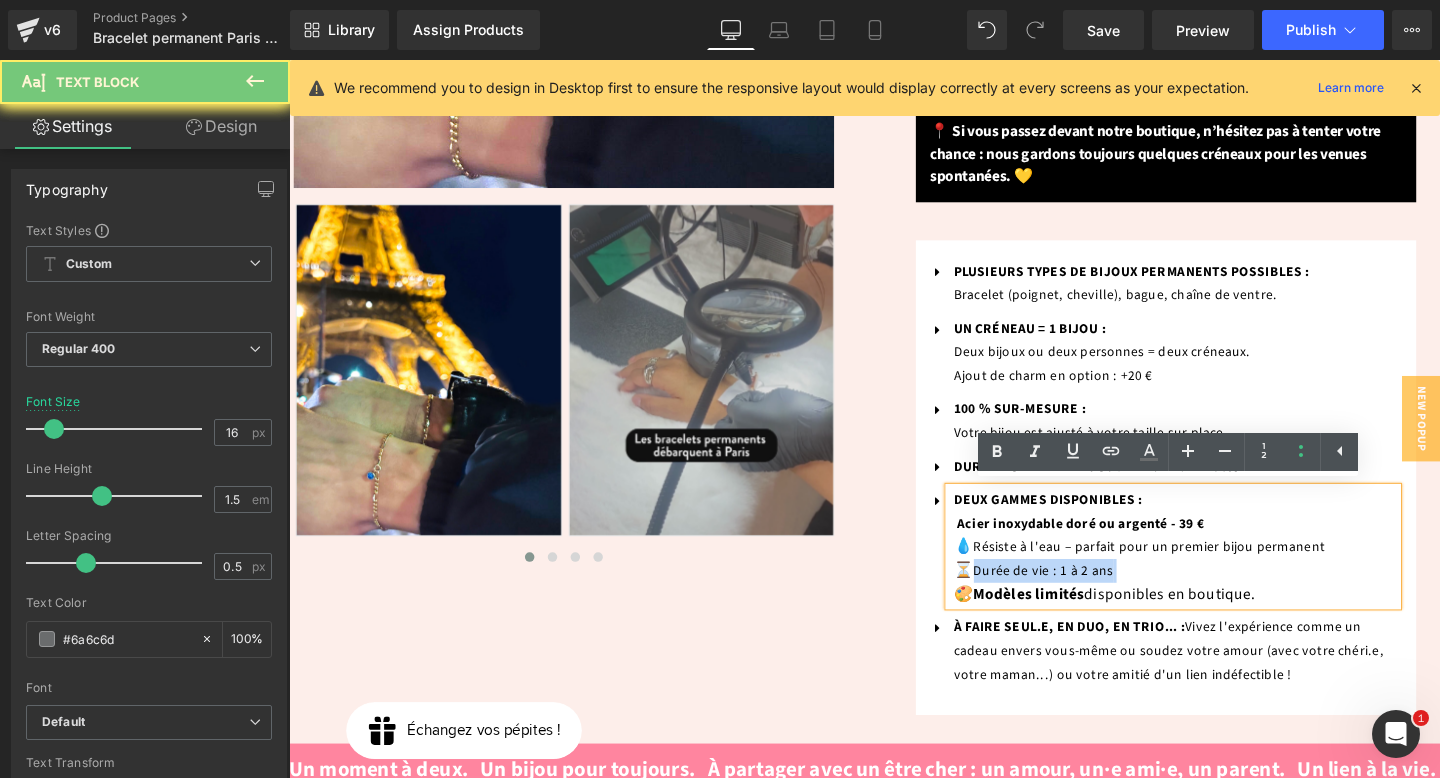 copy on "⏳  Durée de vie : 1 à 2 ans" 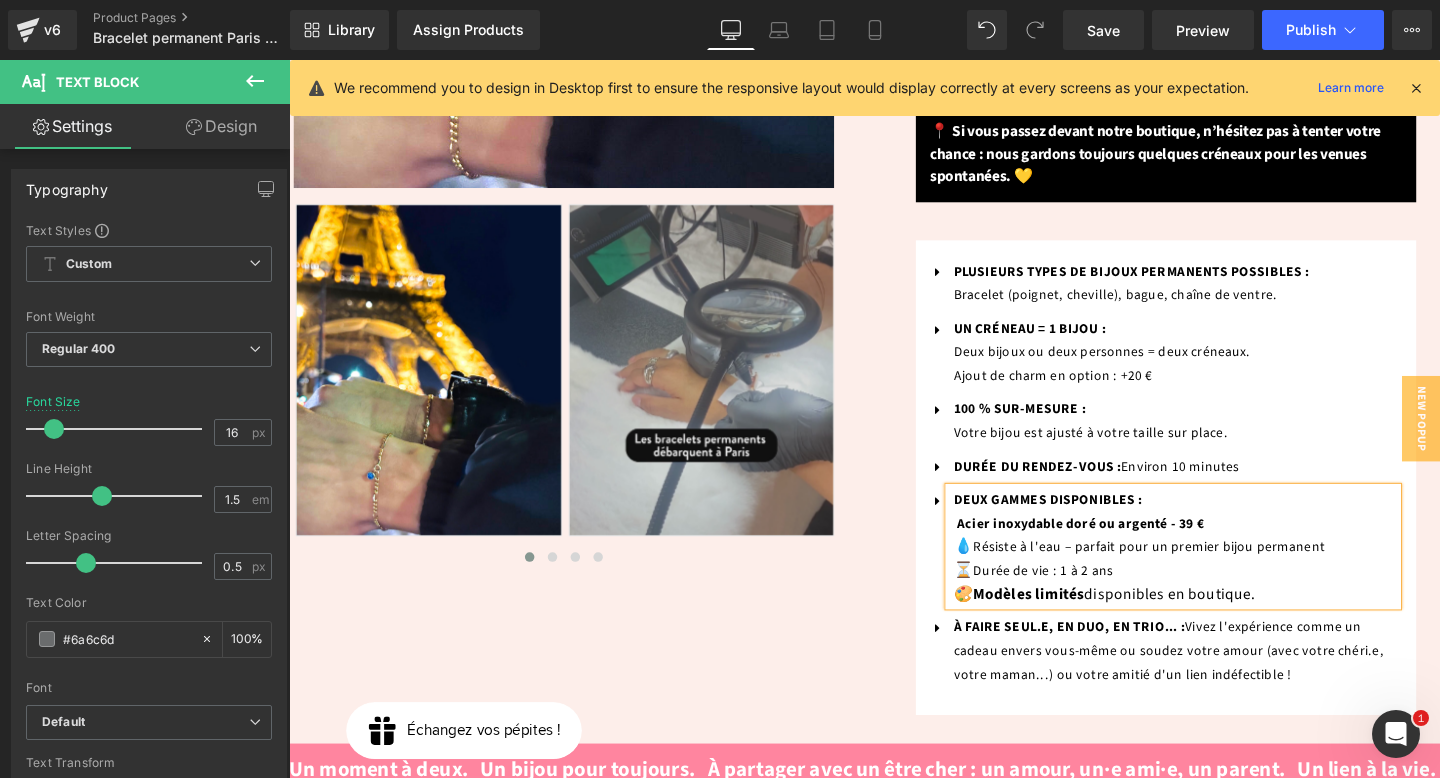 click on "⏳  Durée de vie : 1 à 2 ans
🎨  Modèles limités  disponibles en boutique." at bounding box center (1221, 609) 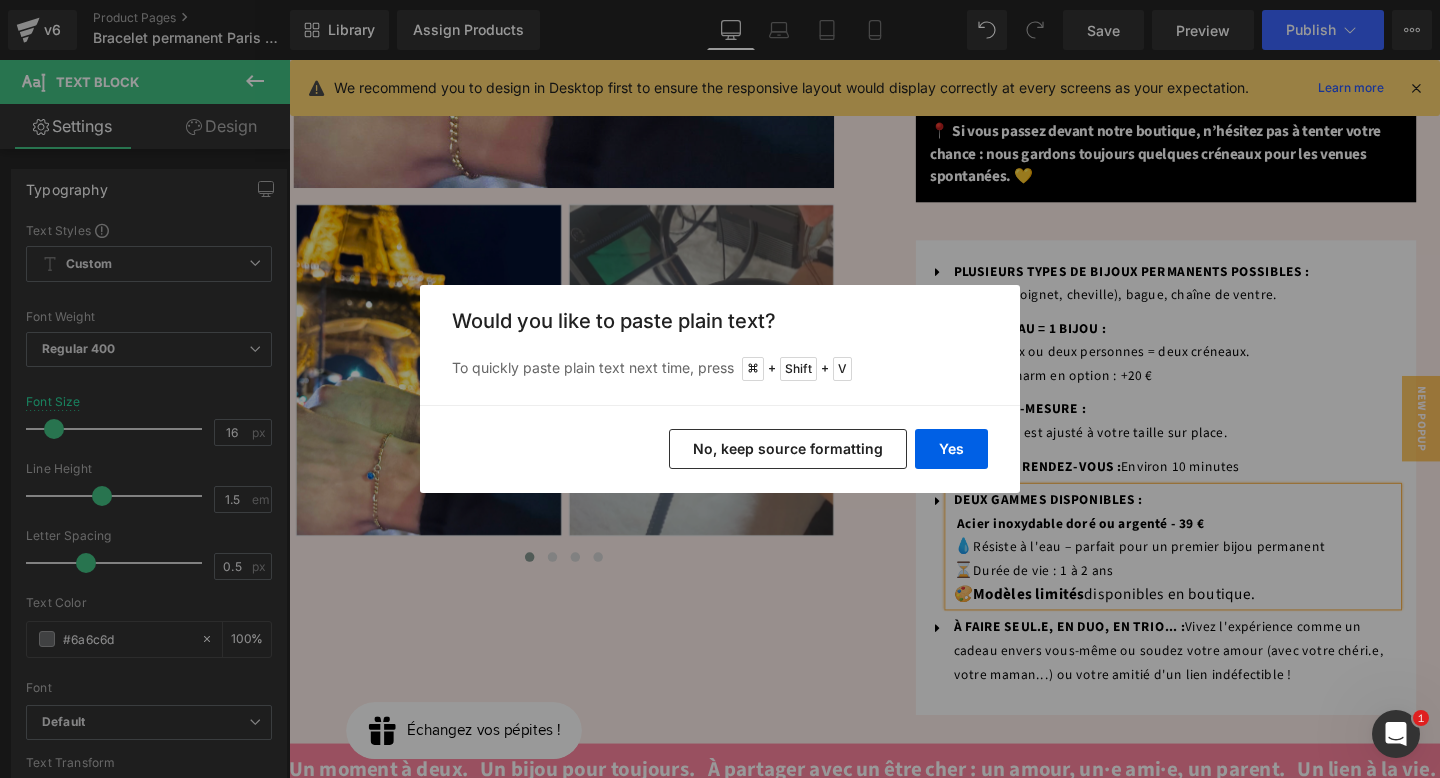 click on "No, keep source formatting" at bounding box center (788, 449) 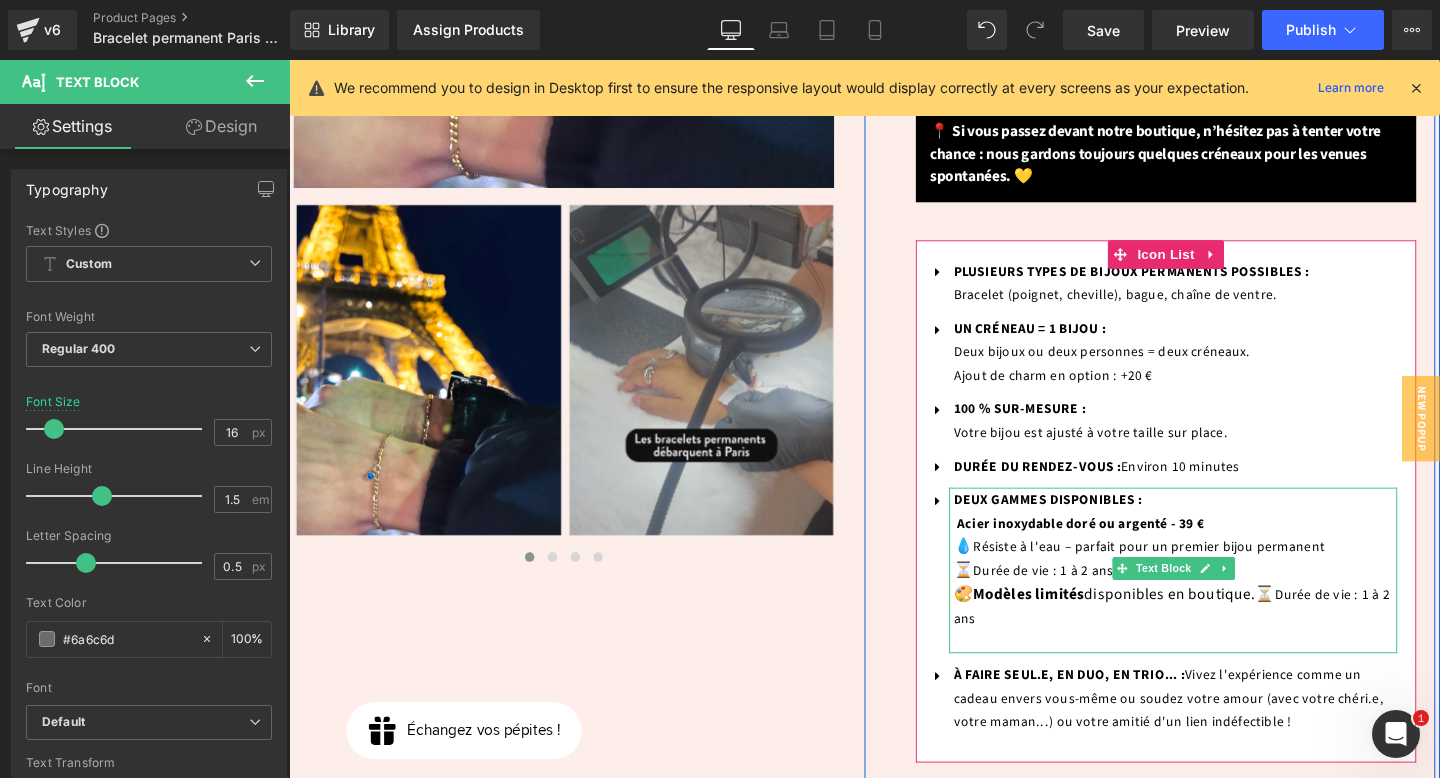 click on "Durée de vie : 1 à 2 ans" at bounding box center [1217, 635] 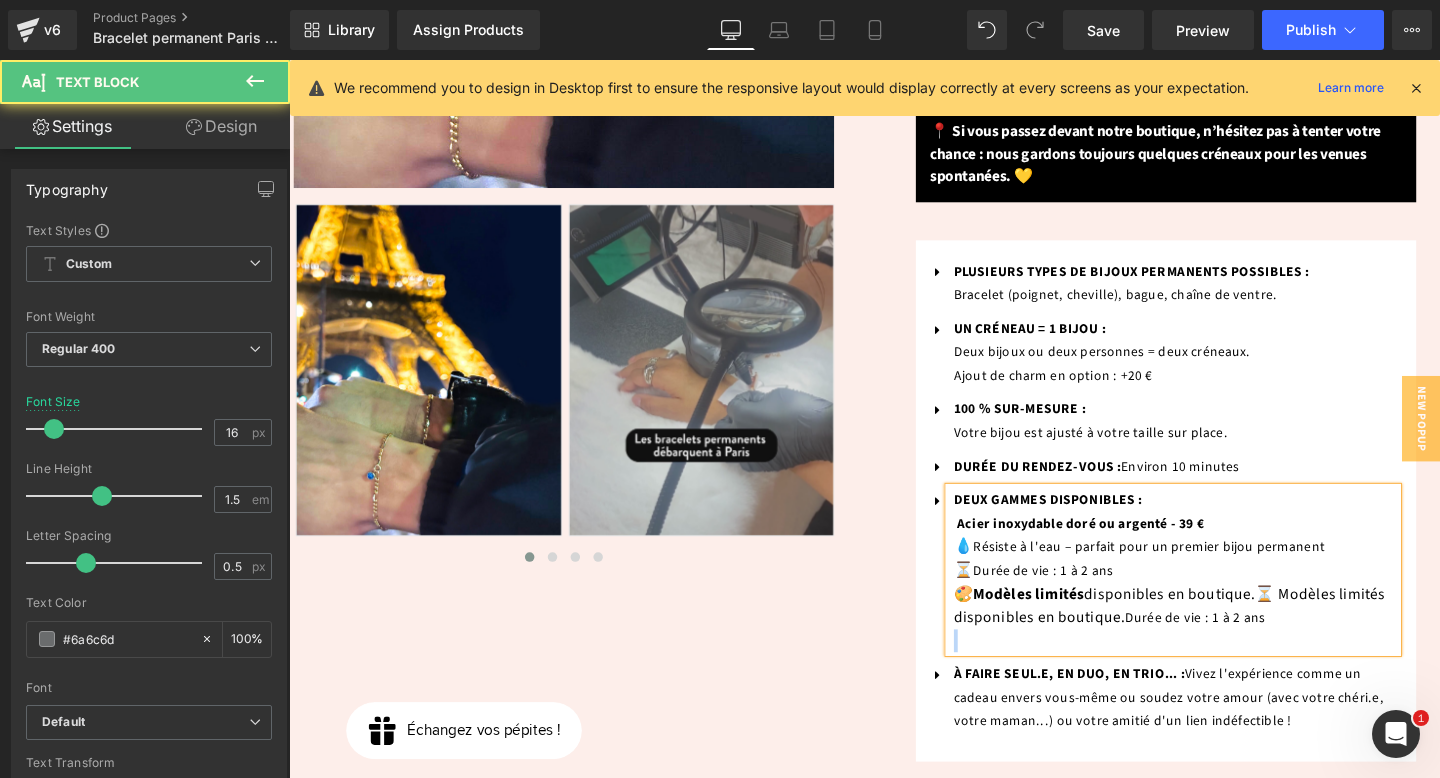 drag, startPoint x: 1357, startPoint y: 653, endPoint x: 1341, endPoint y: 630, distance: 28.01785 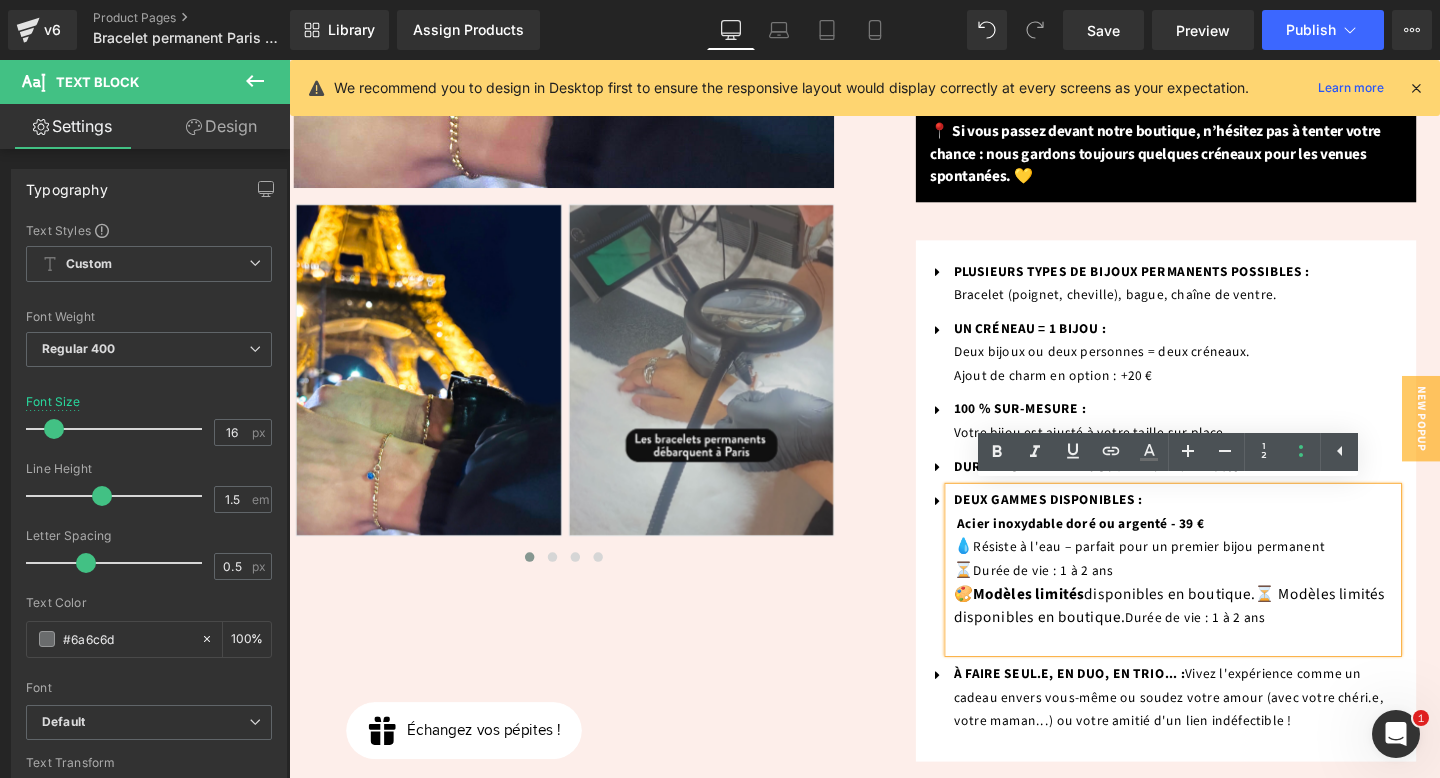 click on "Durée de vie : 1 à 2 ans" at bounding box center [1241, 647] 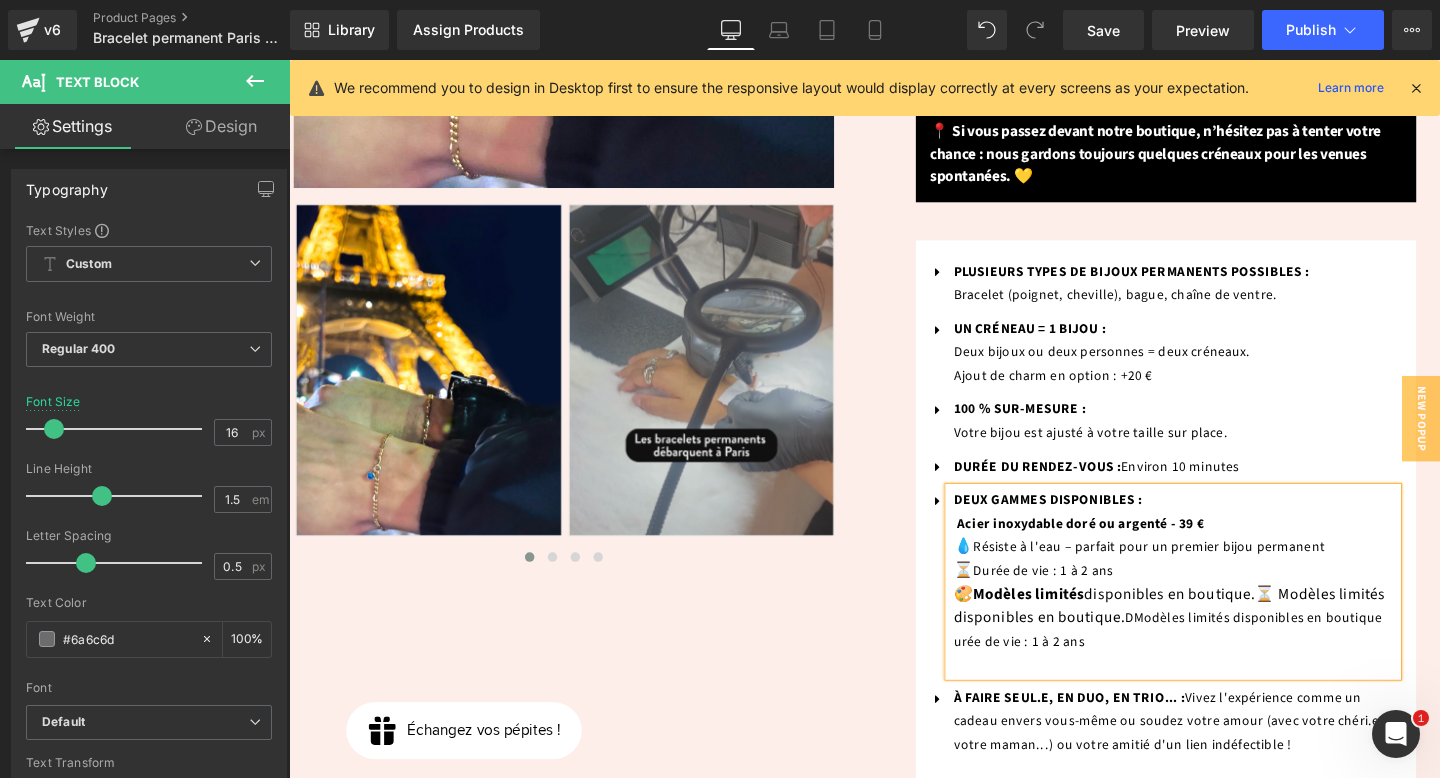click on "DModèles limités disponibles en boutique urée de vie : 1 à 2 ans" at bounding box center (1213, 659) 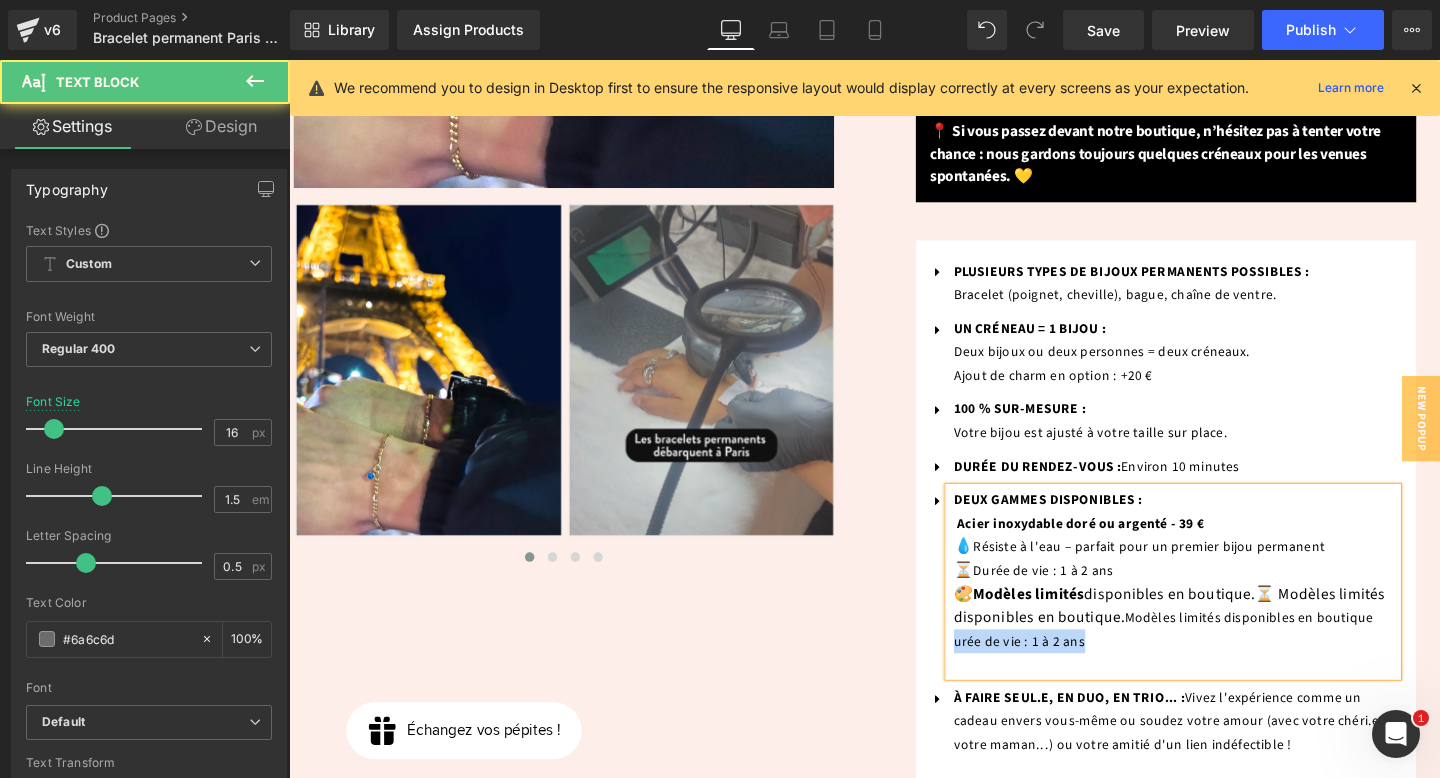 drag, startPoint x: 991, startPoint y: 669, endPoint x: 1146, endPoint y: 669, distance: 155 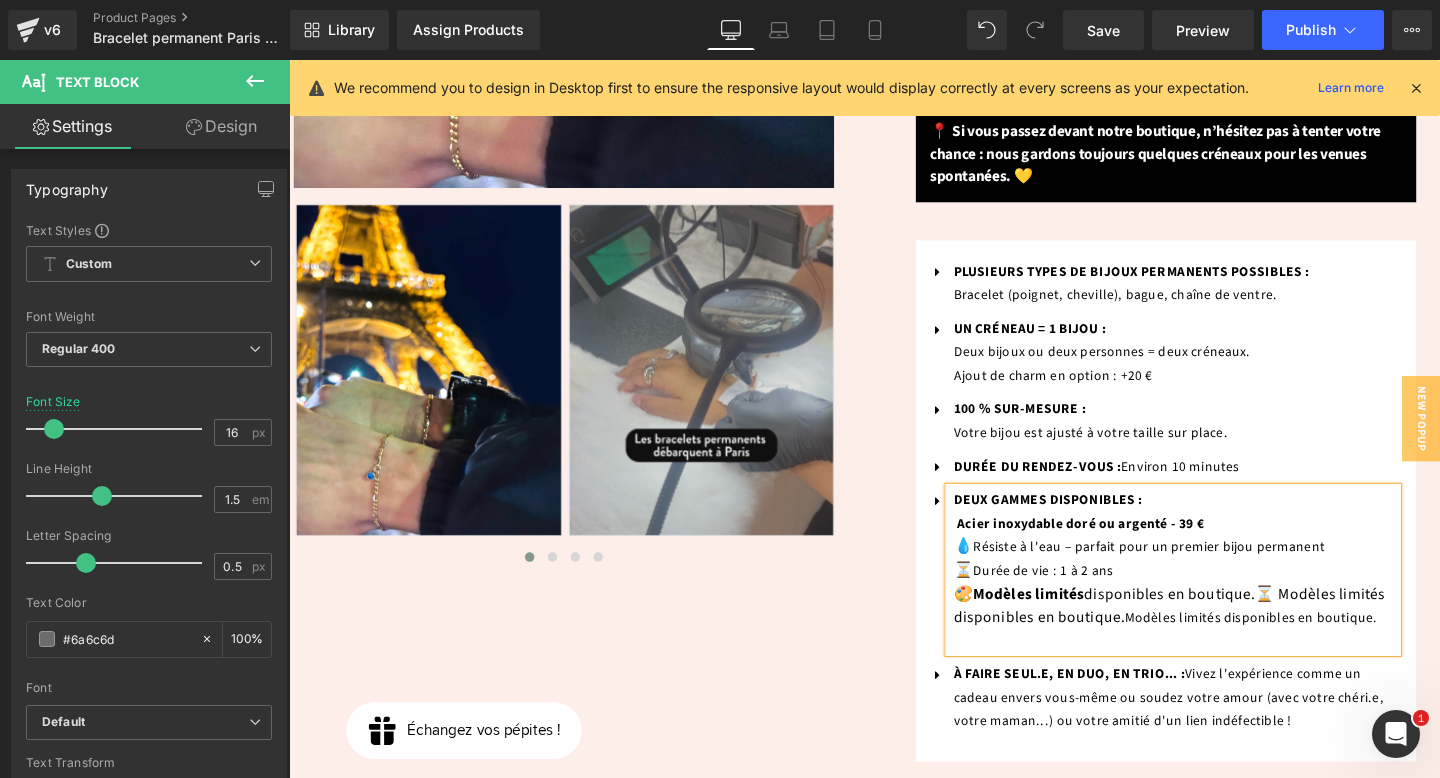 click on "DEUX GAMMES DISPONIBLES :
Acier inoxydable doré ou argenté - 39 €
💧  Résiste à l'eau – parfait pour un premier bijou permanent
⏳  Durée de vie : 1 à 2 ans
🎨  Modèles limités  disponibles en boutique.  ⏳ Modèles limités disponibles en boutique.  Modèles limités disponibles en boutique." at bounding box center (1218, 596) 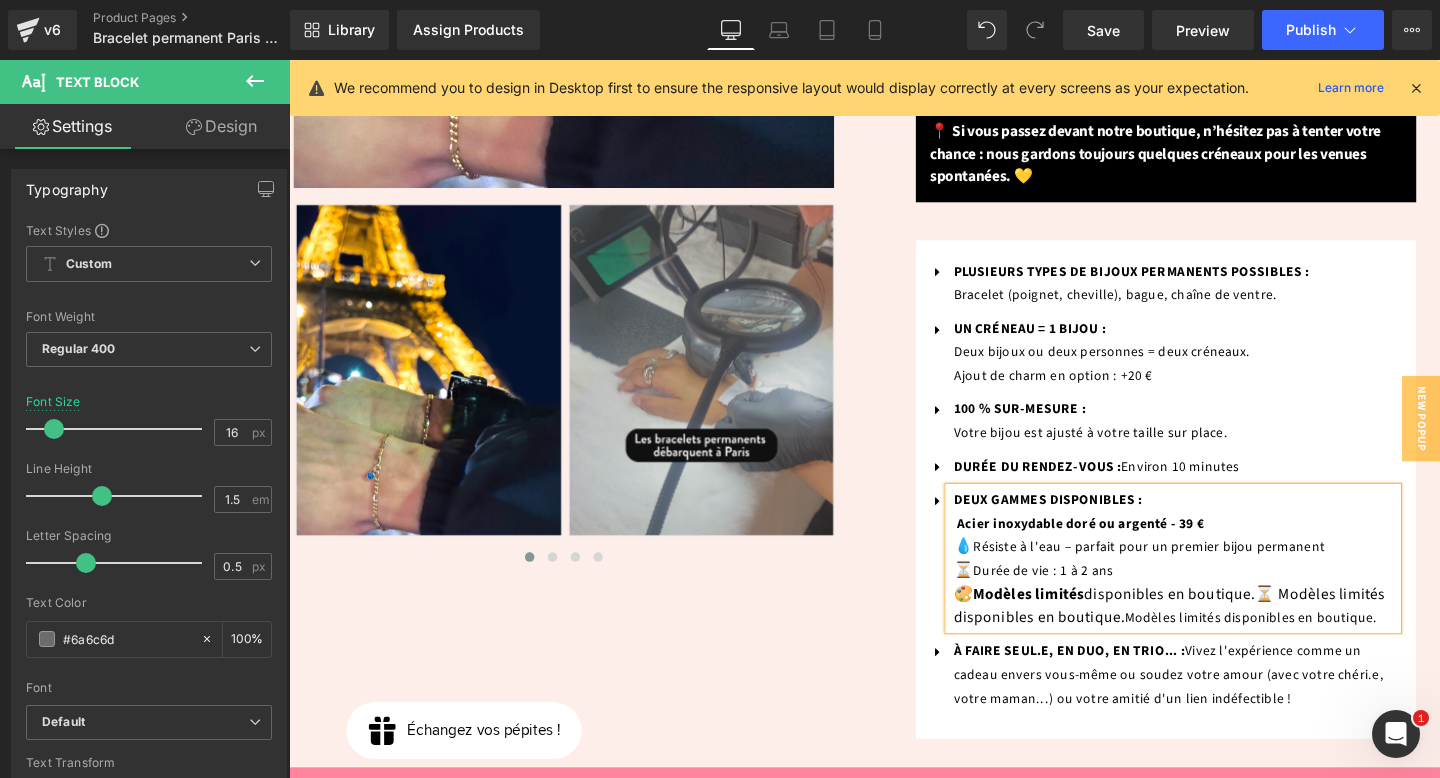 drag, startPoint x: 1168, startPoint y: 643, endPoint x: 1017, endPoint y: 623, distance: 152.31874 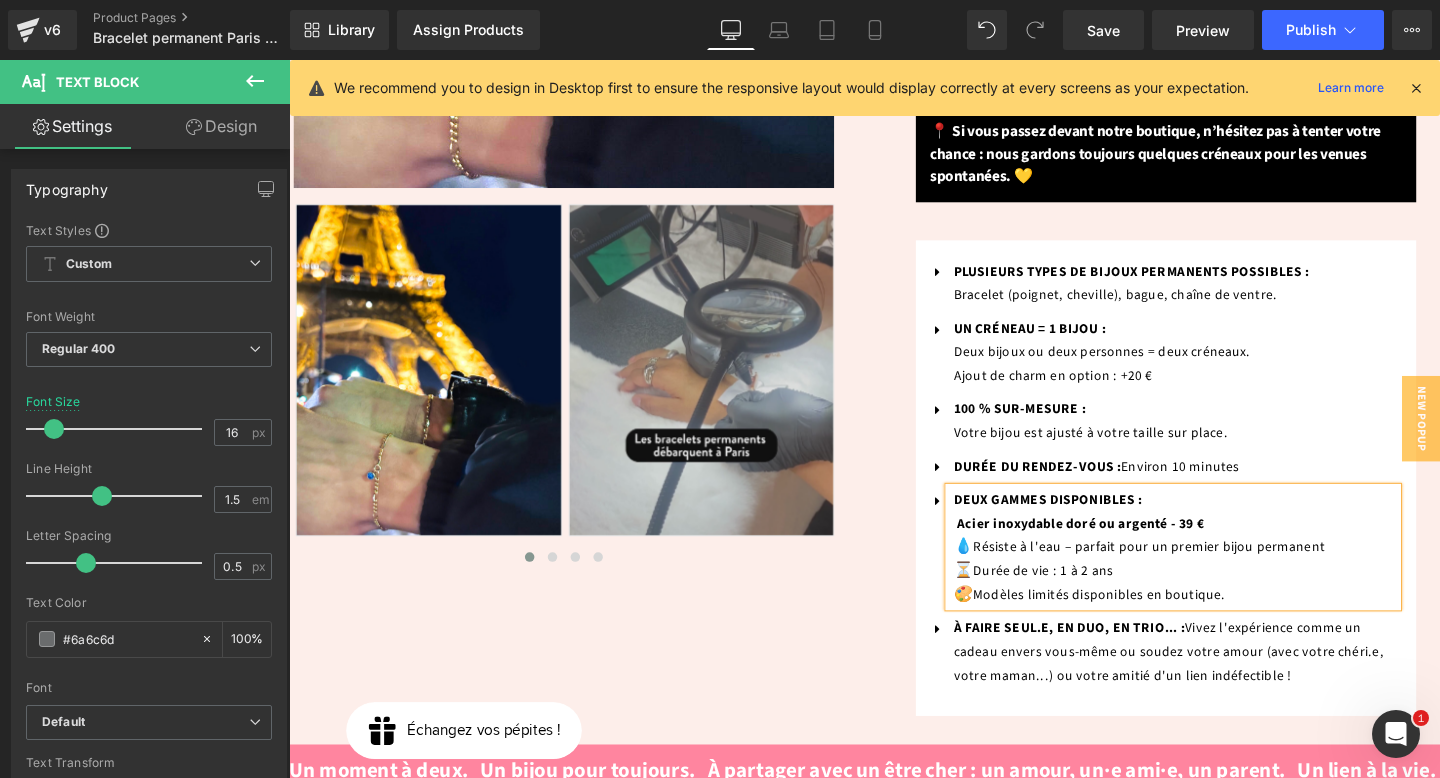 click on "Icon
PLUSIEURS TYPES DE BIJOUX PERMANENTS POSSIBLES :  Bracelet (poignet, cheville), bague, chaîne de ventre.
Text Block
Icon
UN CRÉNEAU = 1 BIJOU : Deux bijoux ou deux personnes = deux créneaux. Ajout de charm en option : +20 € Text Block
Icon" at bounding box center (1211, 500) 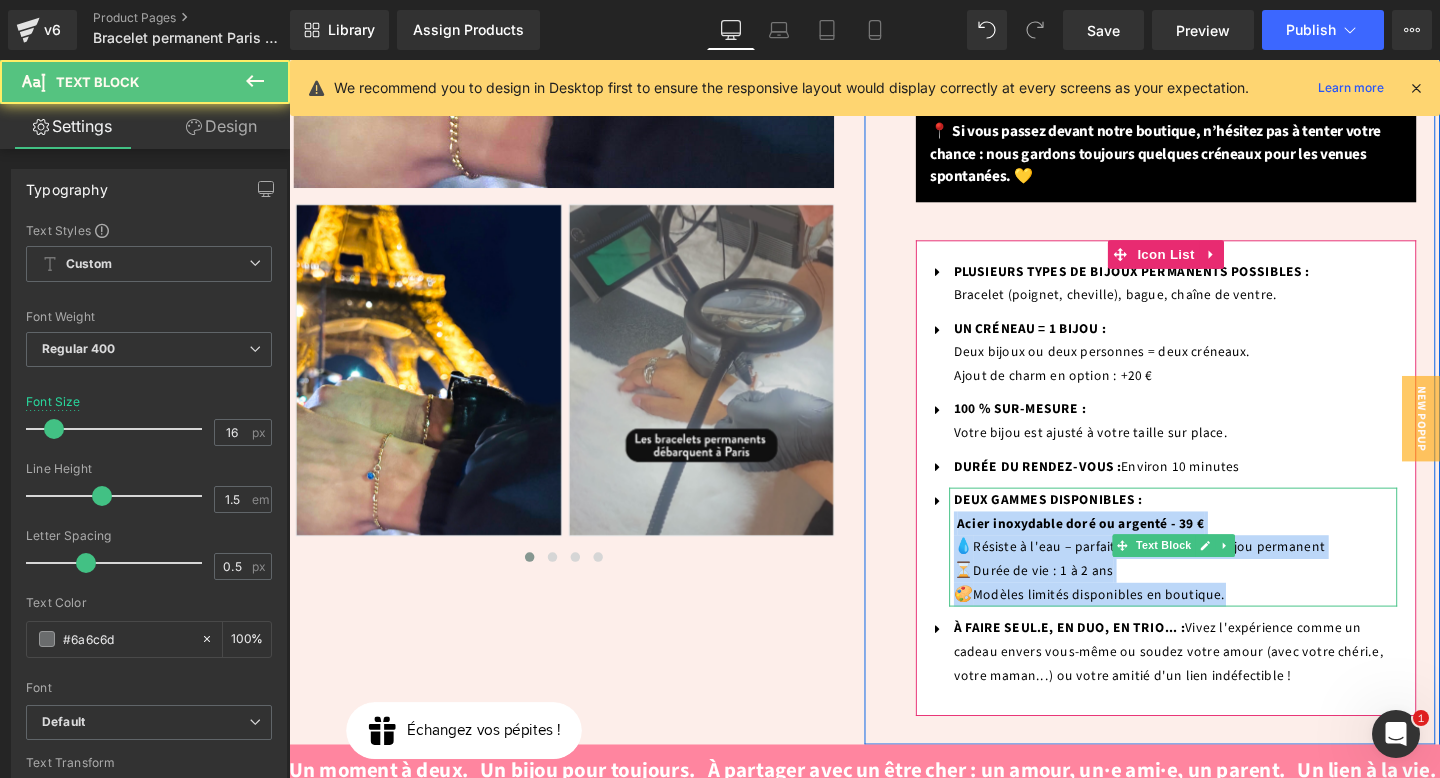 drag, startPoint x: 1093, startPoint y: 595, endPoint x: 988, endPoint y: 550, distance: 114.236595 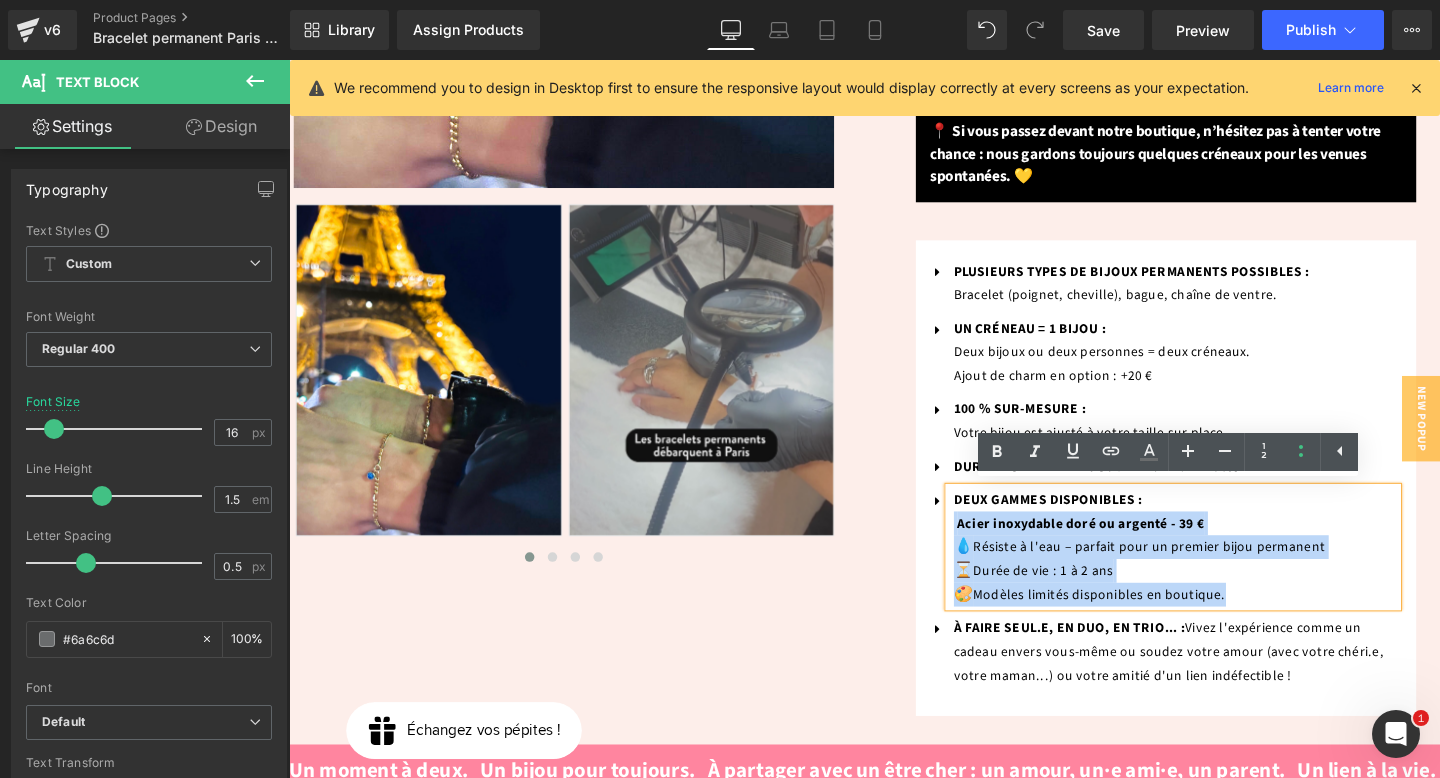 copy on "Acier inoxydable doré ou argenté - 39 €
💧  Résiste à l'eau – parfait pour un premier bijou permanent
⏳  Durée de vie : 1 à 2 ans
🎨  Modèles limités disponibles en boutique." 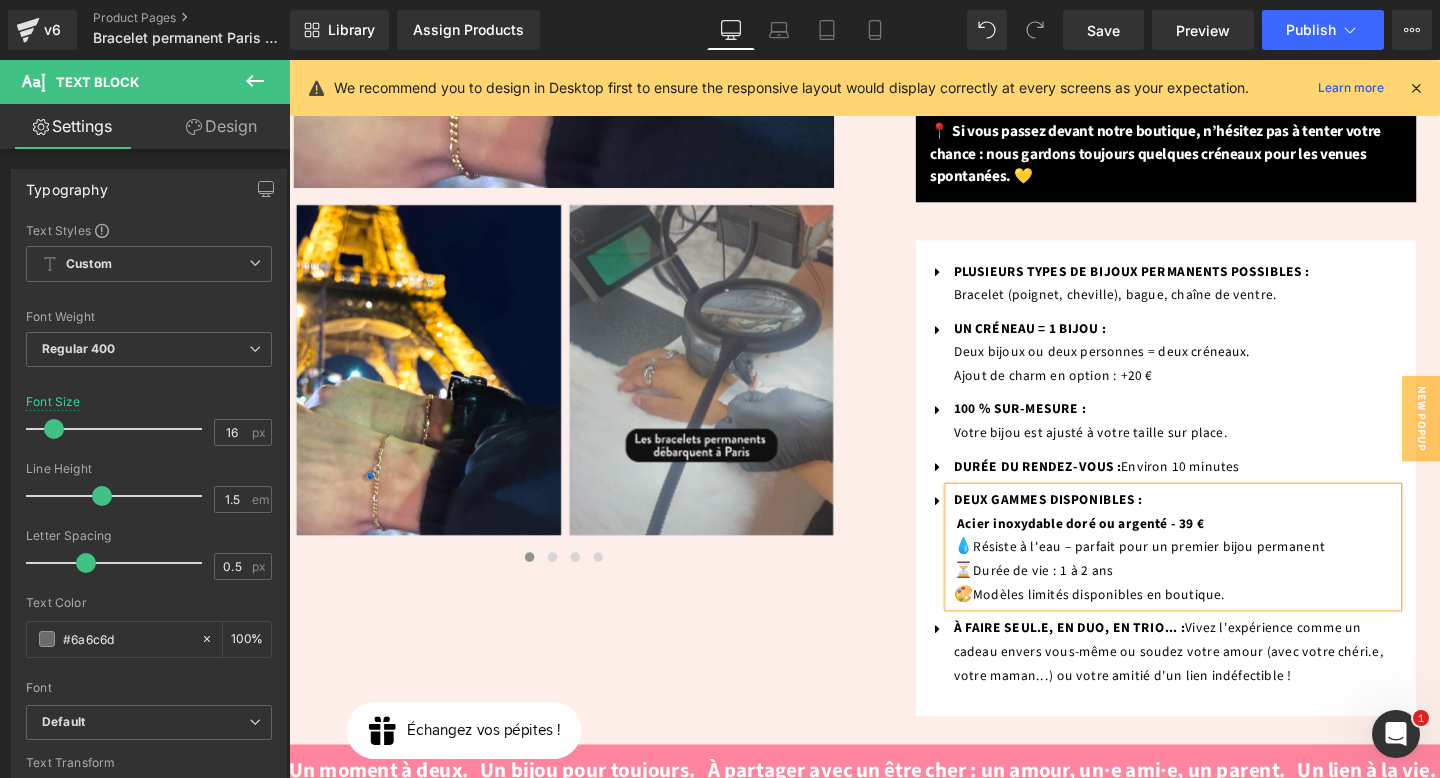 click on "⏳  Durée de vie : 1 à 2 ans
🎨  Modèles limités disponibles en boutique." at bounding box center (1221, 610) 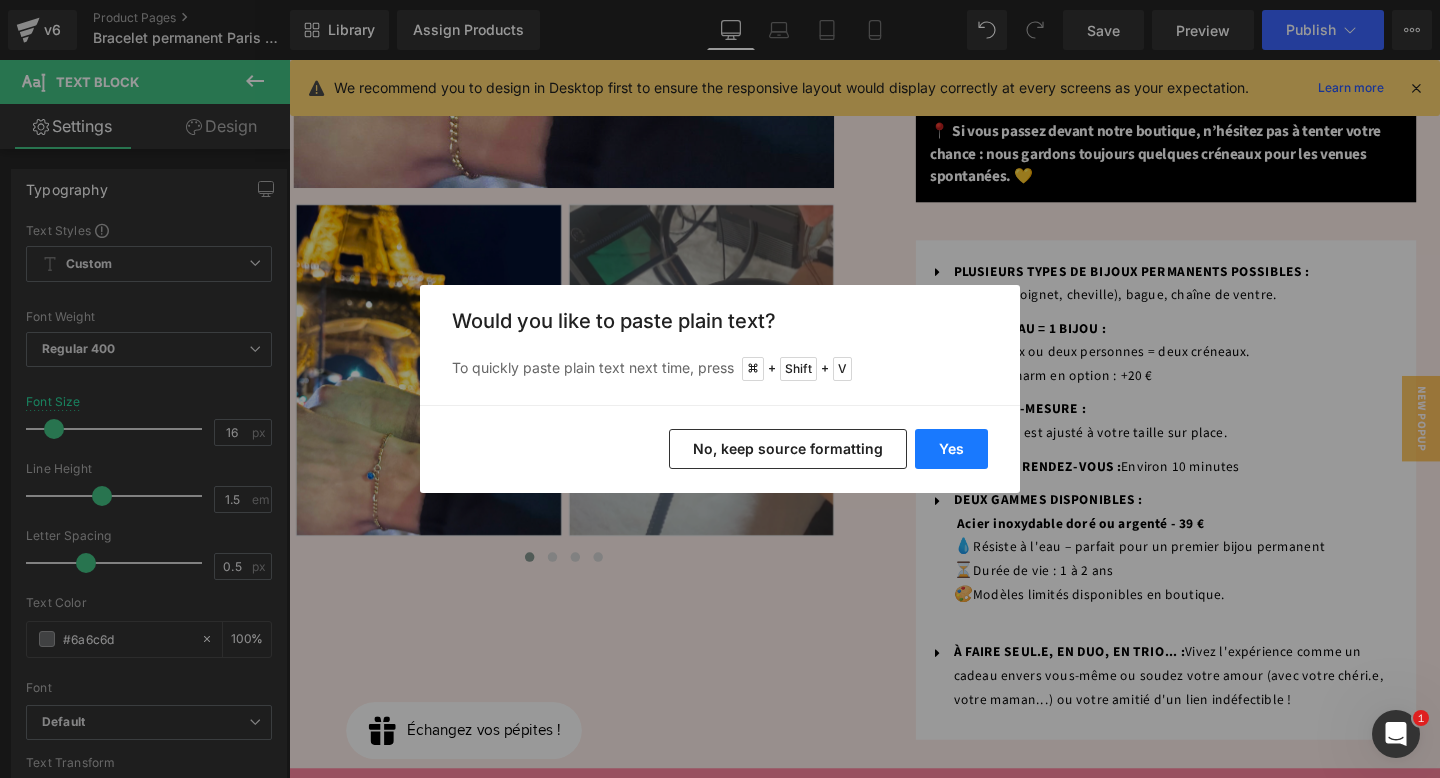 click on "Yes" at bounding box center (951, 449) 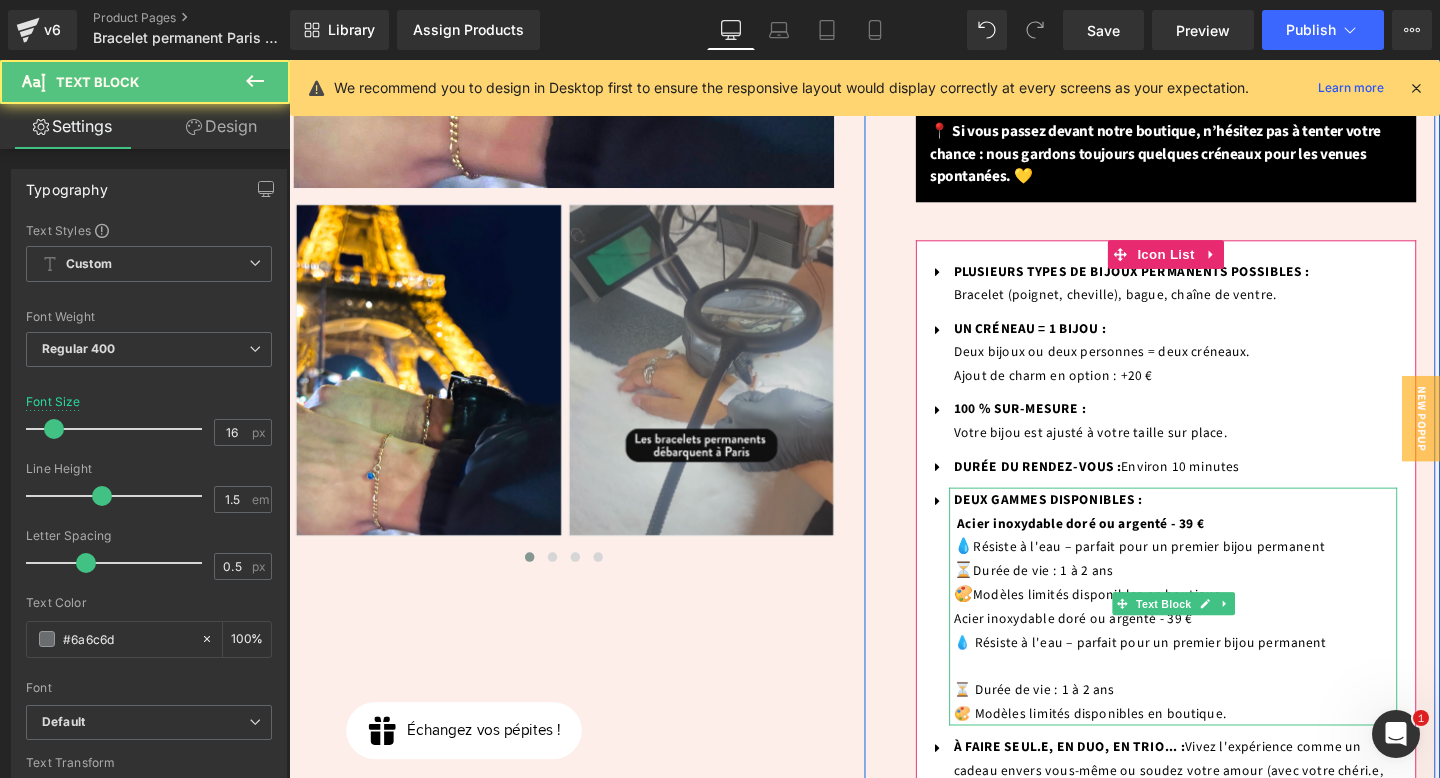 click at bounding box center (1221, 697) 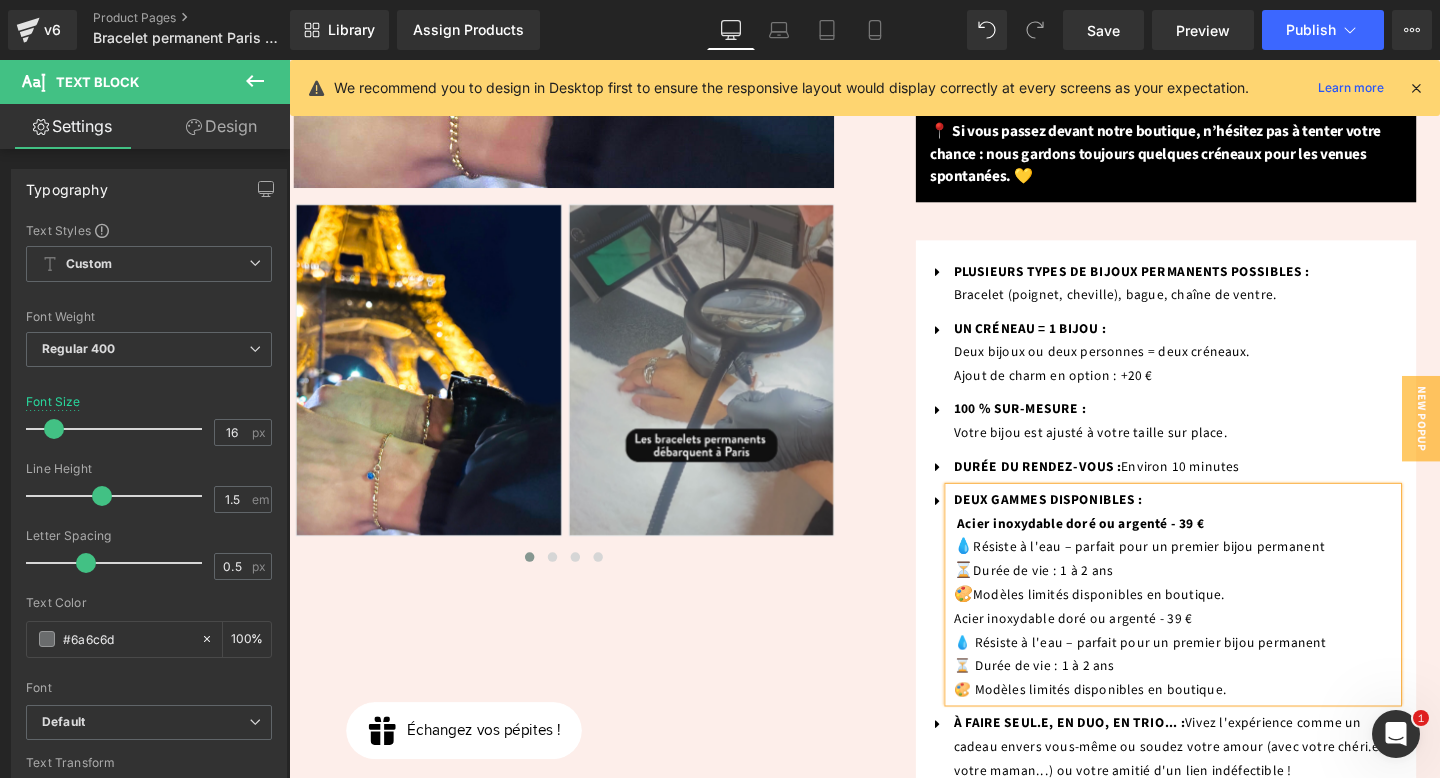 click on "⏳  Durée de vie : 1 à 2 ans
🎨  Modèles limités disponibles en boutique.  Acier inoxydable doré ou argenté - 39 €" at bounding box center [1221, 622] 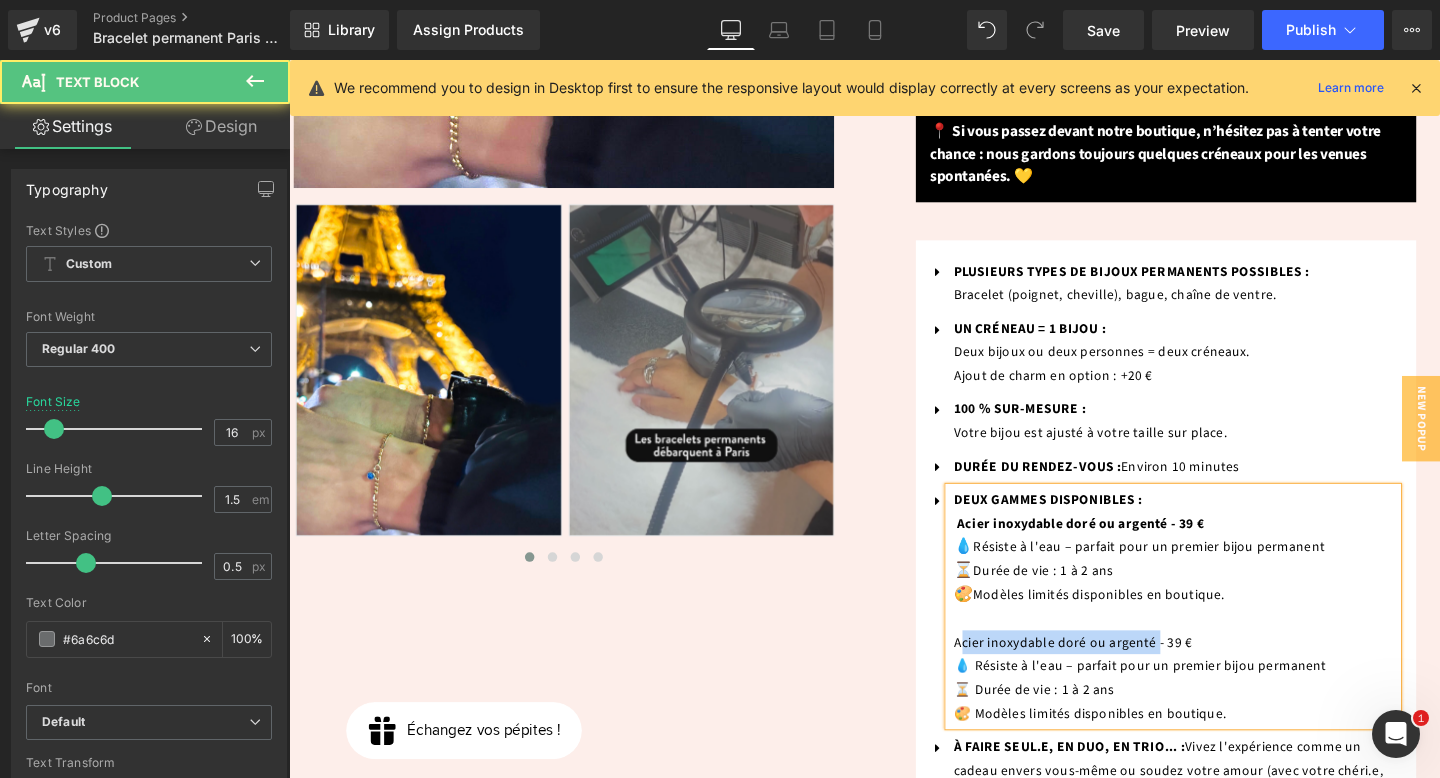 drag, startPoint x: 991, startPoint y: 664, endPoint x: 1199, endPoint y: 663, distance: 208.00241 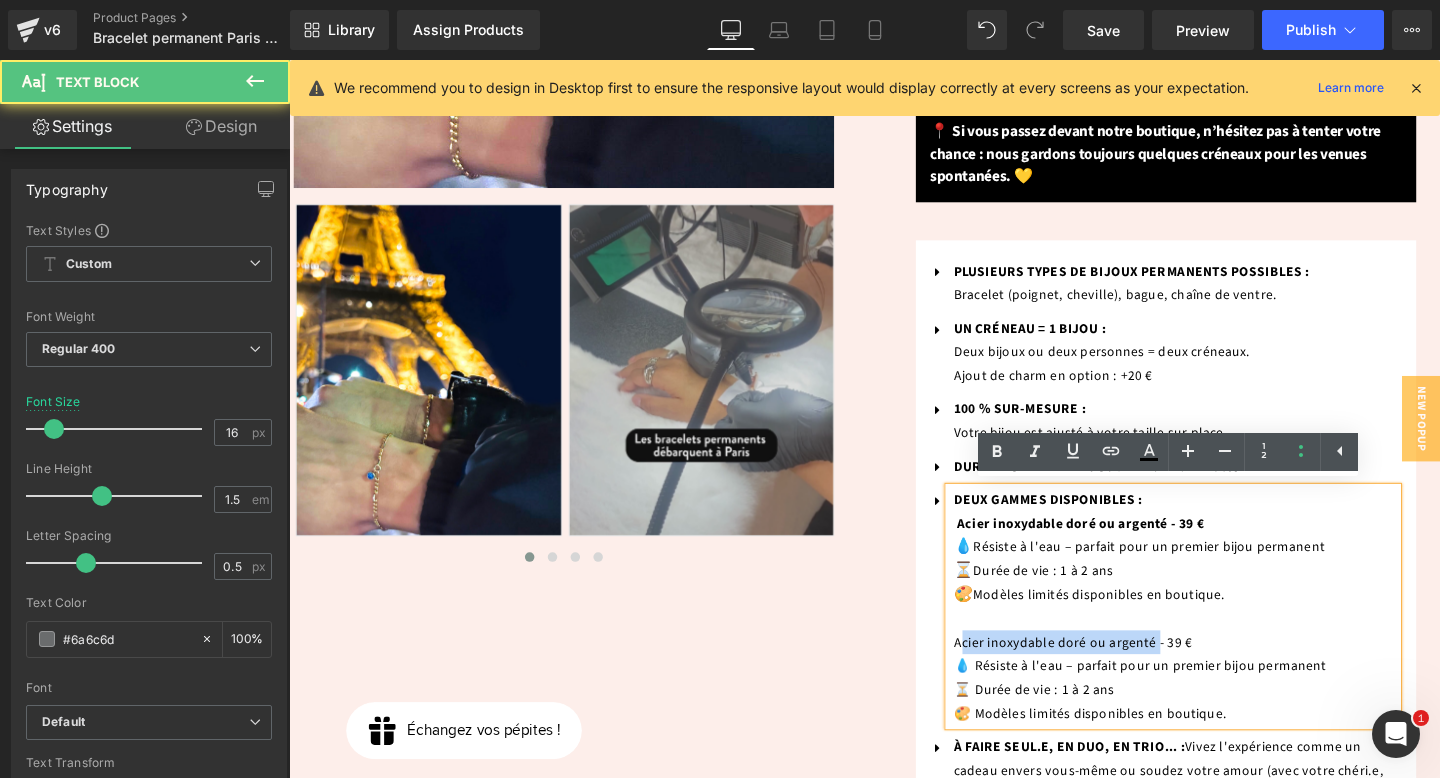 click on "Modèles limités disponibles en boutique.  Acier inoxydable doré ou argenté - 39 €" at bounding box center [1131, 648] 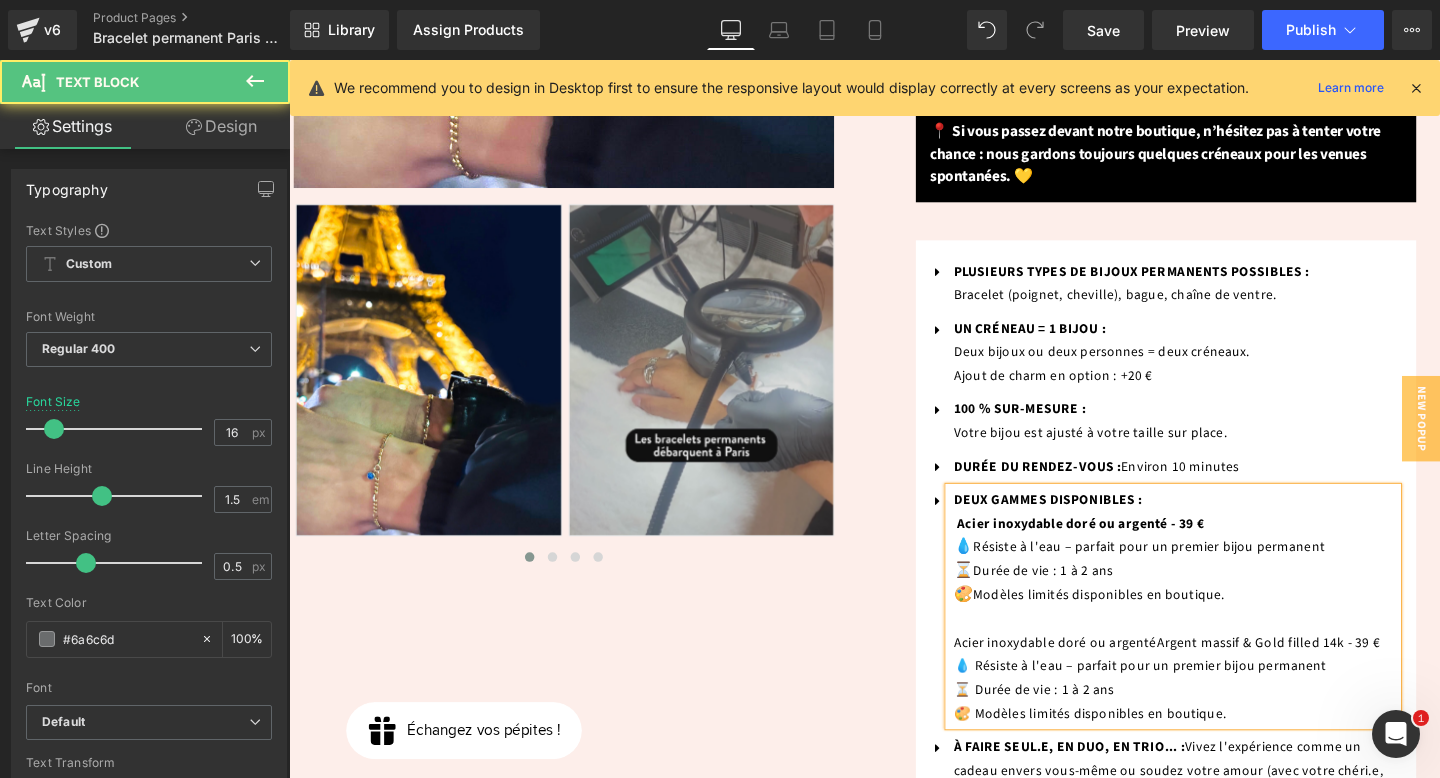 click on "Modèles limités disponibles en boutique.  Acier inoxydable doré ou argentéArgent massif & Gold filled 14k - 39 €" at bounding box center [1212, 648] 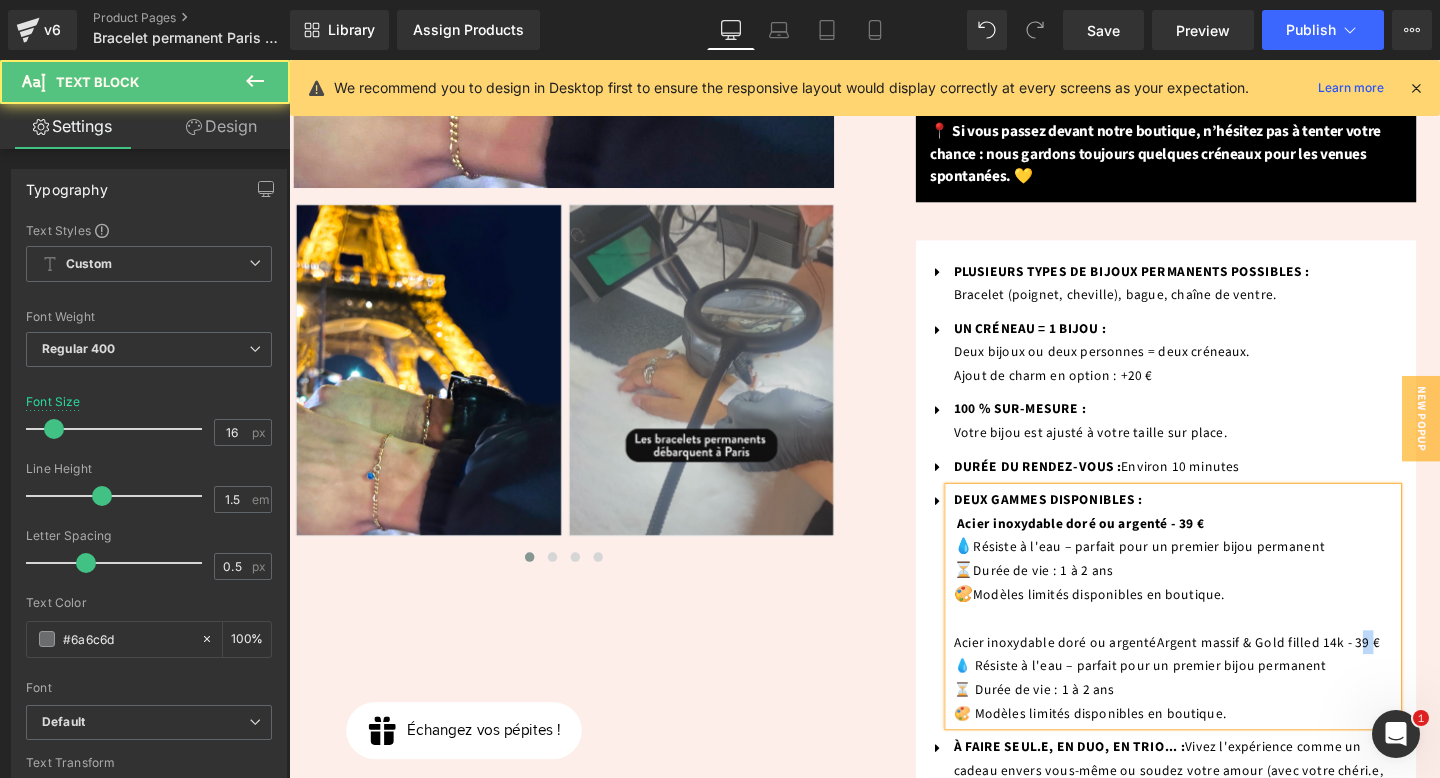 click on "Modèles limités disponibles en boutique.  Acier inoxydable doré ou argentéArgent massif & Gold filled 14k - 39 €" at bounding box center (1212, 648) 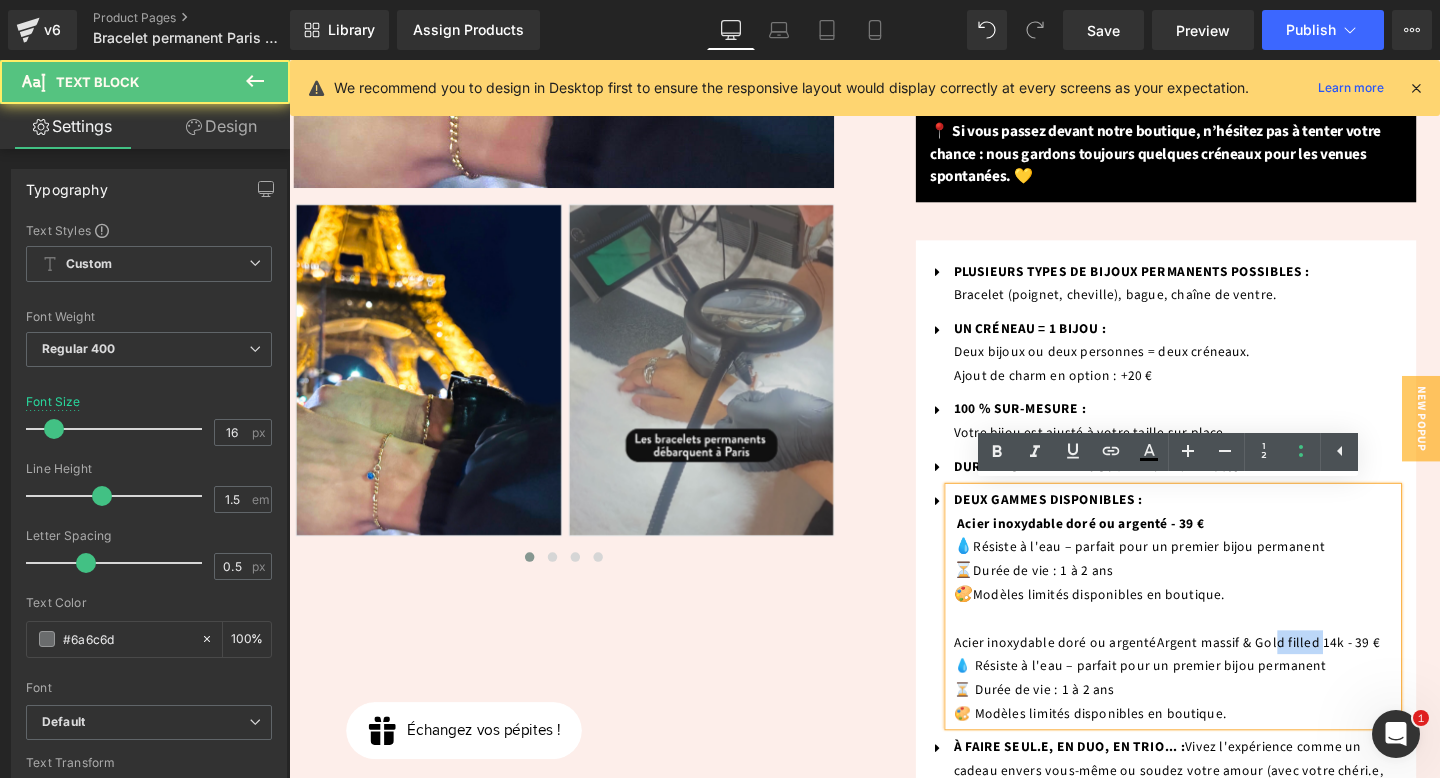 drag, startPoint x: 1367, startPoint y: 667, endPoint x: 1317, endPoint y: 666, distance: 50.01 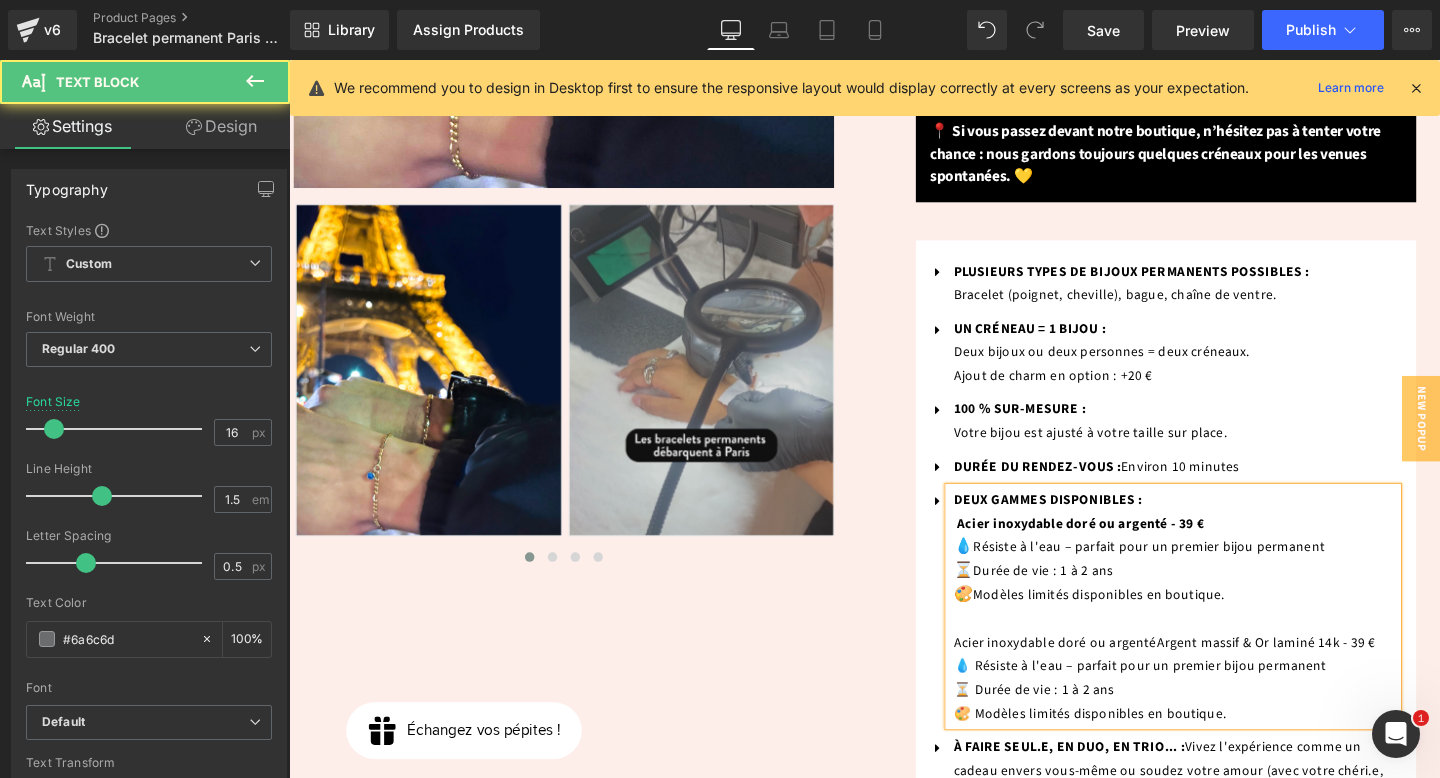 click on "Modèles limités disponibles en boutique.  Acier inoxydable doré ou argentéArgent massif & Or laminé 14k - 39 €" at bounding box center [1209, 648] 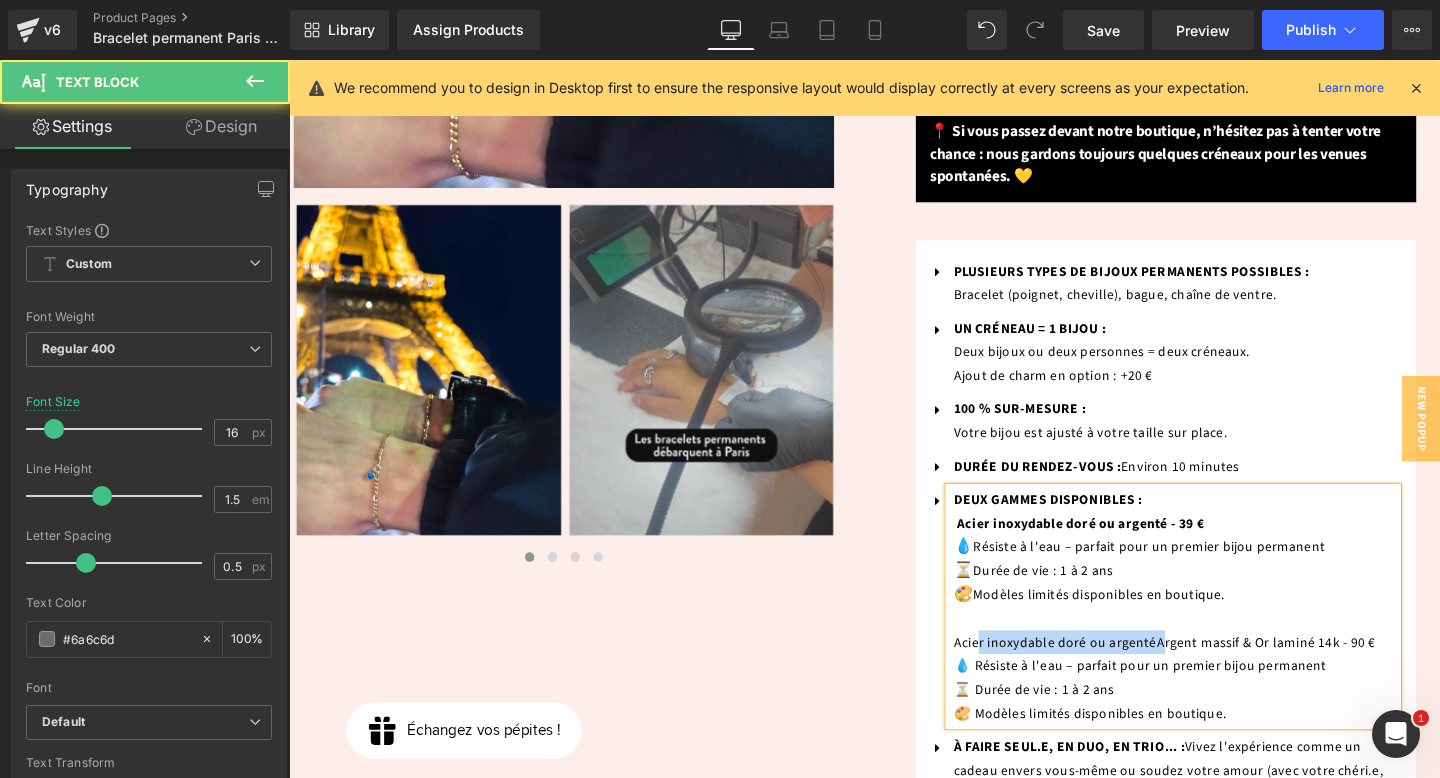 drag, startPoint x: 1200, startPoint y: 663, endPoint x: 1008, endPoint y: 662, distance: 192.00261 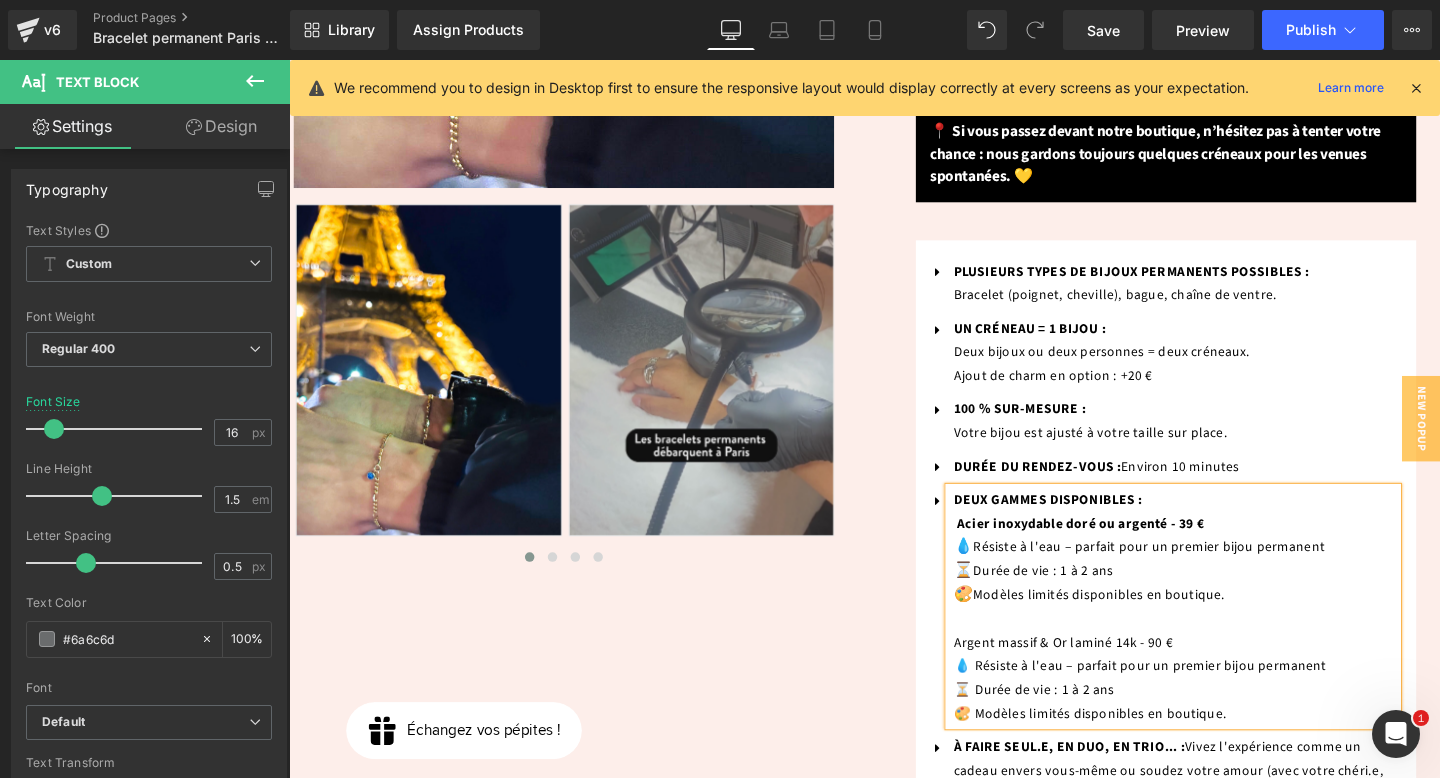 click on "Modèles limités disponibles en boutique.  Argent massif & Or laminé 14k - 90 €" at bounding box center [1131, 648] 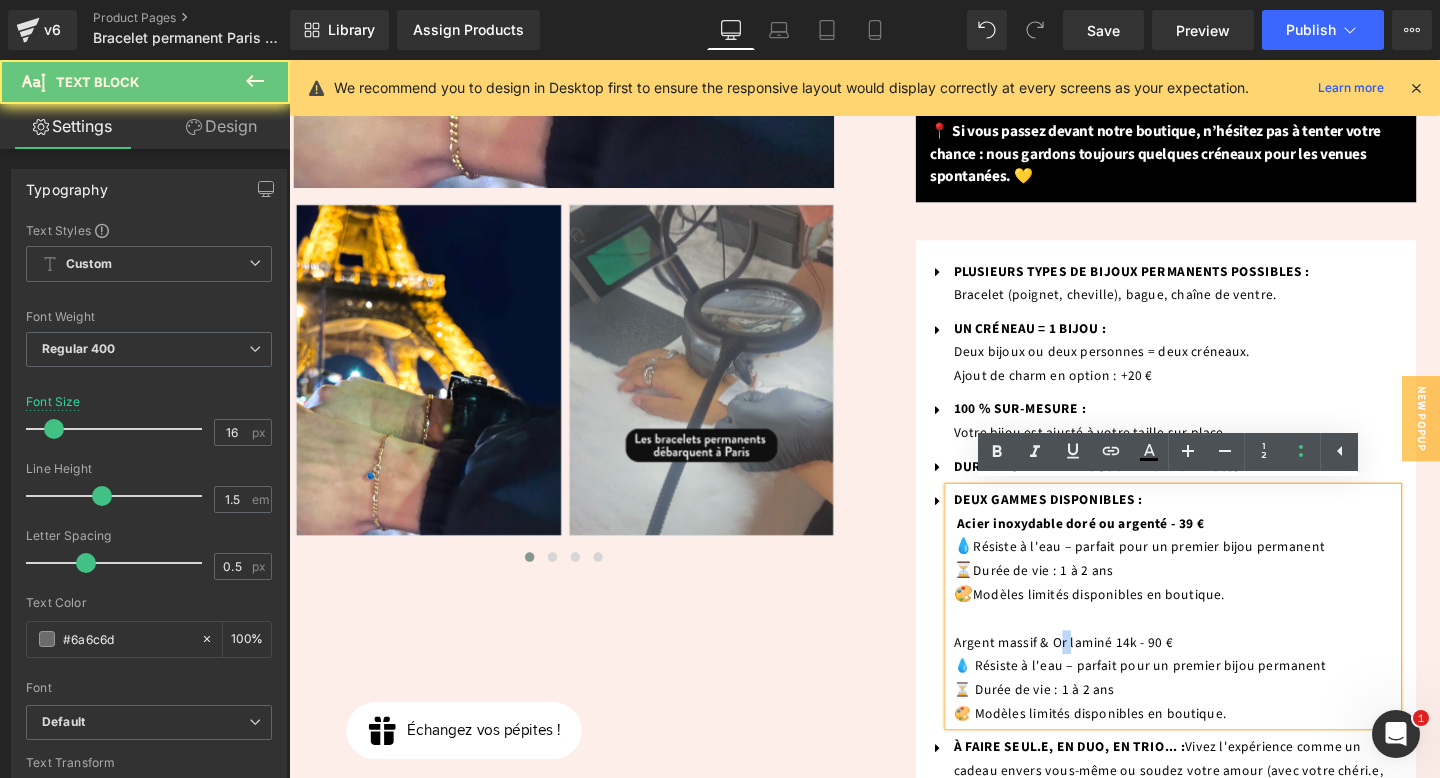 click on "Modèles limités disponibles en boutique.  Argent massif & Or laminé 14k - 90 €" at bounding box center [1131, 648] 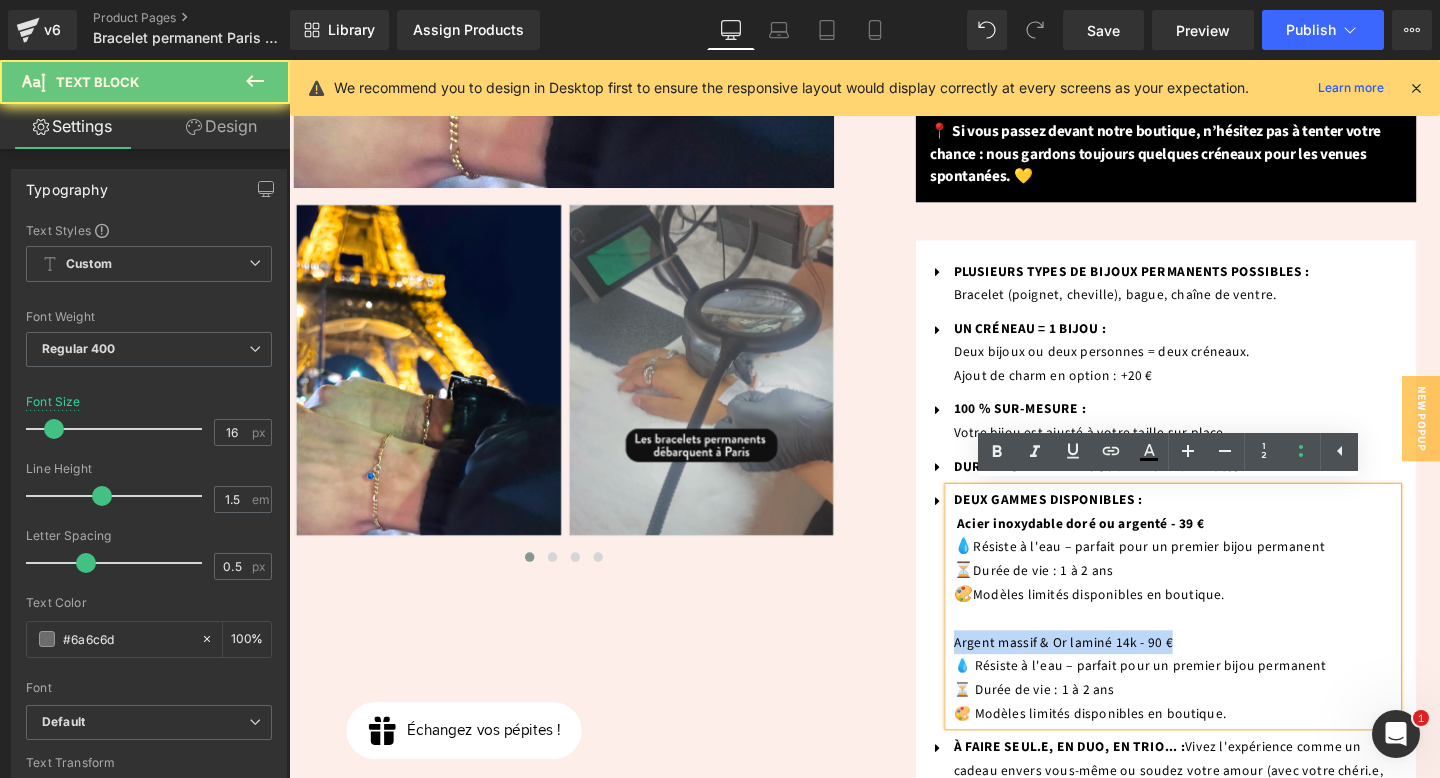 click on "Modèles limités disponibles en boutique.  Argent massif & Or laminé 14k - 90 €" at bounding box center [1131, 648] 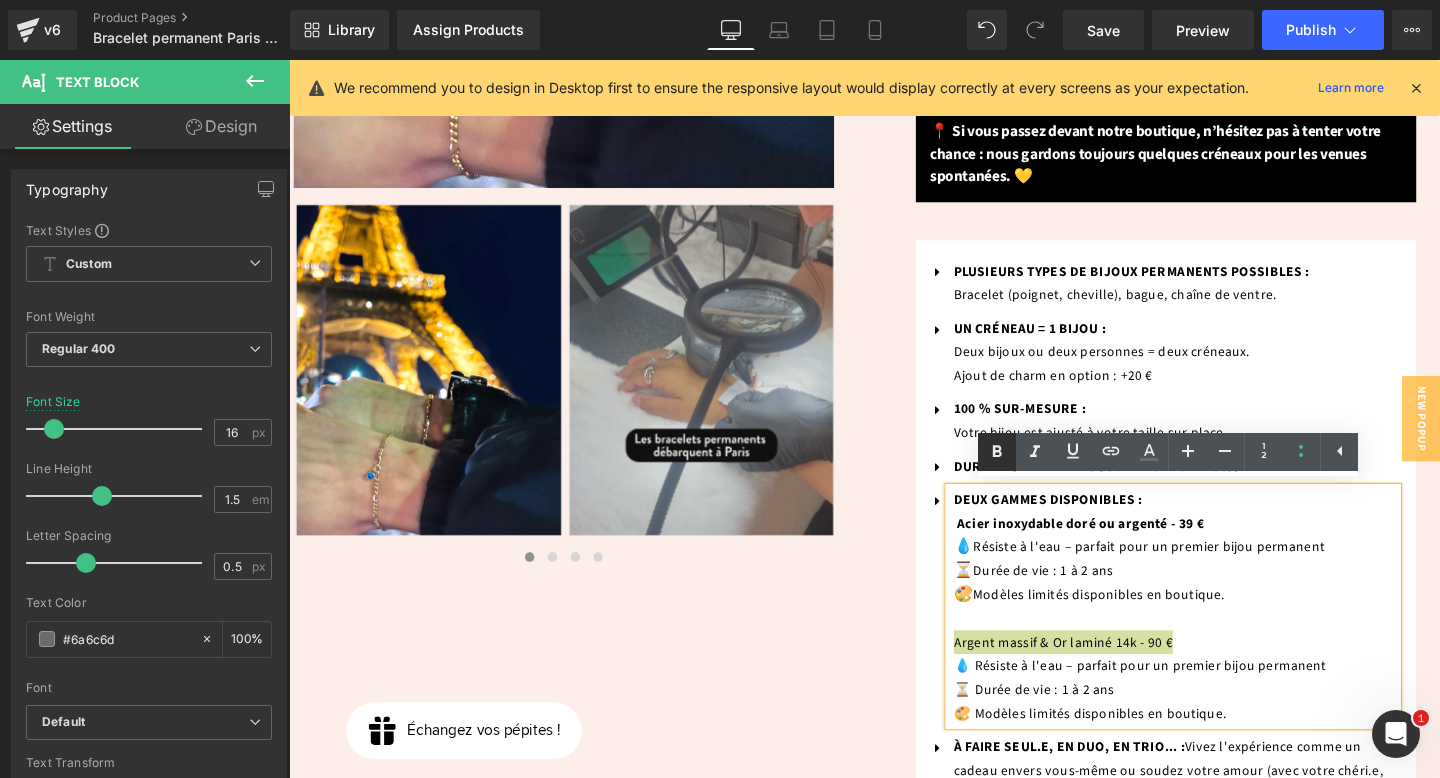 click 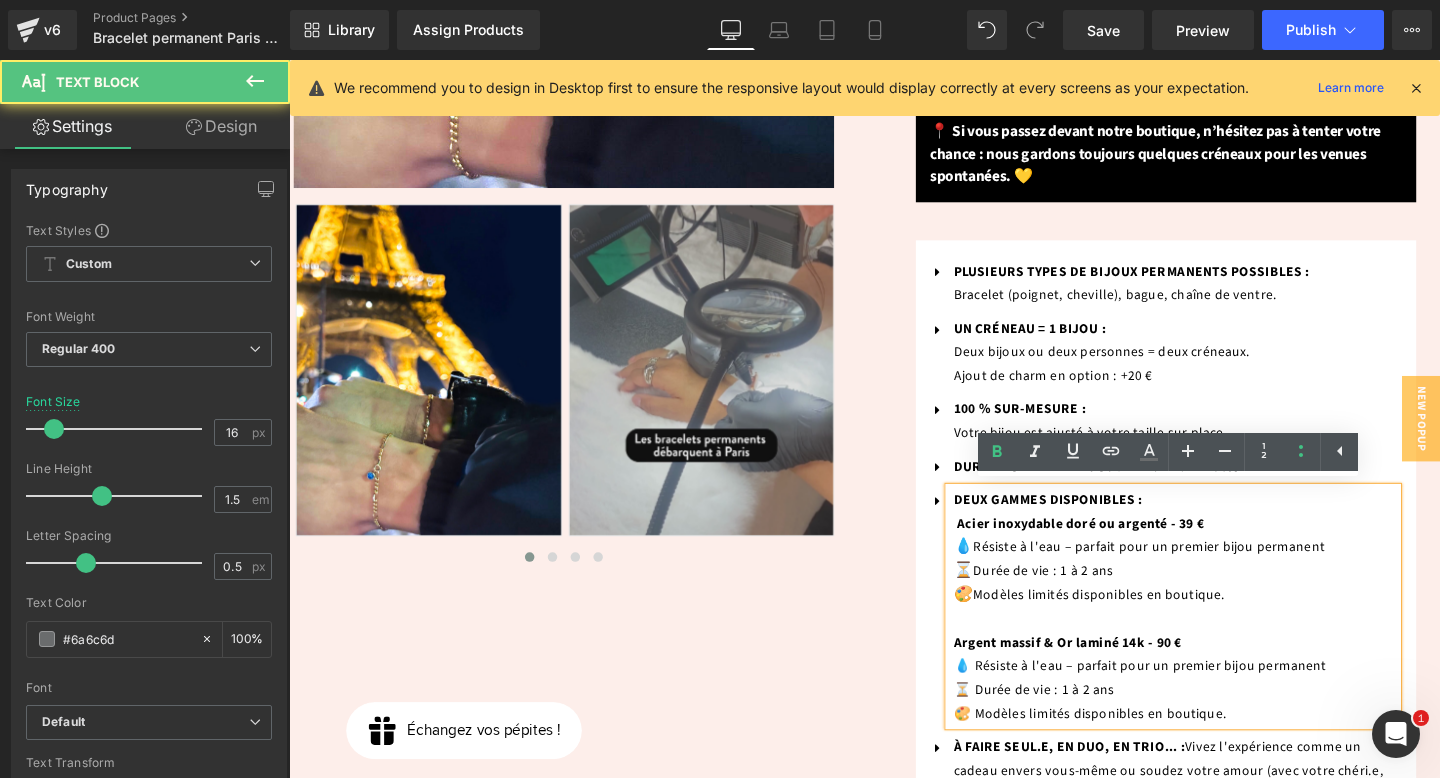 click on "💧 Résiste à l'eau – parfait pour un premier bijou permanent" at bounding box center (1184, 698) 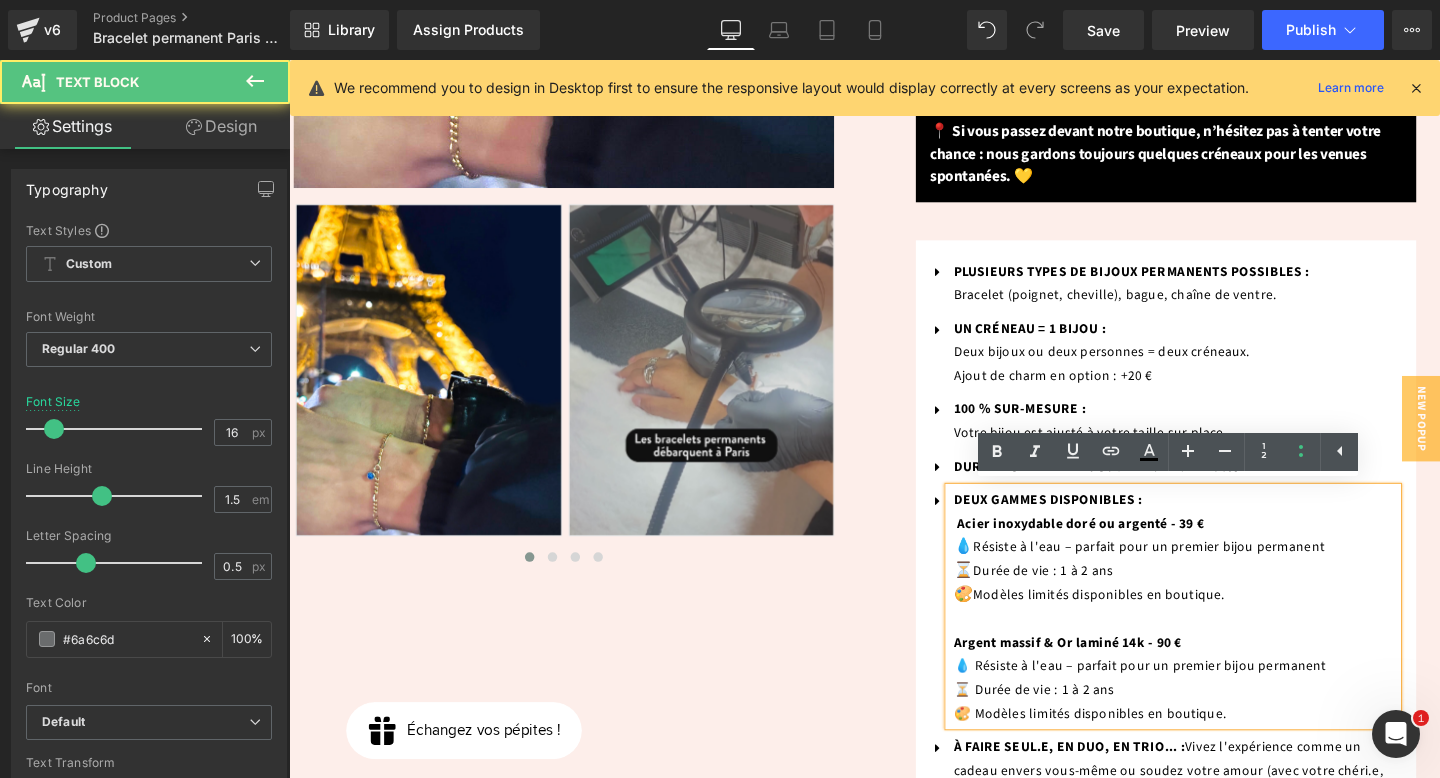 scroll, scrollTop: 821, scrollLeft: 0, axis: vertical 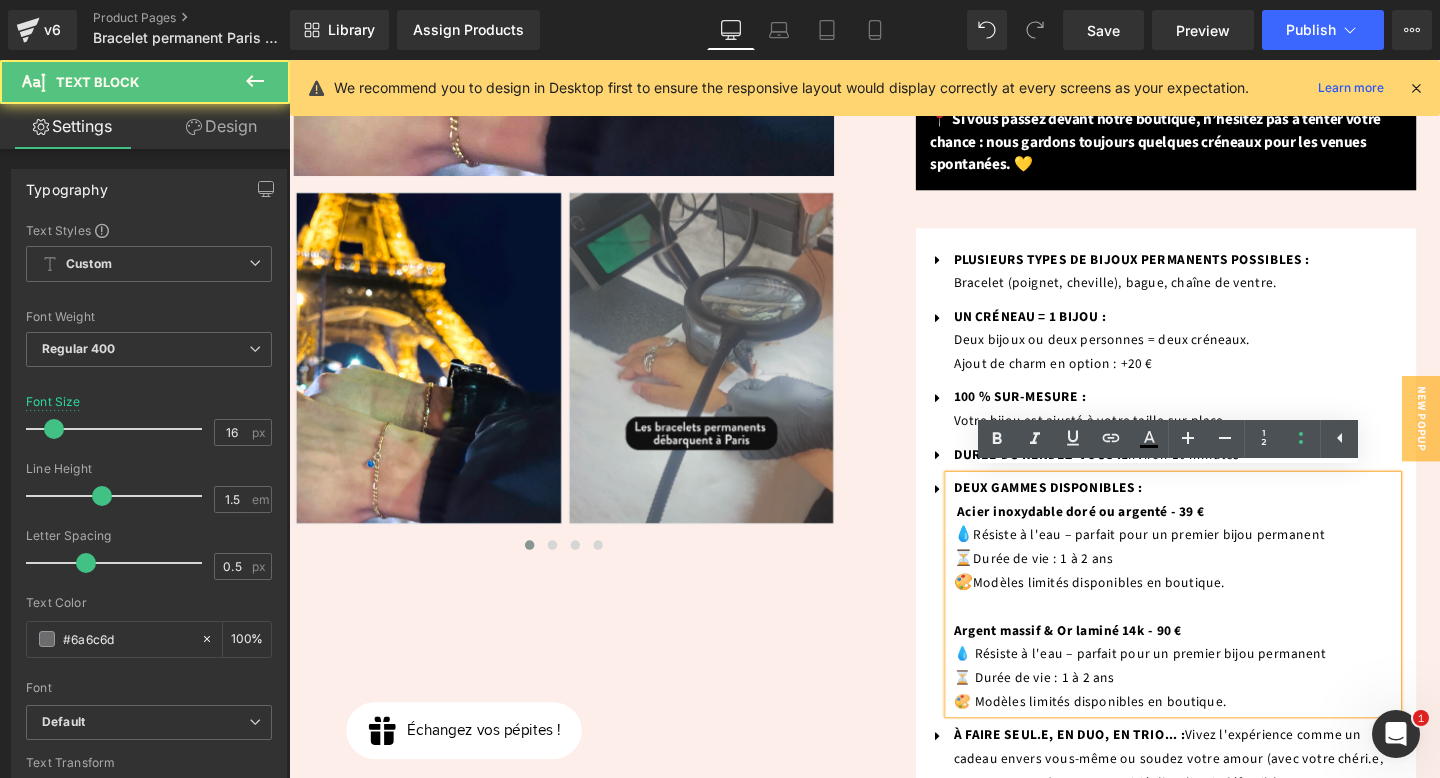 drag, startPoint x: 1009, startPoint y: 679, endPoint x: 1475, endPoint y: 679, distance: 466 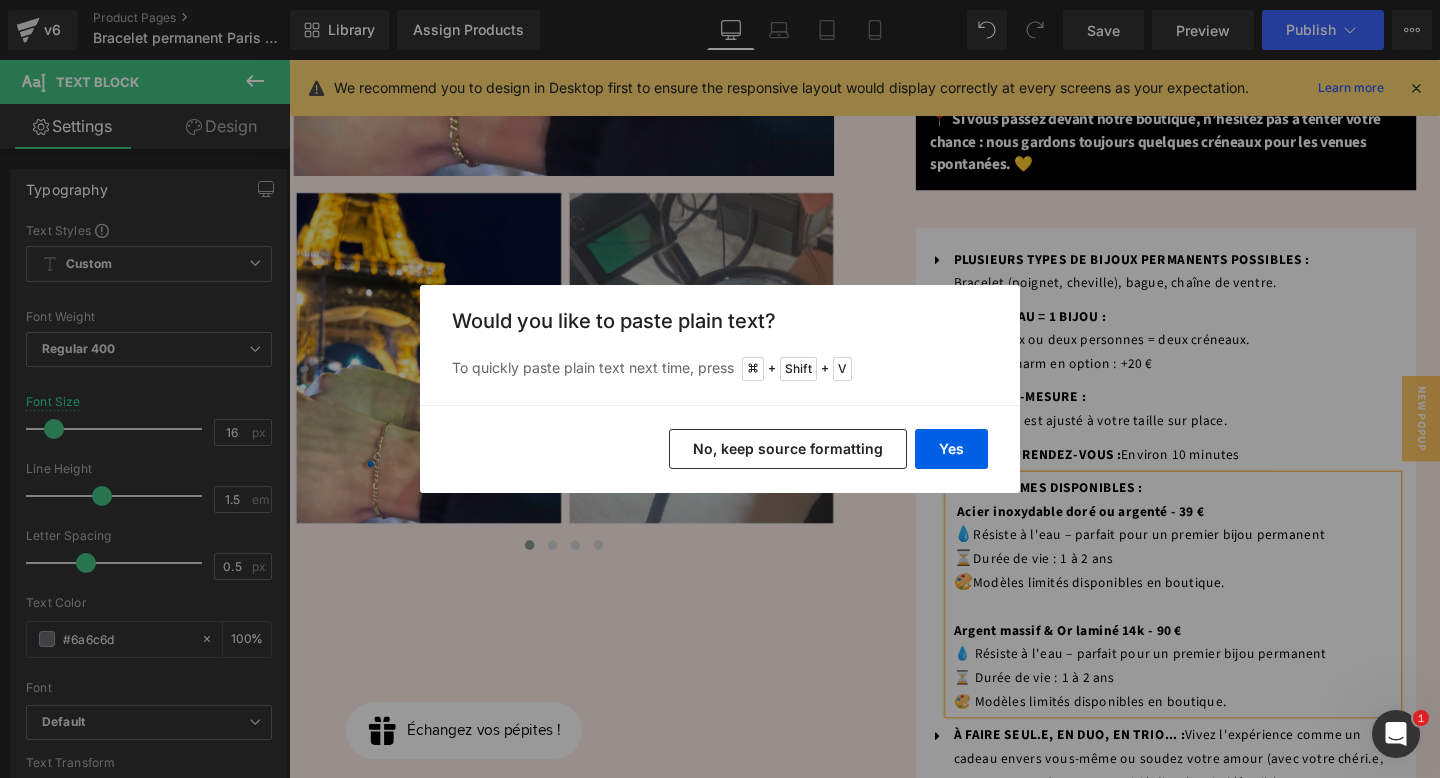 click on "No, keep source formatting" at bounding box center (788, 449) 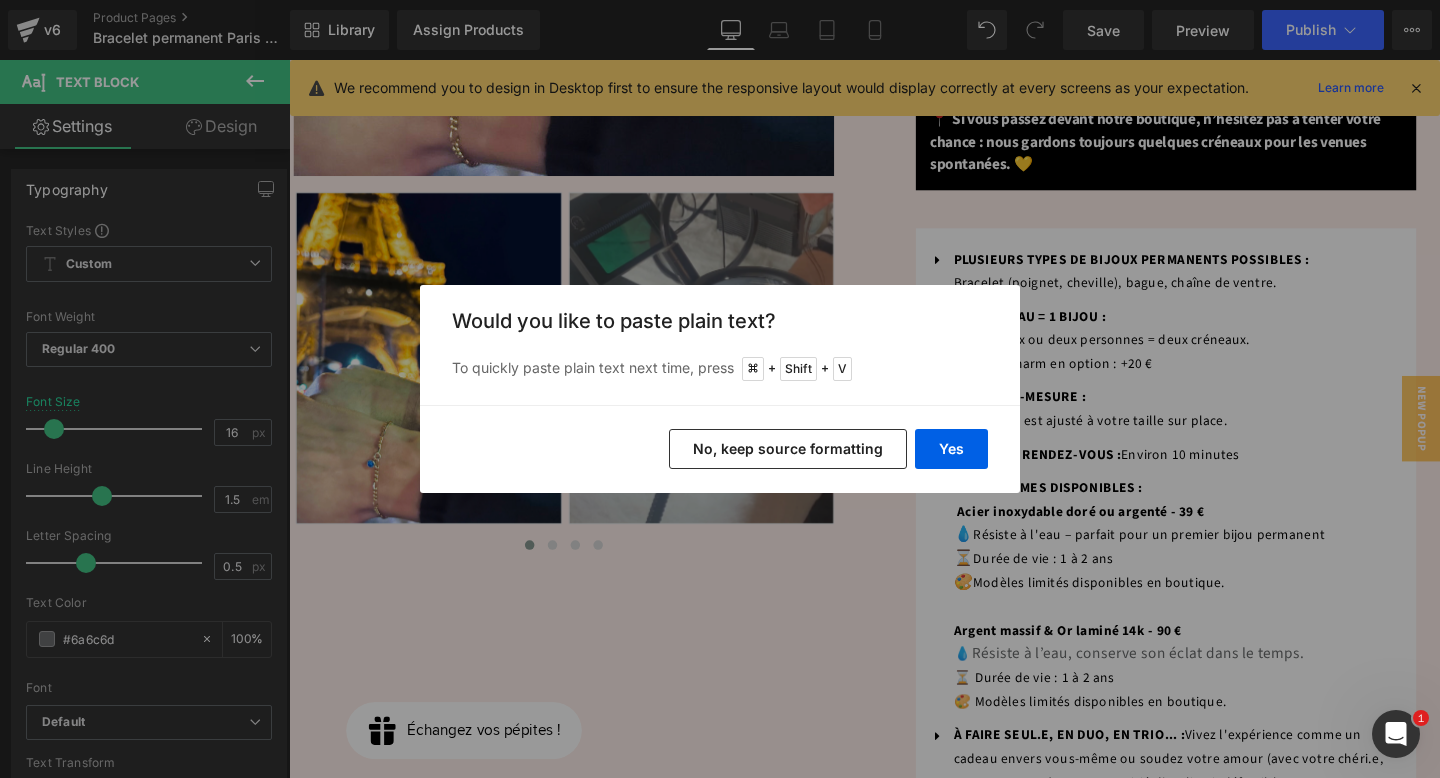type 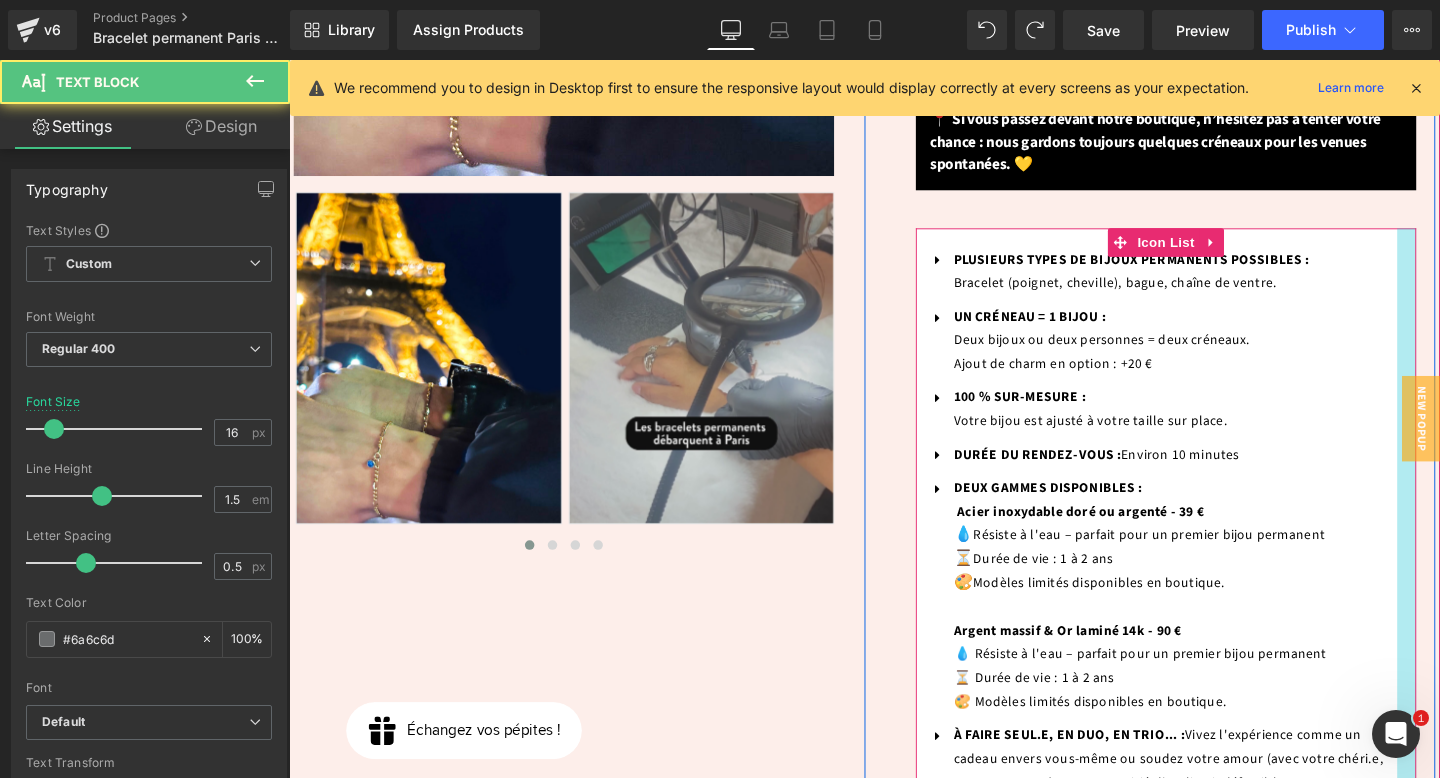 drag, startPoint x: 1007, startPoint y: 674, endPoint x: 1470, endPoint y: 669, distance: 463.027 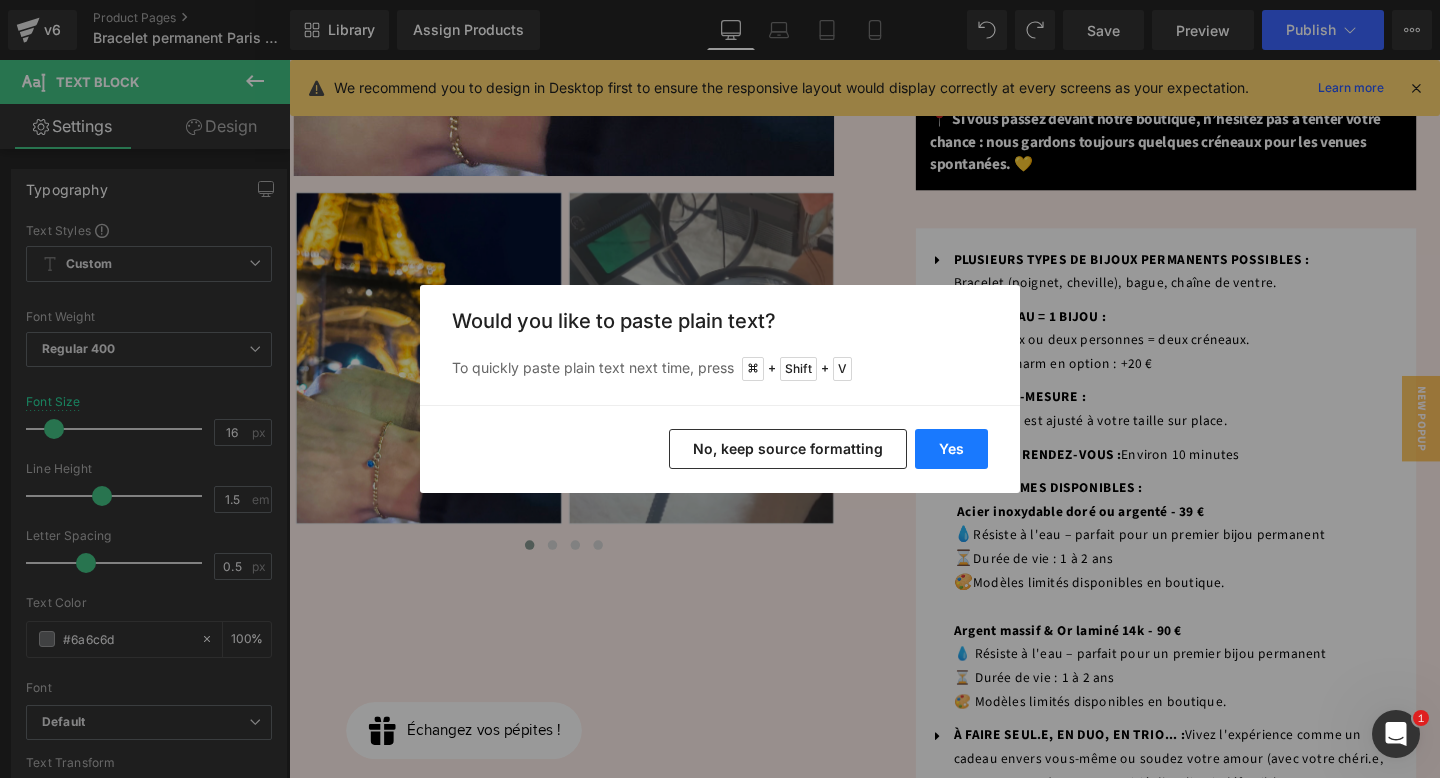 click on "Yes" at bounding box center [951, 449] 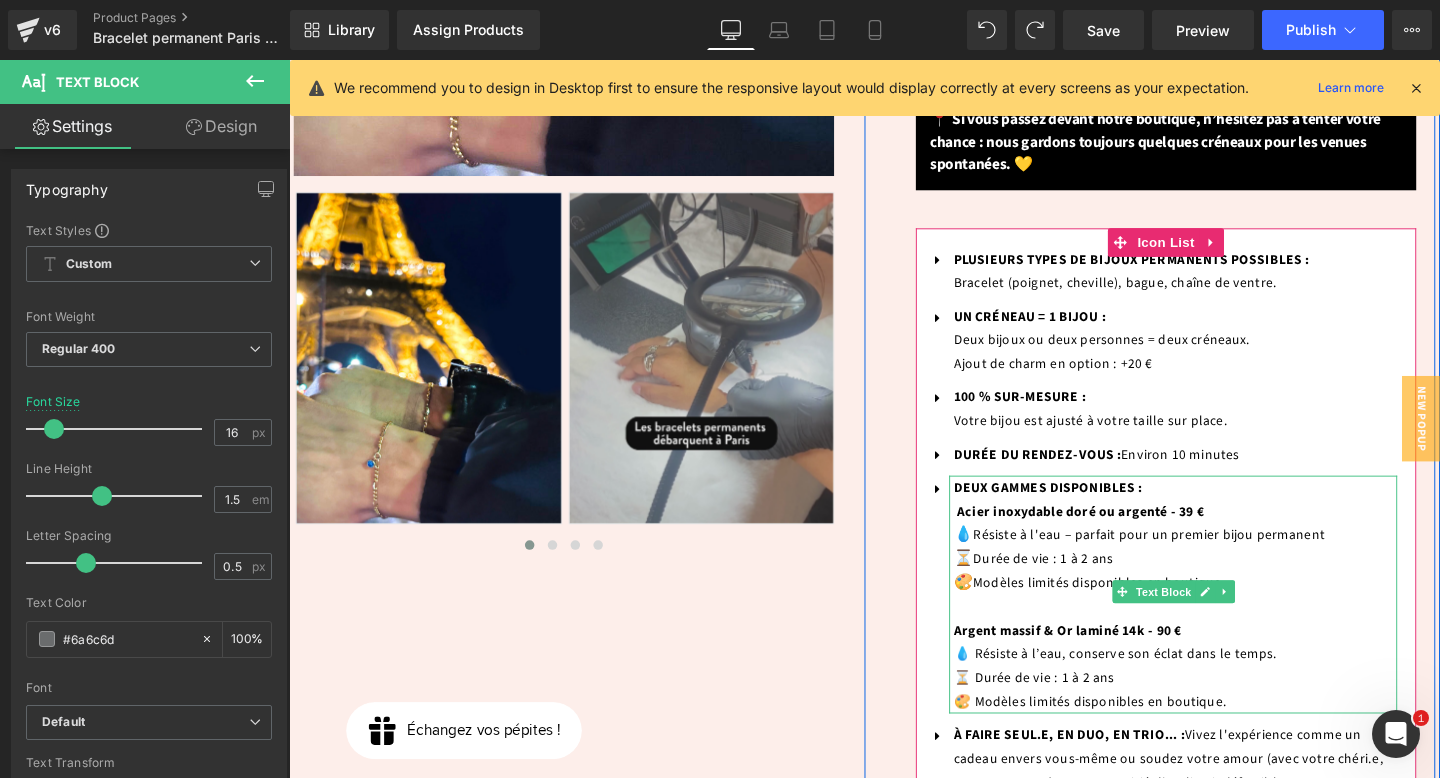 click on "⏳ Durée de vie : 1 à 2 ans" at bounding box center (1072, 710) 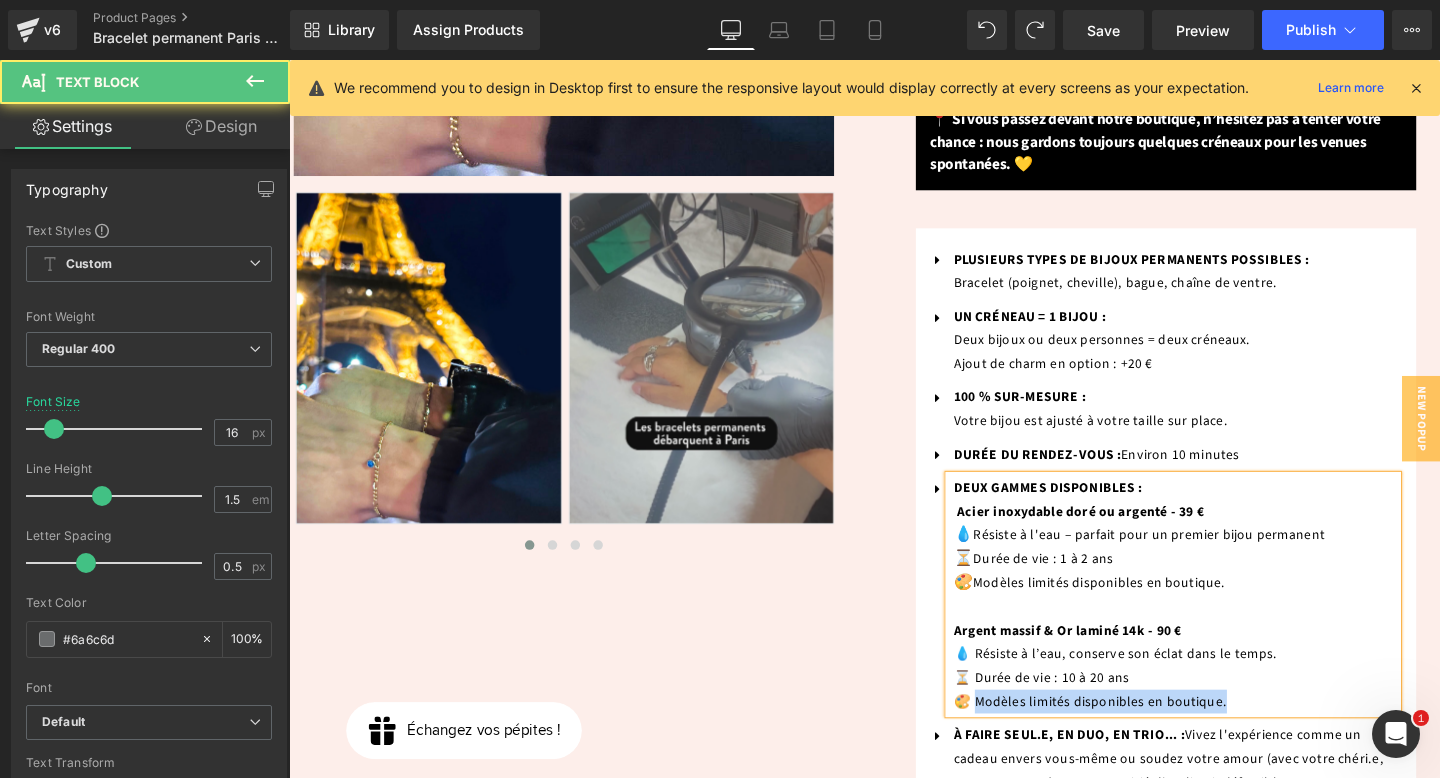 drag, startPoint x: 1006, startPoint y: 726, endPoint x: 1272, endPoint y: 720, distance: 266.06766 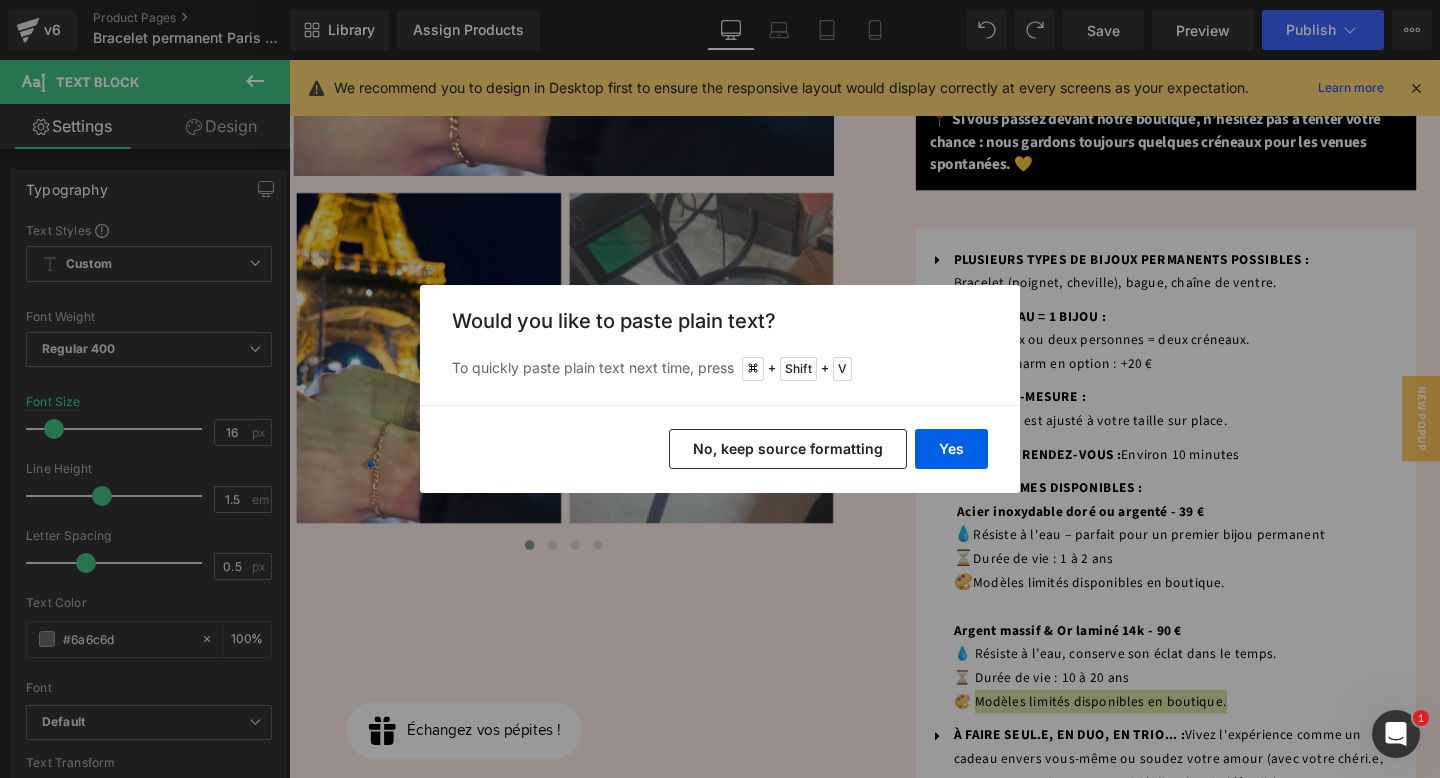 click on "No, keep source formatting" at bounding box center (788, 449) 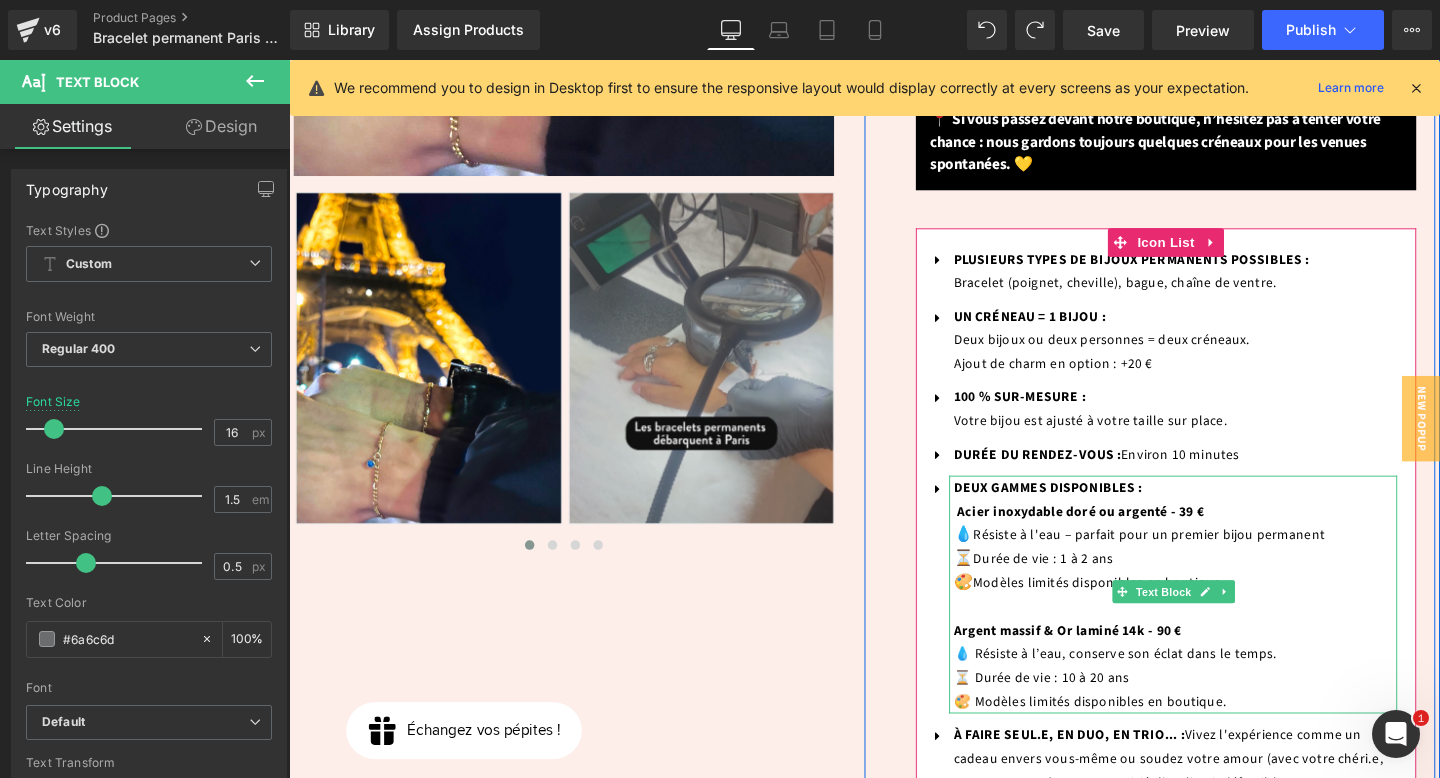 click on "🎨 Modèles limités disponibles en boutique." at bounding box center [1131, 735] 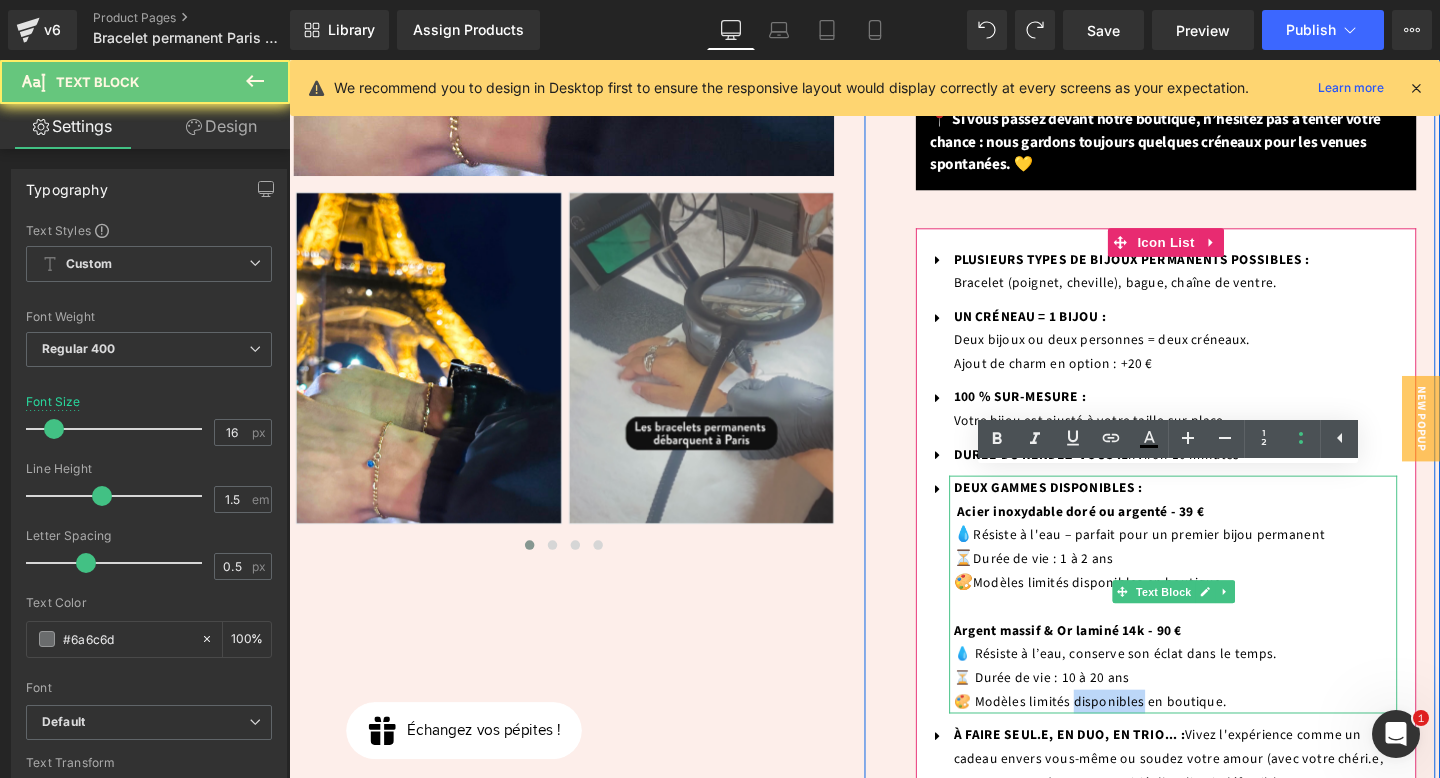 click on "🎨 Modèles limités disponibles en boutique." at bounding box center [1131, 735] 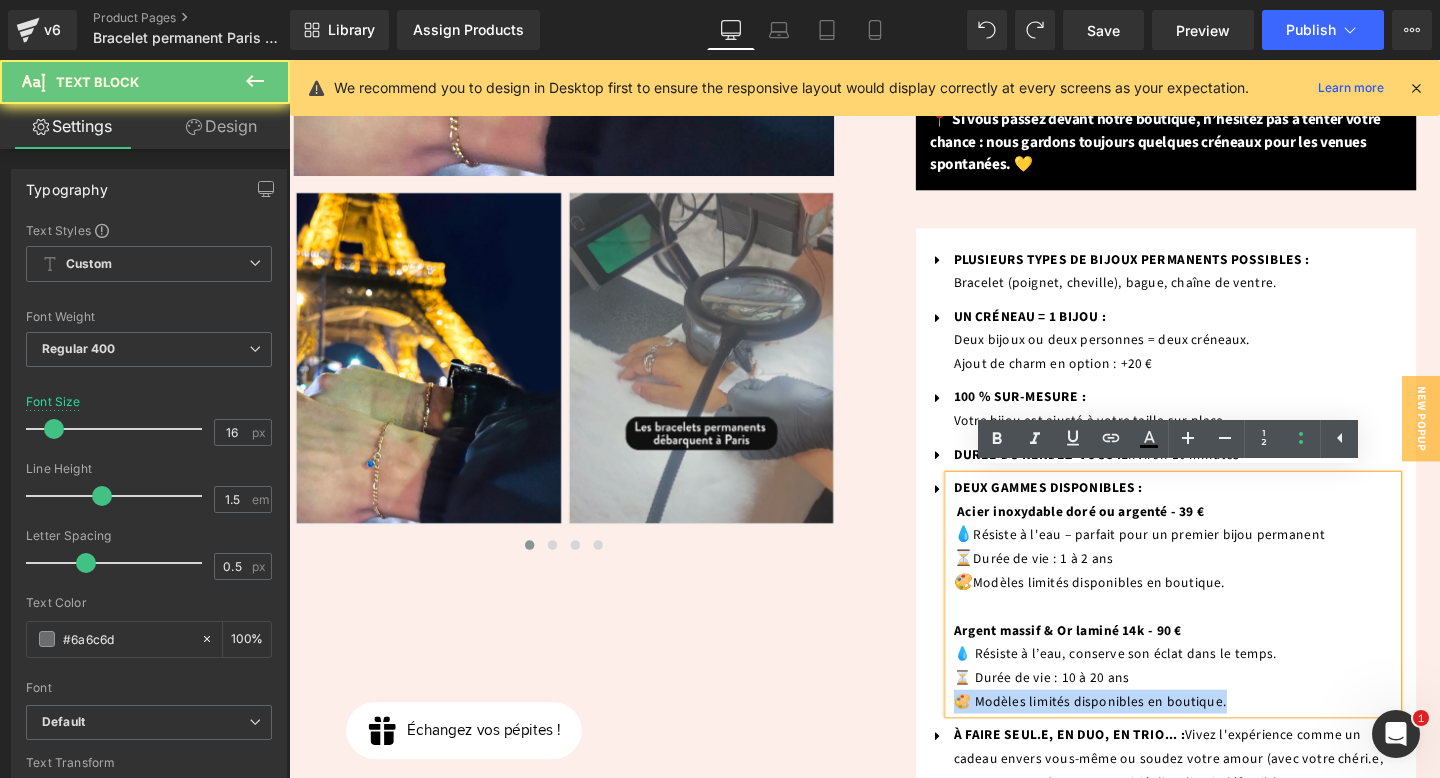 click on "🎨 Modèles limités disponibles en boutique." at bounding box center [1131, 735] 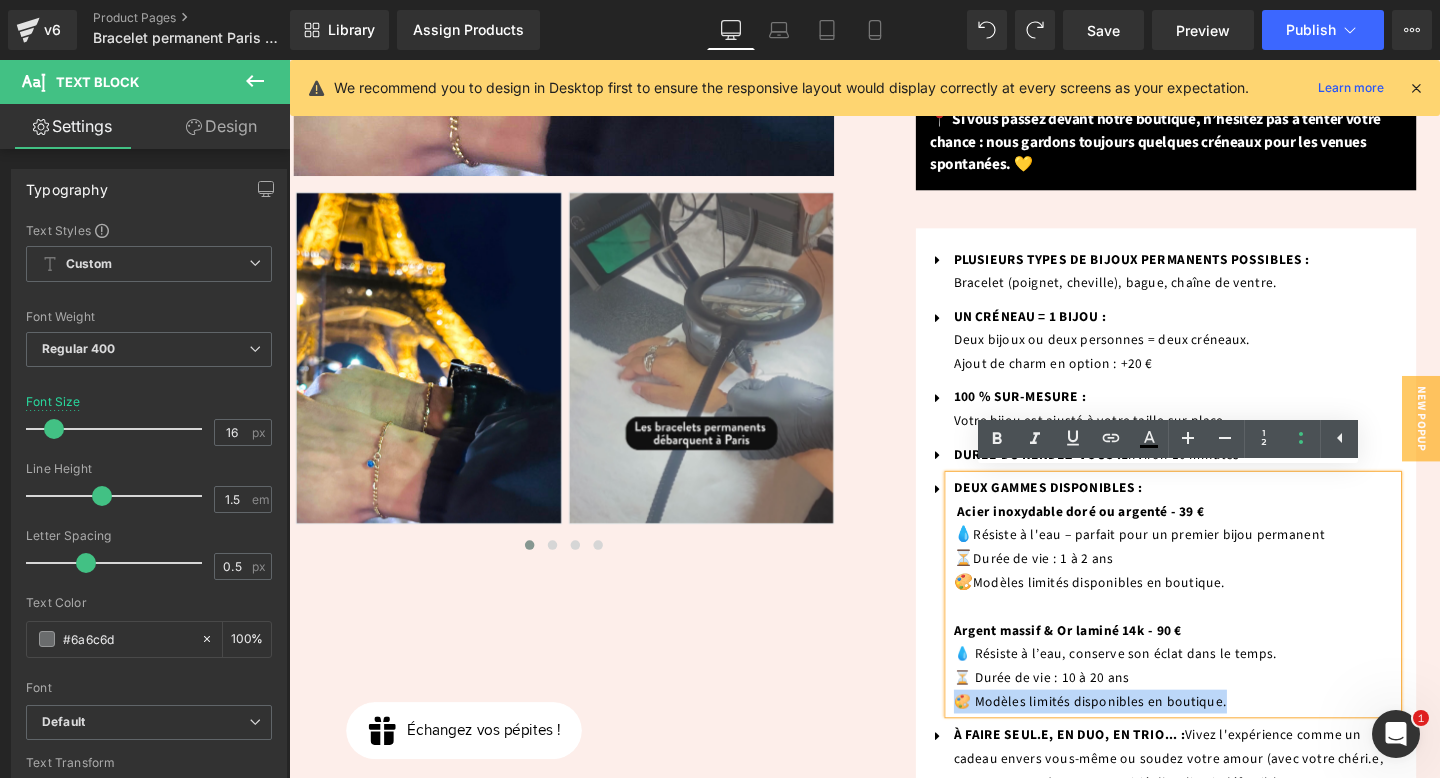 click on "Icon
PLUSIEURS TYPES DE BIJOUX PERMANENTS POSSIBLES :  Bracelet (poignet, cheville), bague, chaîne de ventre.
Text Block
Icon
UN CRÉNEAU = 1 BIJOU : Deux bijoux ou deux personnes = deux créneaux. Ajout de charm en option : +20 € Text Block
Icon" at bounding box center [1211, 549] 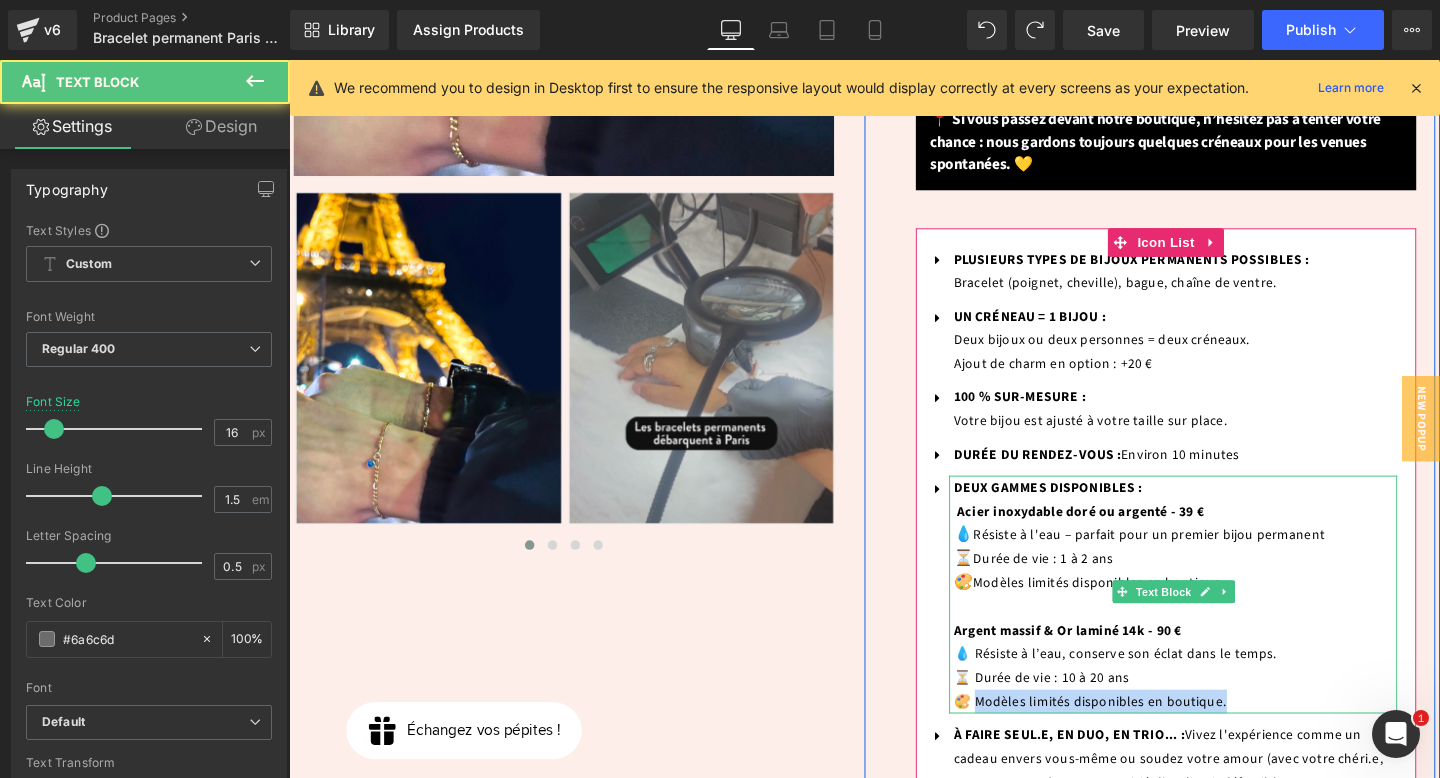 drag, startPoint x: 1007, startPoint y: 728, endPoint x: 1306, endPoint y: 729, distance: 299.00168 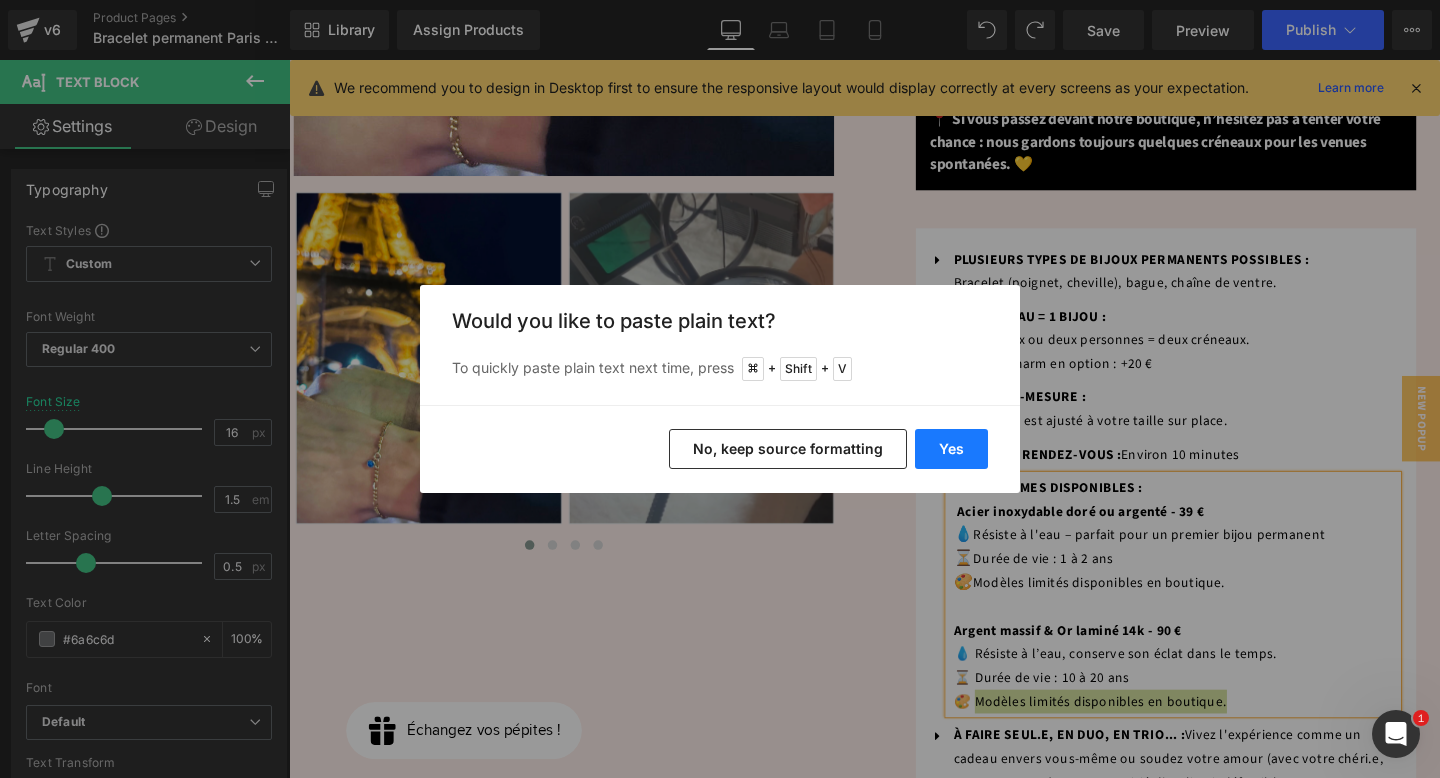 click on "Yes" at bounding box center [951, 449] 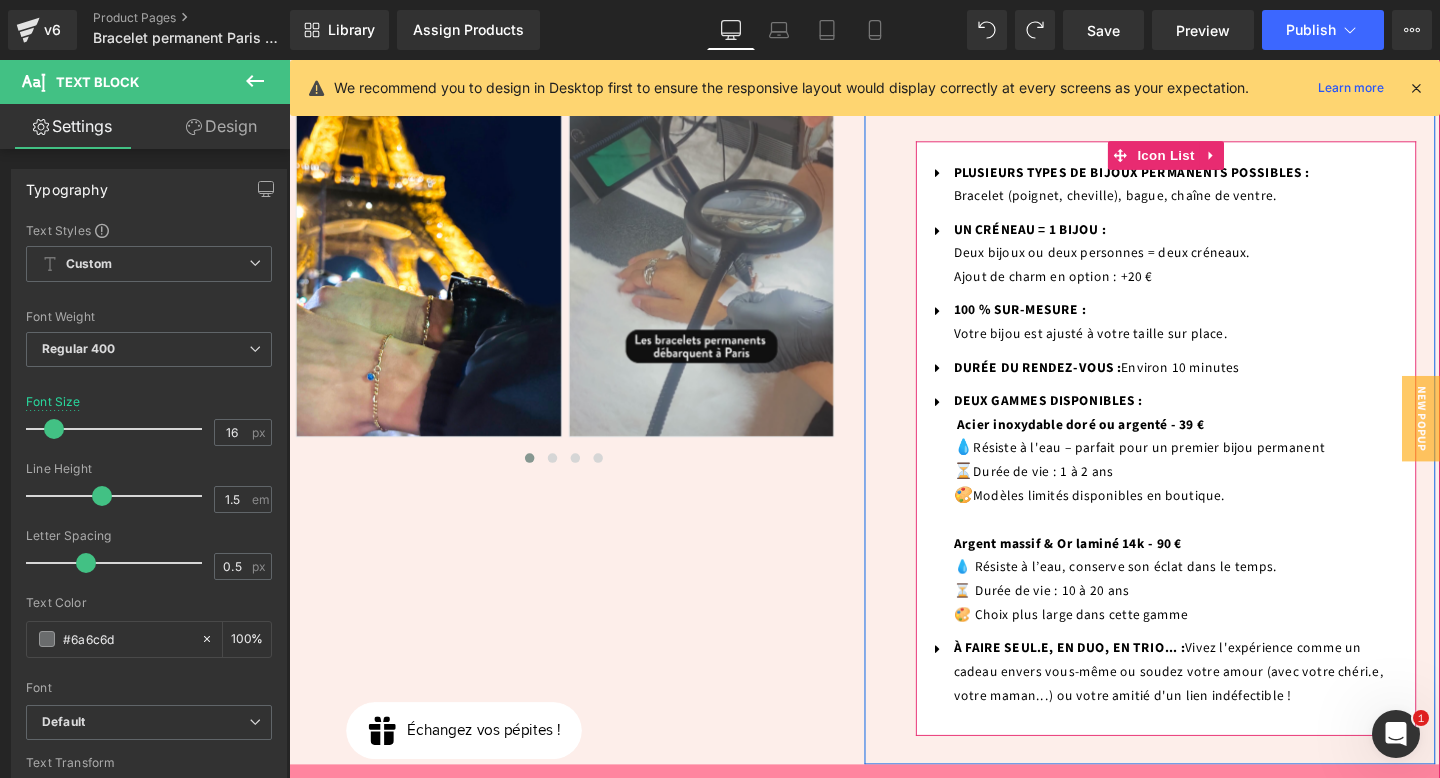 scroll, scrollTop: 937, scrollLeft: 0, axis: vertical 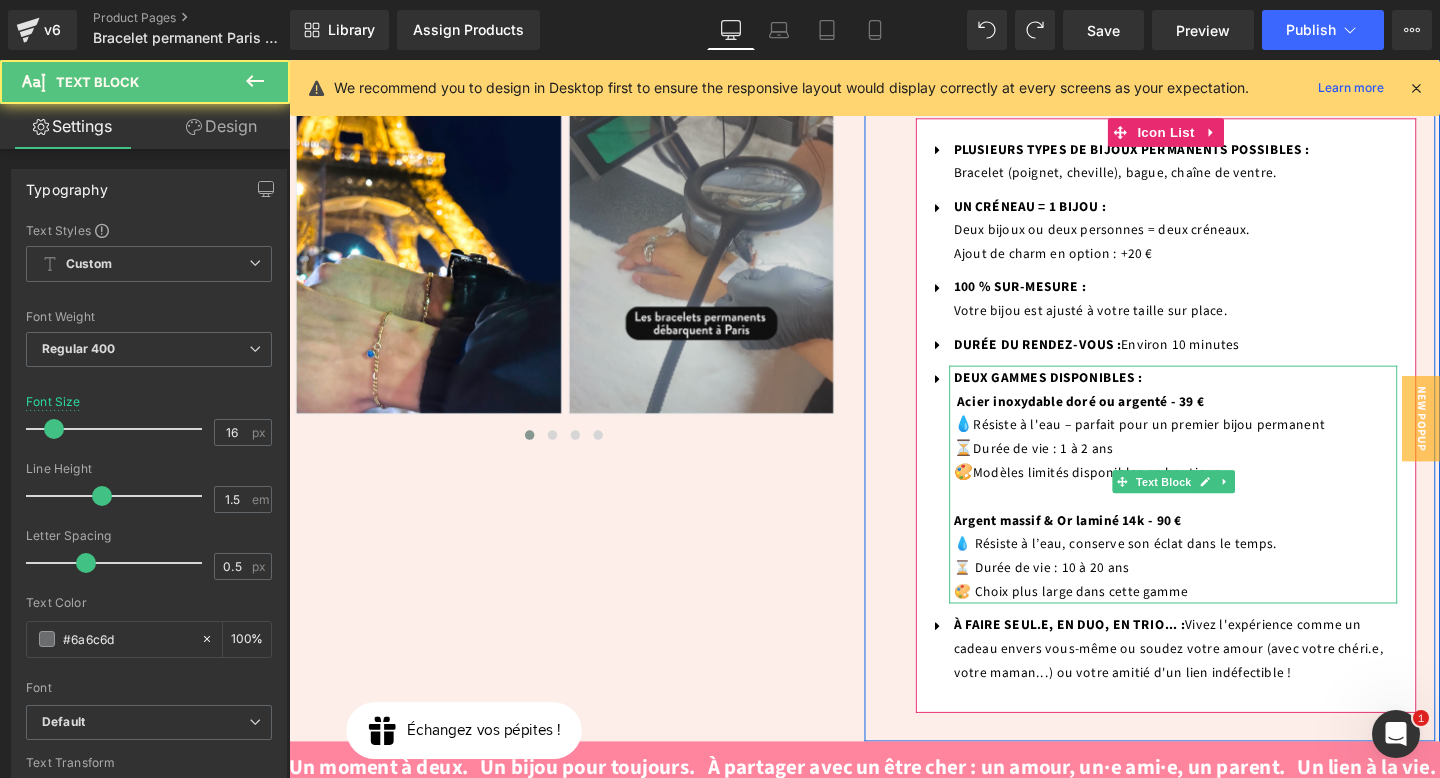 click on "⏳  Durée de vie : 1 à 2 ans
🎨  Modèles limités disponibles en boutique.  Argent massif & Or laminé 14k - 90 €" at bounding box center (1221, 506) 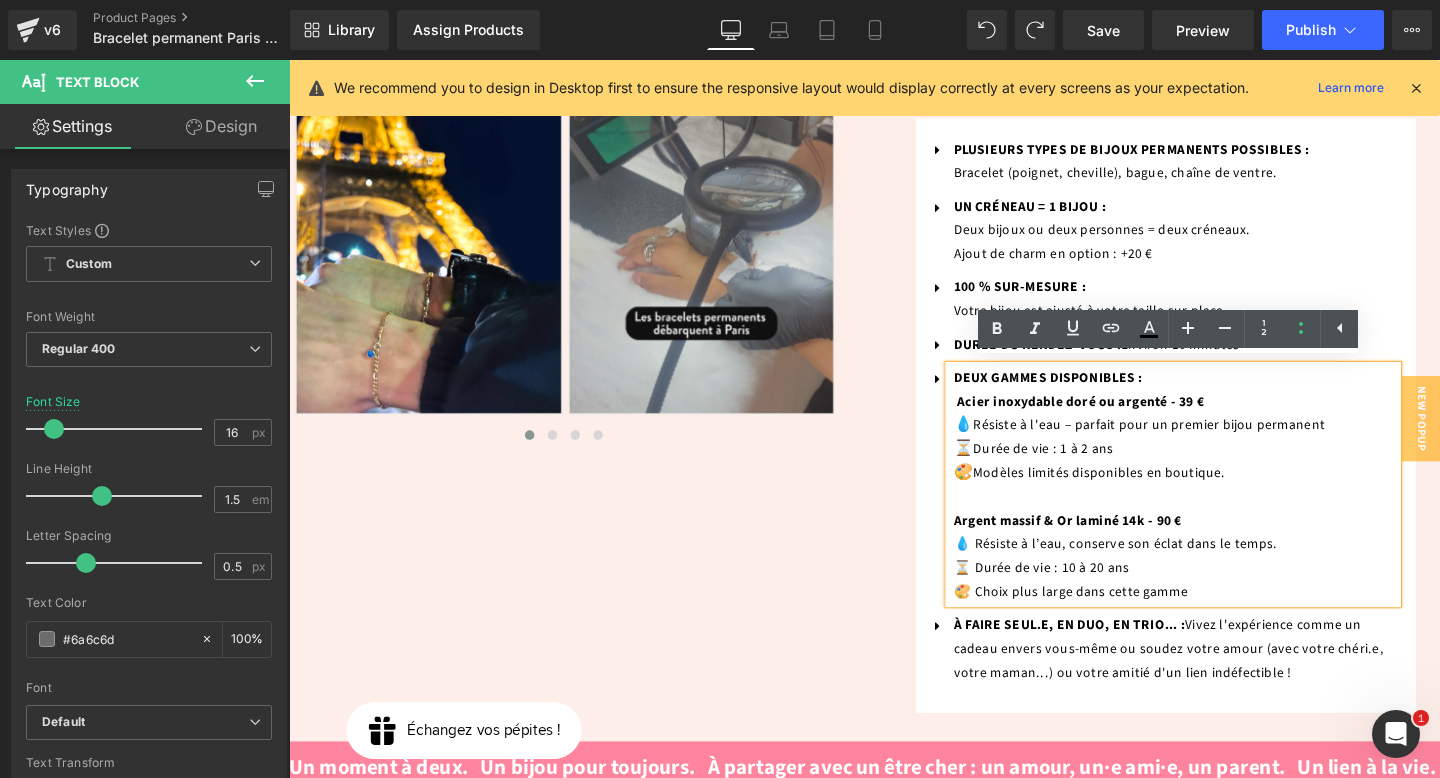 click on "Économisez
8000
%
(P) Image
‹ ›" at bounding box center (894, 66) 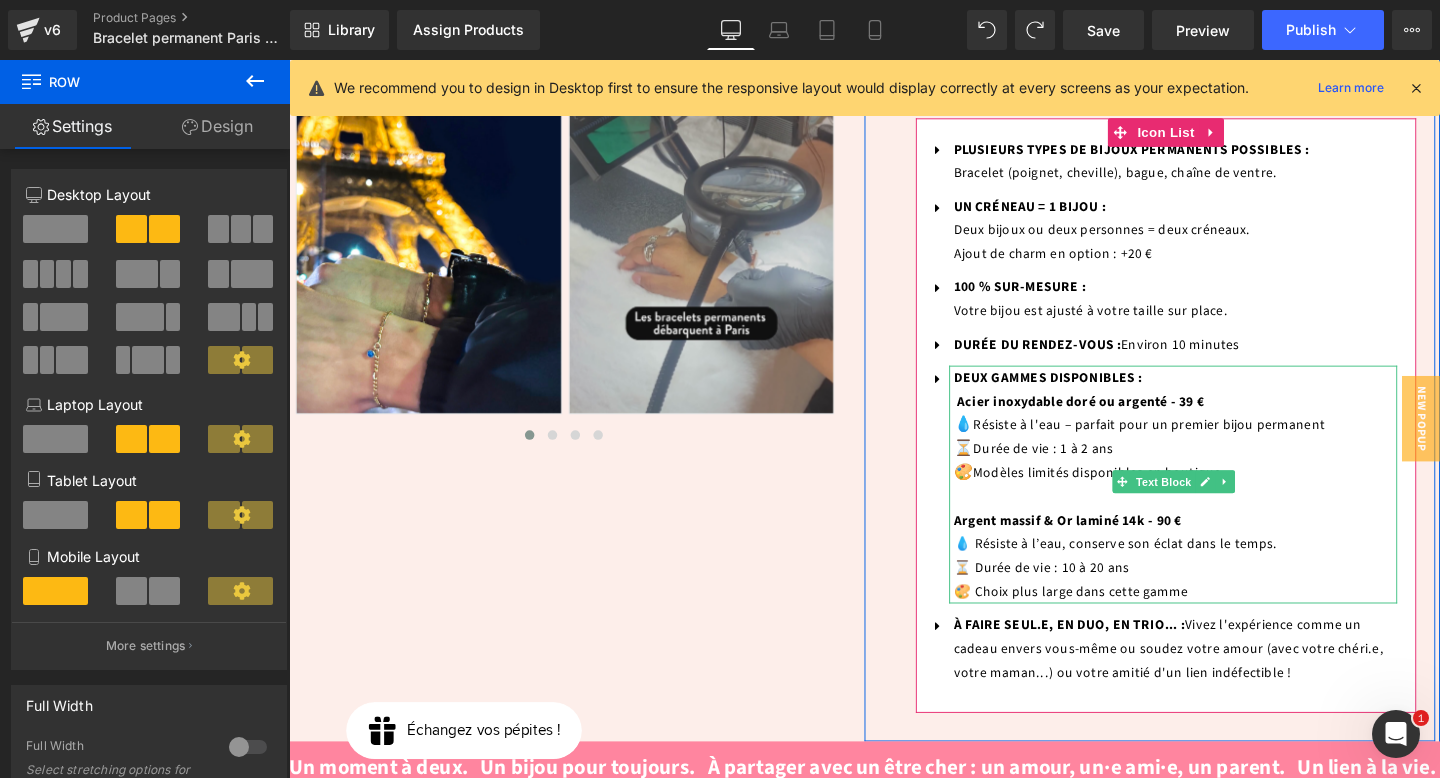 click on "⏳  Durée de vie : 1 à 2 ans
🎨  Modèles limités disponibles en boutique.  Argent massif & Or laminé 14k - 90 €" at bounding box center (1221, 506) 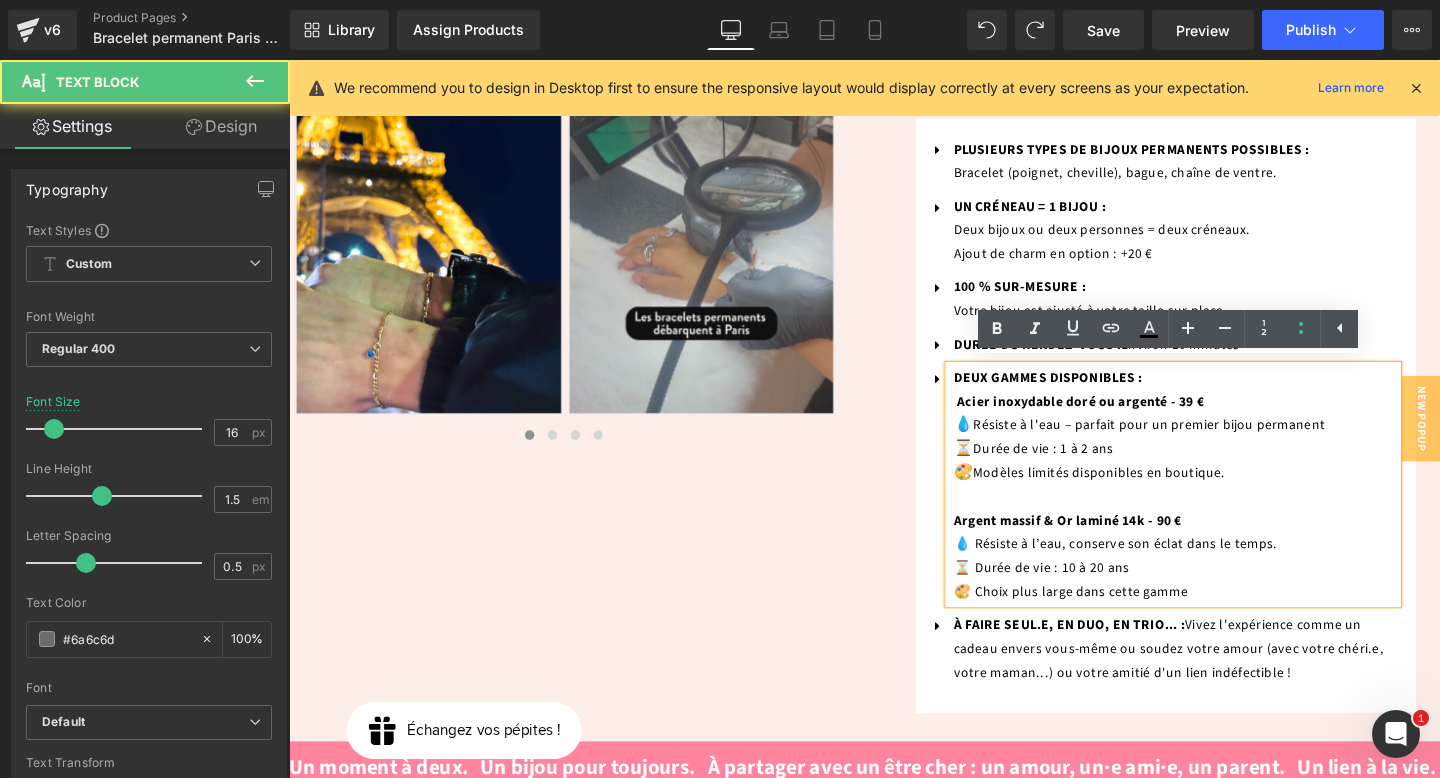 click on "DEUX GAMMES DISPONIBLES :" at bounding box center [1221, 393] 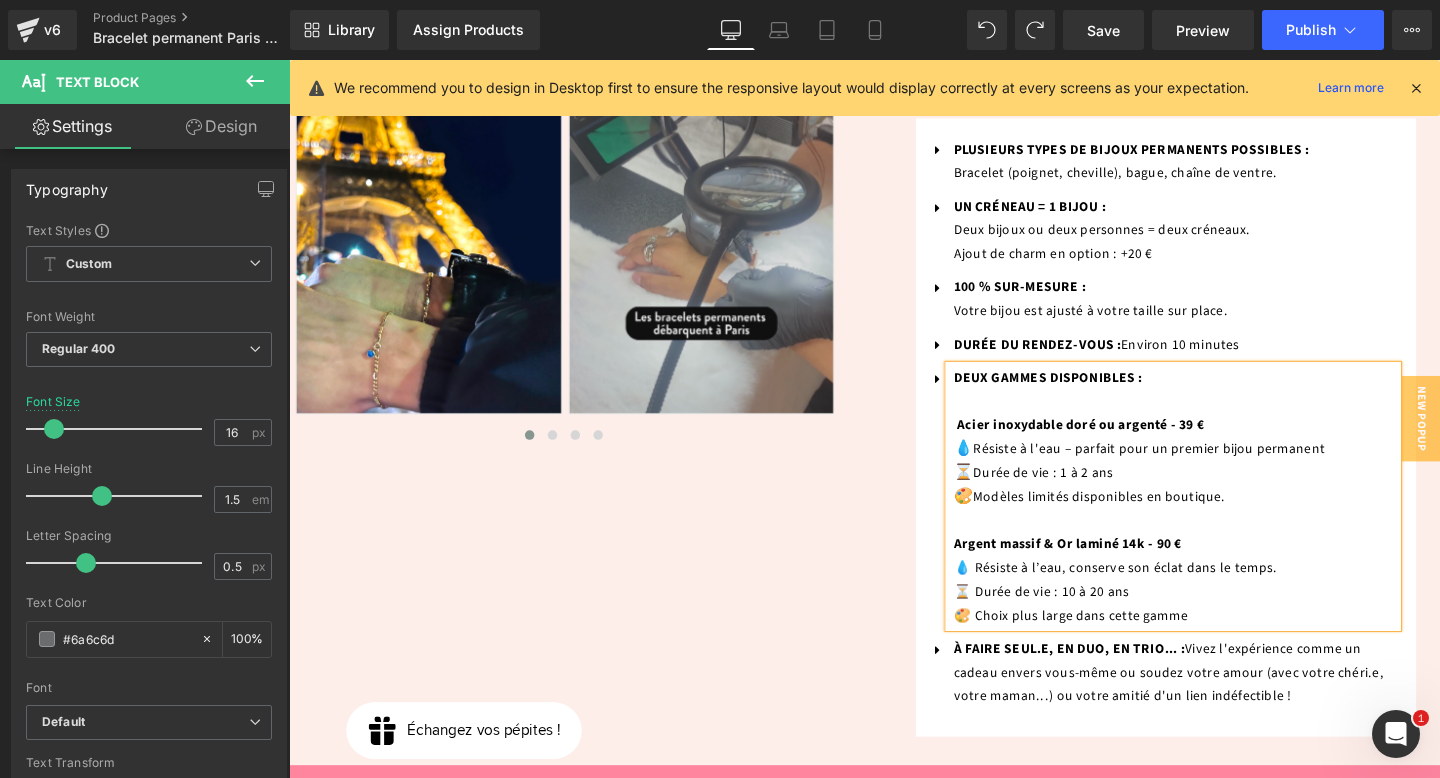 click on "Économisez
8000
%
(P) Image
‹ ›" at bounding box center [894, 79] 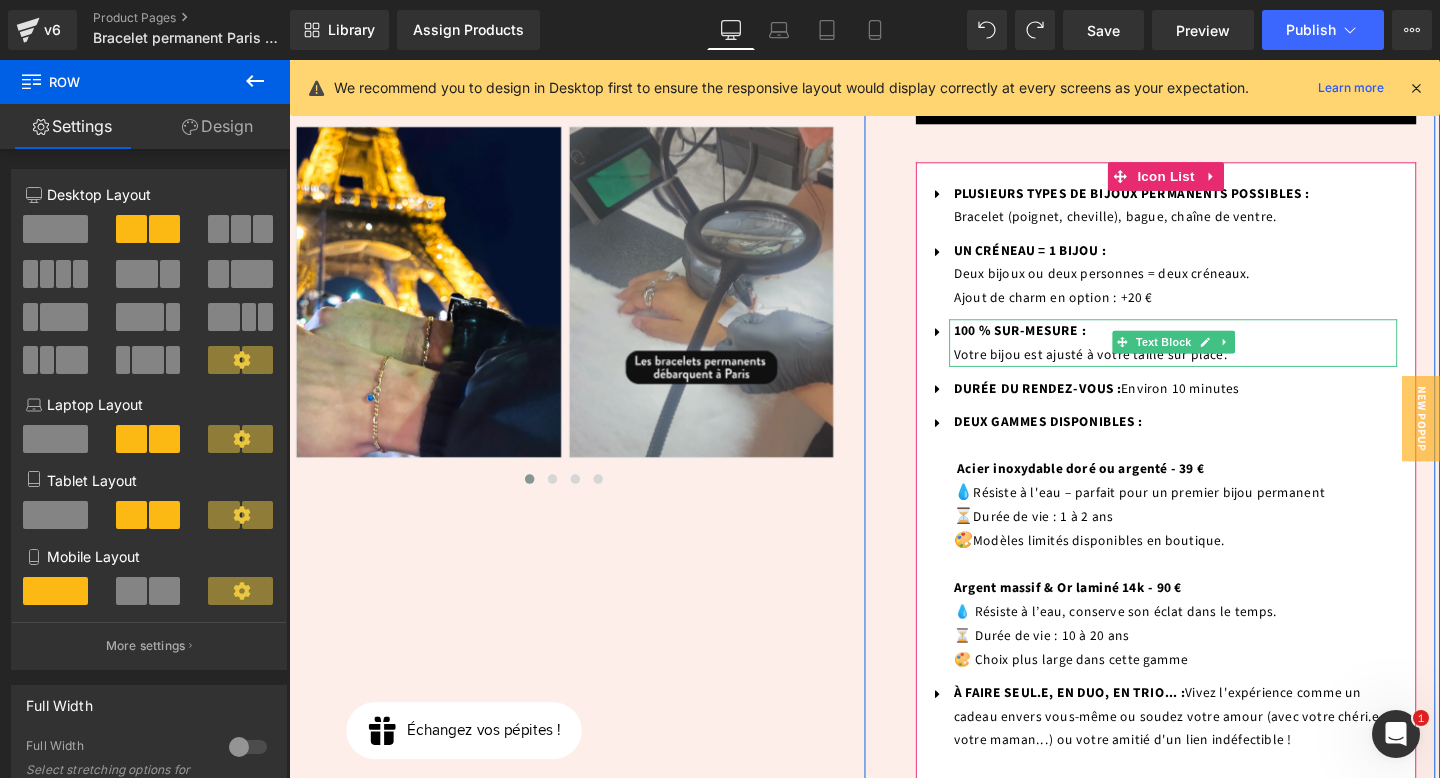 scroll, scrollTop: 889, scrollLeft: 0, axis: vertical 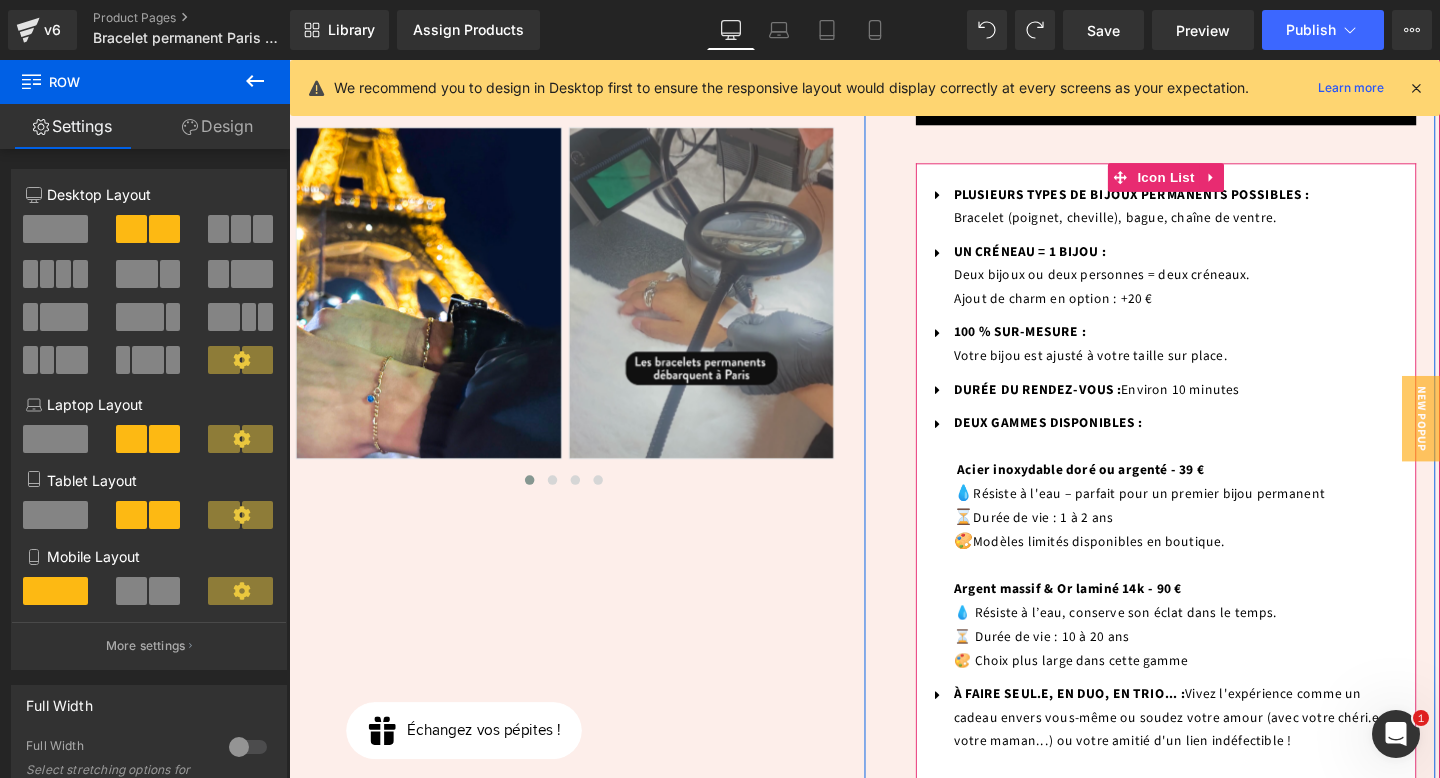 click on "DEUX GAMMES DISPONIBLES :" at bounding box center (1221, 454) 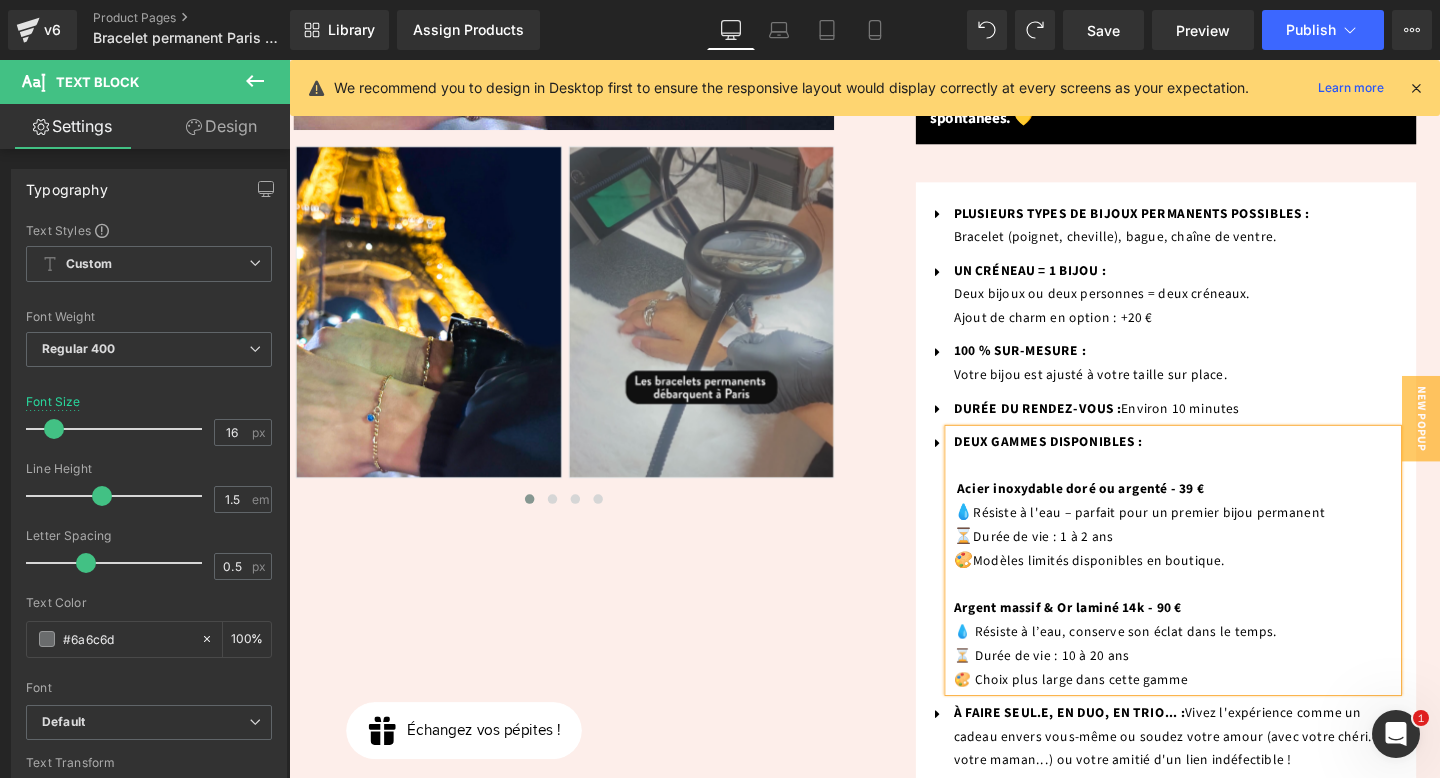 scroll, scrollTop: 858, scrollLeft: 0, axis: vertical 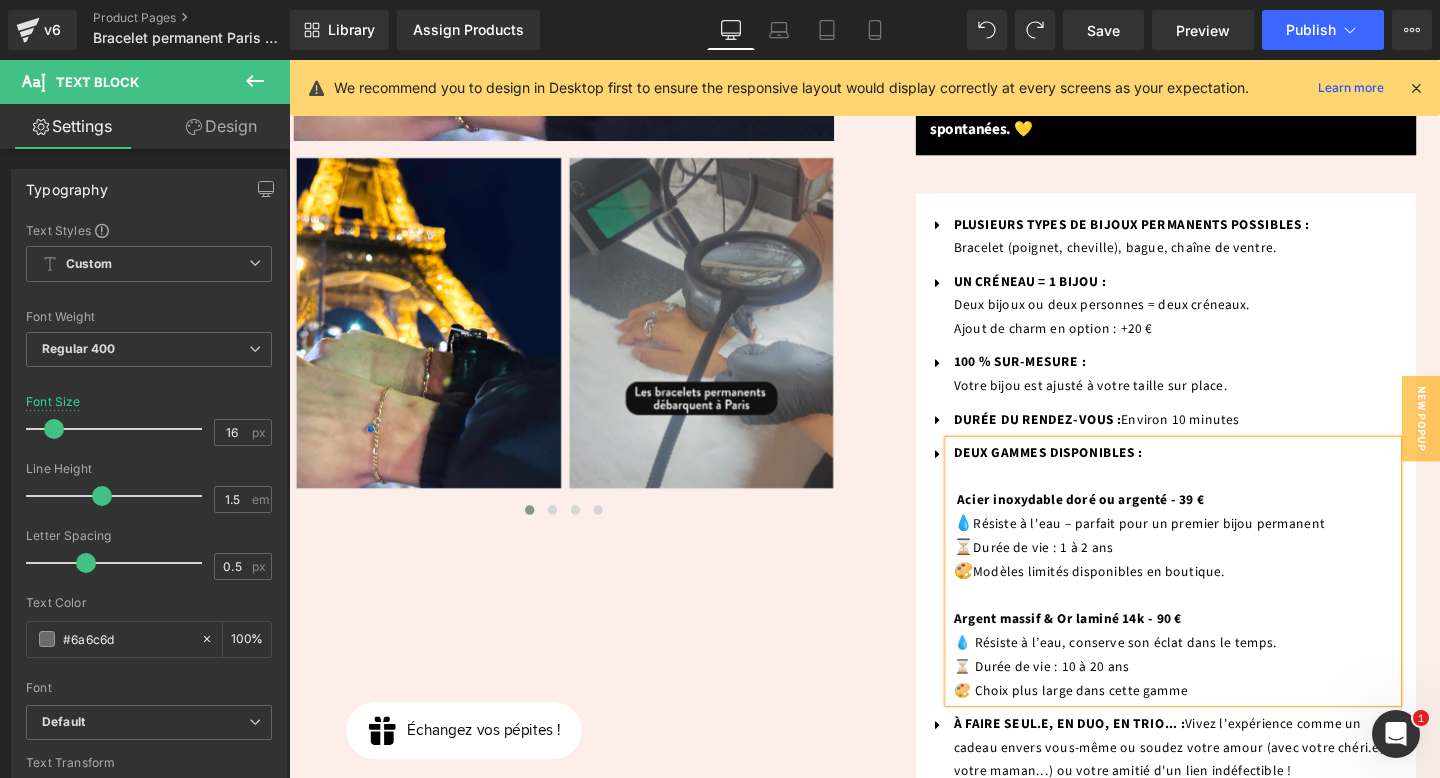 click on "Économisez
8000
%
(P) Image
‹ ›" at bounding box center (894, 158) 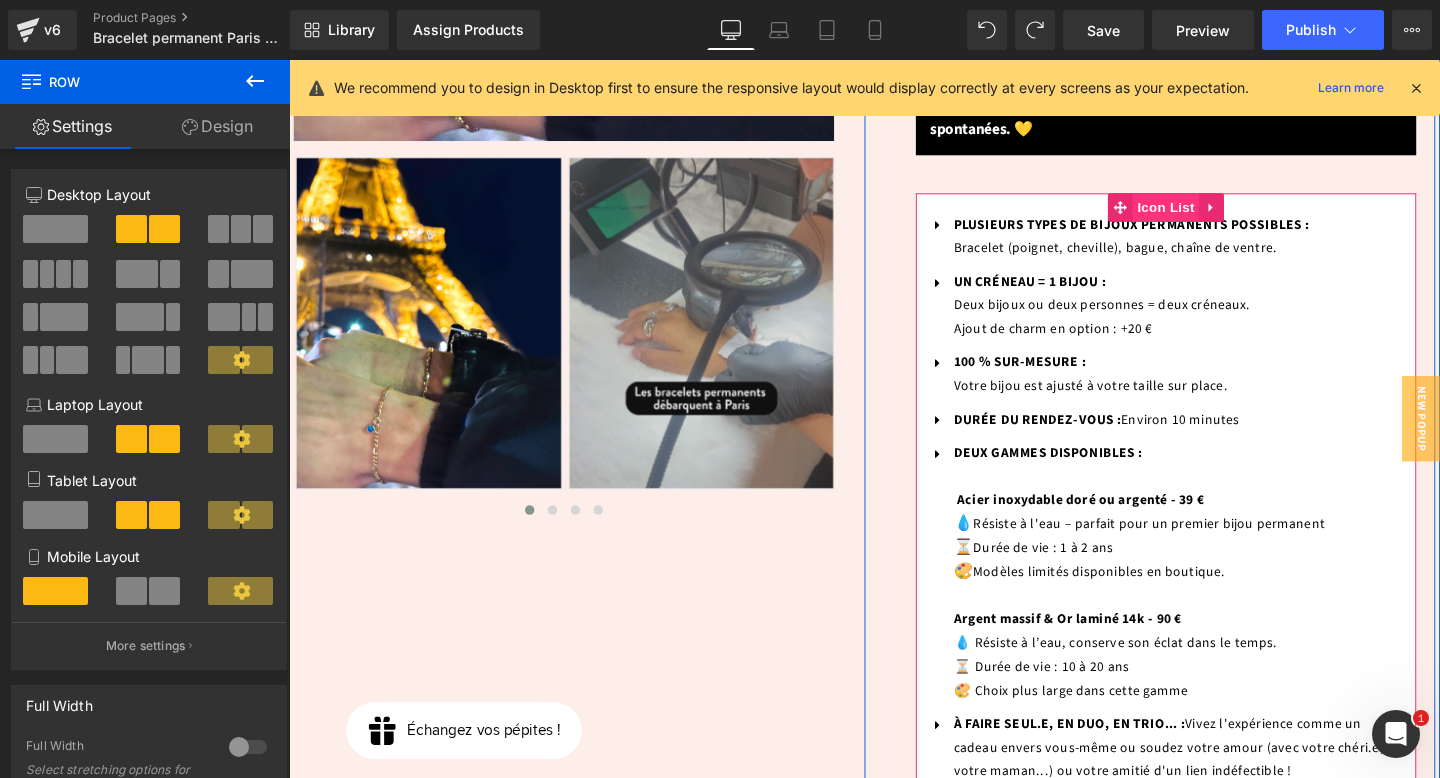 click on "Icon List" at bounding box center [1211, 215] 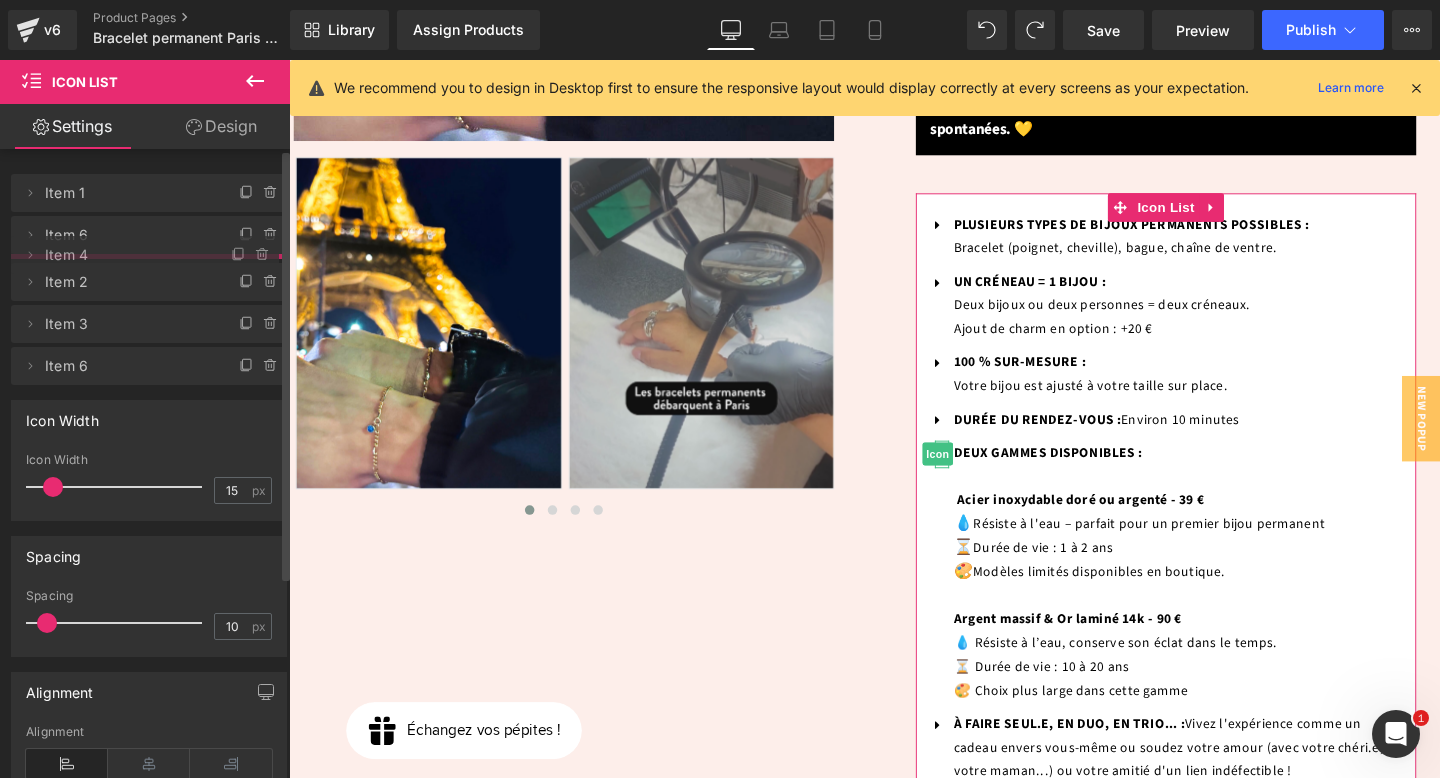 drag, startPoint x: 177, startPoint y: 366, endPoint x: 189, endPoint y: 261, distance: 105.68349 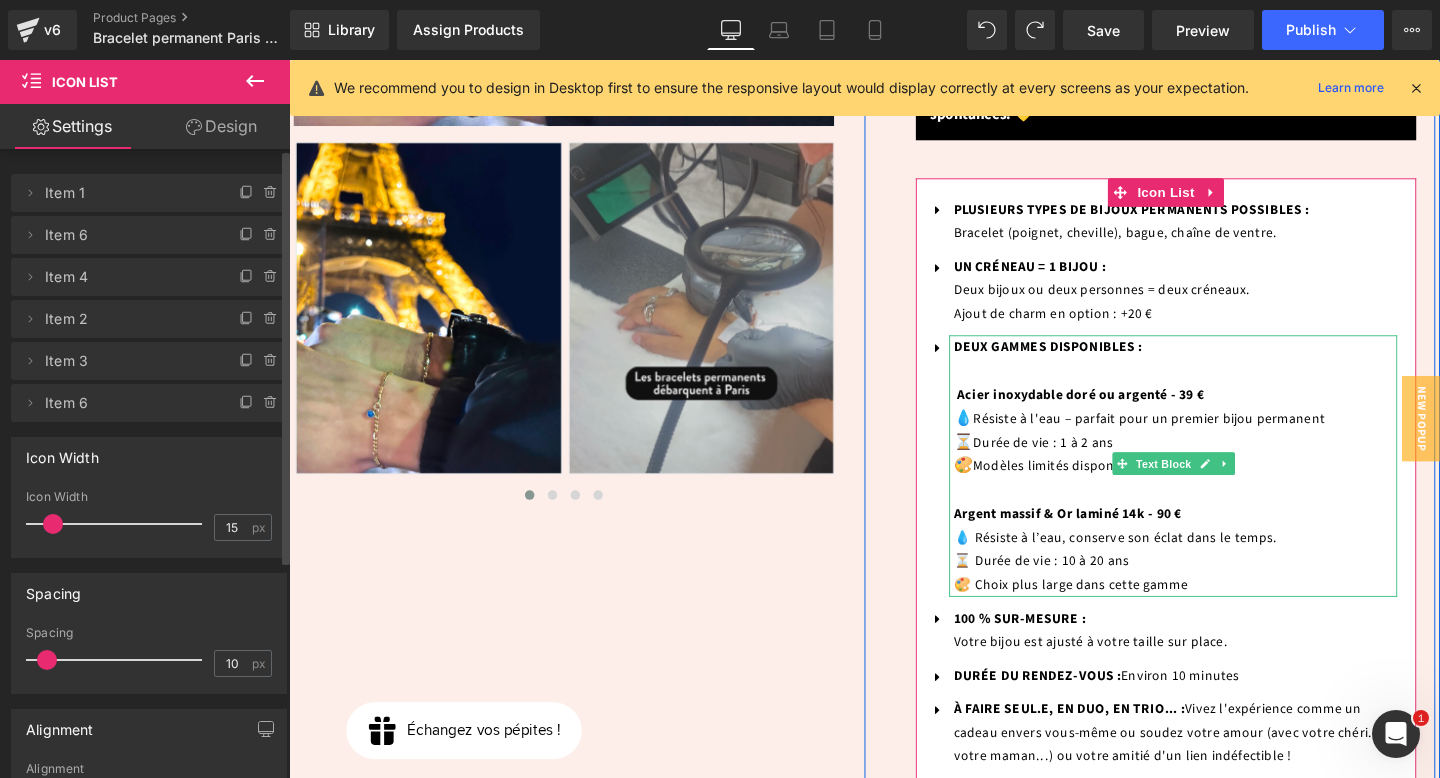 scroll, scrollTop: 878, scrollLeft: 0, axis: vertical 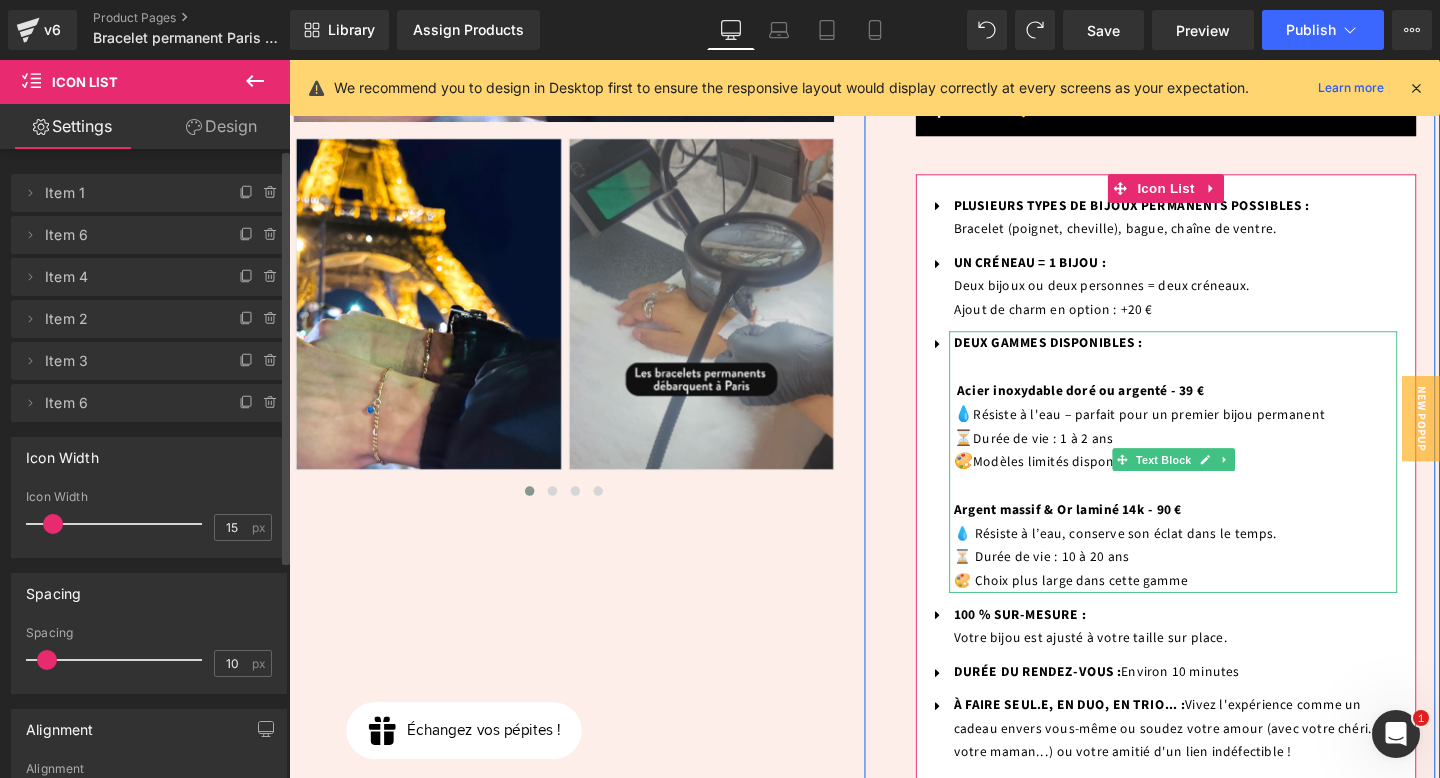 click on "DEUX GAMMES DISPONIBLES :" at bounding box center [1221, 370] 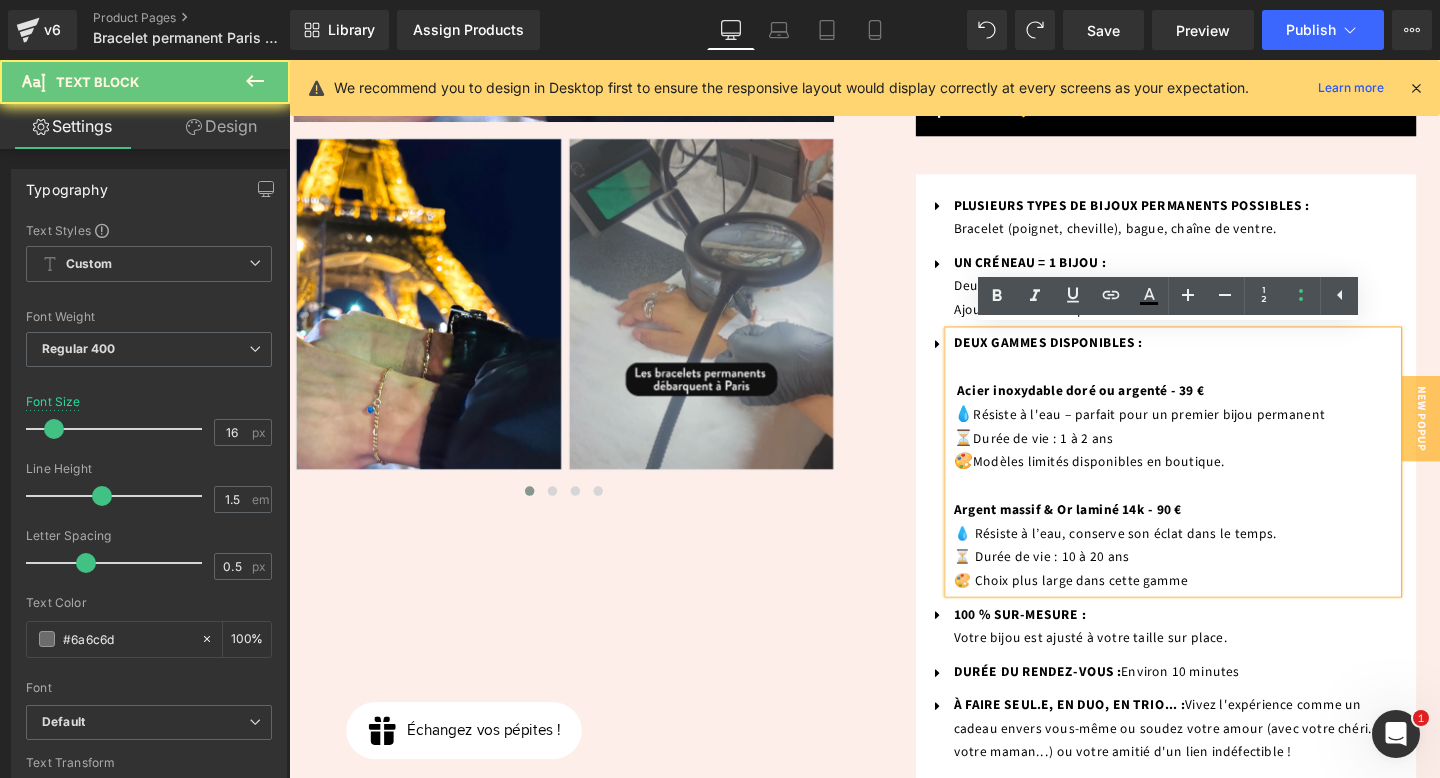 click on "DEUX GAMMES DISPONIBLES :" at bounding box center [1221, 370] 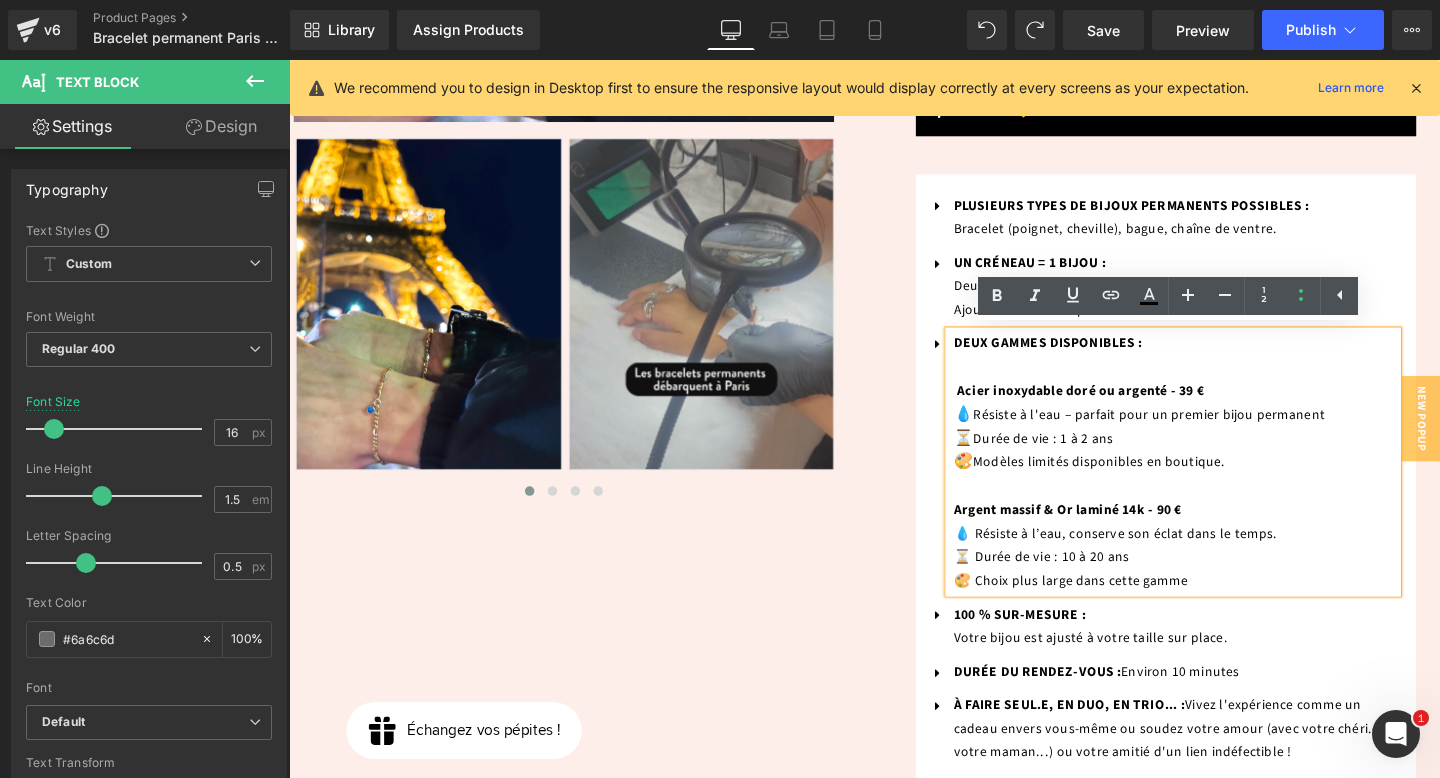 type 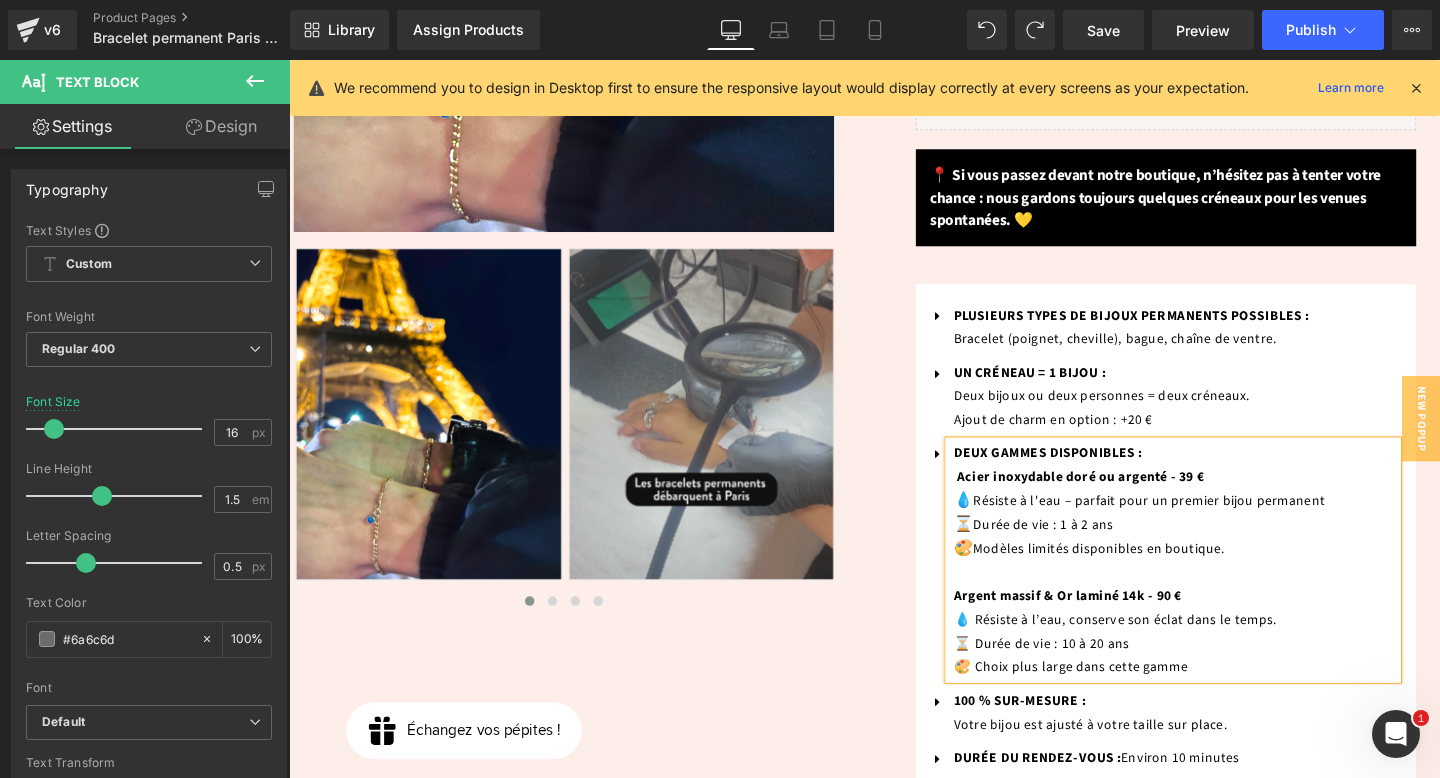 scroll, scrollTop: 756, scrollLeft: 0, axis: vertical 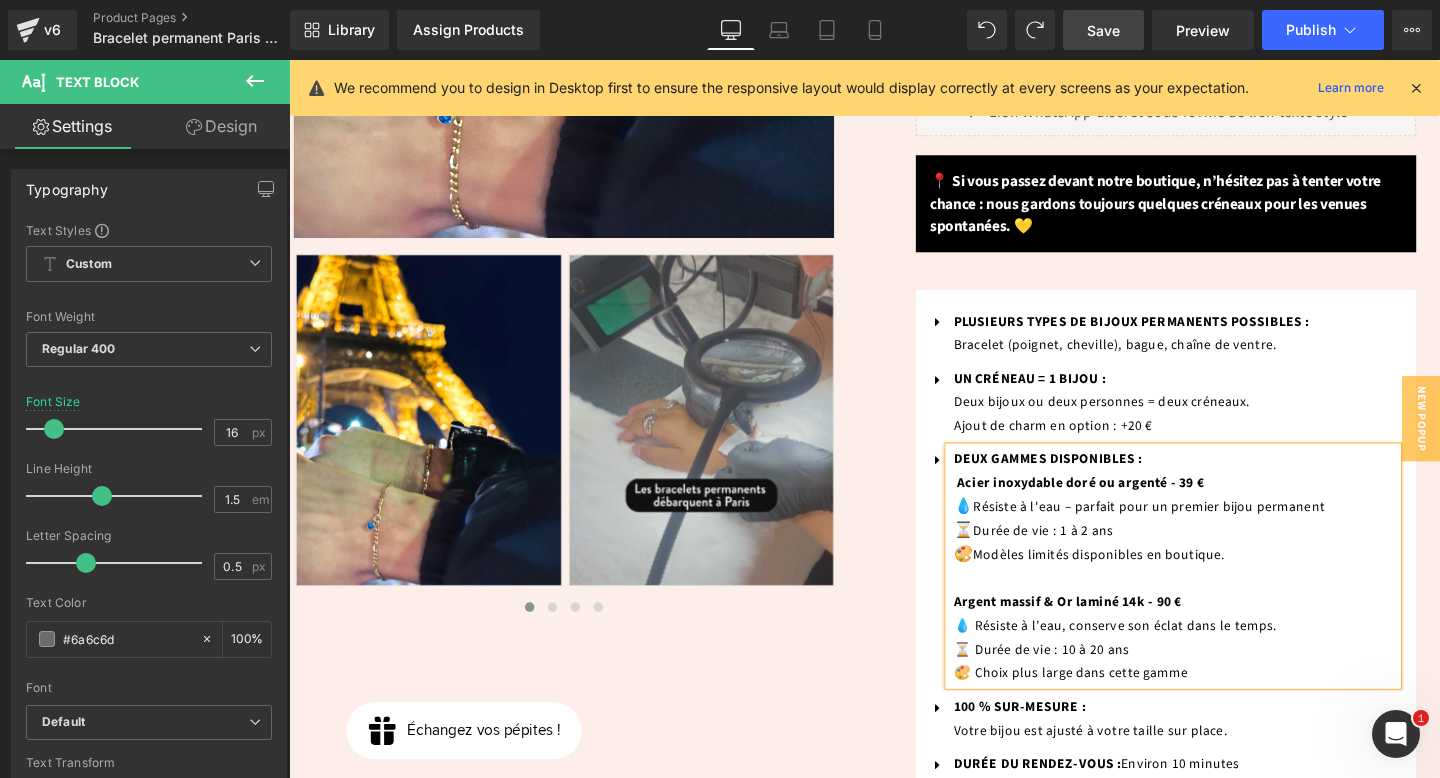 click on "Save" at bounding box center (1103, 30) 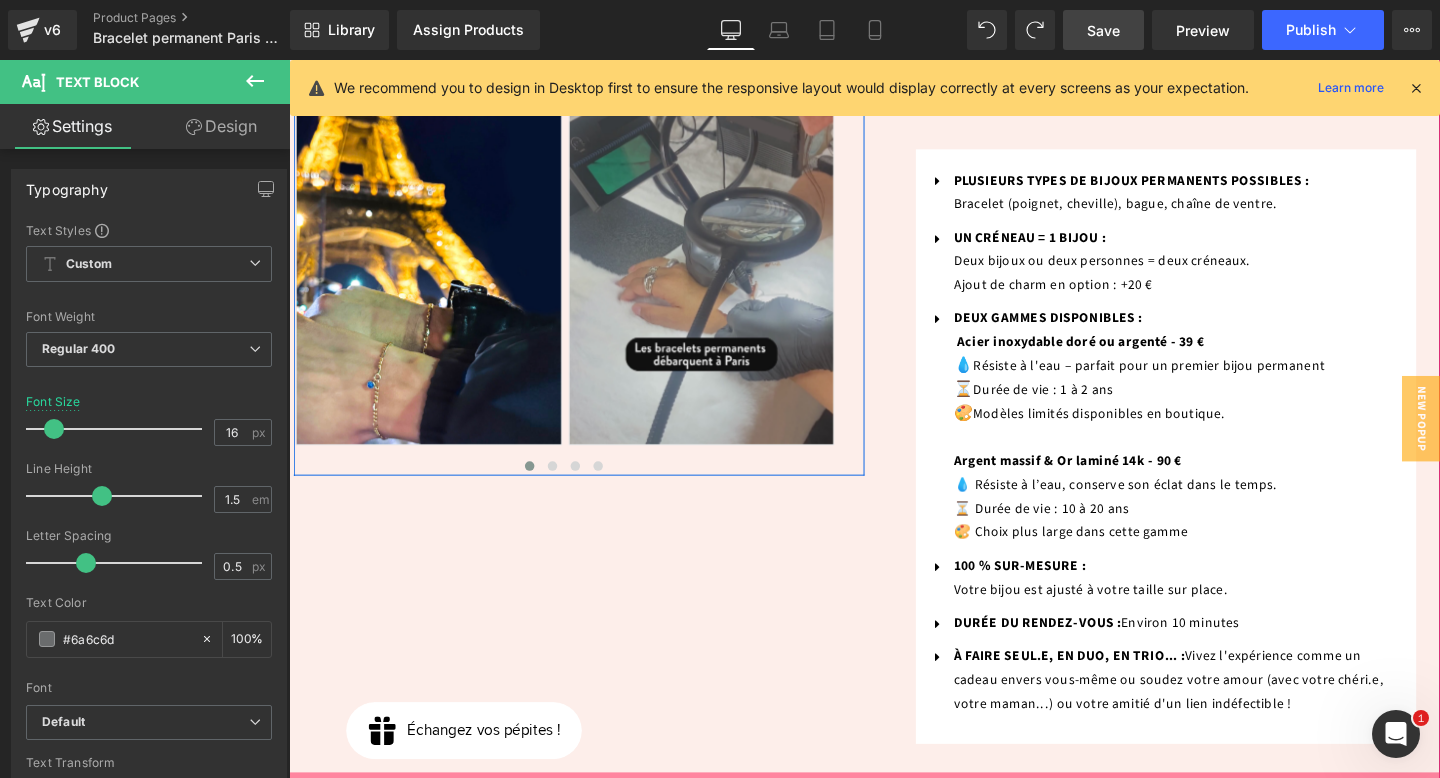 scroll, scrollTop: 971, scrollLeft: 0, axis: vertical 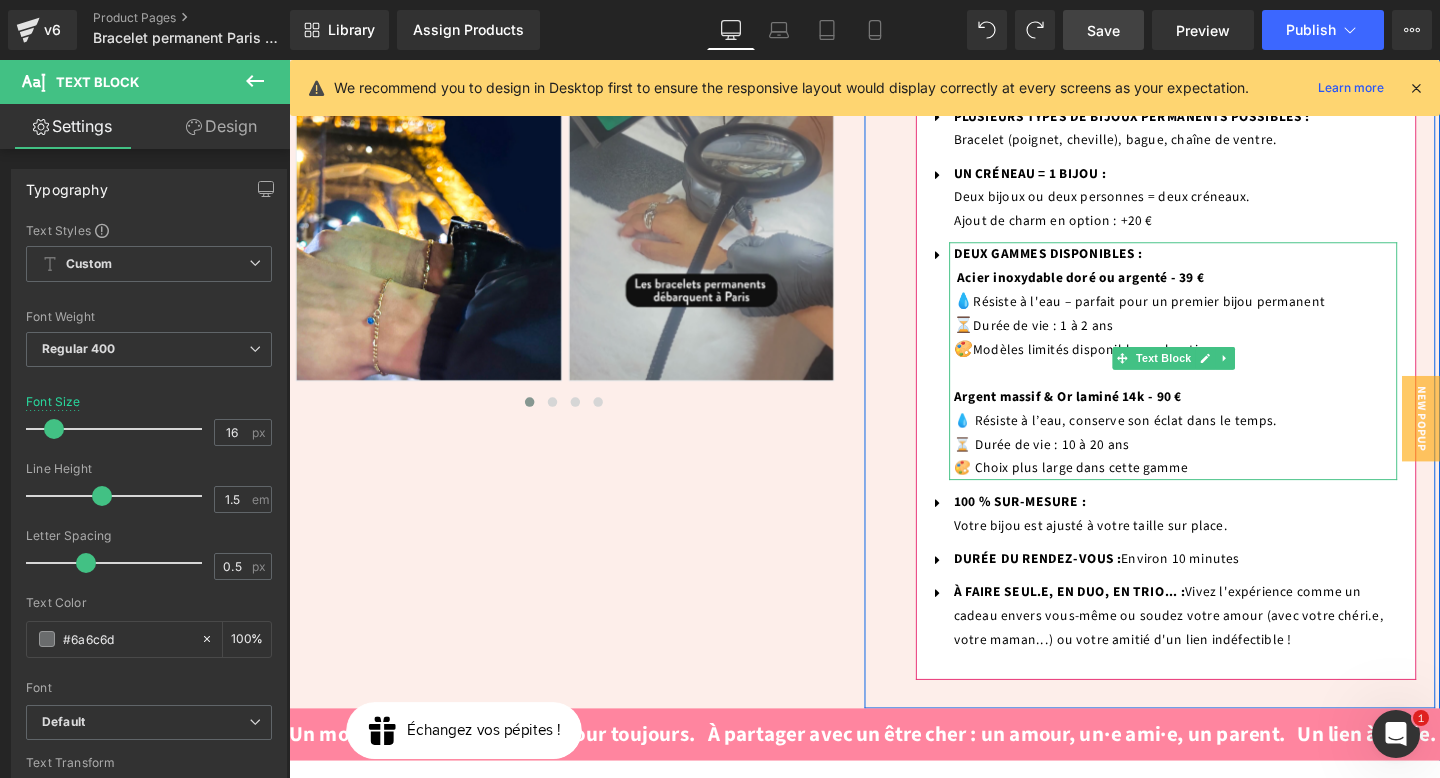 click on "Argent massif & Or laminé 14k - 90 €" at bounding box center (1107, 415) 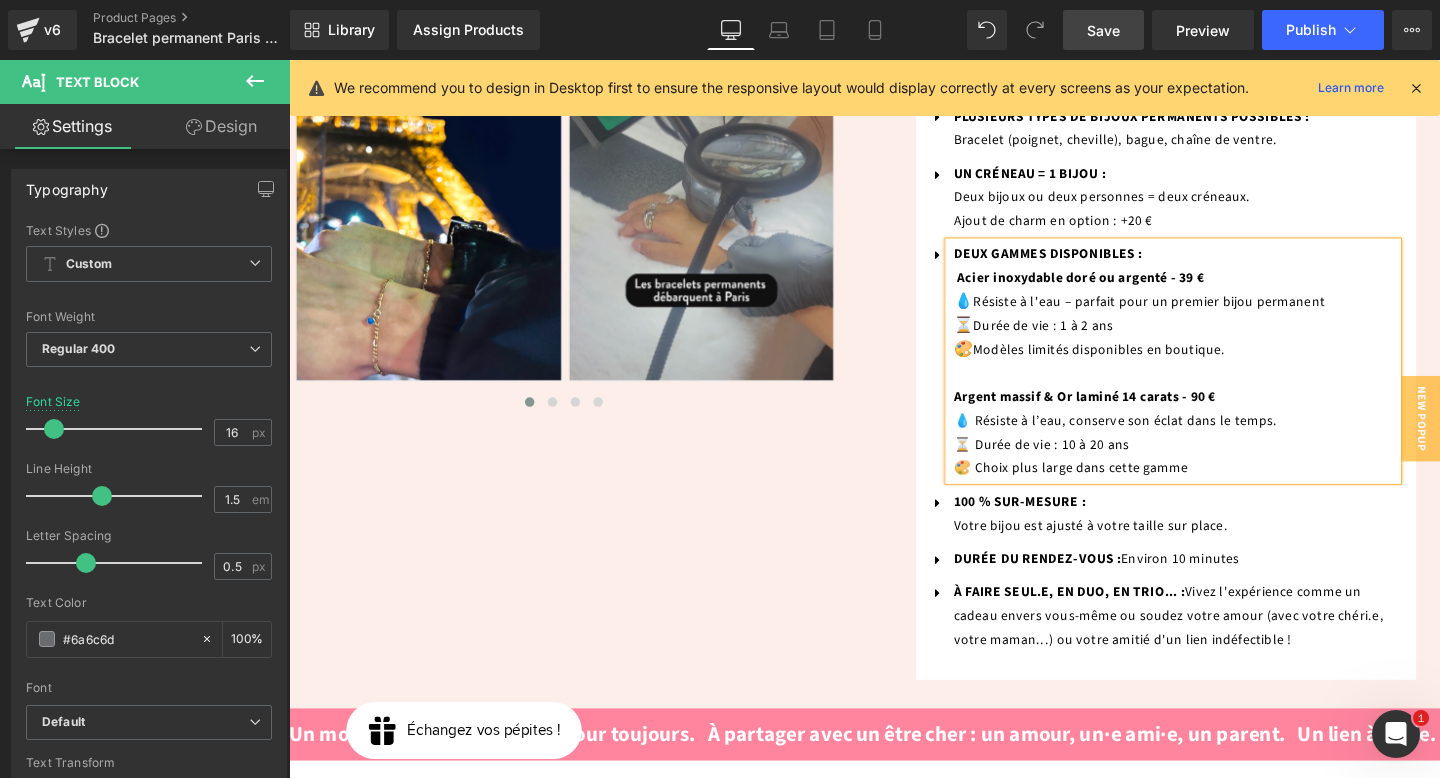 click on "Save" at bounding box center (1103, 30) 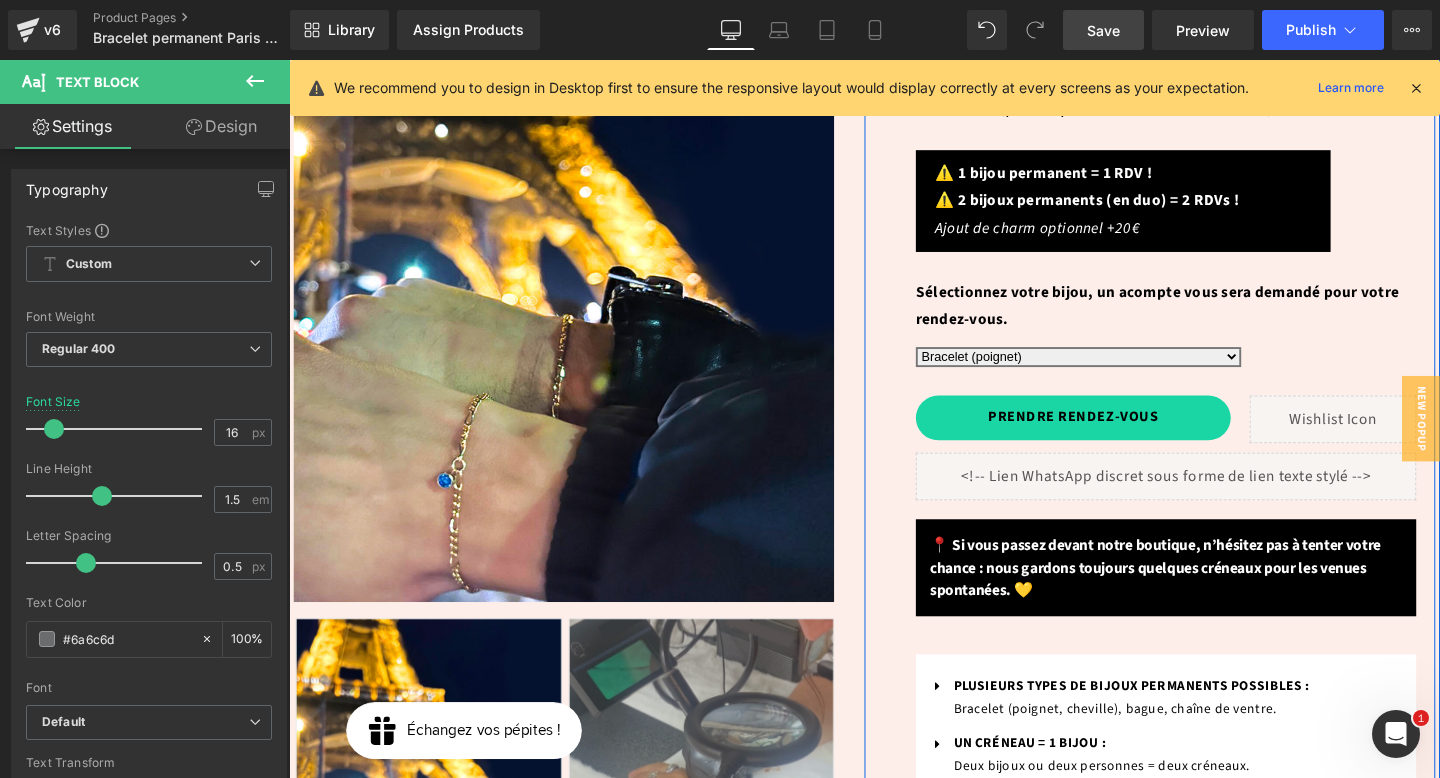 scroll, scrollTop: 299, scrollLeft: 0, axis: vertical 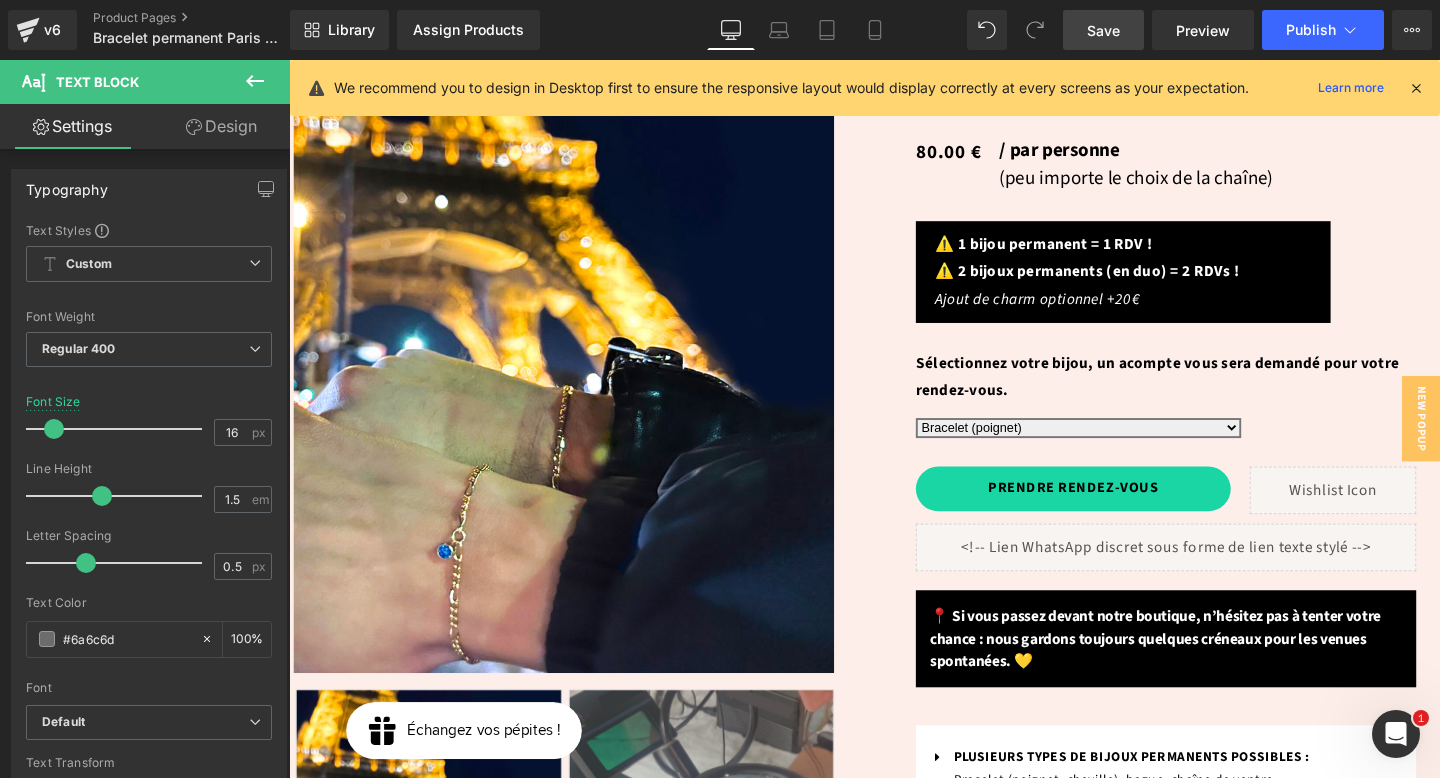 click on "Save" at bounding box center [1103, 30] 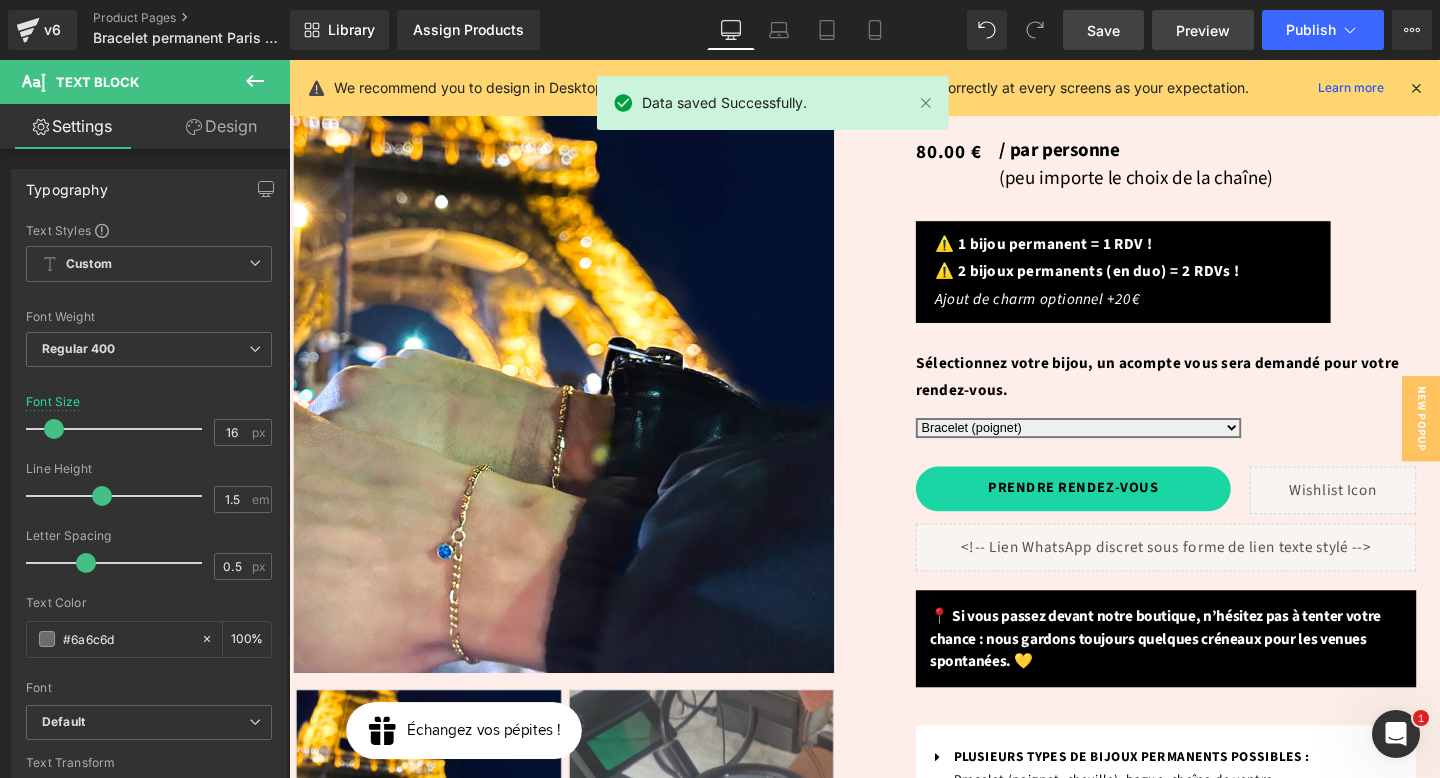 click on "Preview" at bounding box center (1203, 30) 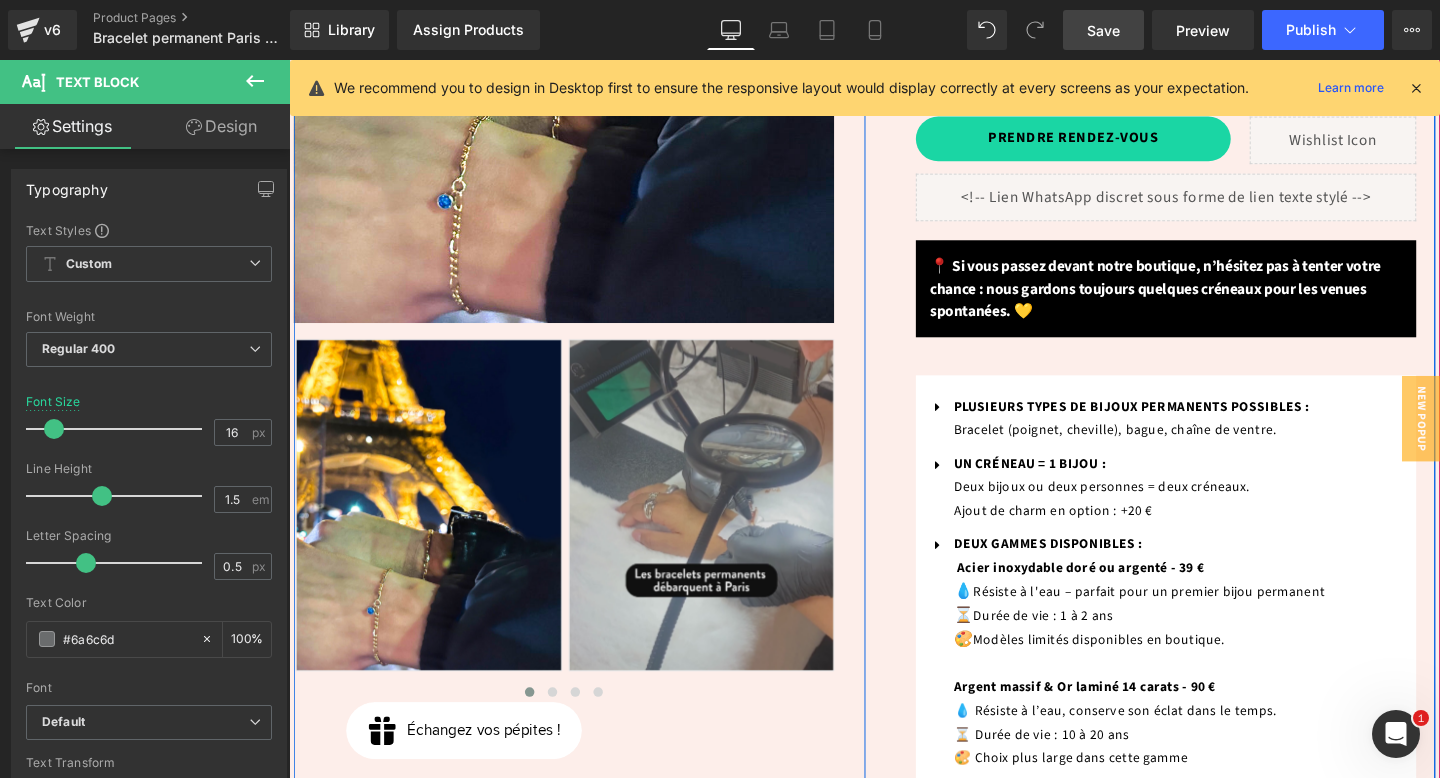 scroll, scrollTop: 668, scrollLeft: 0, axis: vertical 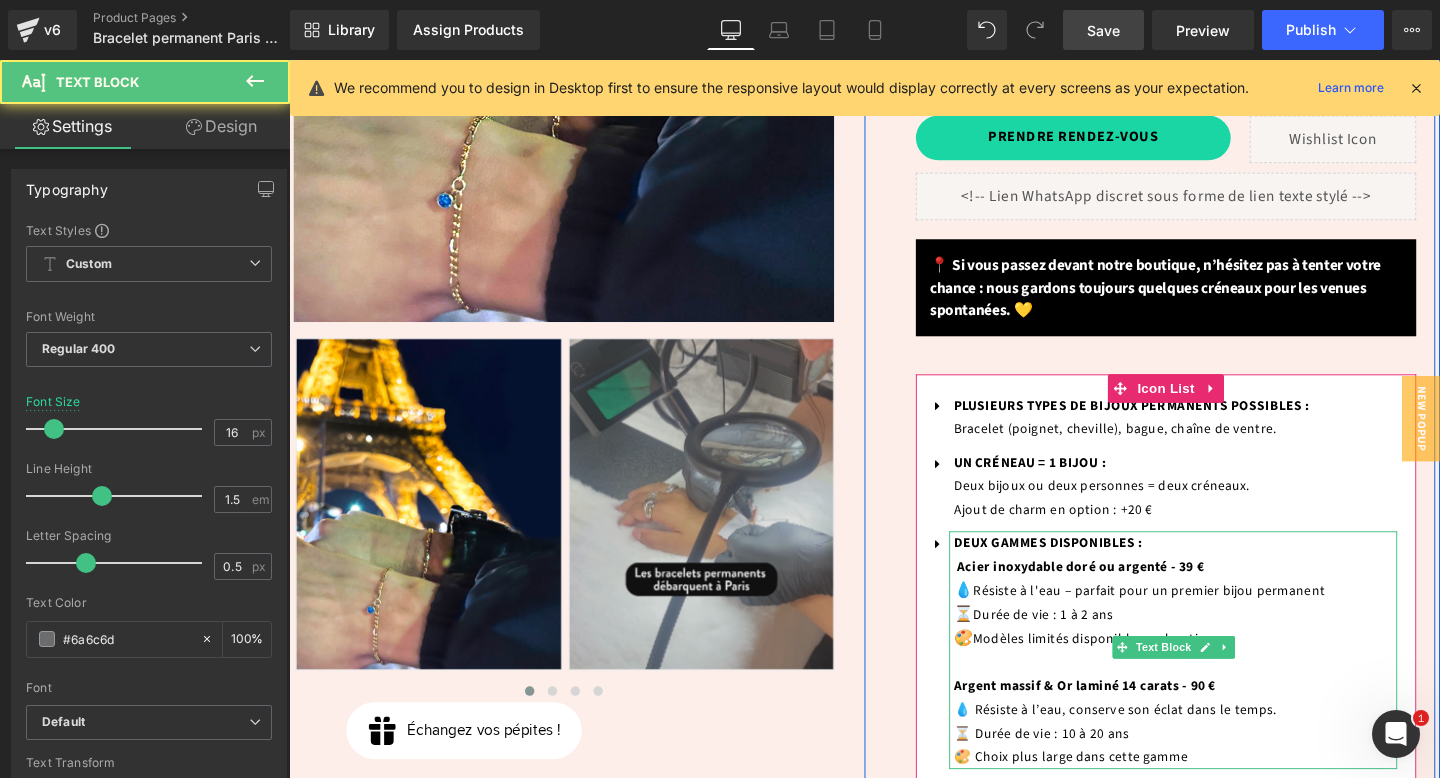 click on "DEUX GAMMES DISPONIBLES :" at bounding box center [1221, 567] 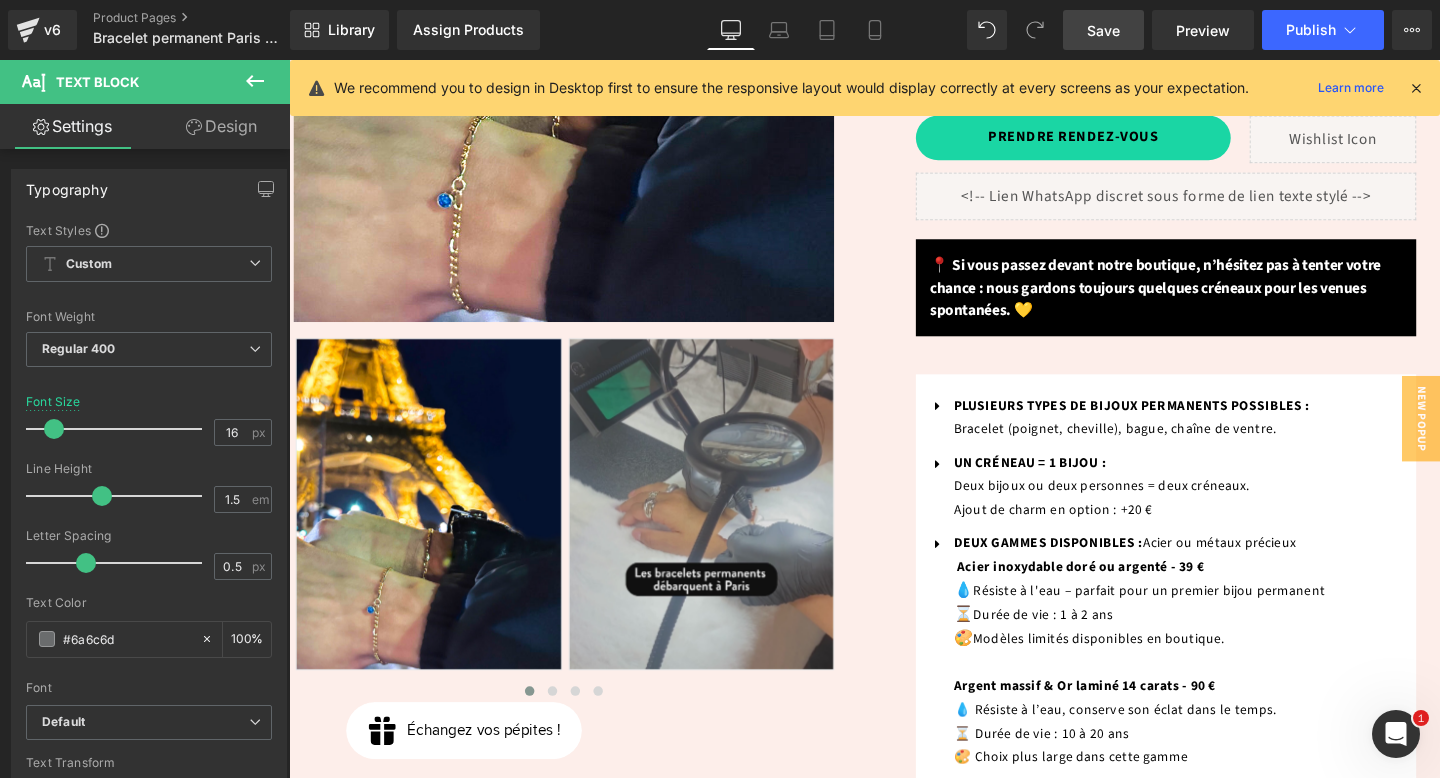 click on "Save" at bounding box center [1103, 30] 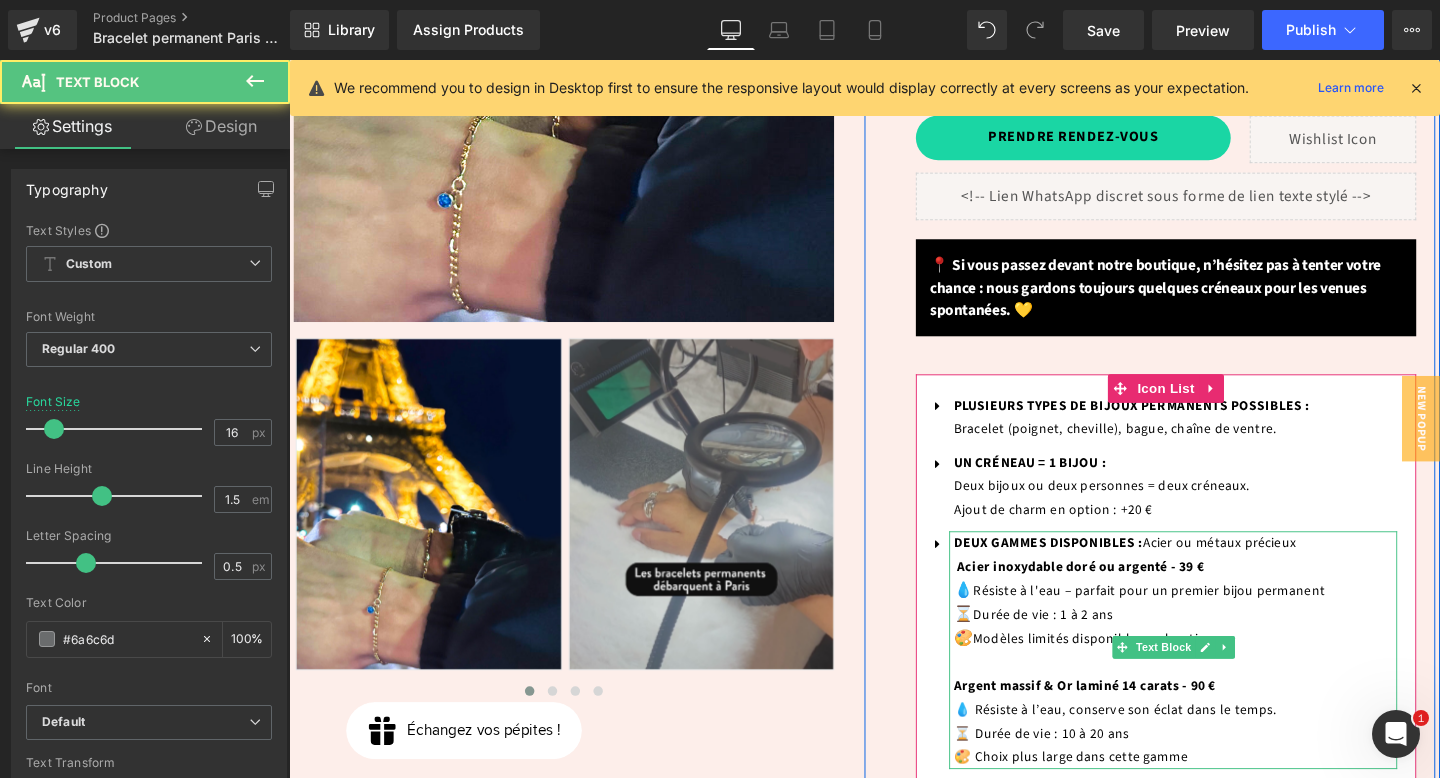click on "Acier inoxydable doré ou argenté - 39 €" at bounding box center (1122, 593) 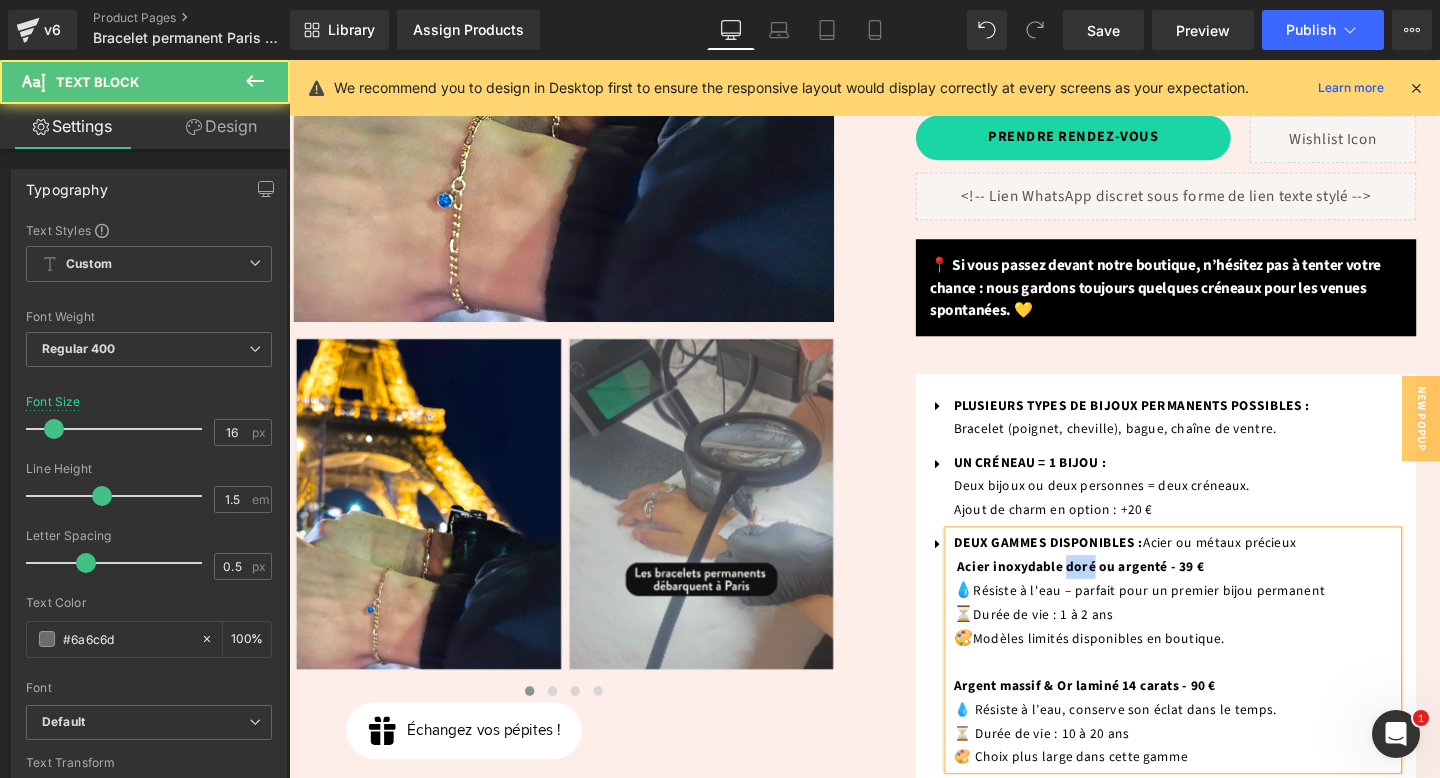 click on "Acier inoxydable doré ou argenté - 39 €" at bounding box center (1122, 593) 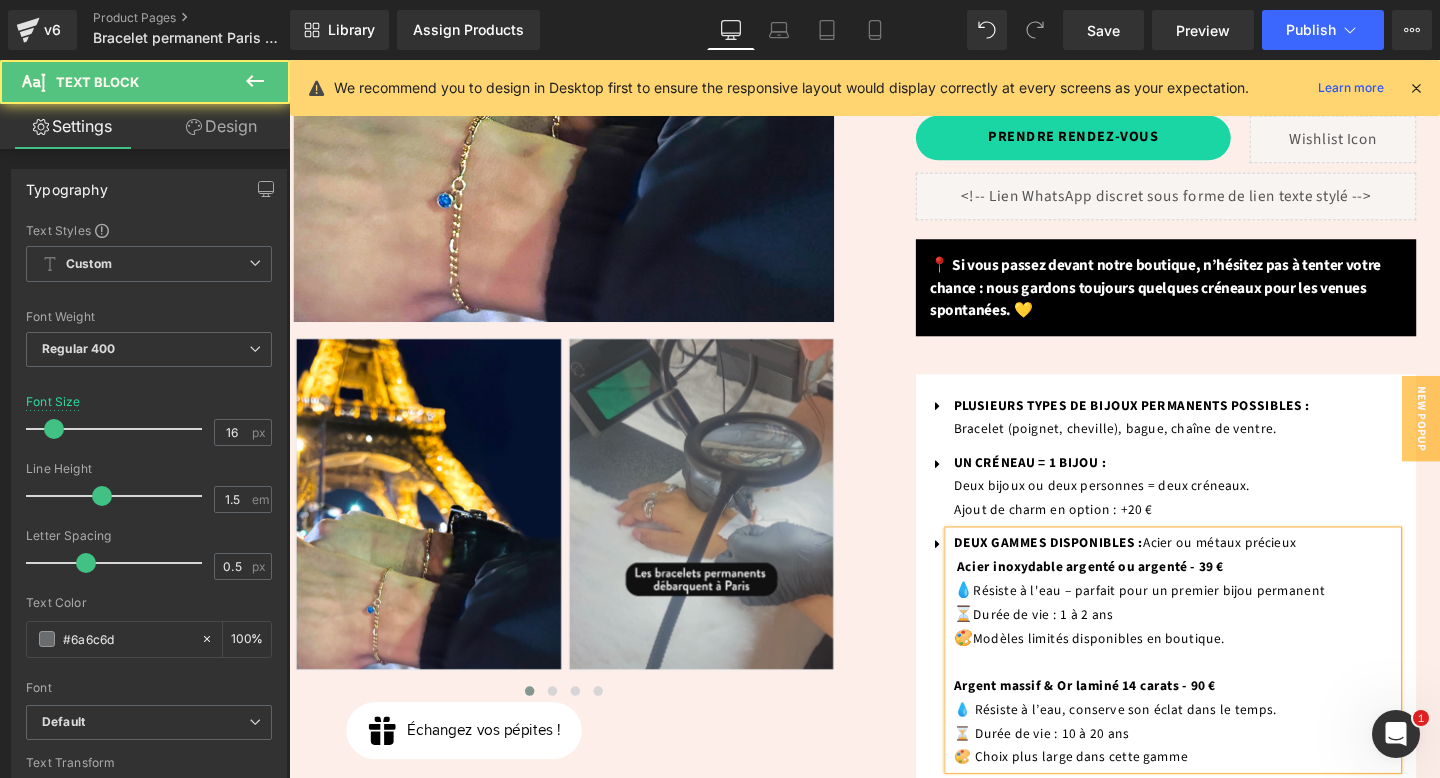 click on "Acier inoxydable argenté ou argenté - 39 €" at bounding box center [1132, 593] 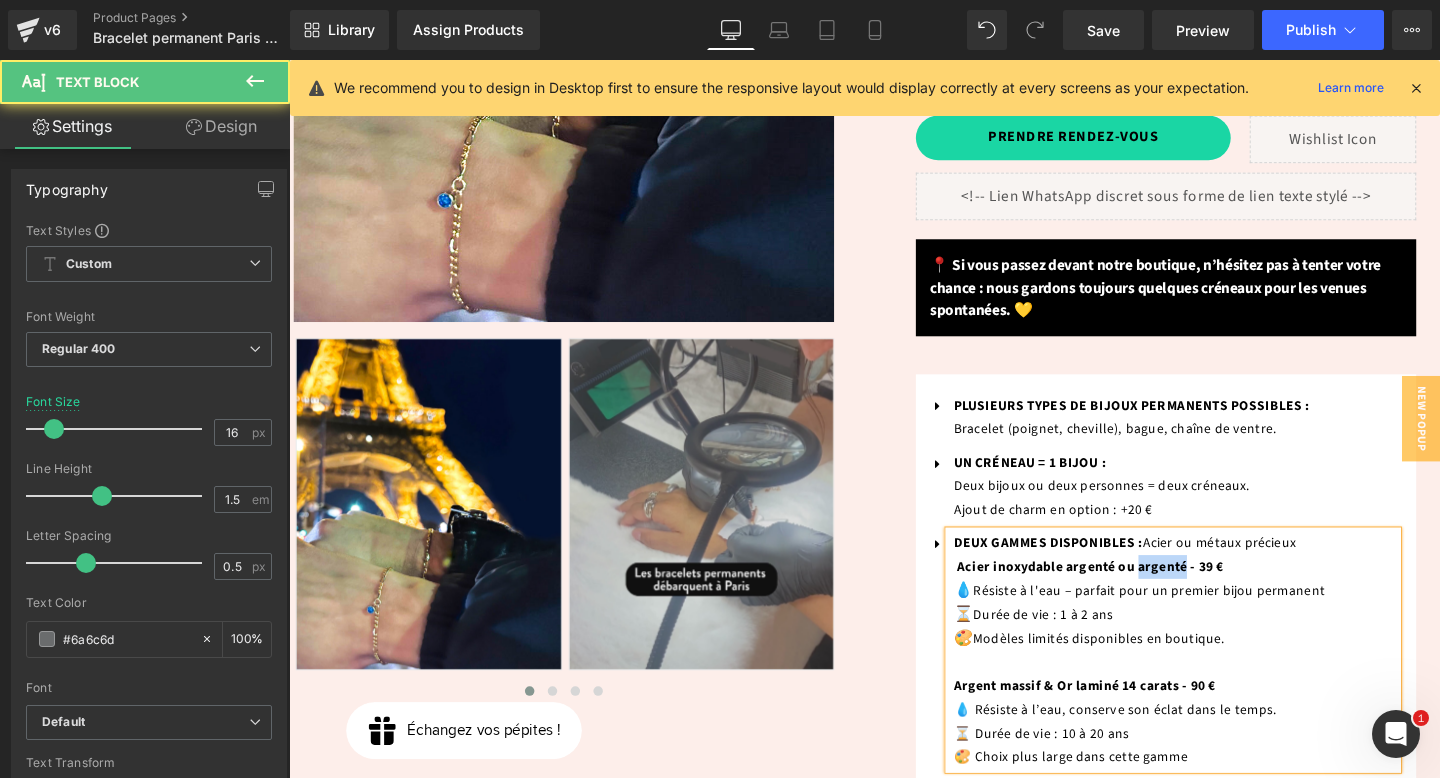 click on "Acier inoxydable argenté ou argenté - 39 €" at bounding box center (1132, 593) 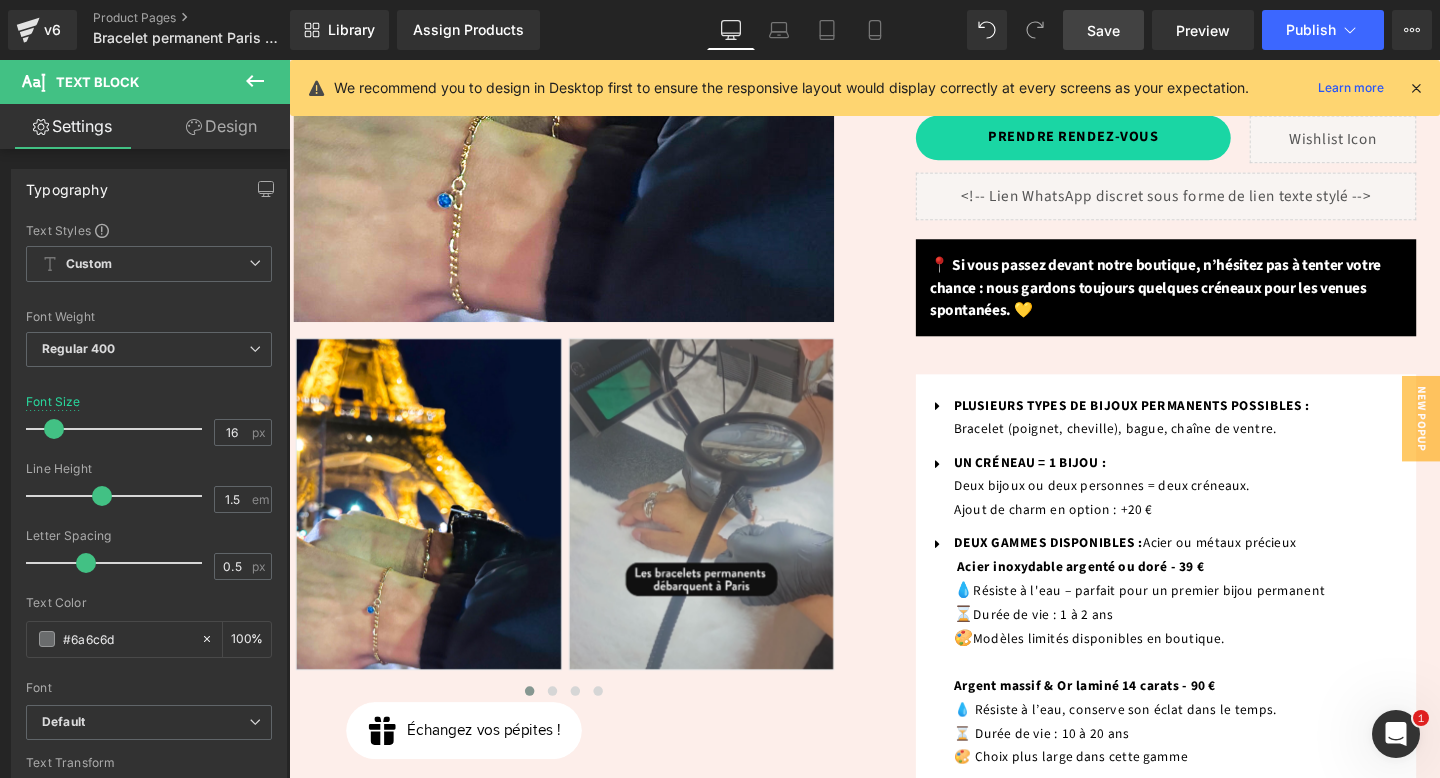 click on "Save" at bounding box center [1103, 30] 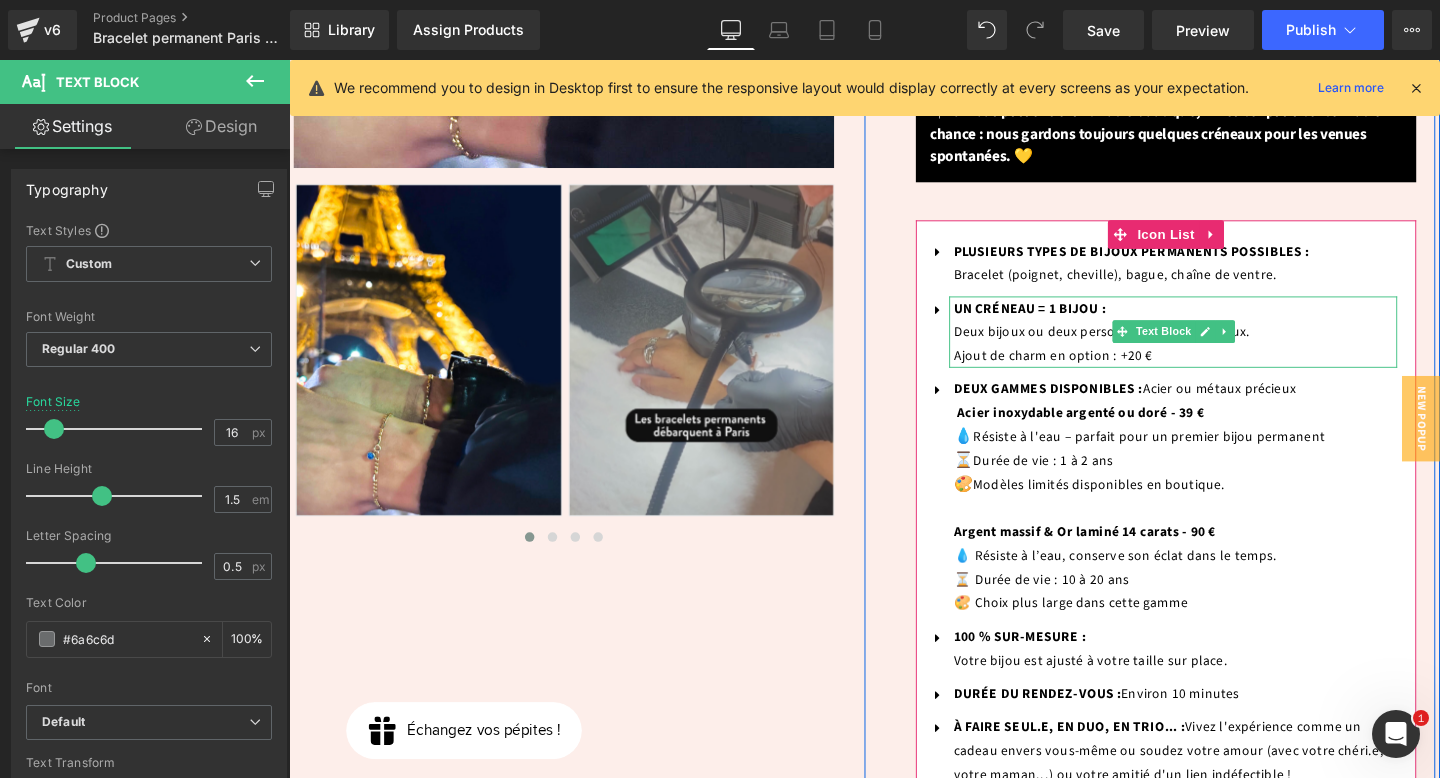 scroll, scrollTop: 831, scrollLeft: 0, axis: vertical 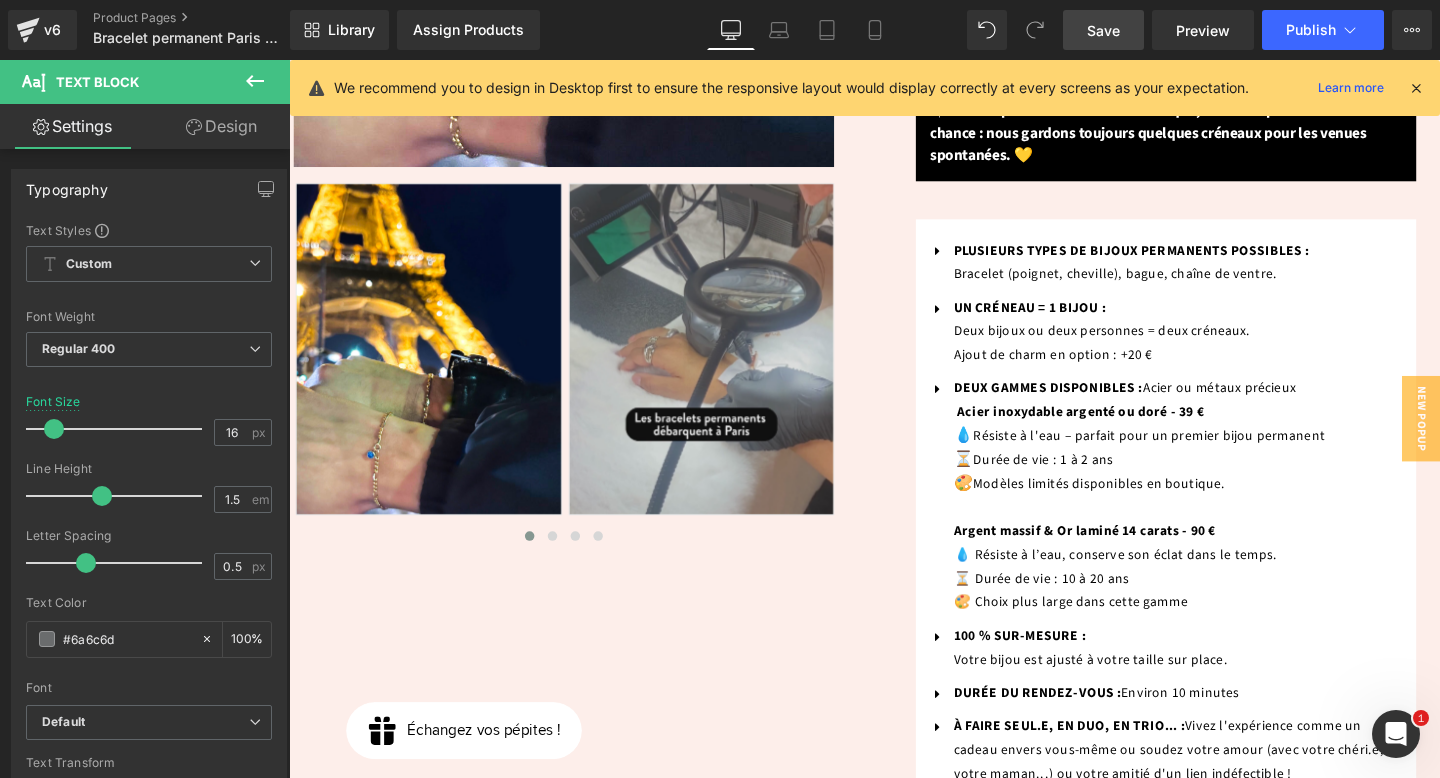 click on "Save" at bounding box center [1103, 30] 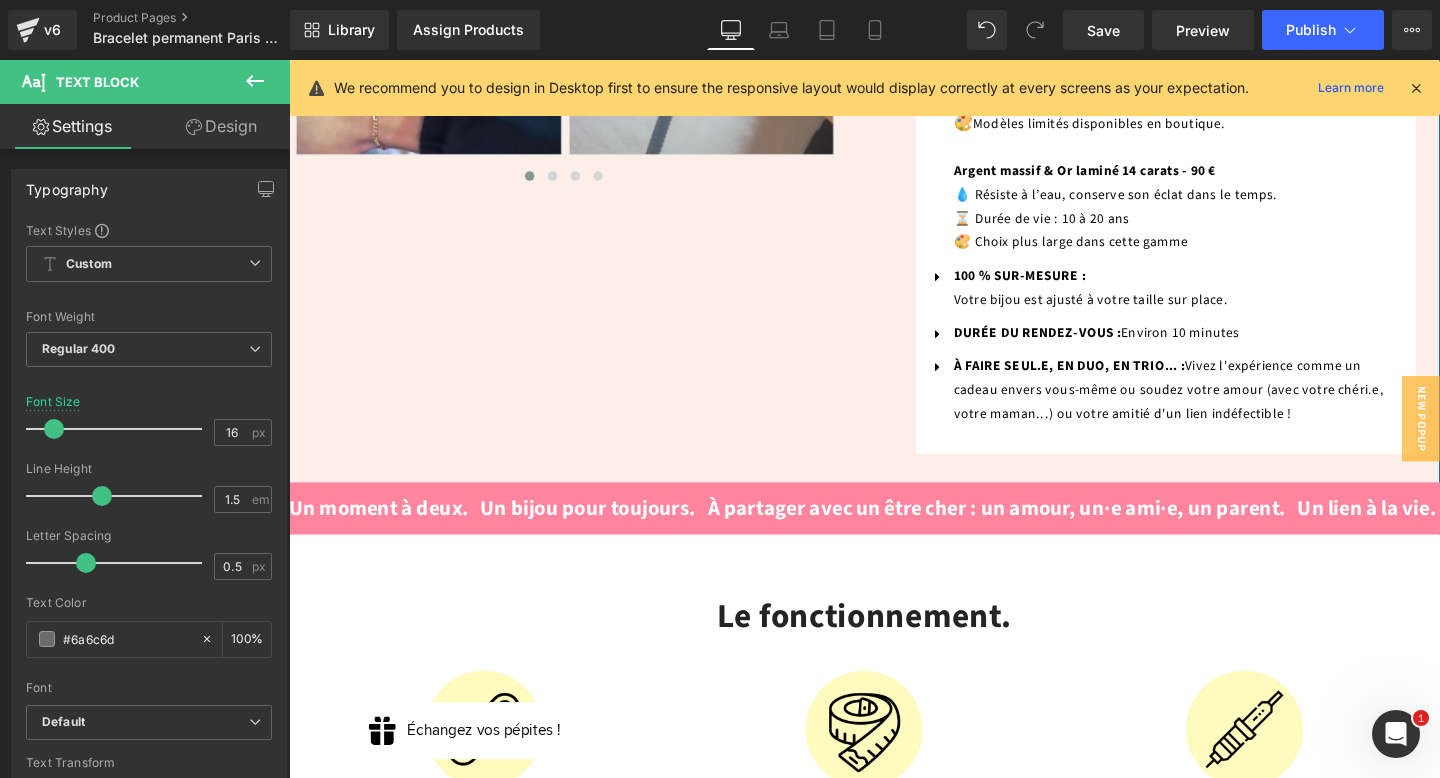 scroll, scrollTop: 1095, scrollLeft: 0, axis: vertical 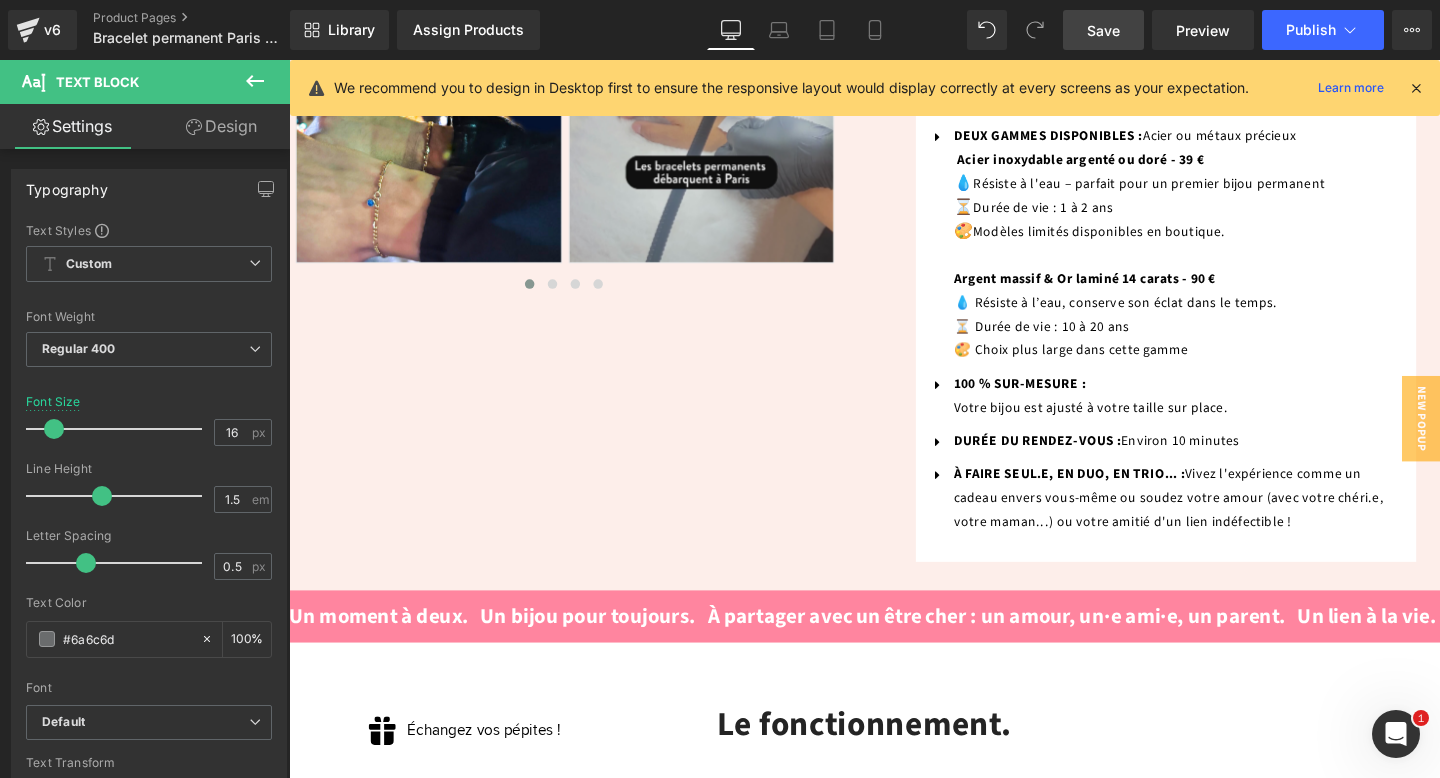 click on "Save" at bounding box center (1103, 30) 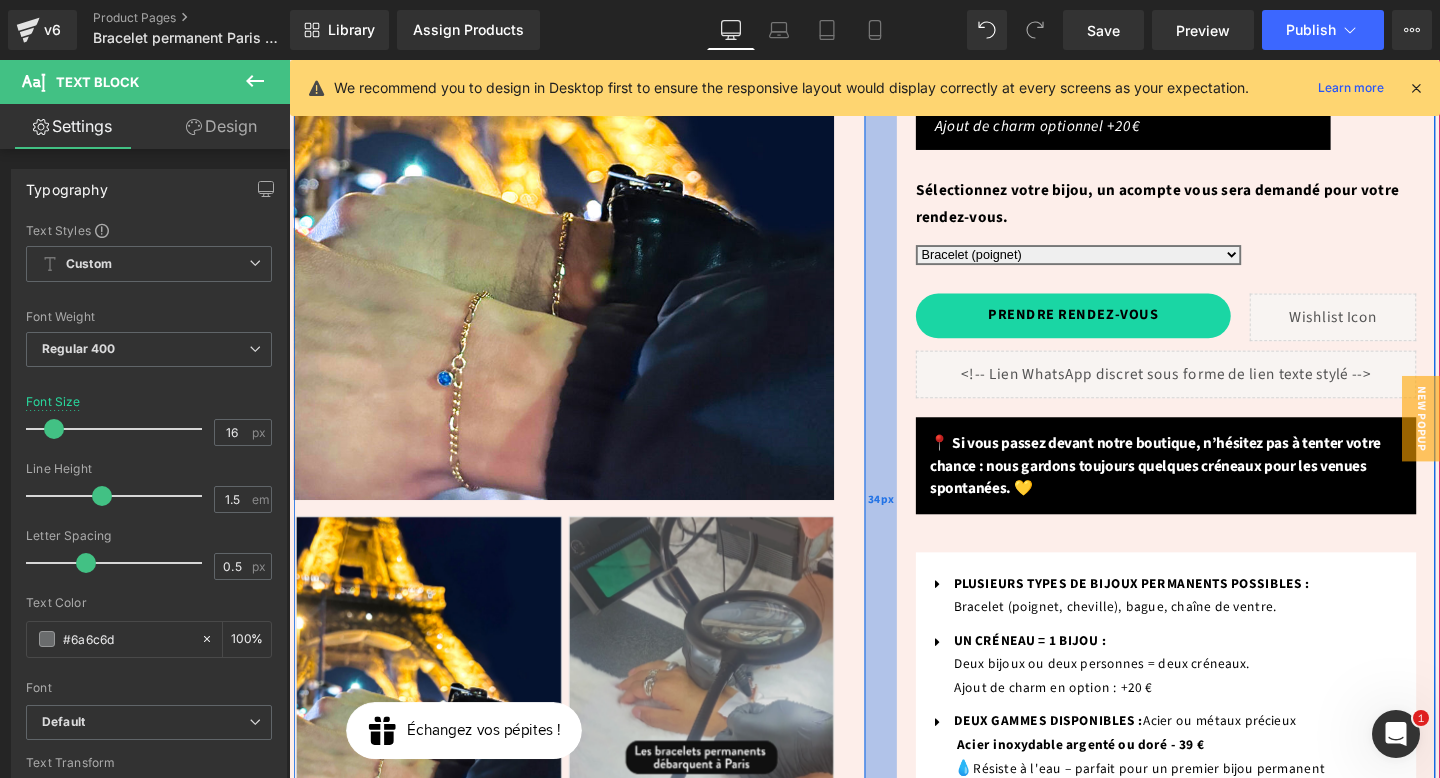 scroll, scrollTop: 481, scrollLeft: 0, axis: vertical 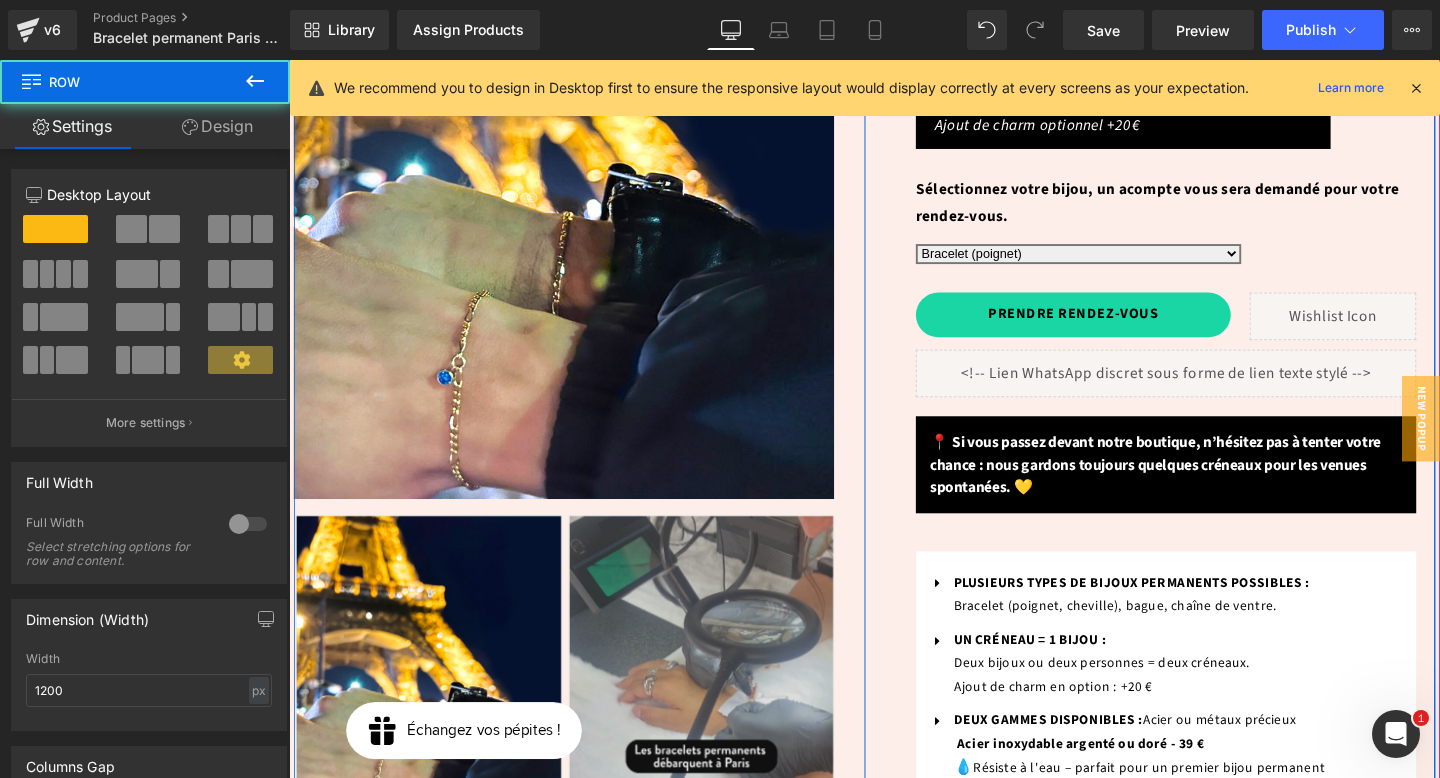 click on "Rendez-vous pour la pose de votre
Text Block
Bracelet permanent à Paris ✨
(P) Title (et aussi bague, bracelet de cheville...) Text Block         Row
0 €
80.00 €
(P) Price
/ par personne  (peu importe le choix de la chaîne)
Text Block
Row
⚠️ 1 bijou permanent = 1 RDV ! ⚠️ 2 bijoux permanents (en duo) = 2 RDVs ! Ajout de charm optionnel +20€
Text Block
Sélectionnez votre bijou, un acompte vous sera demandé pour votre rendez-vous.
Text Block
Option
Bracelet (poignet)
Bracelet de cheville Bague permanente" at bounding box center (1211, 522) 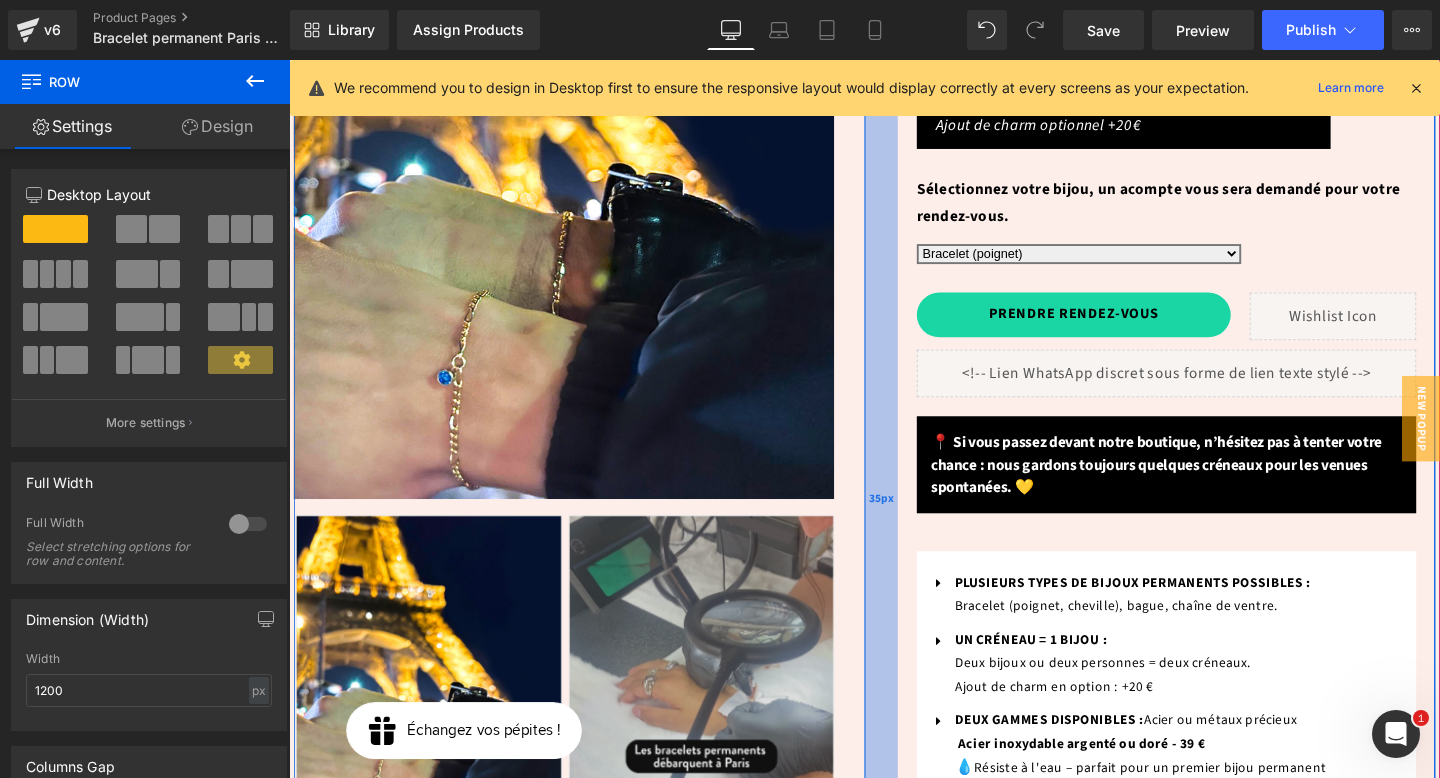 click on "35px" at bounding box center (911, 522) 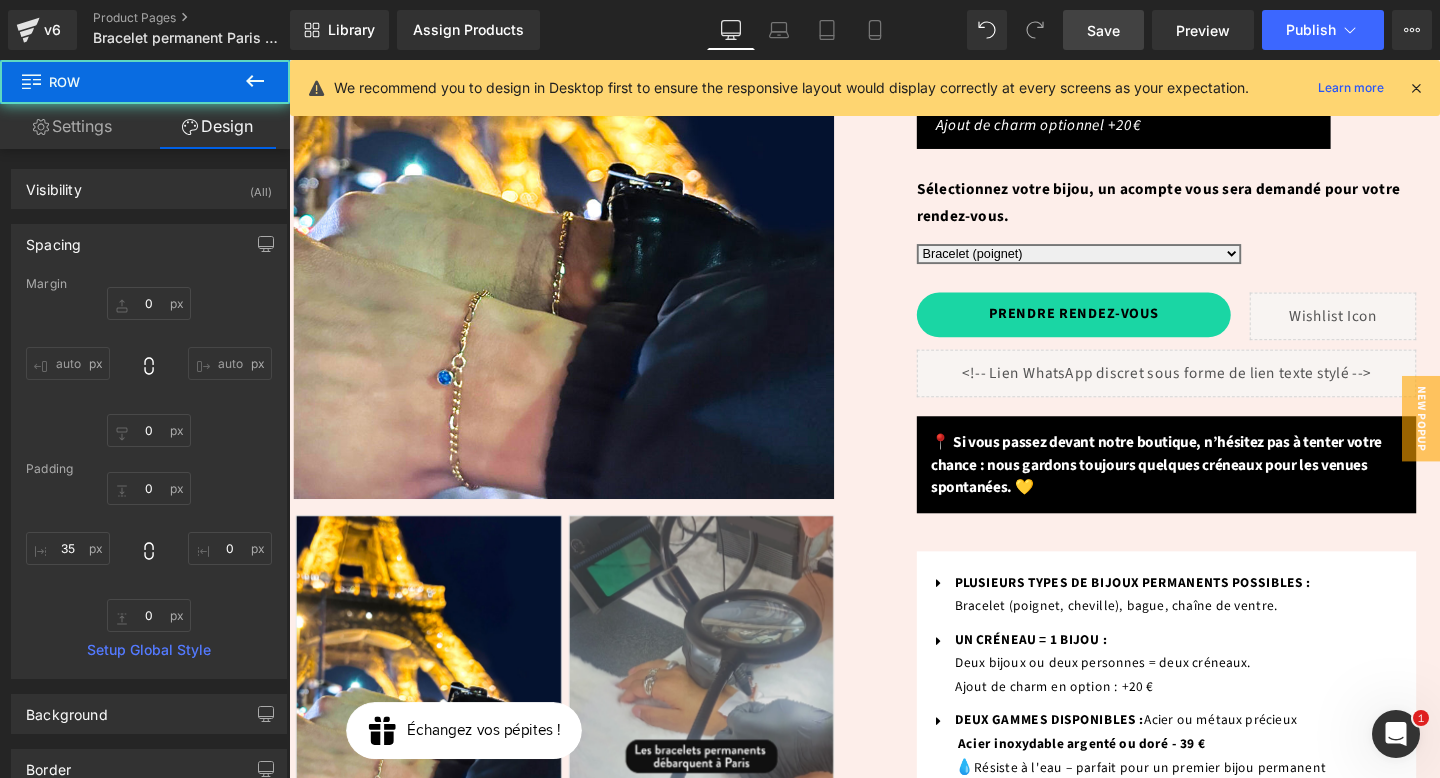 click on "Save" at bounding box center (1103, 30) 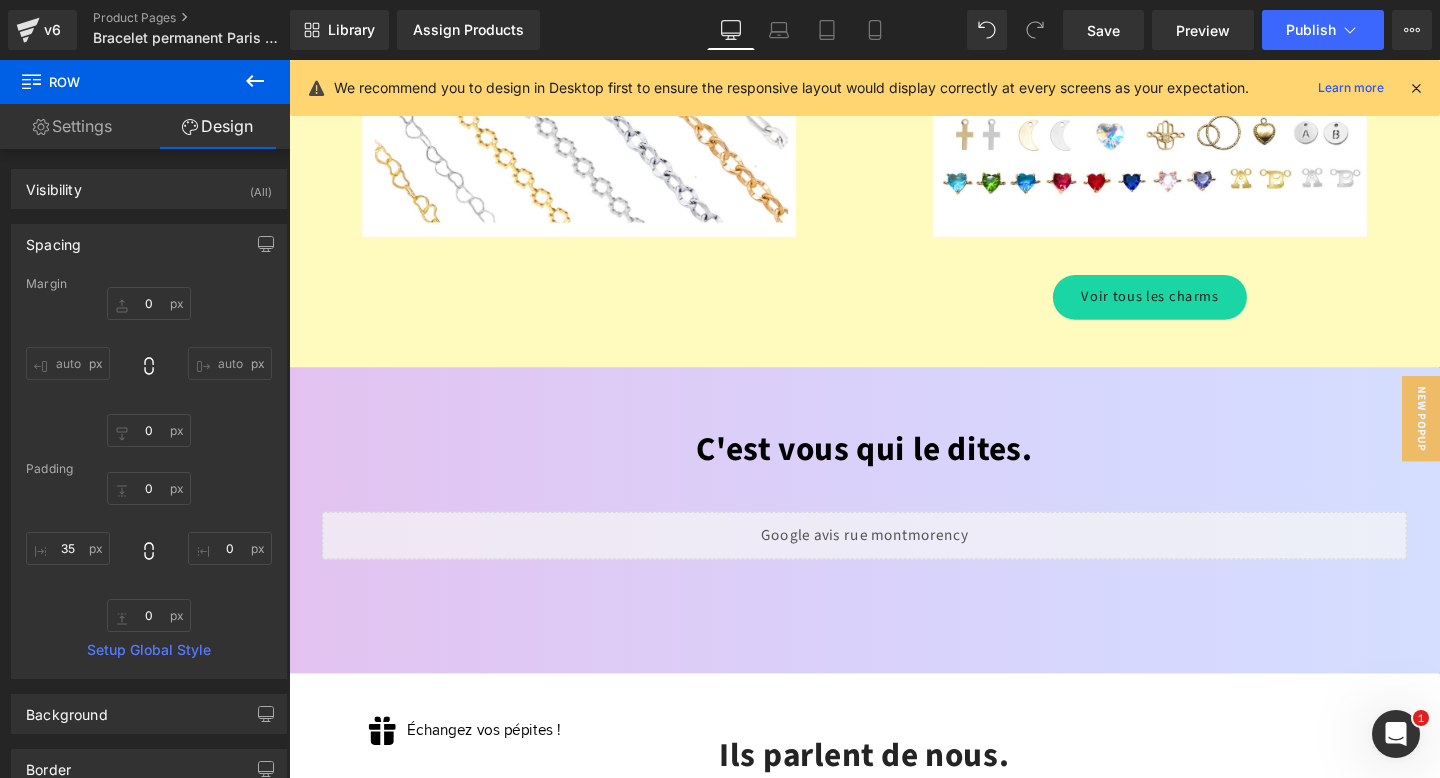 scroll, scrollTop: 1769, scrollLeft: 0, axis: vertical 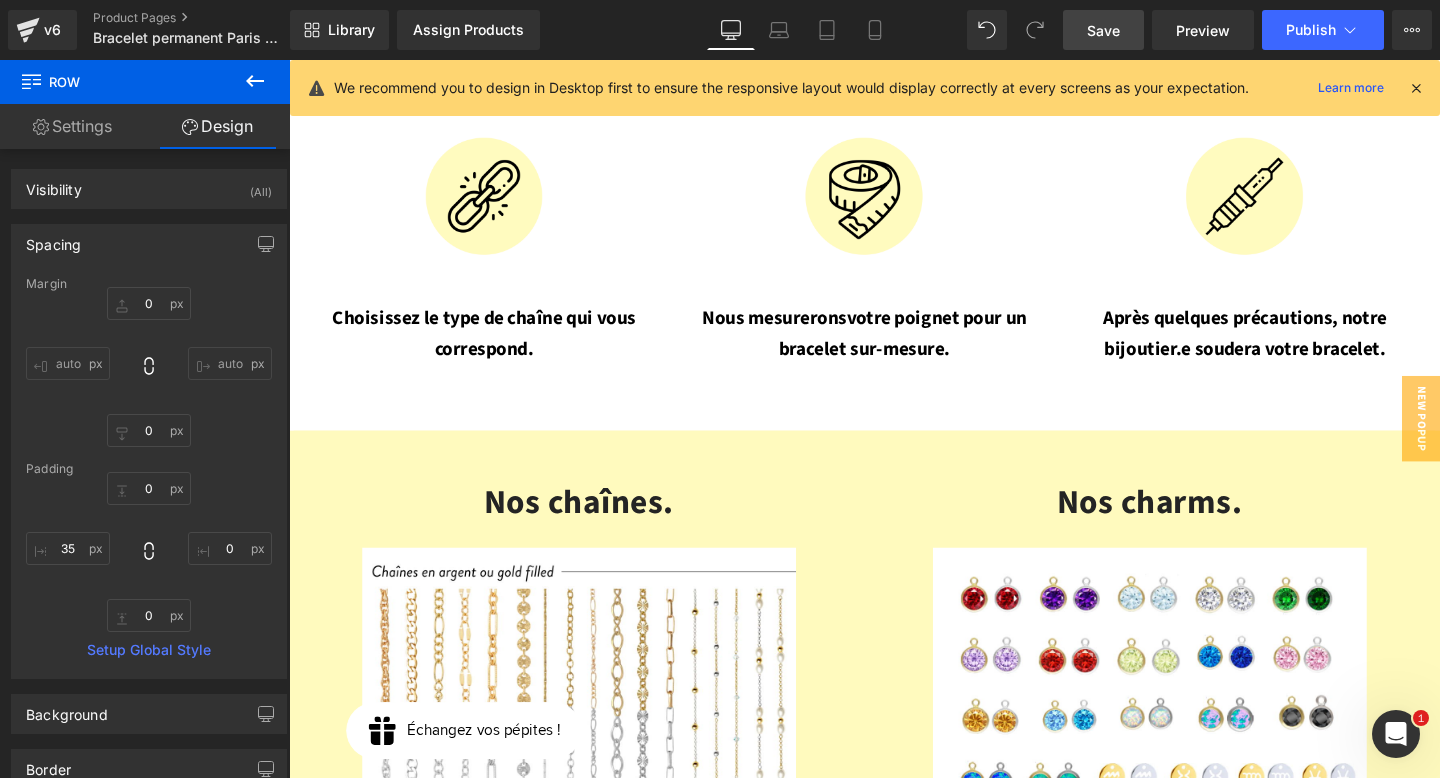 click on "Save" at bounding box center (1103, 30) 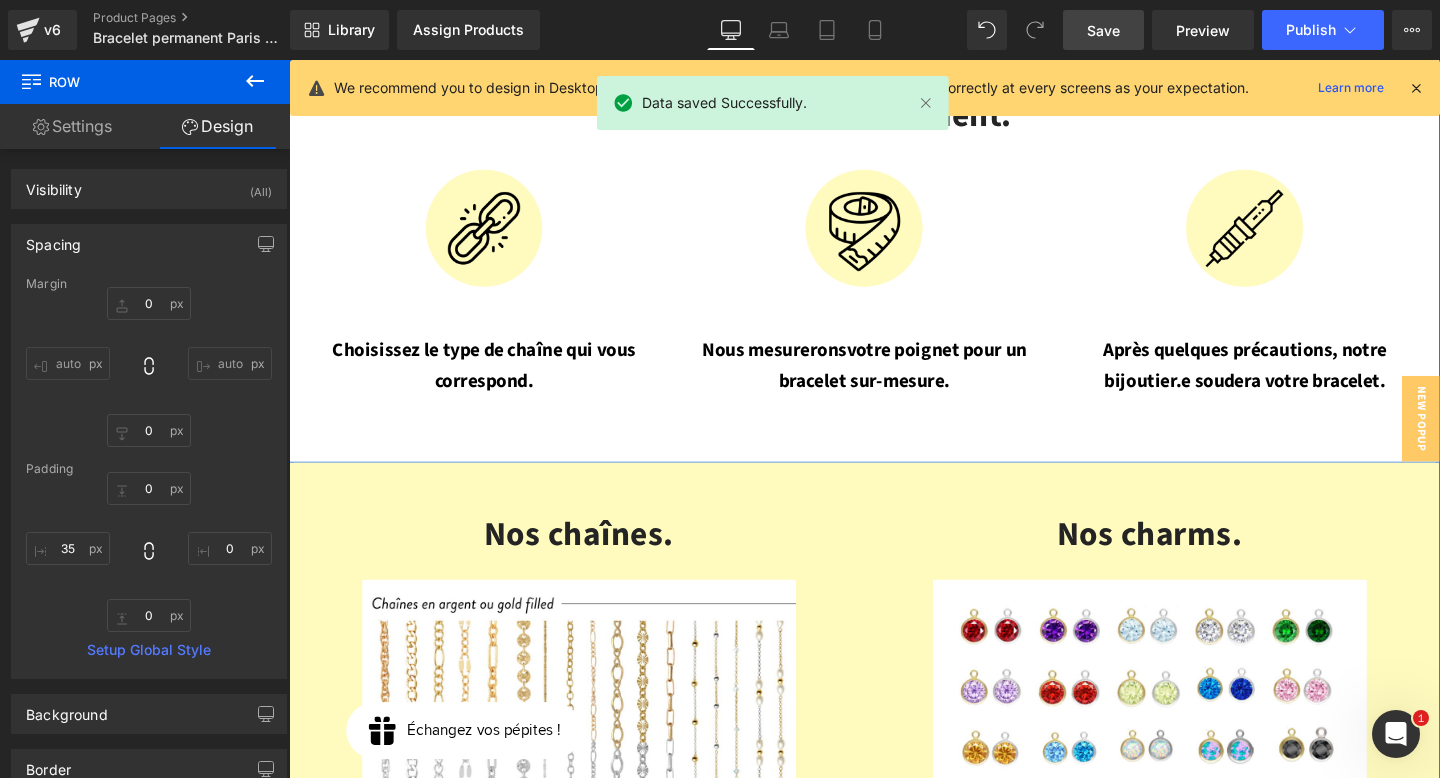 scroll, scrollTop: 1652, scrollLeft: 0, axis: vertical 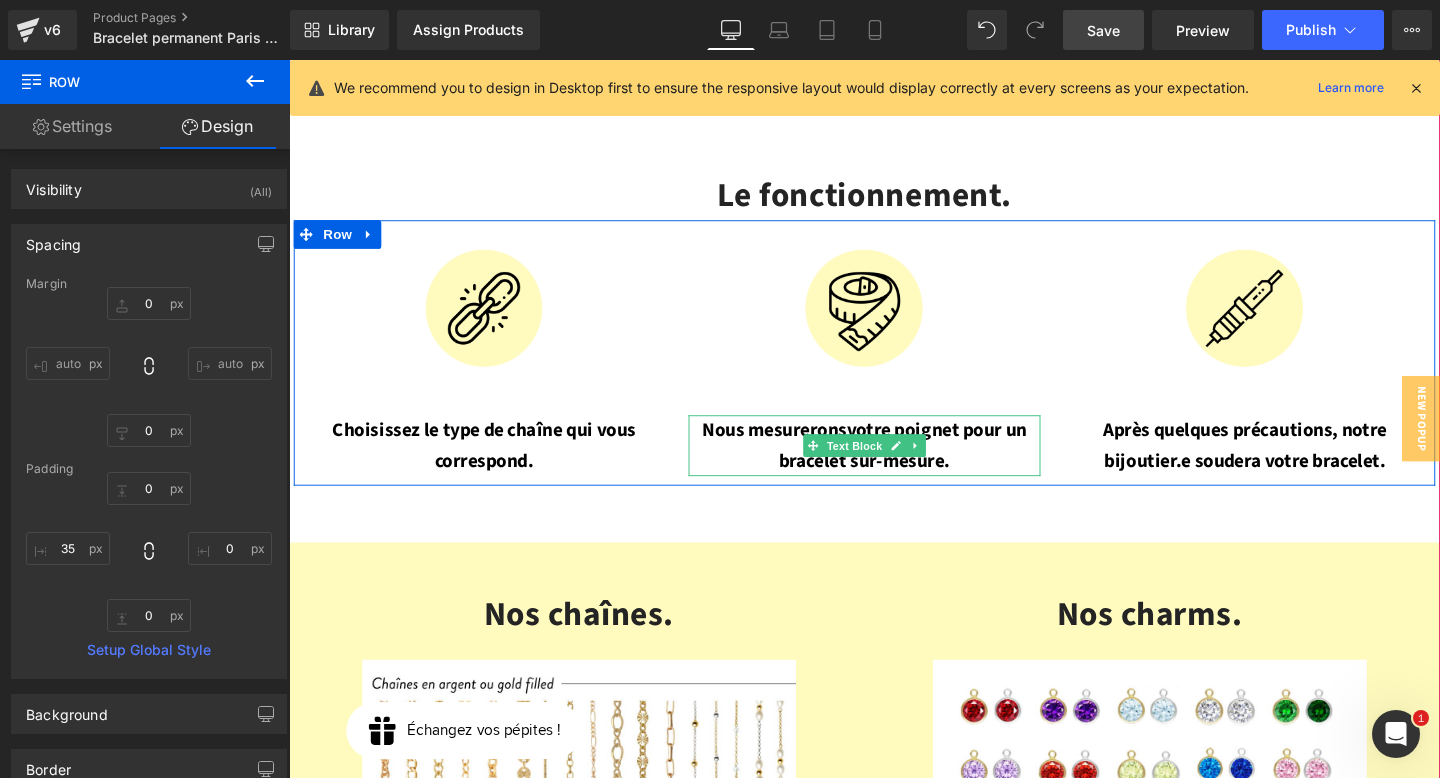 click on "votre poignet pour un bracelet sur-mesure." at bounding box center [934, 465] 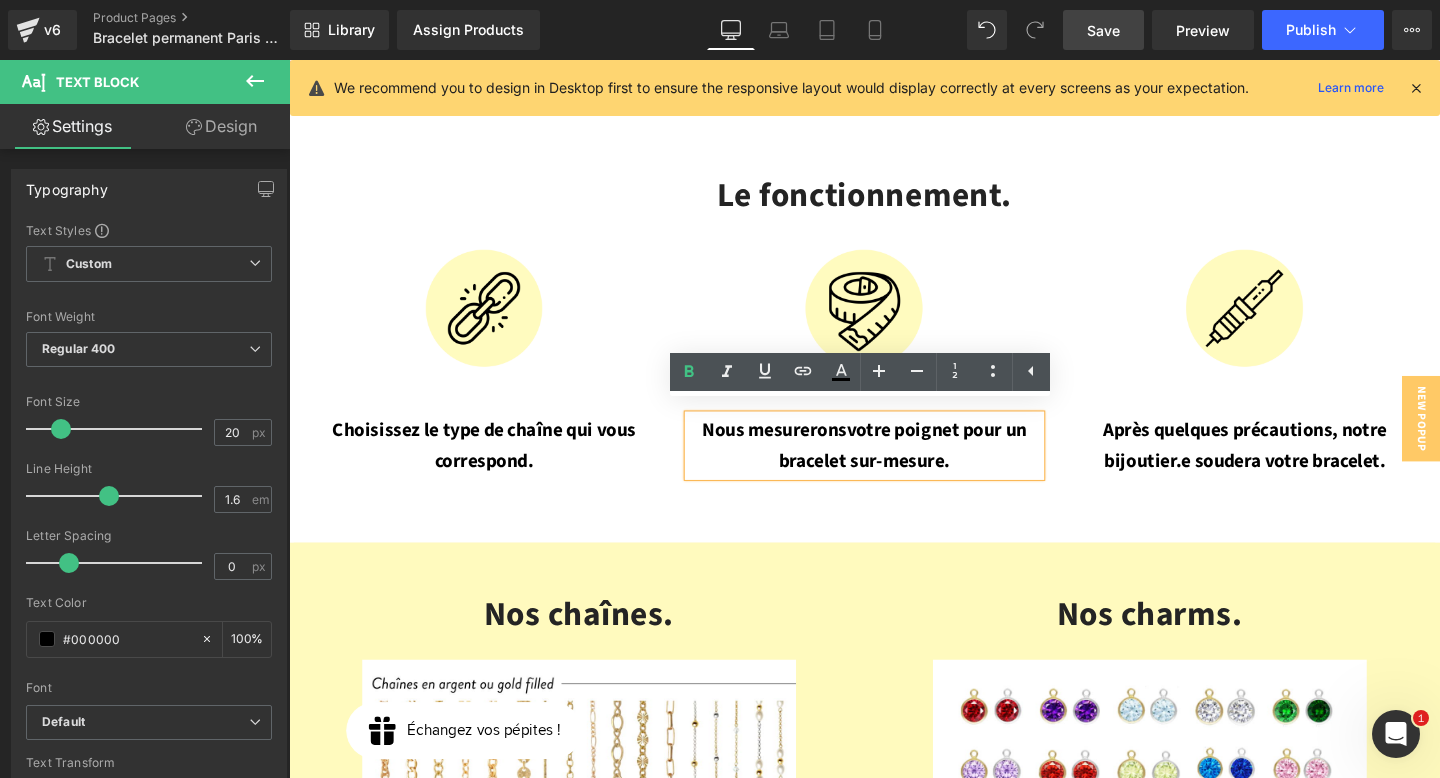 click on "Nous mesurerons" at bounding box center (799, 449) 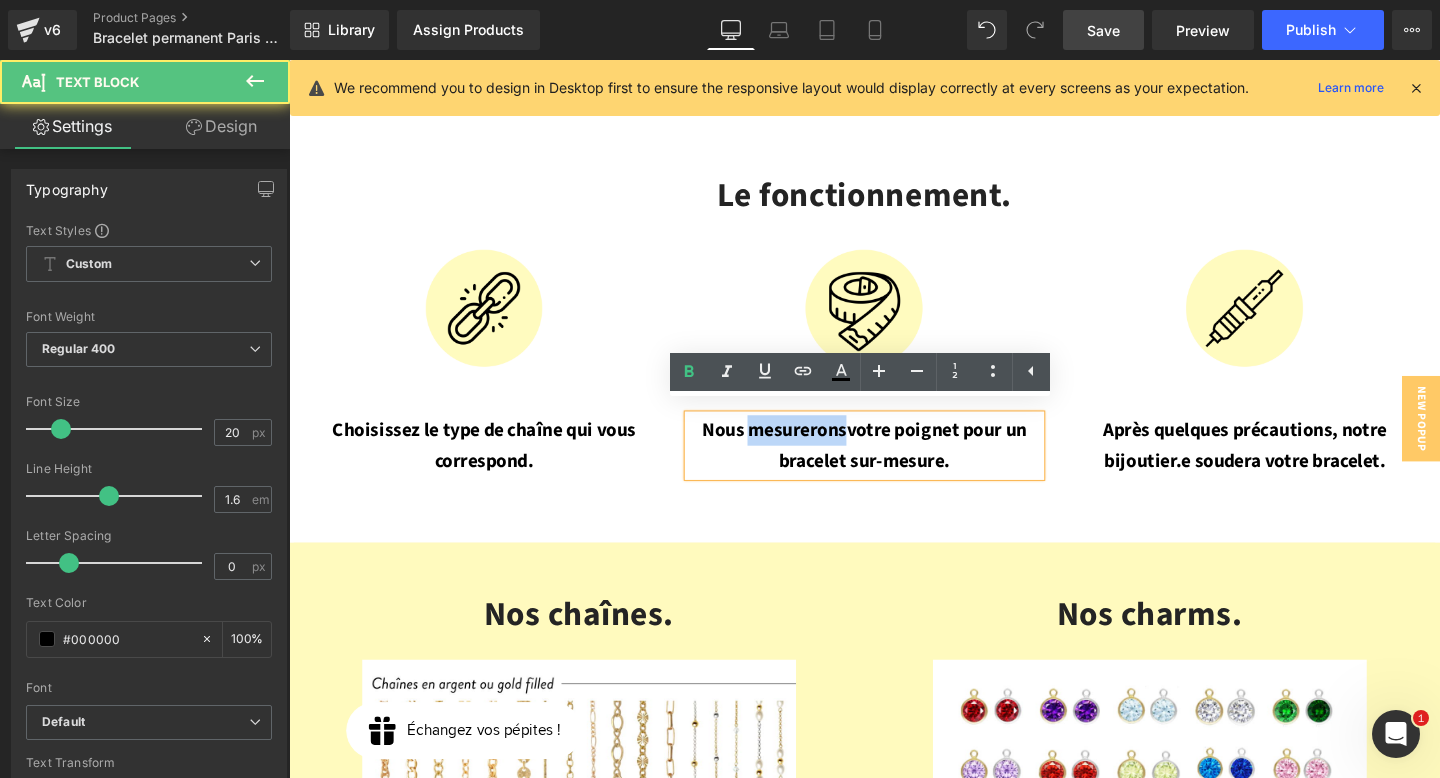 click on "Nous mesurerons" at bounding box center (799, 449) 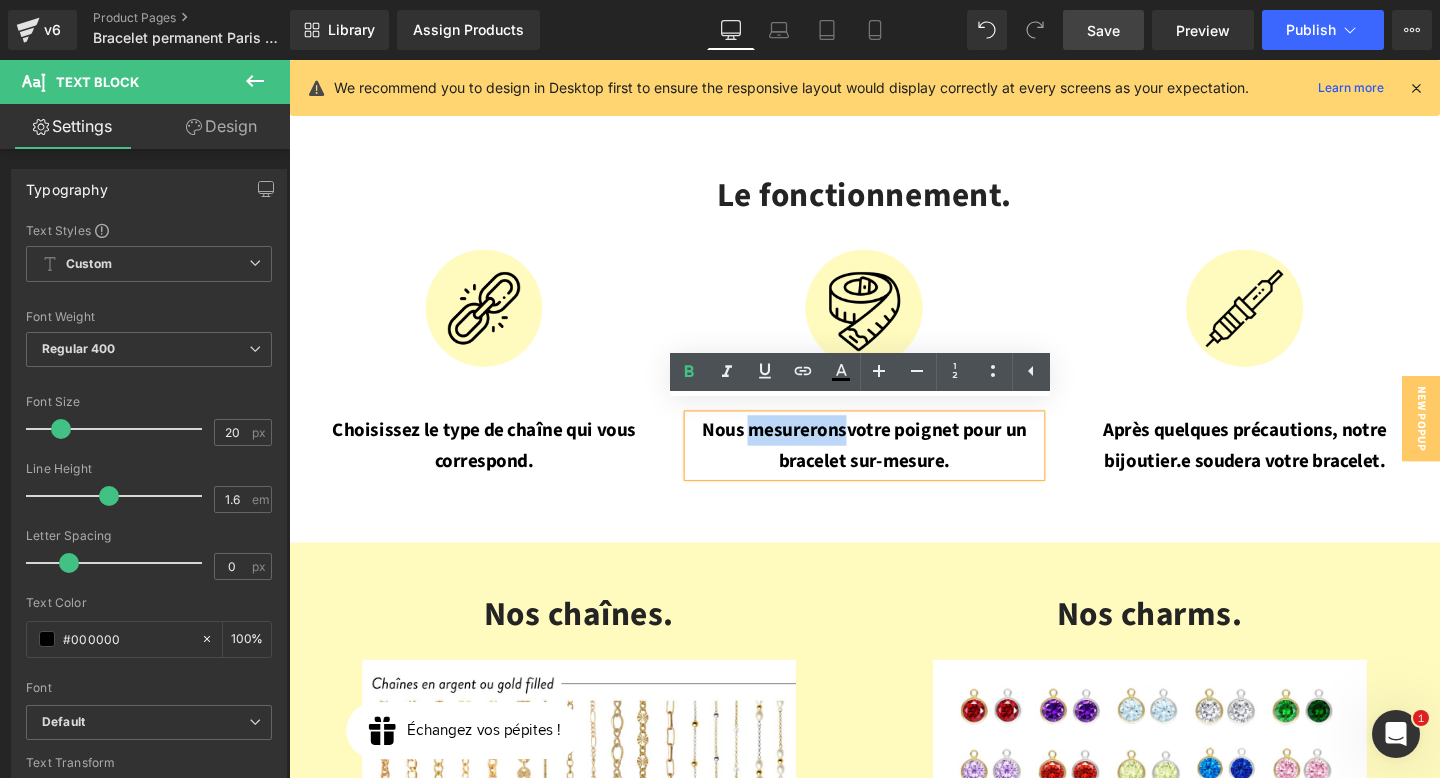 type 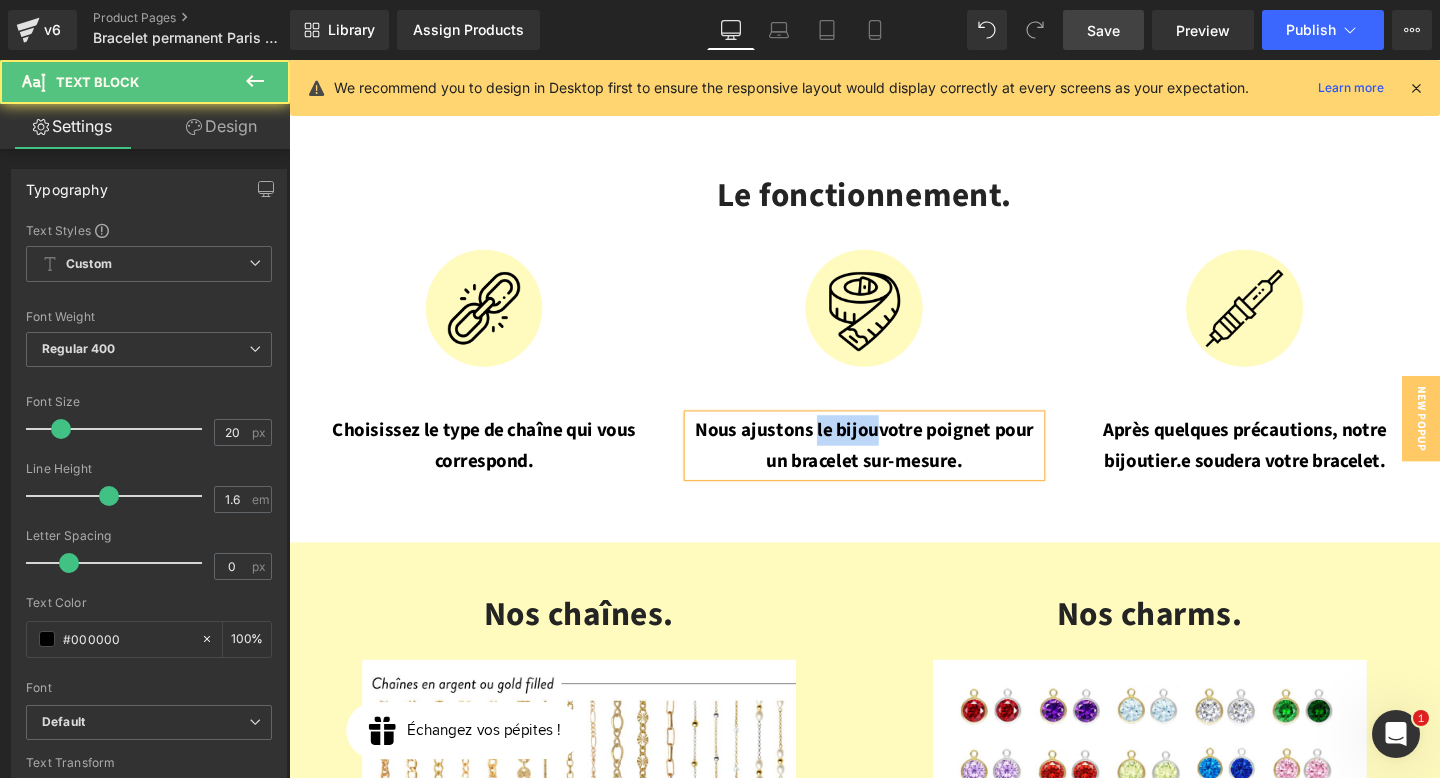 drag, startPoint x: 831, startPoint y: 436, endPoint x: 892, endPoint y: 437, distance: 61.008198 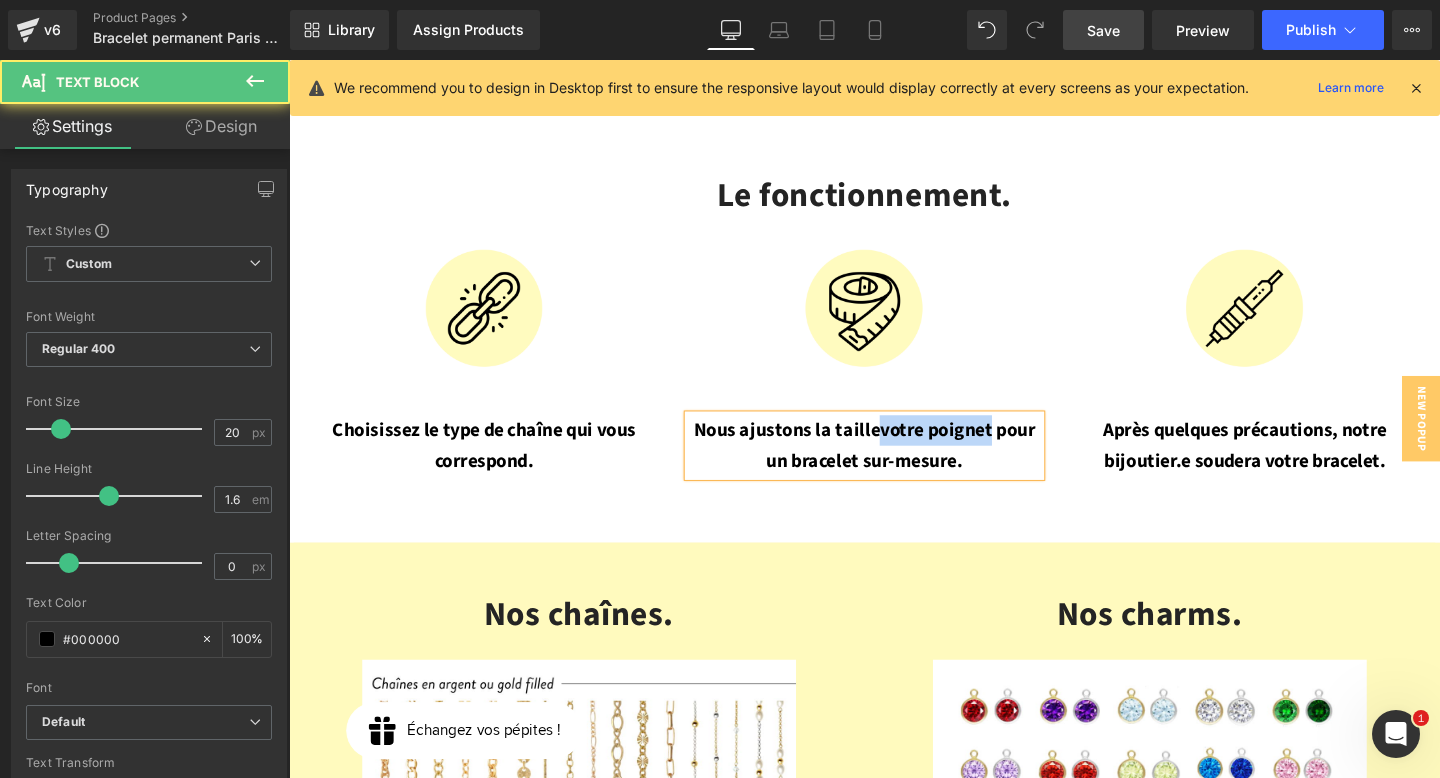drag, startPoint x: 911, startPoint y: 438, endPoint x: 1023, endPoint y: 438, distance: 112 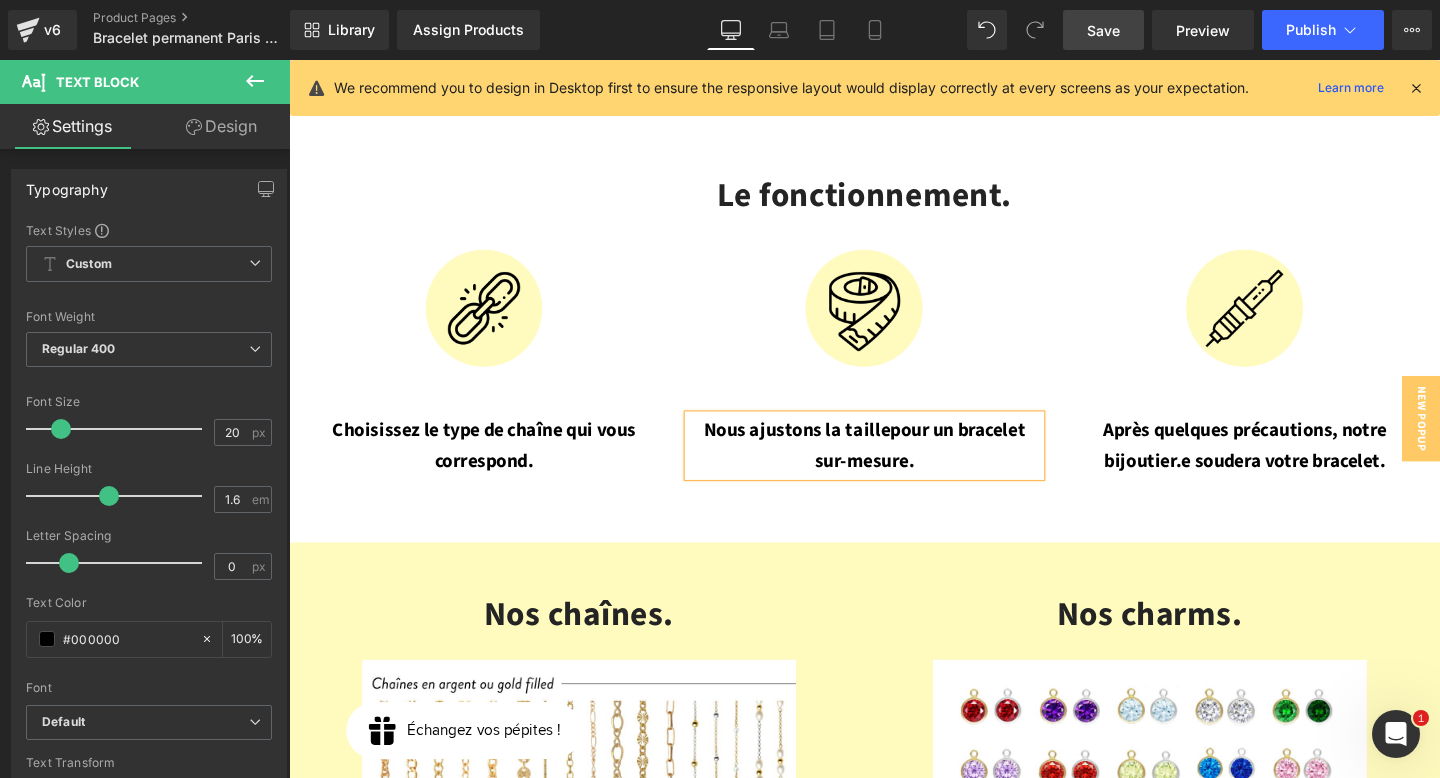click on "pour un bracelet sur-mesure." at bounding box center (952, 465) 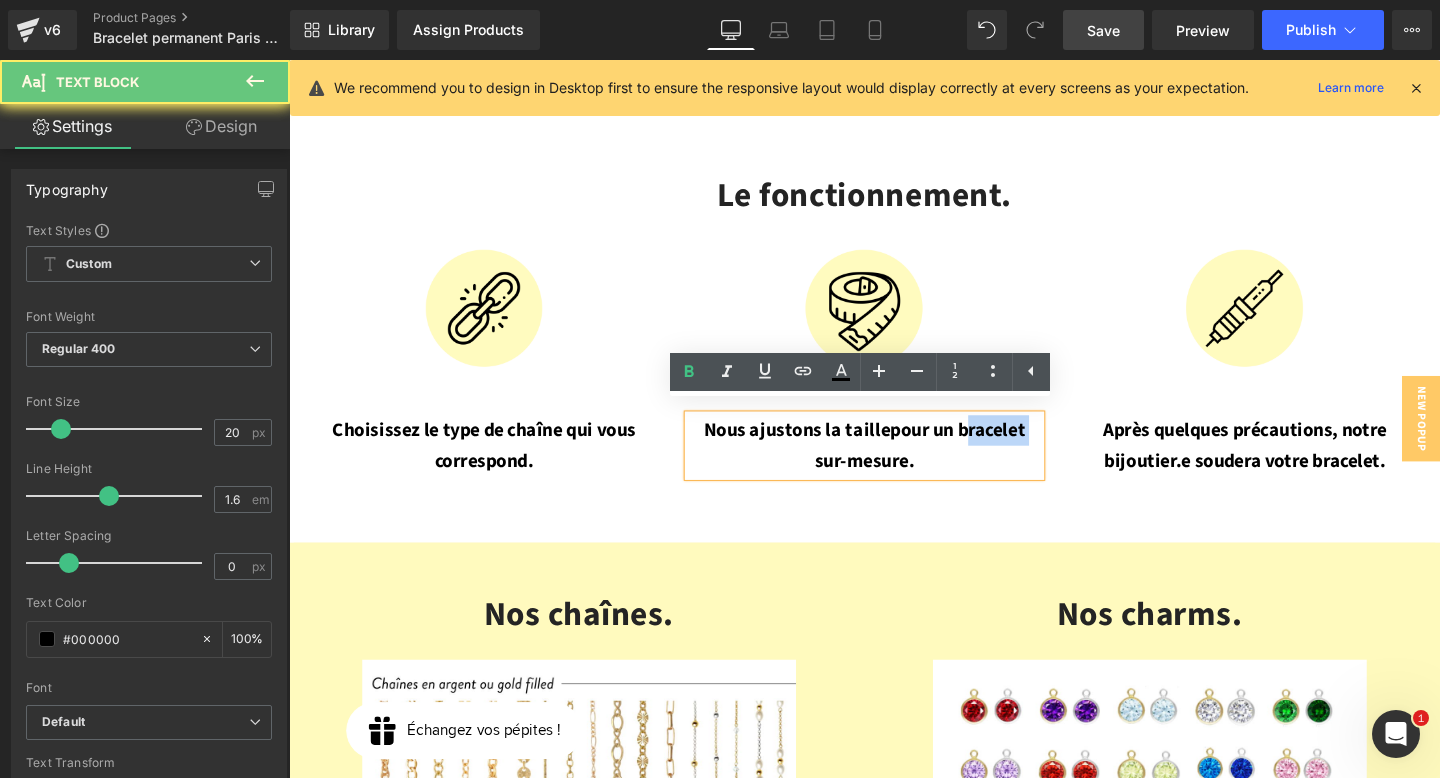 click on "pour un bracelet sur-mesure." at bounding box center (952, 465) 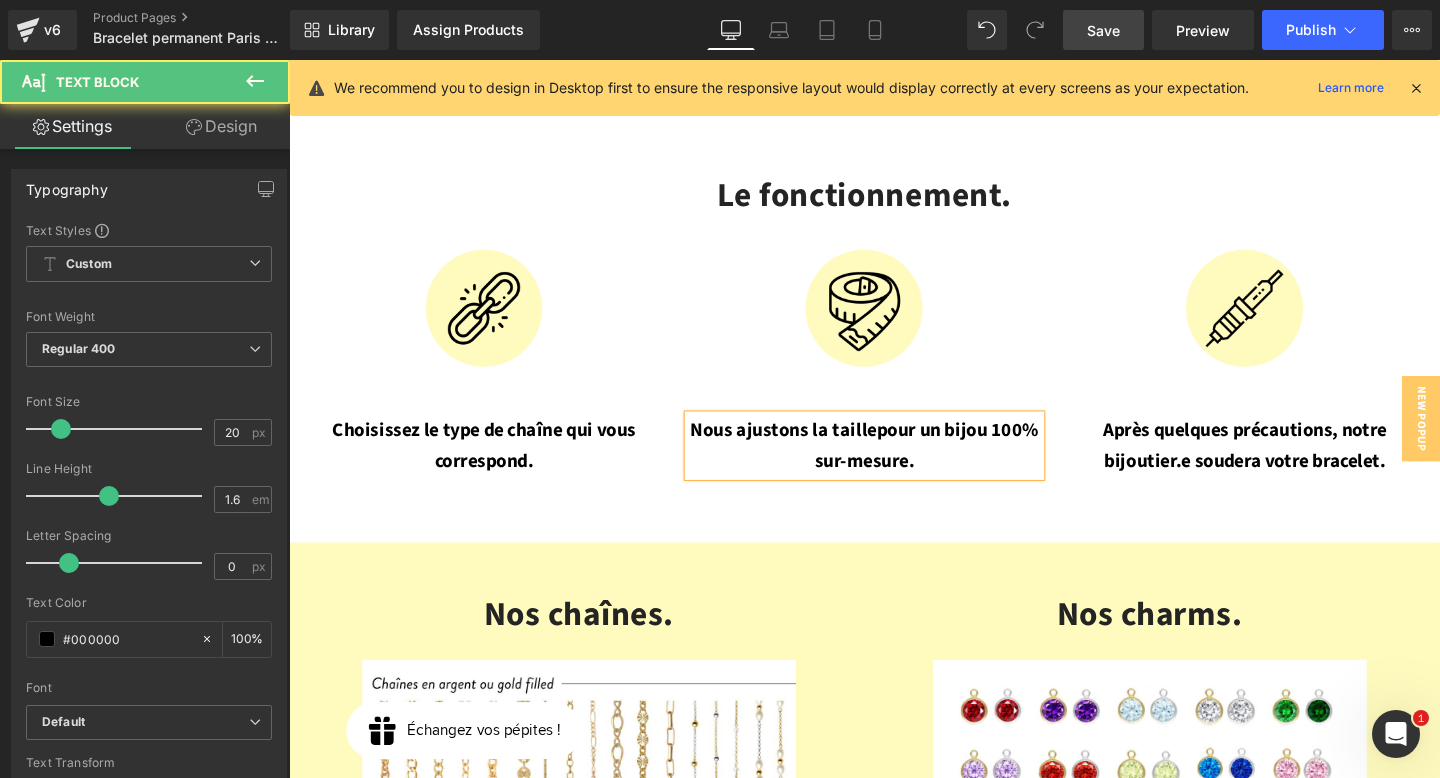 click on "pour un bijou 100% sur-mesure." at bounding box center (959, 465) 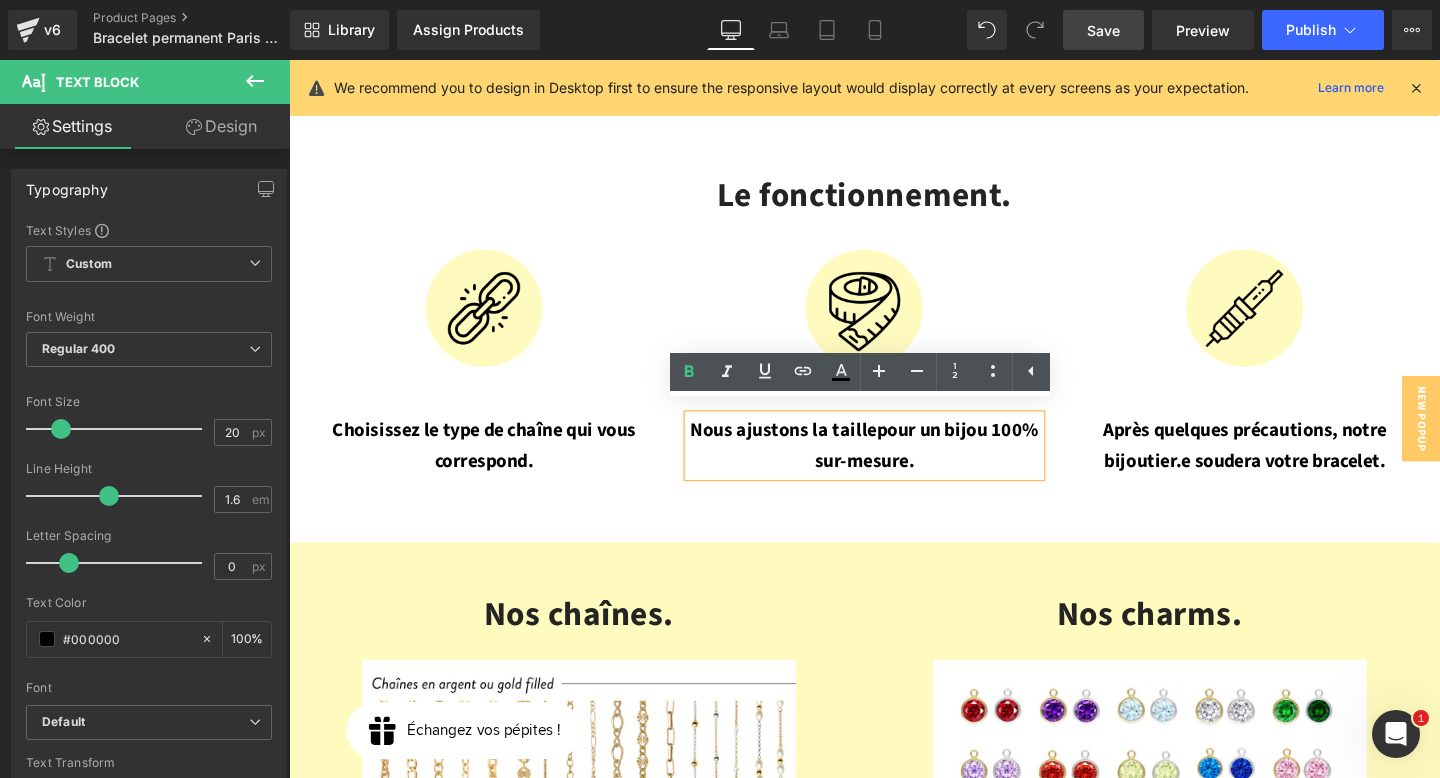 click on "Save" at bounding box center (1103, 30) 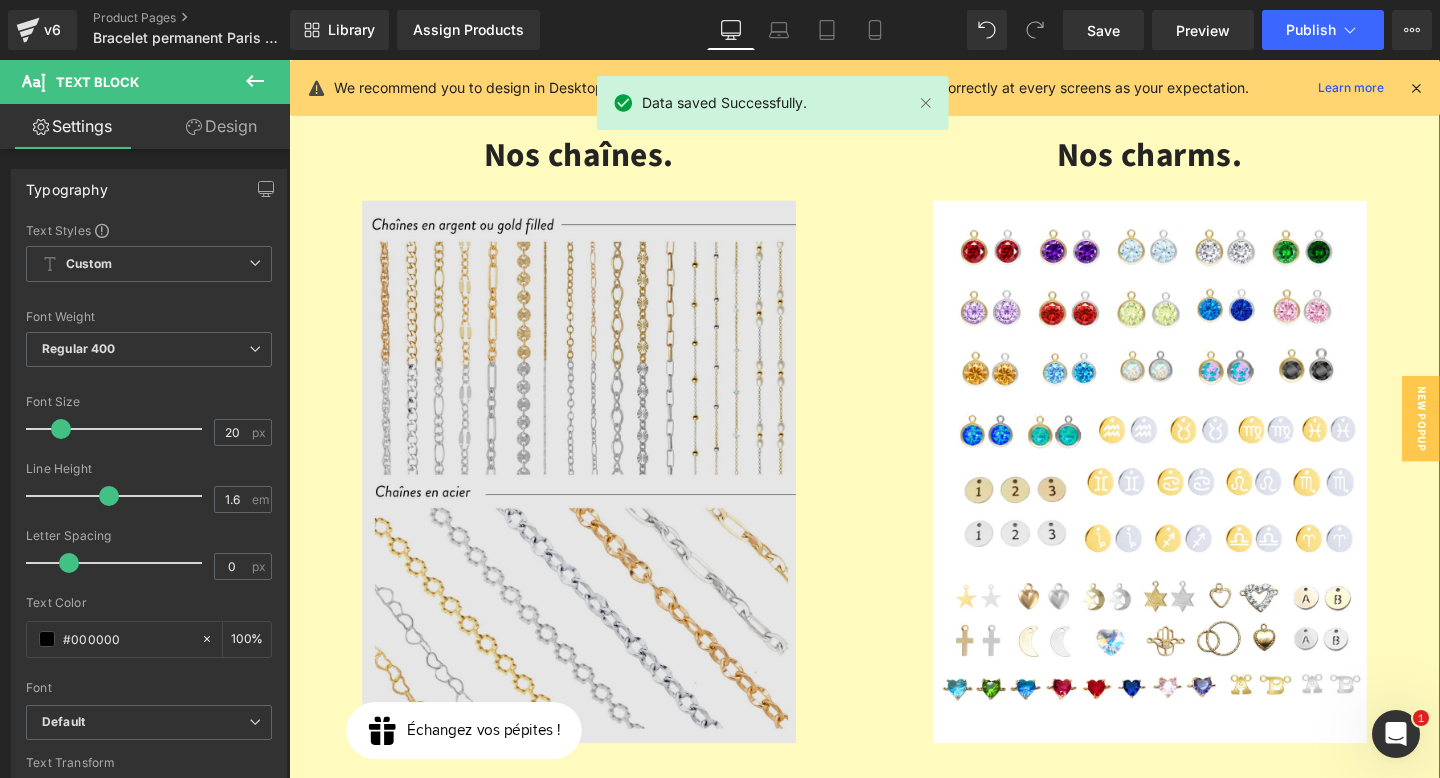 scroll, scrollTop: 1111, scrollLeft: 0, axis: vertical 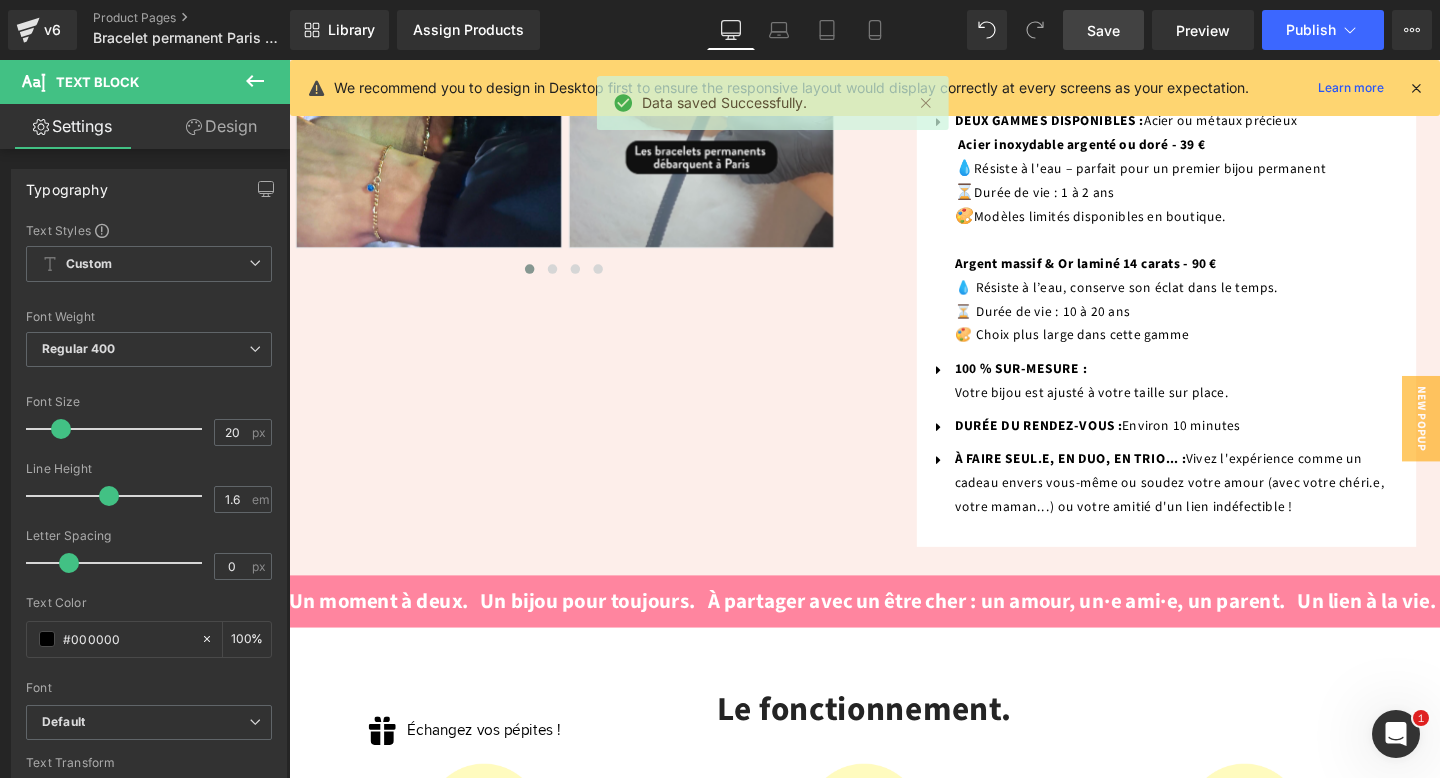 click on "Save" at bounding box center [1103, 30] 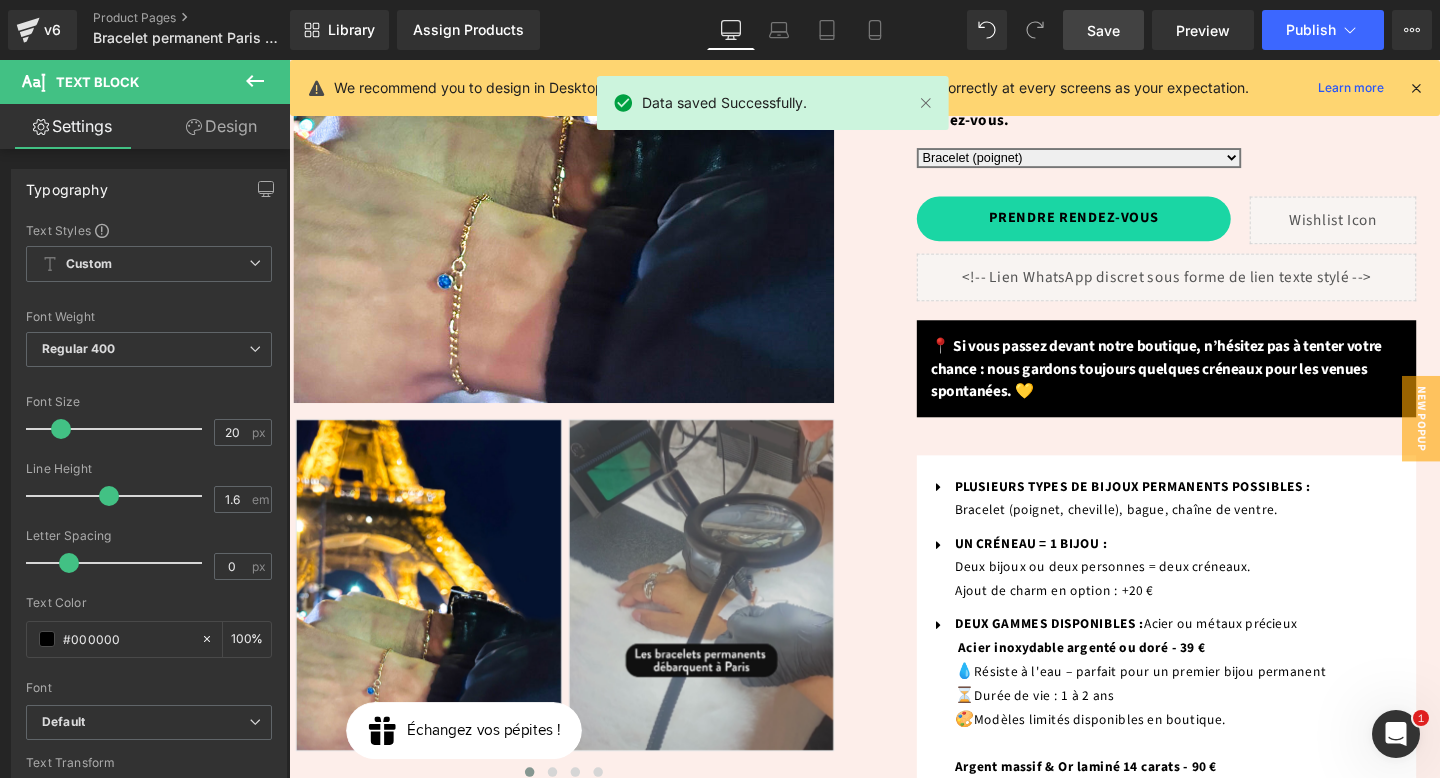 scroll, scrollTop: 587, scrollLeft: 0, axis: vertical 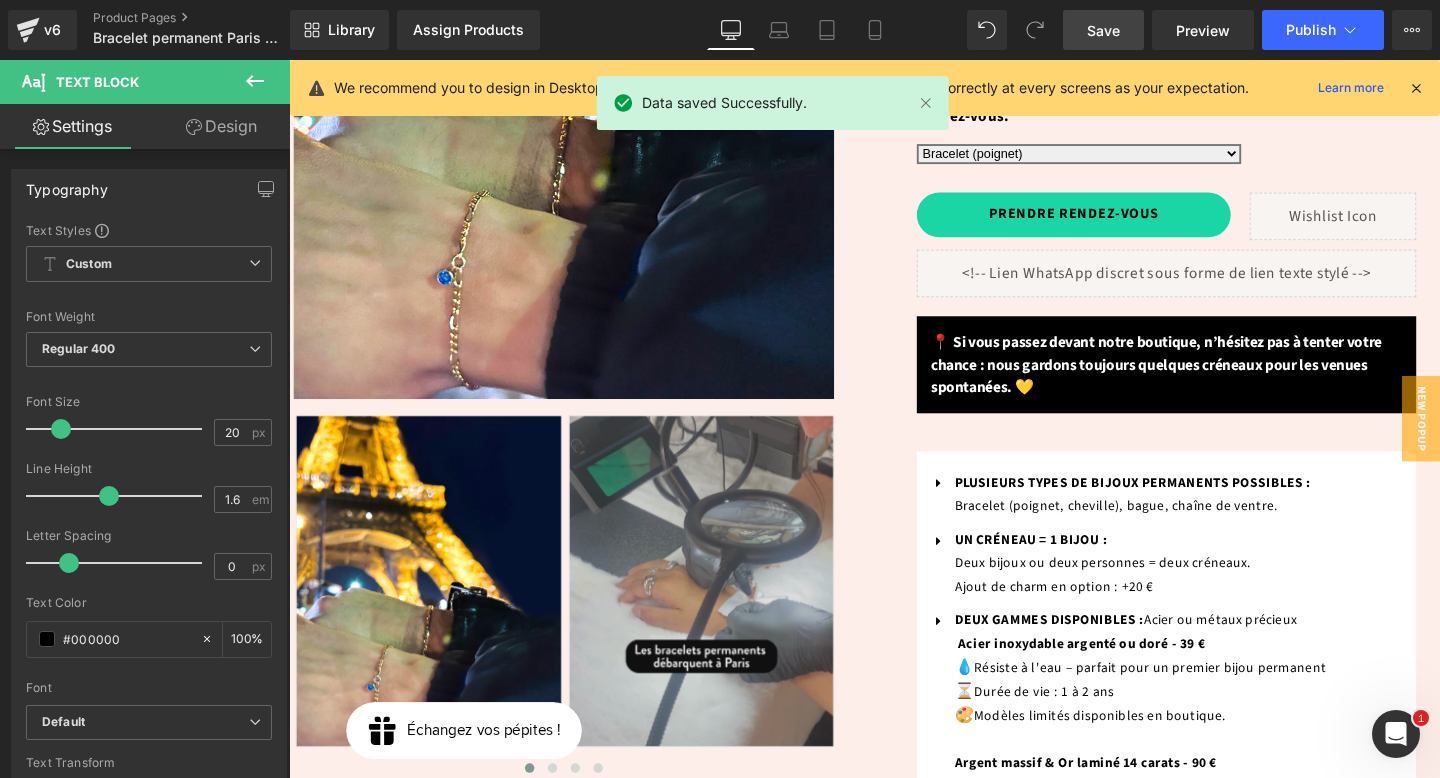 drag, startPoint x: 1108, startPoint y: 41, endPoint x: 484, endPoint y: 547, distance: 803.37537 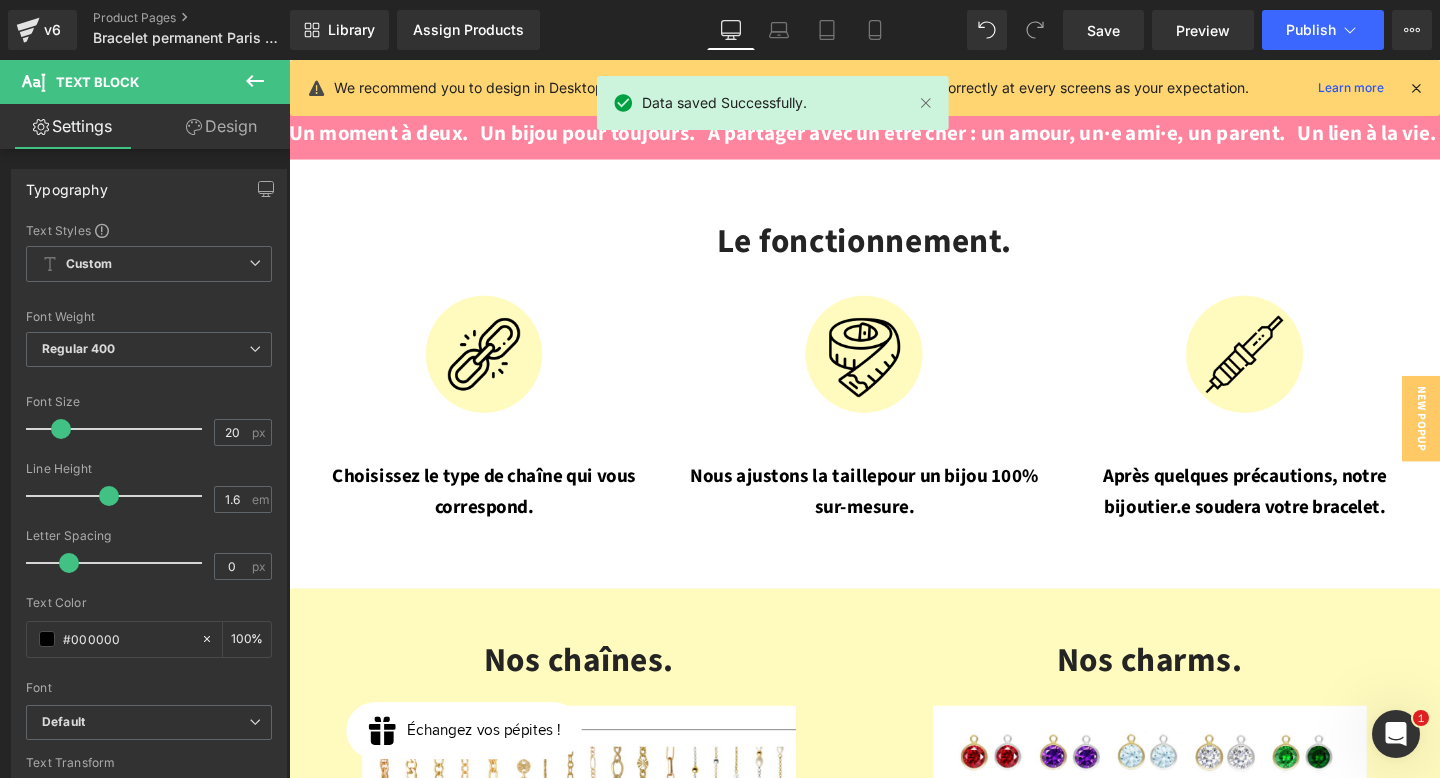 scroll, scrollTop: 1366, scrollLeft: 0, axis: vertical 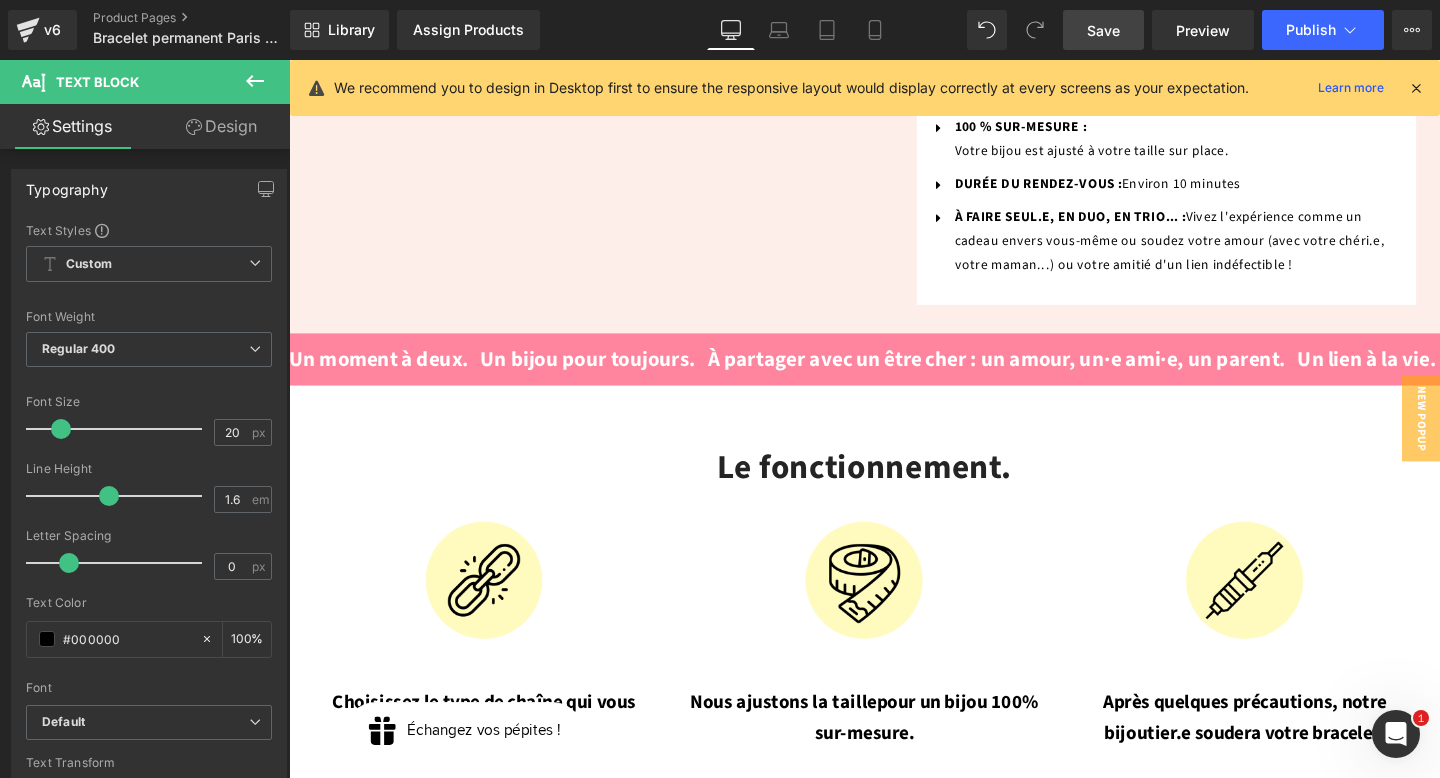 drag, startPoint x: 1085, startPoint y: 28, endPoint x: 549, endPoint y: 495, distance: 710.90436 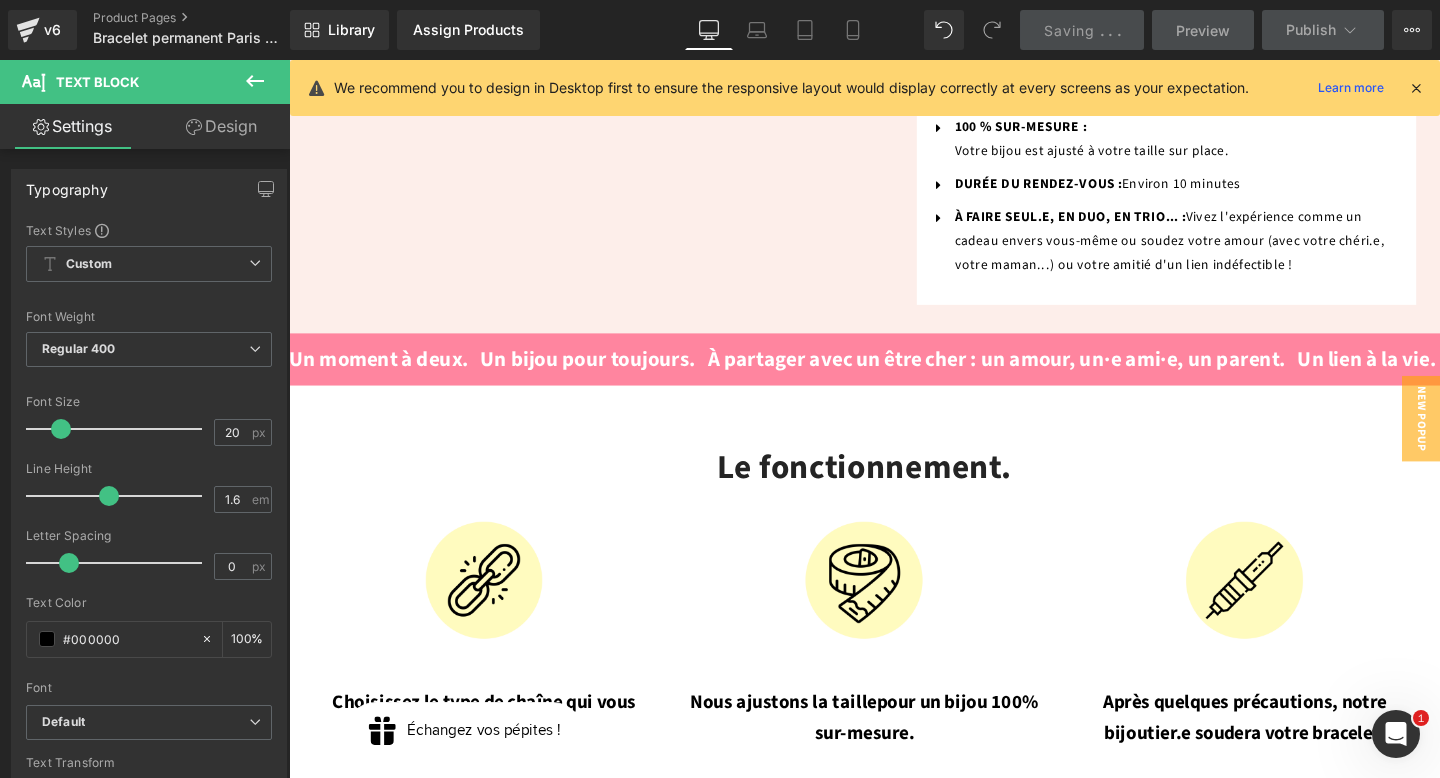 scroll, scrollTop: 0, scrollLeft: 0, axis: both 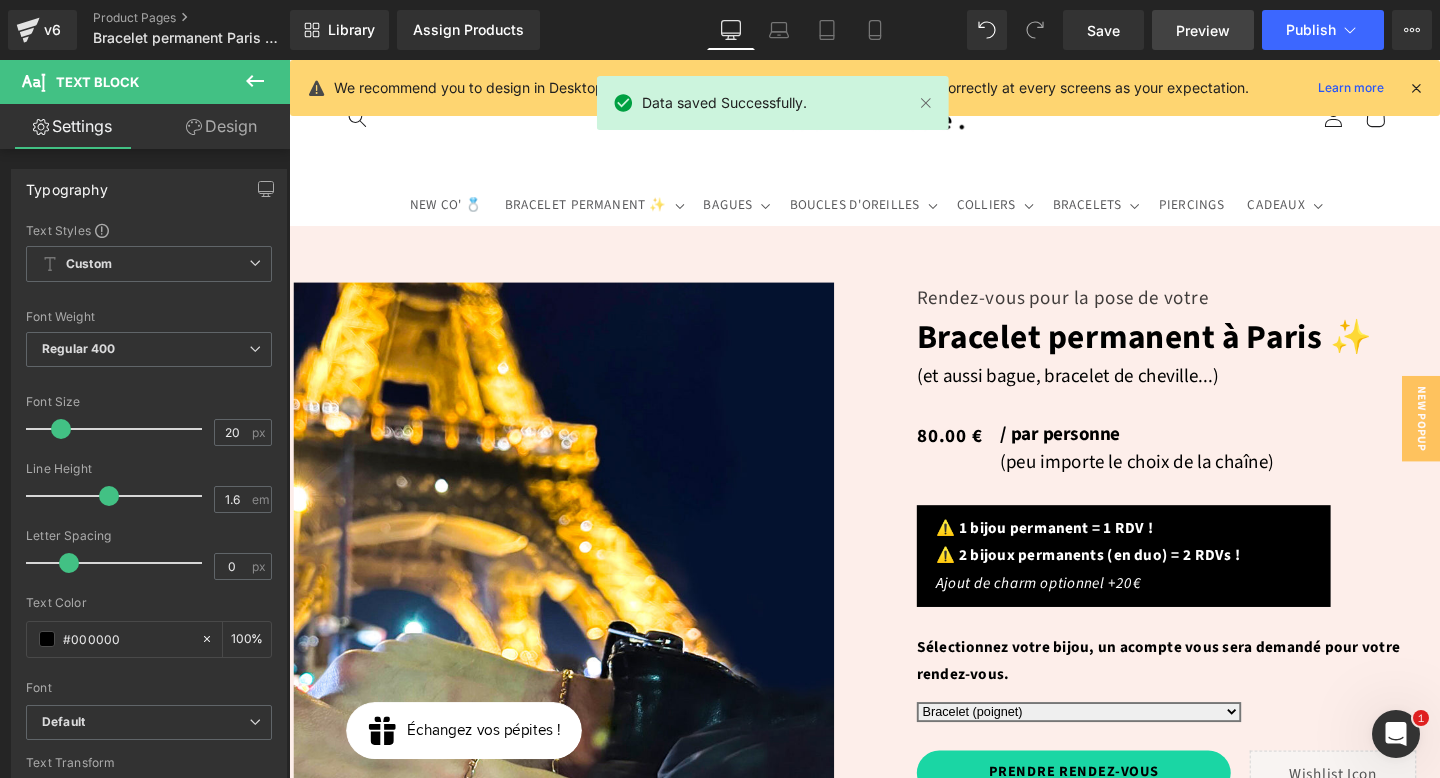 click on "Preview" at bounding box center (1203, 30) 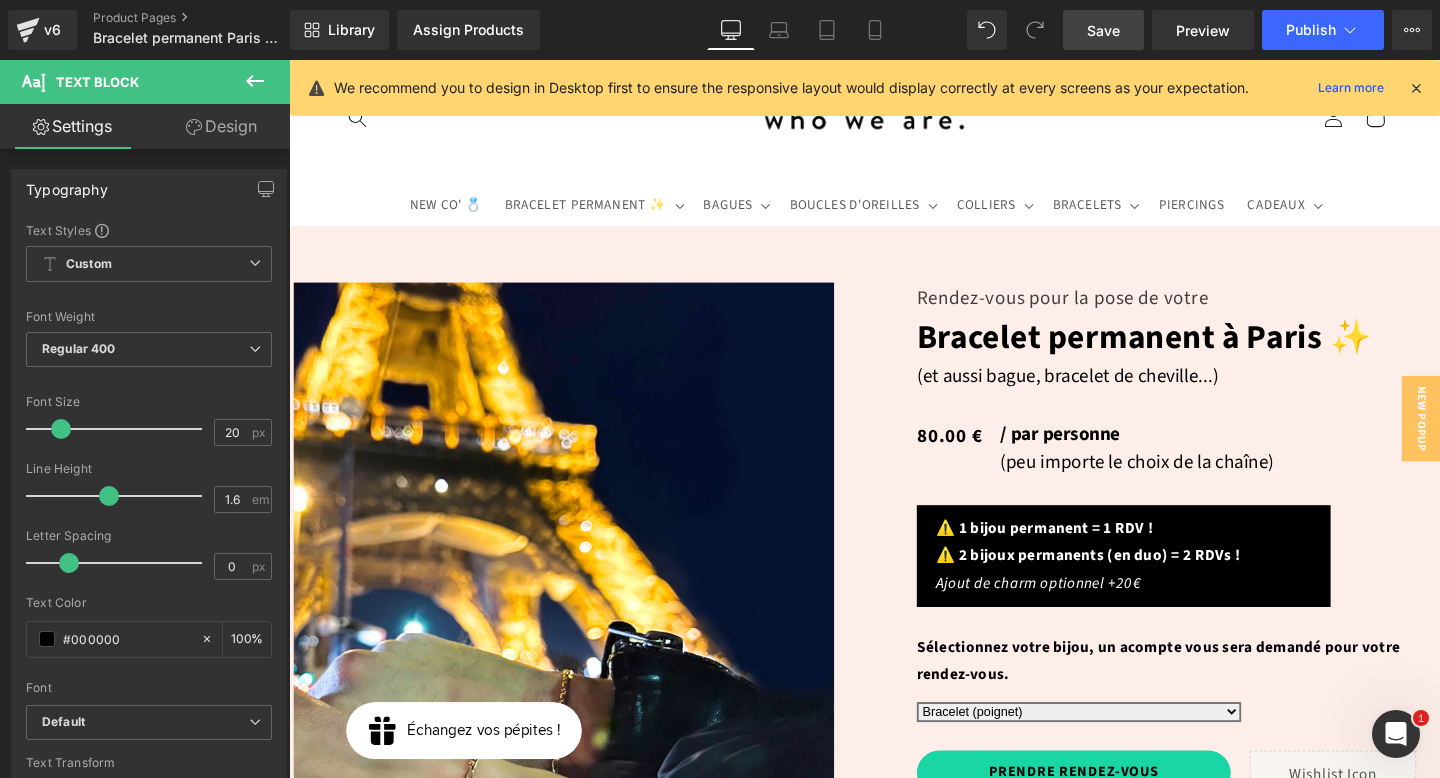 click on "Save" at bounding box center [1103, 30] 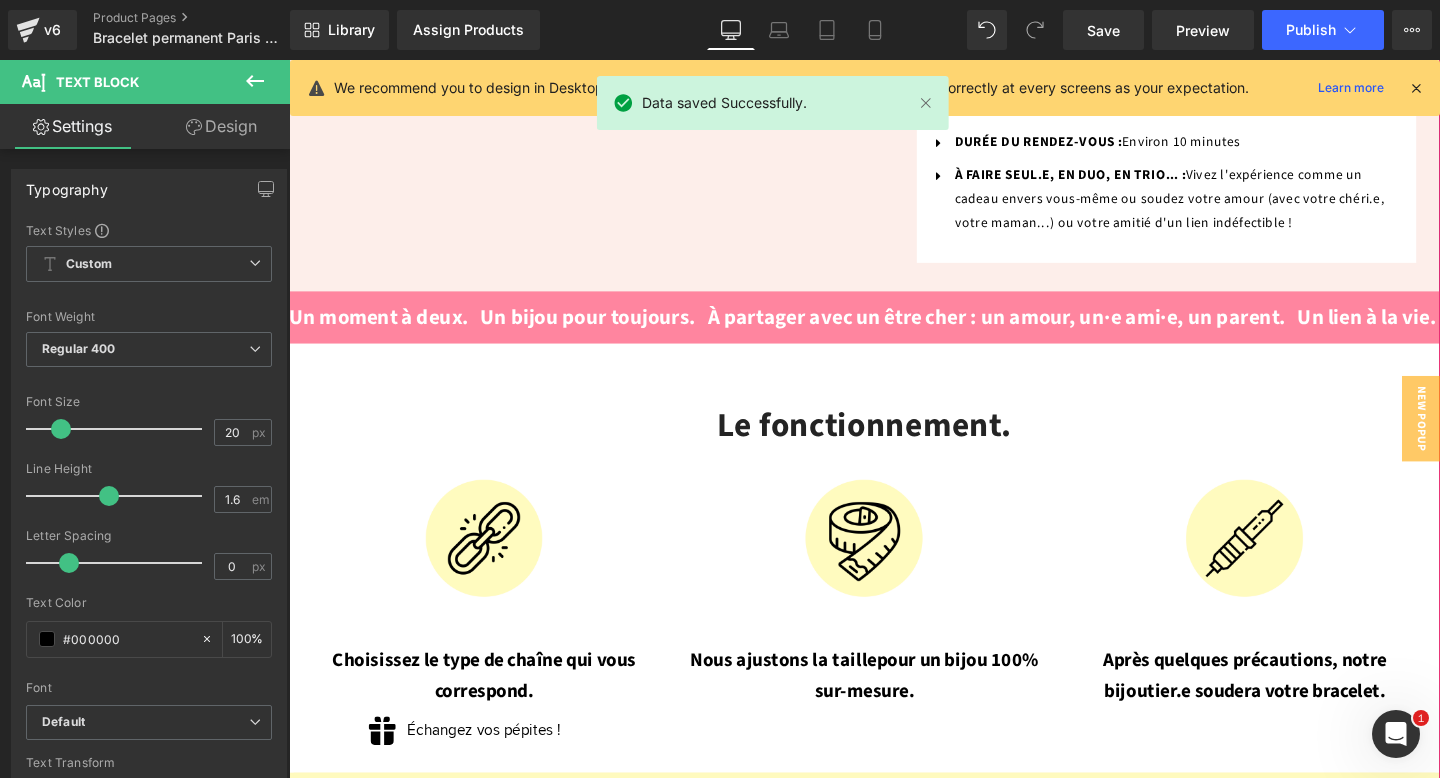 scroll, scrollTop: 1690, scrollLeft: 0, axis: vertical 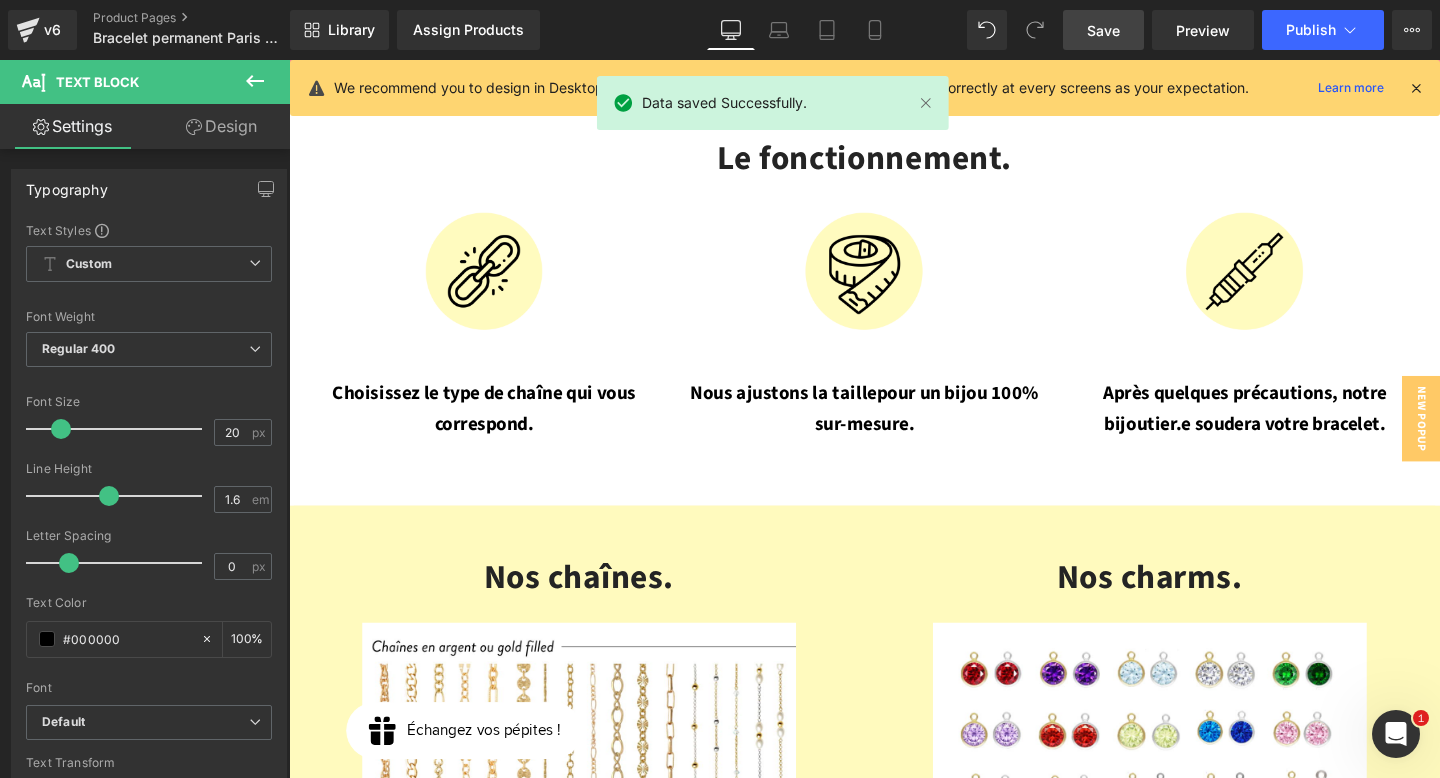 click on "Save" at bounding box center [1103, 30] 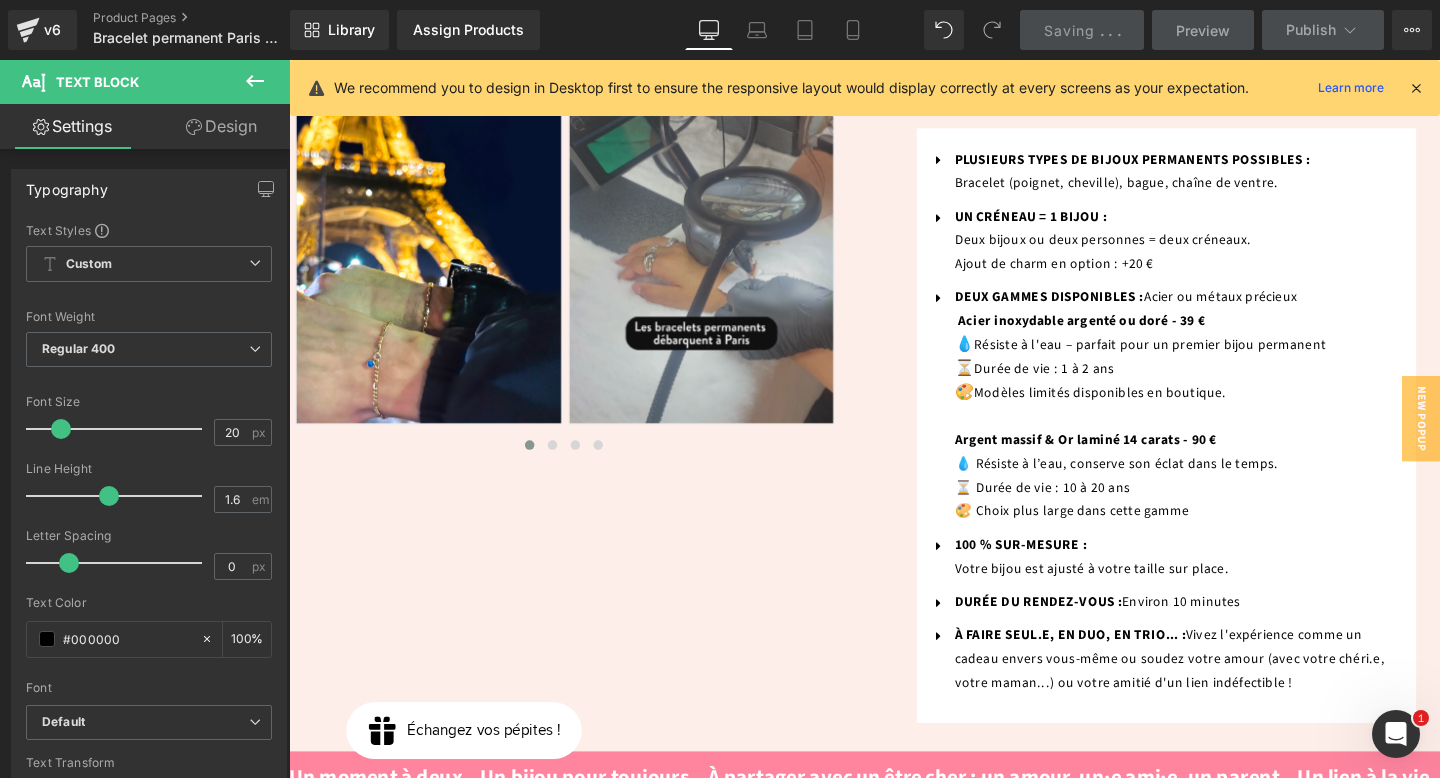 scroll, scrollTop: 919, scrollLeft: 0, axis: vertical 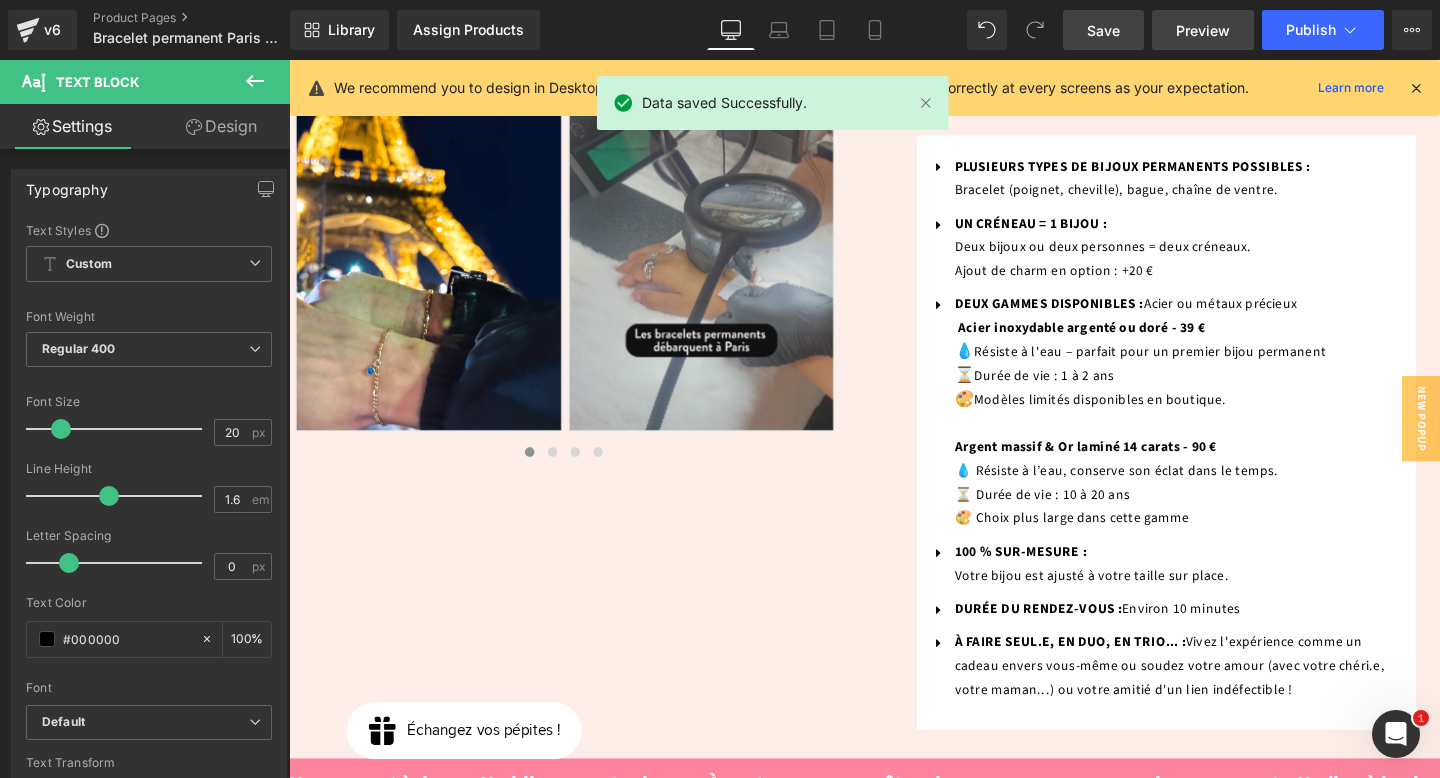 click on "Preview" at bounding box center (1203, 30) 